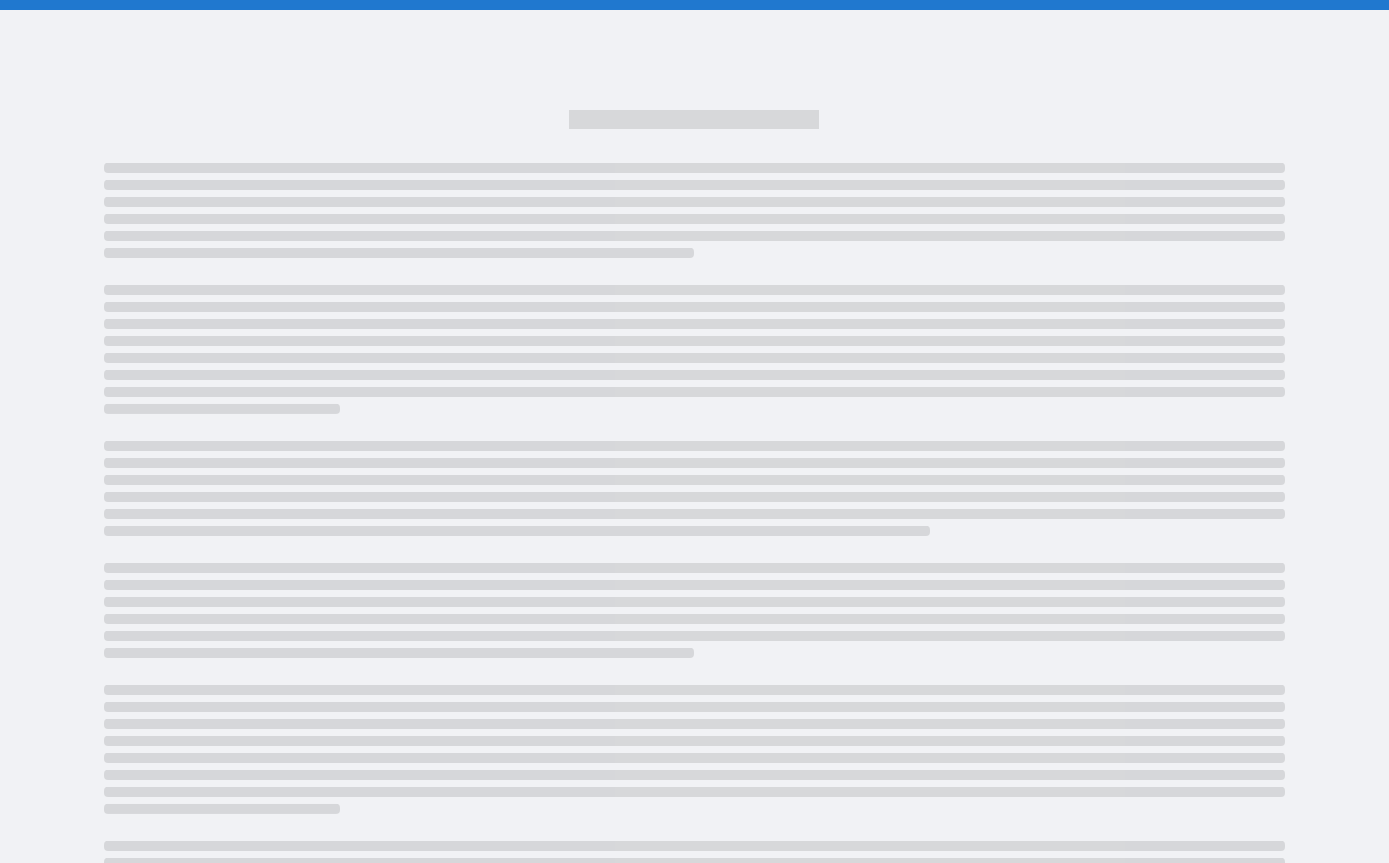 scroll, scrollTop: 0, scrollLeft: 0, axis: both 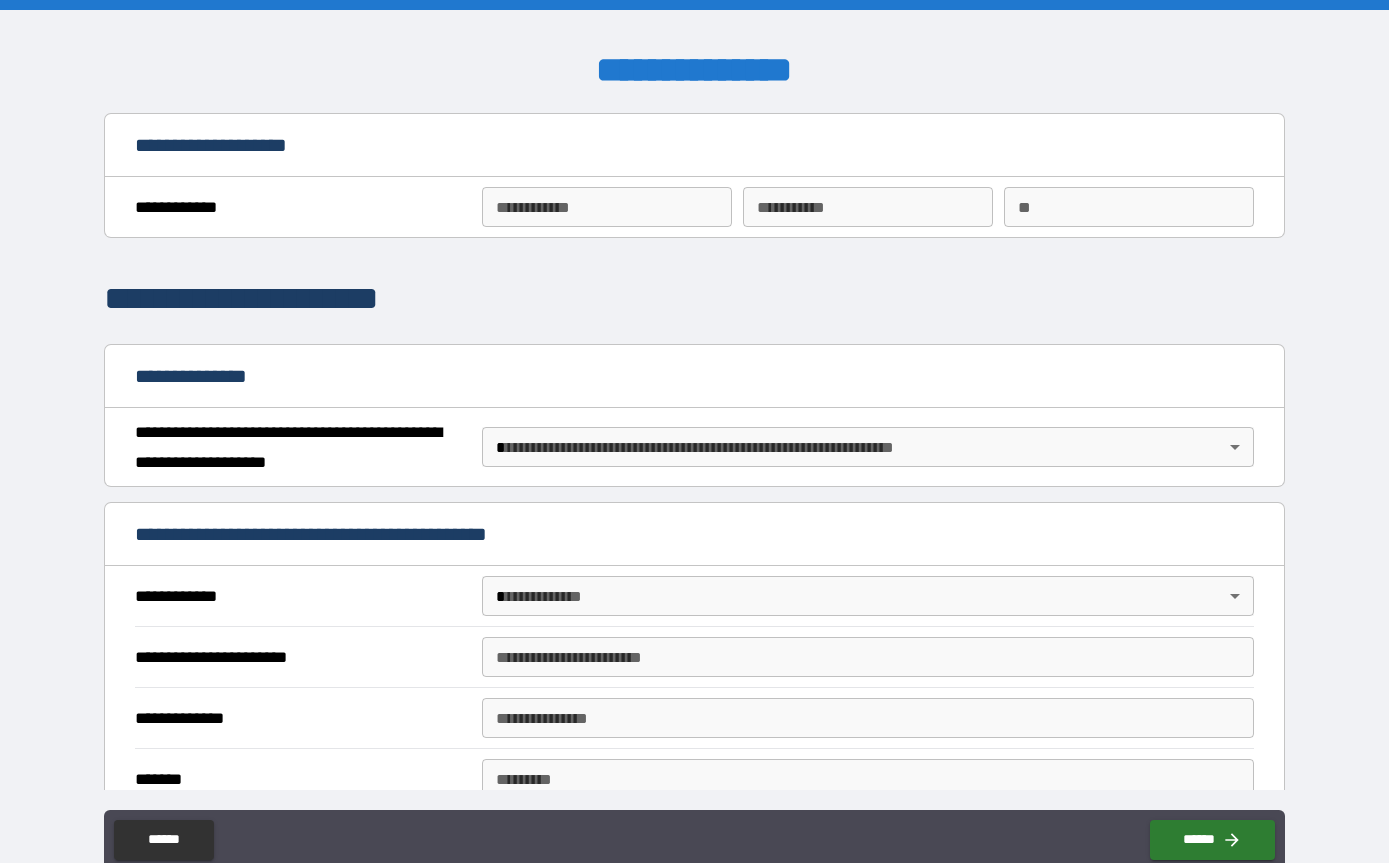 click on "**********" at bounding box center (695, 378) 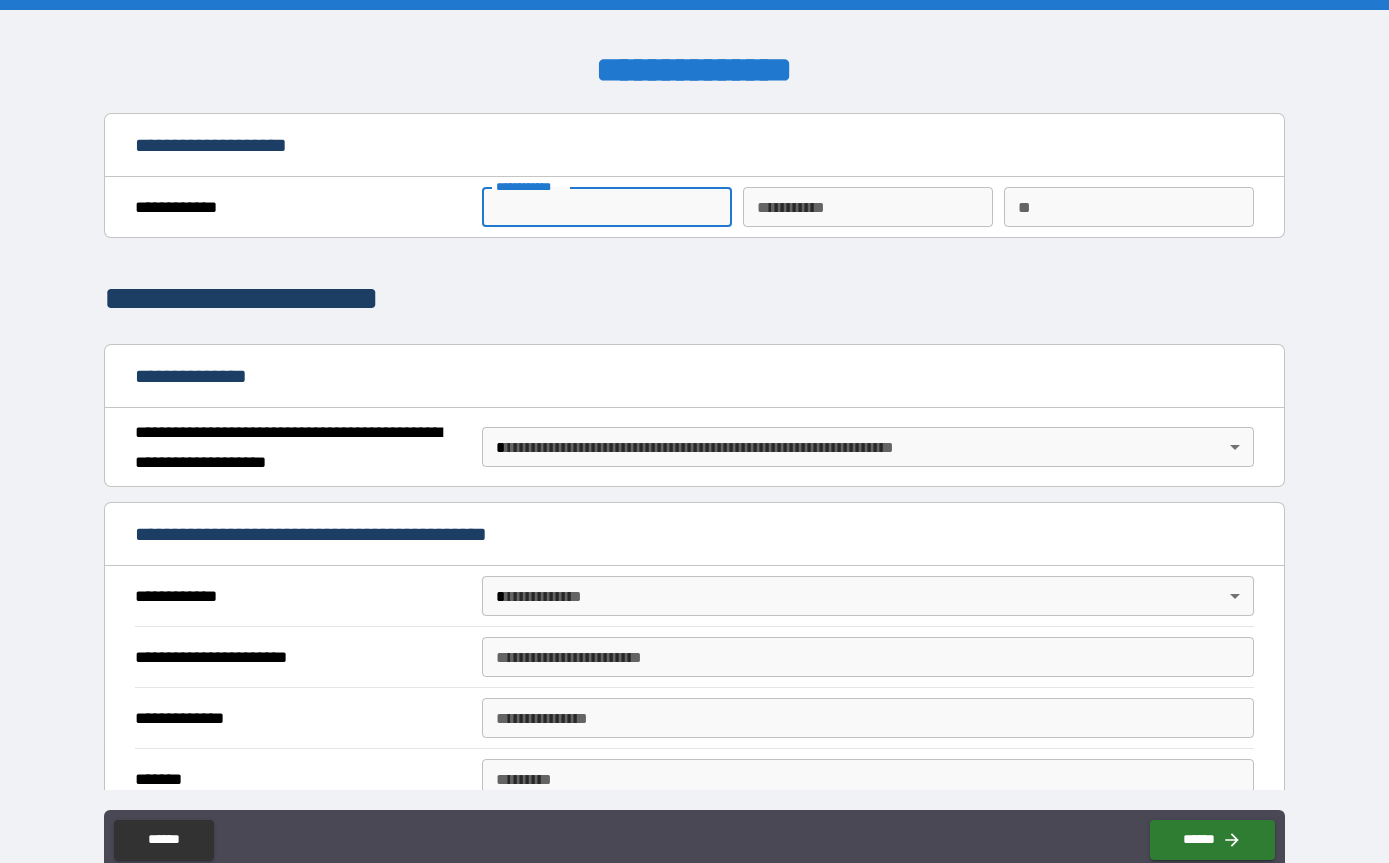 click on "**********" at bounding box center (607, 207) 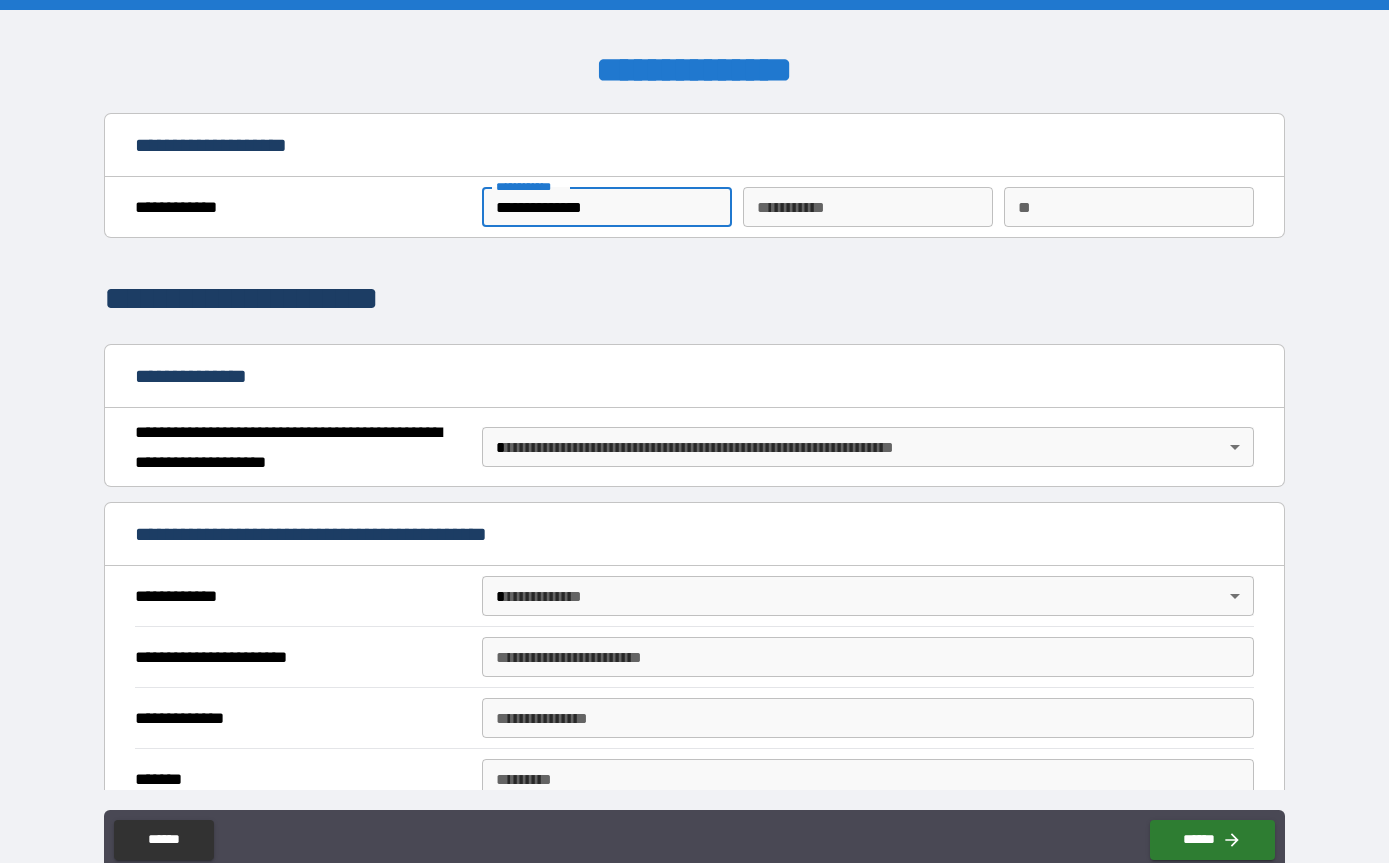 type on "**********" 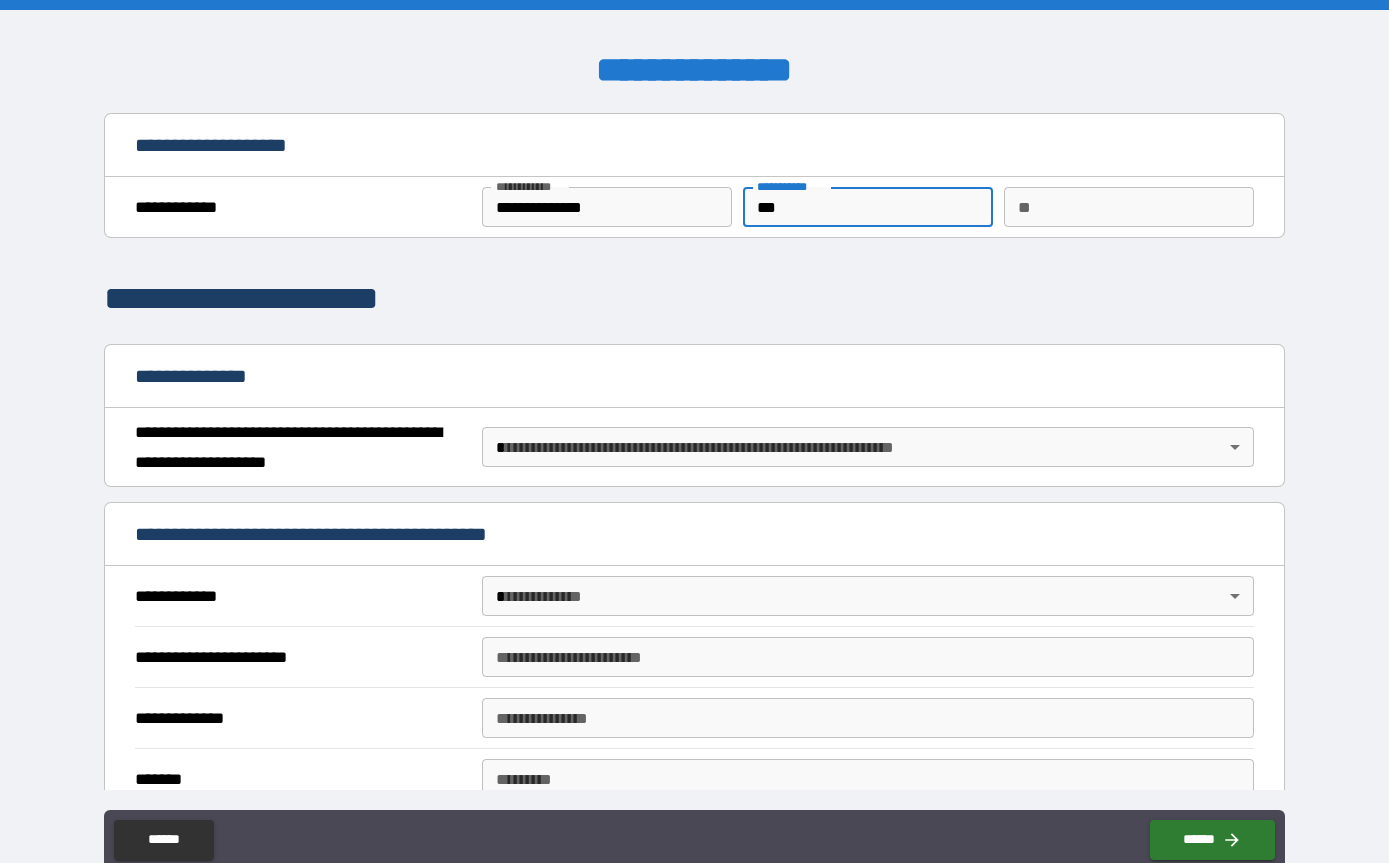 type on "***" 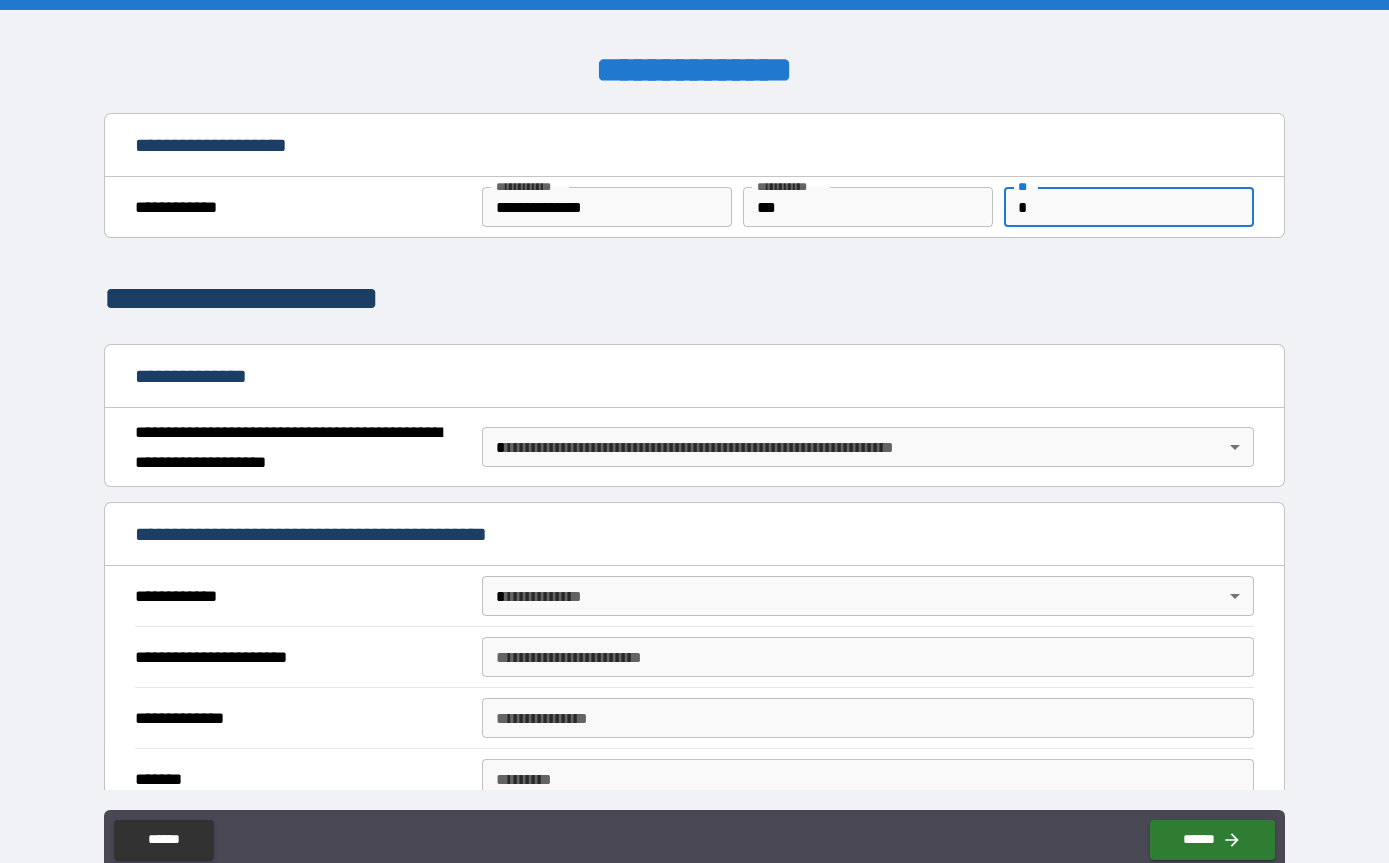 type on "*" 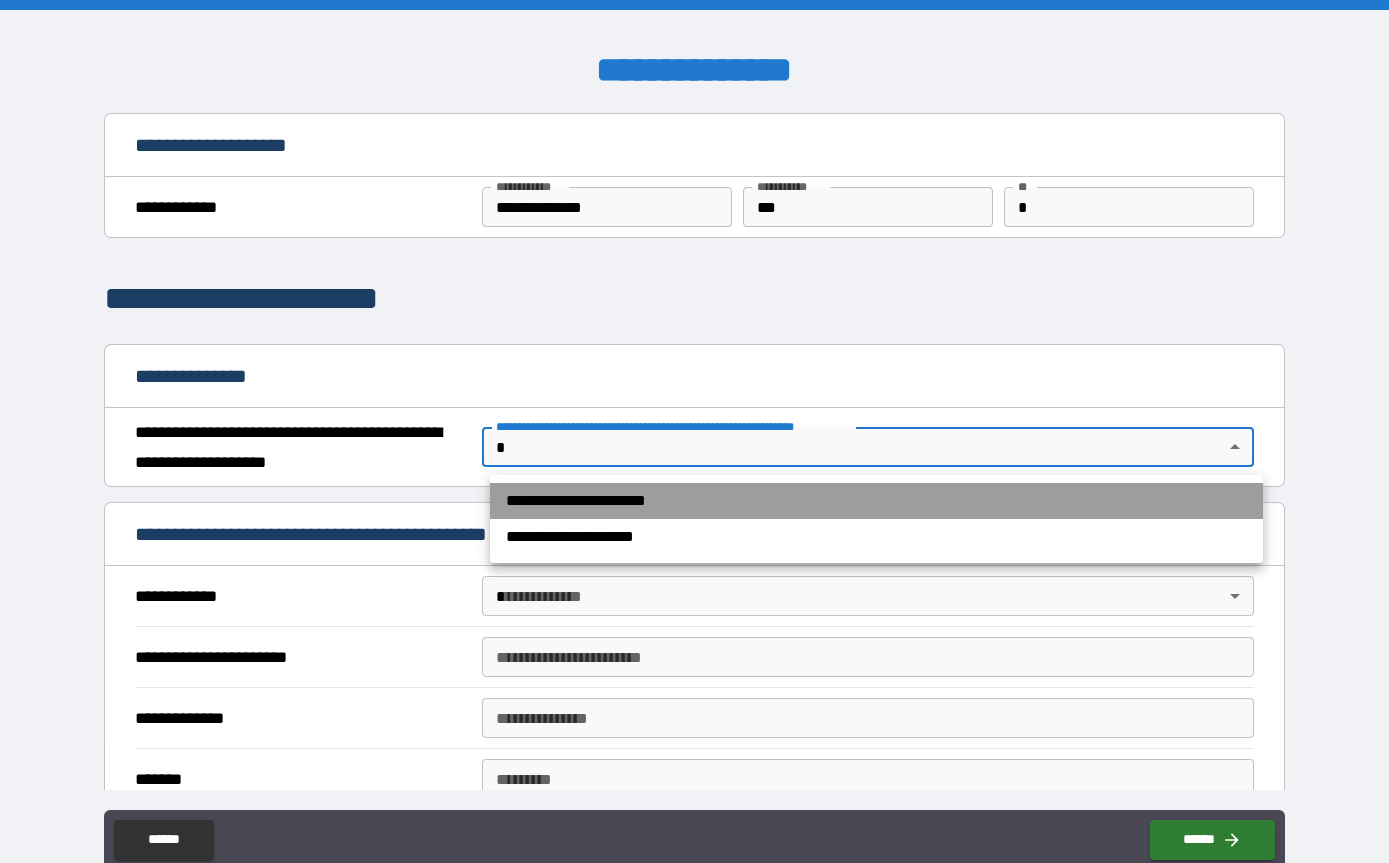 click on "**********" at bounding box center (876, 501) 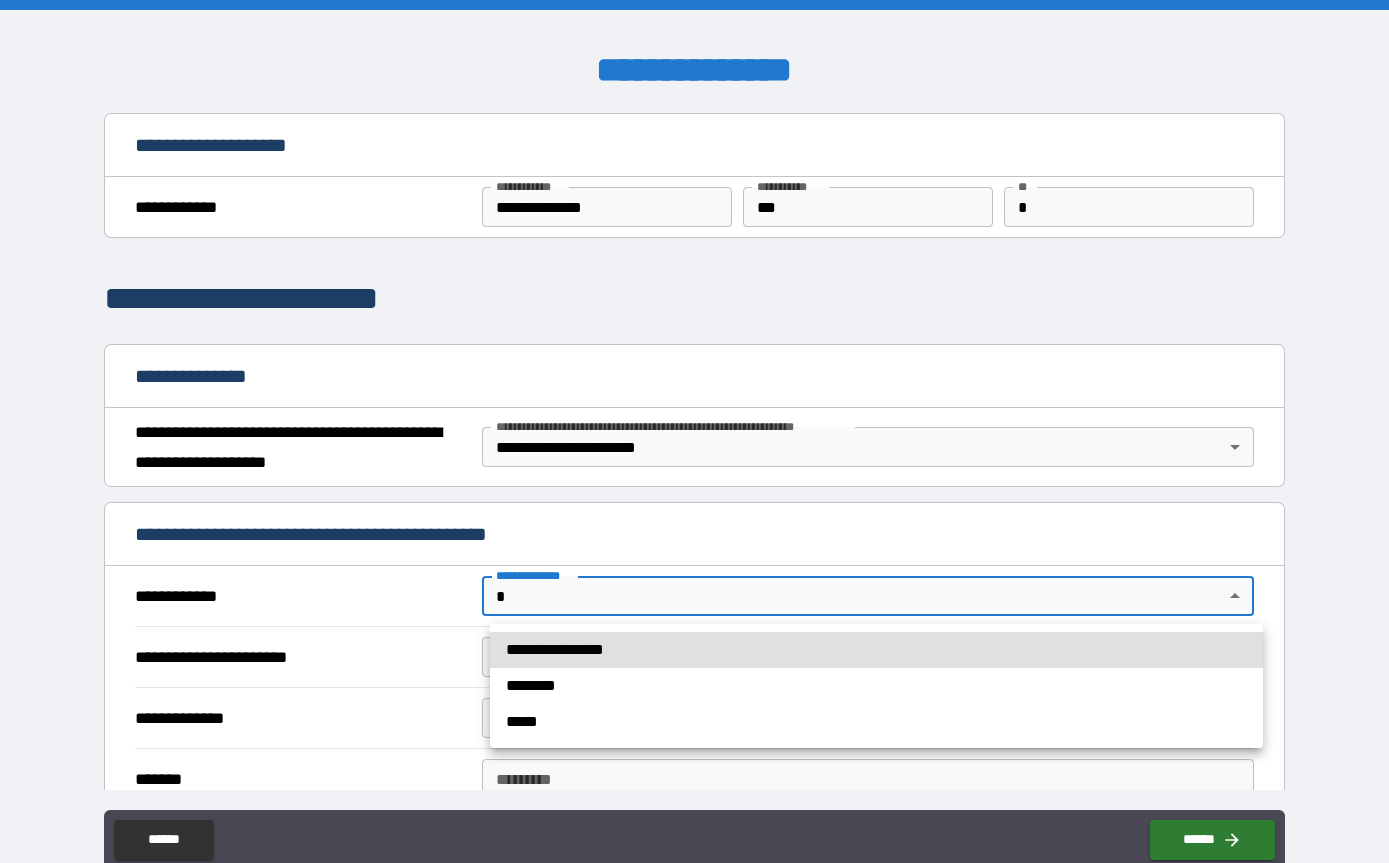 click on "**********" at bounding box center [694, 463] 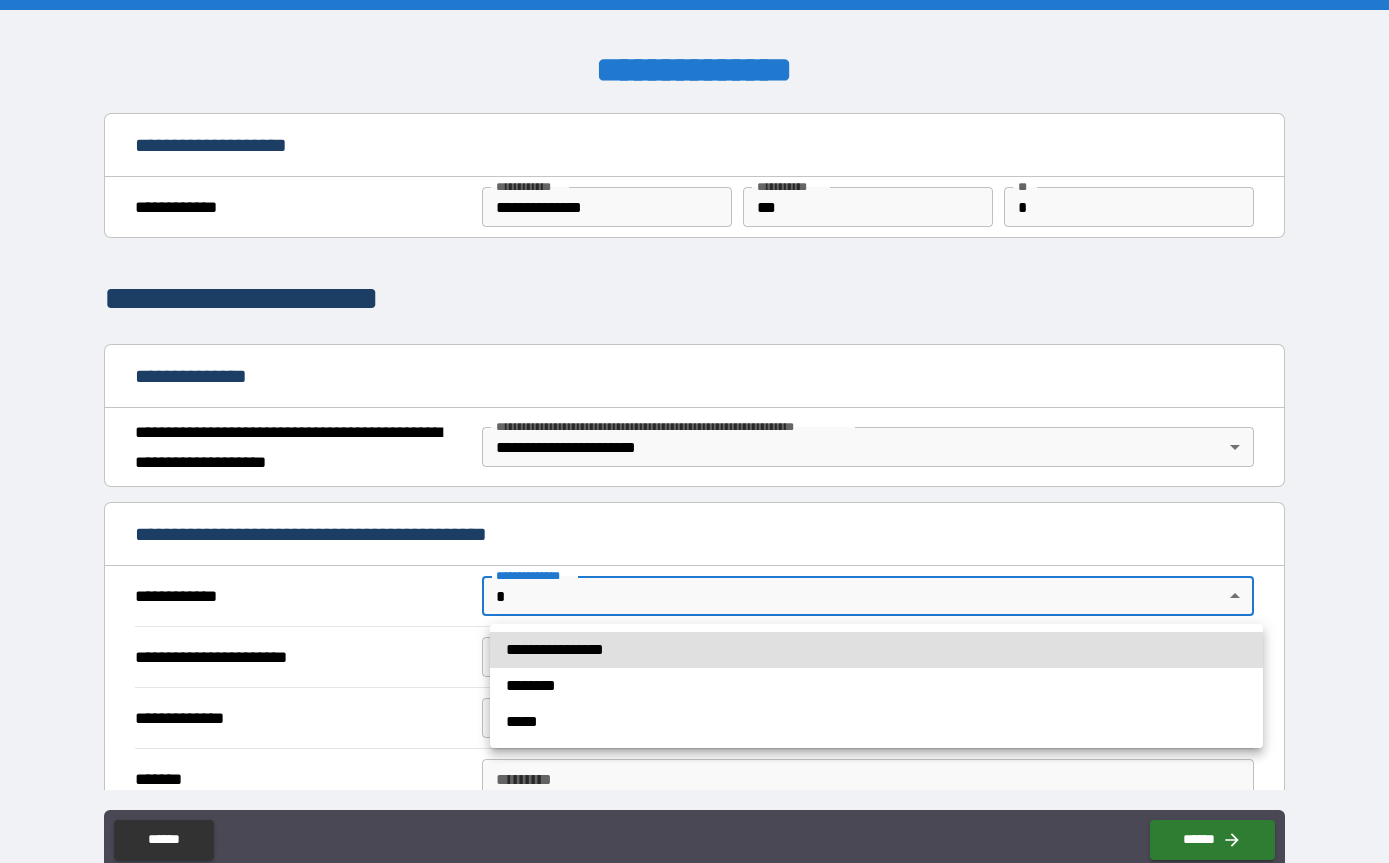 click on "**********" at bounding box center [876, 650] 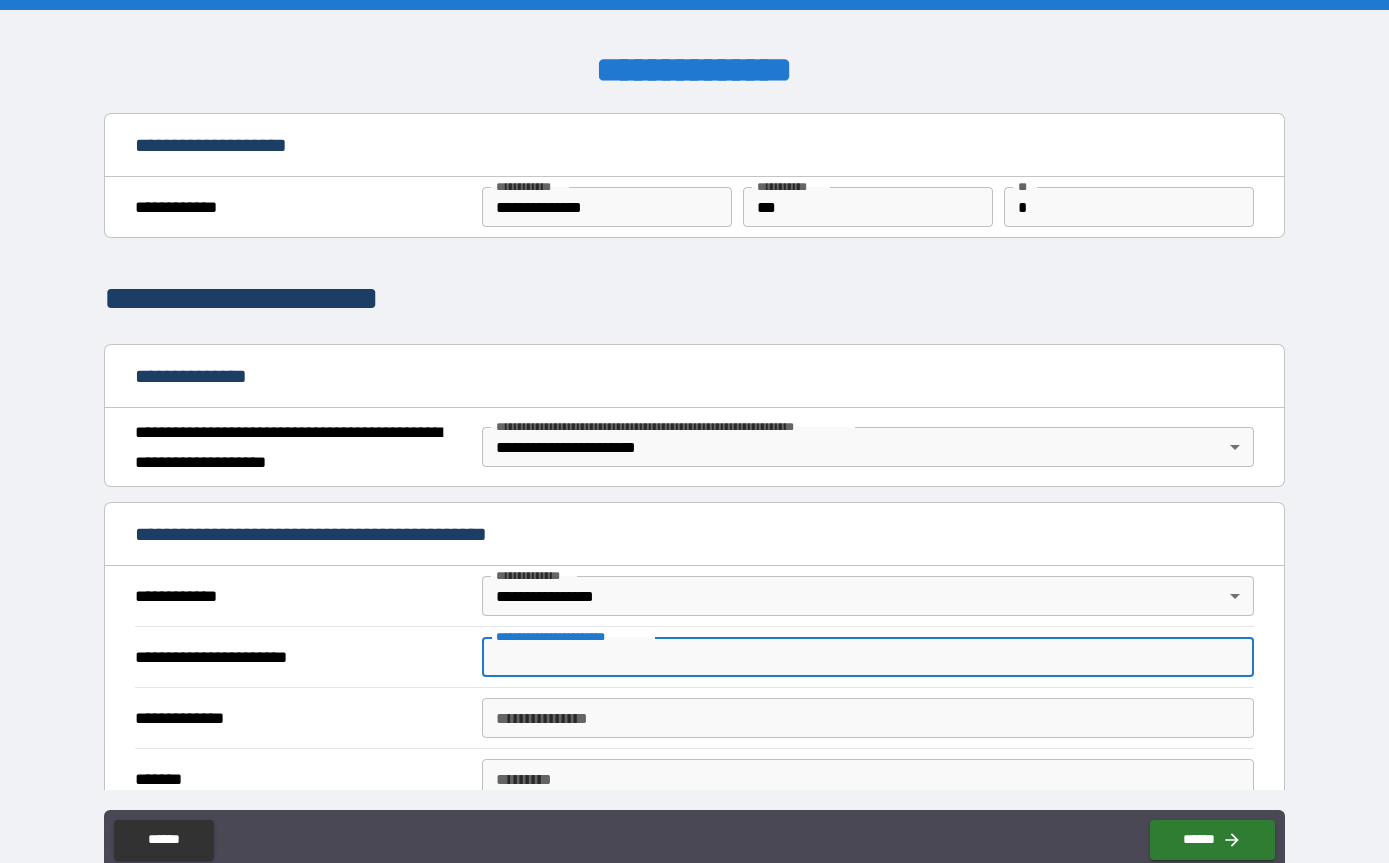 click on "**********" at bounding box center [868, 657] 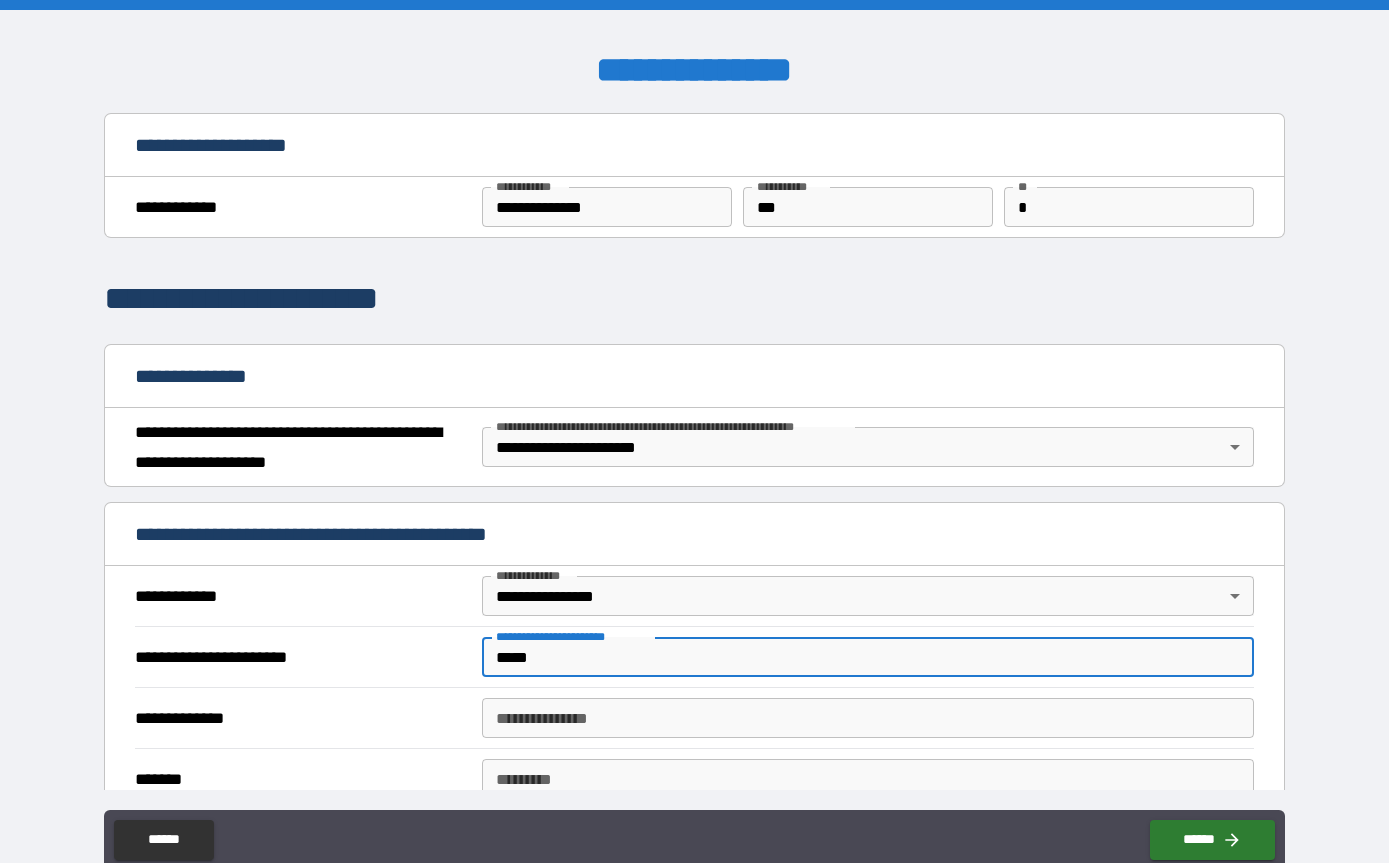 type on "*****" 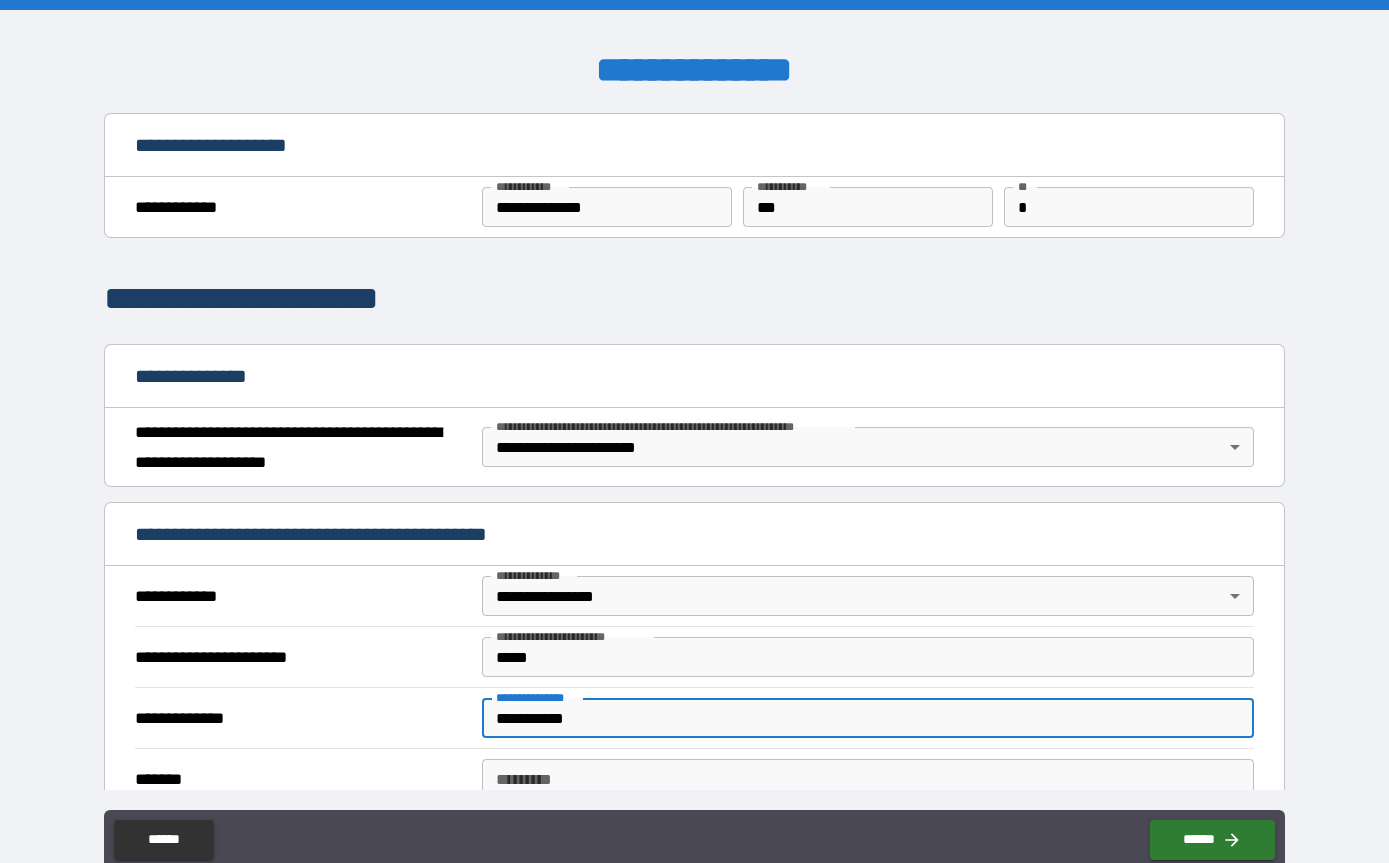 scroll, scrollTop: 126, scrollLeft: 0, axis: vertical 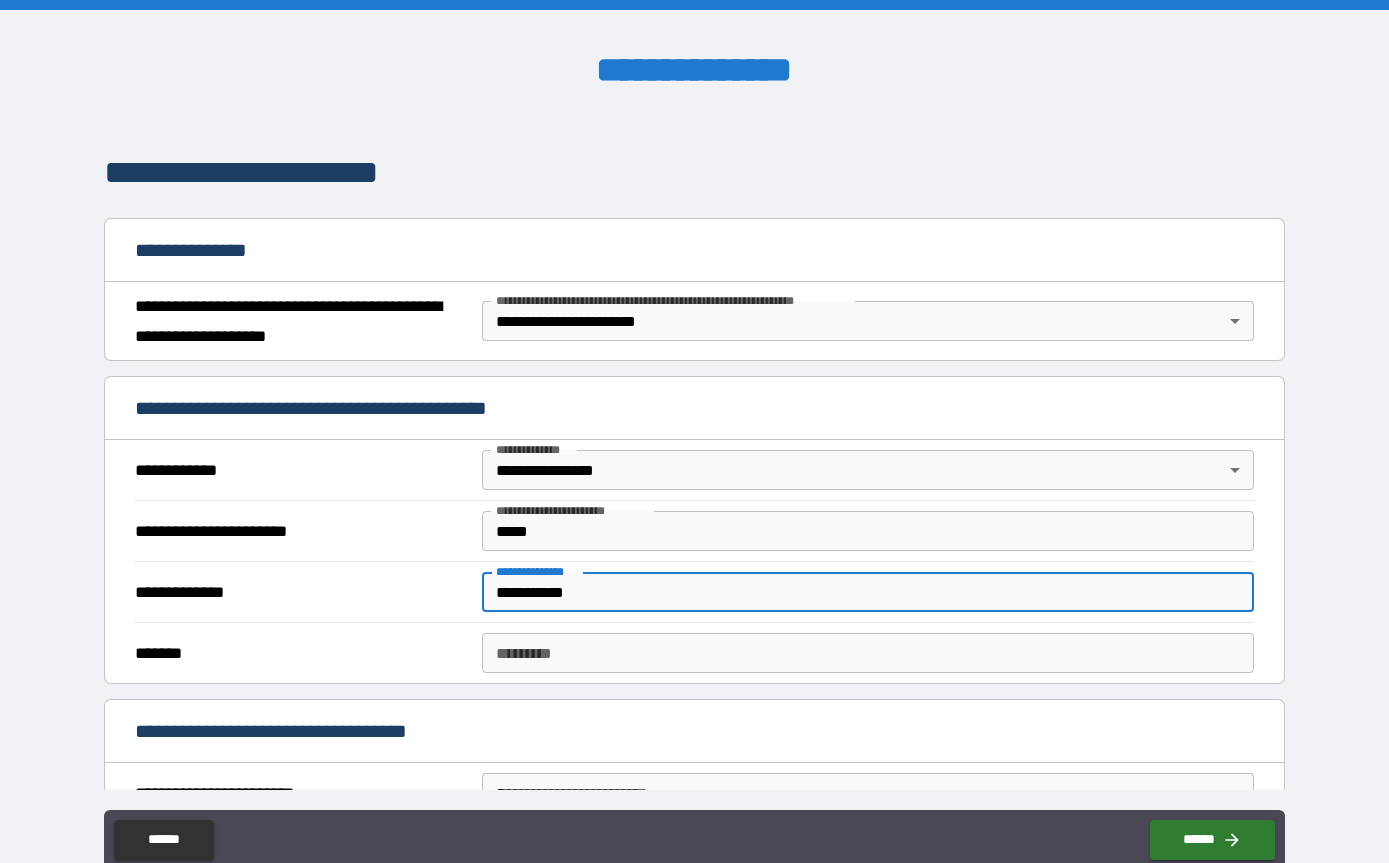 type on "**********" 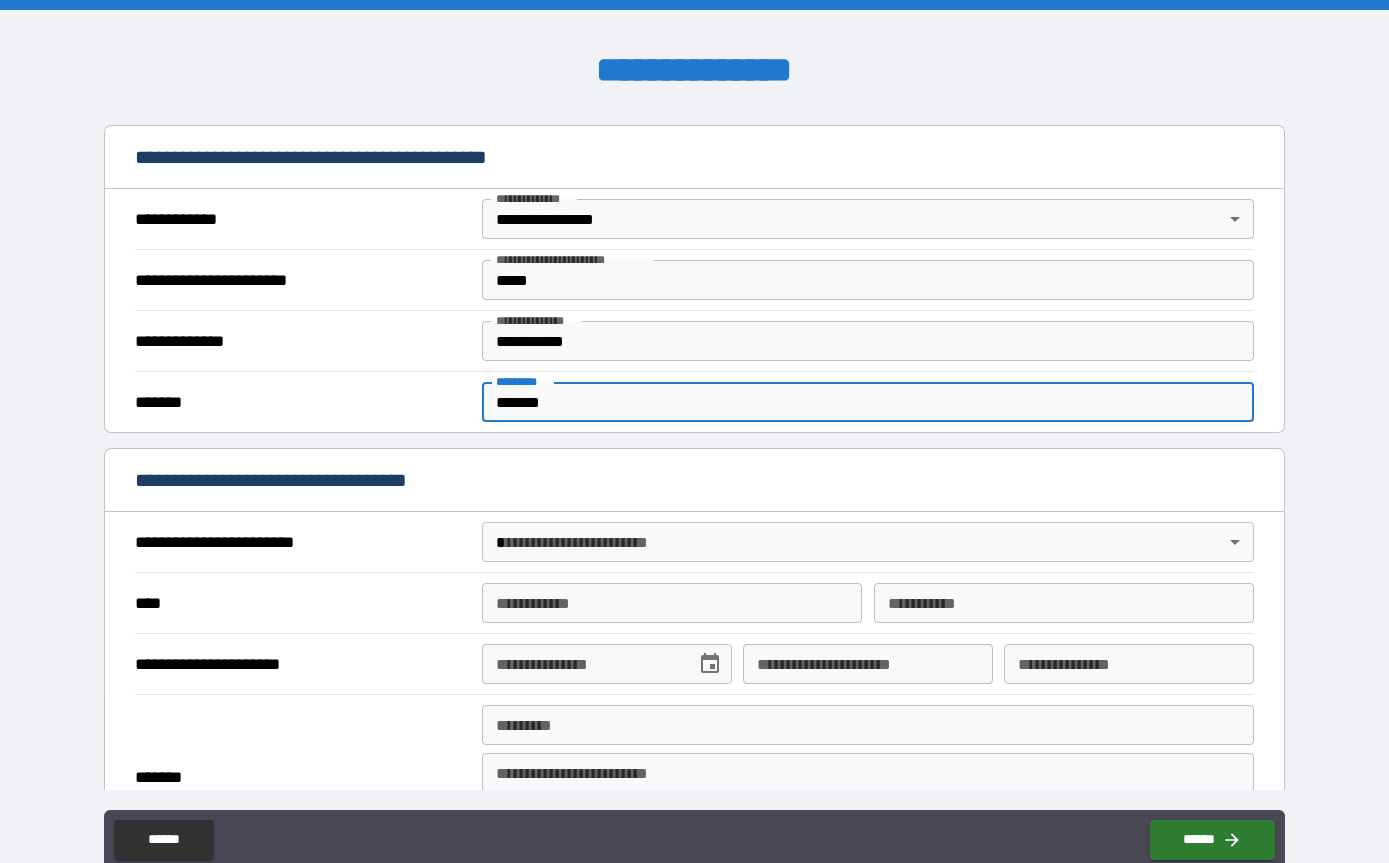 scroll, scrollTop: 421, scrollLeft: 0, axis: vertical 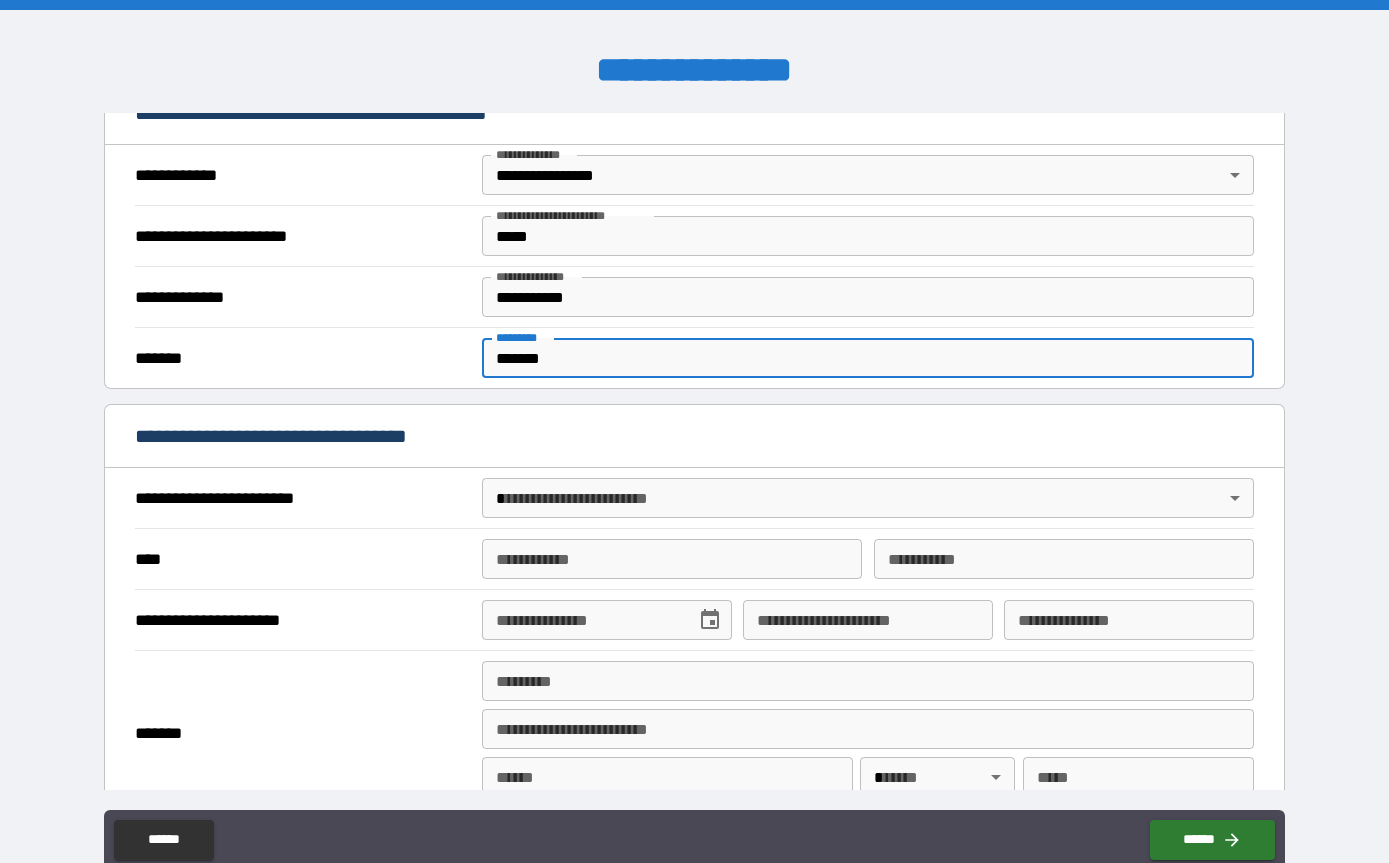 type on "*******" 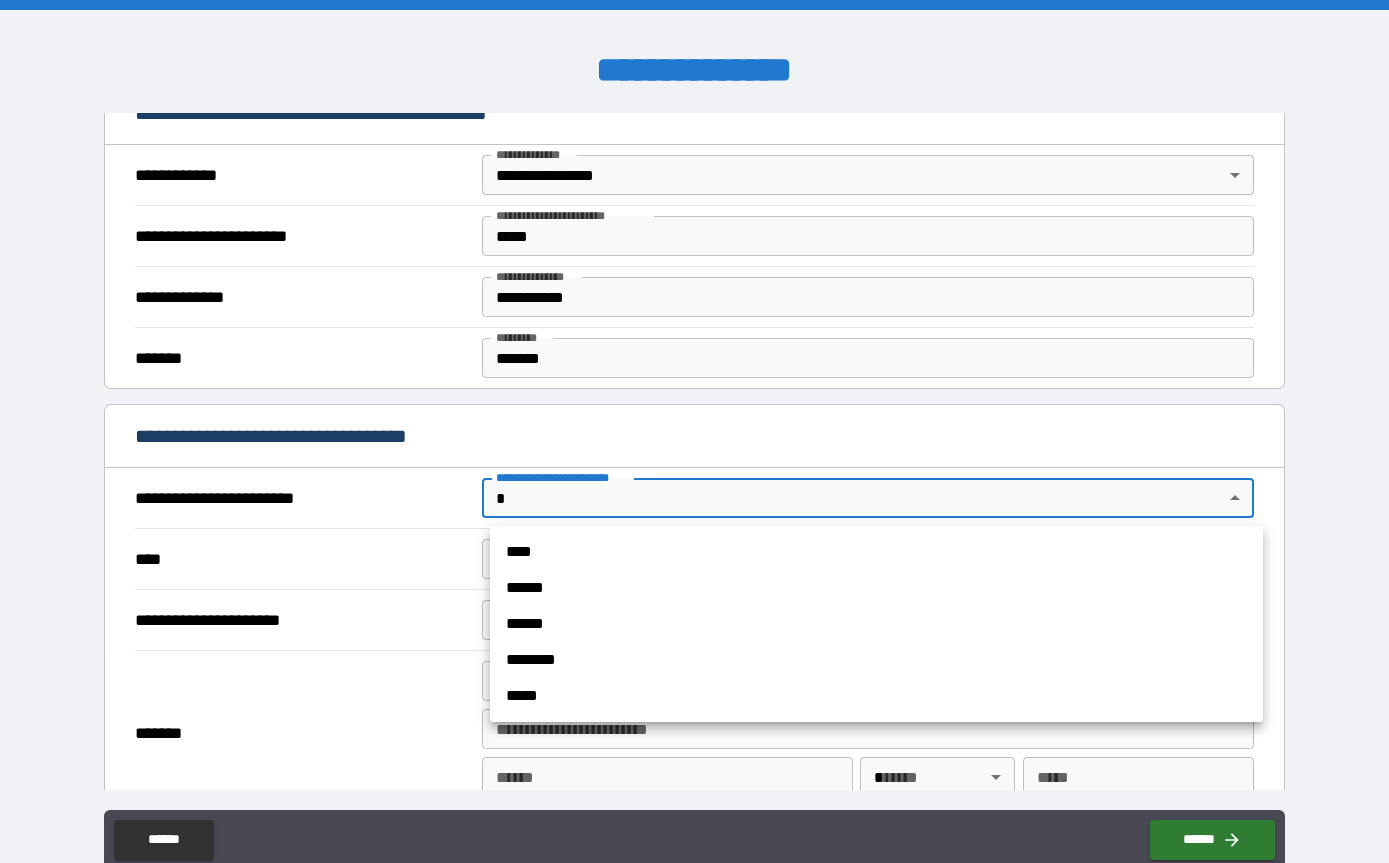 click on "**********" at bounding box center (694, 463) 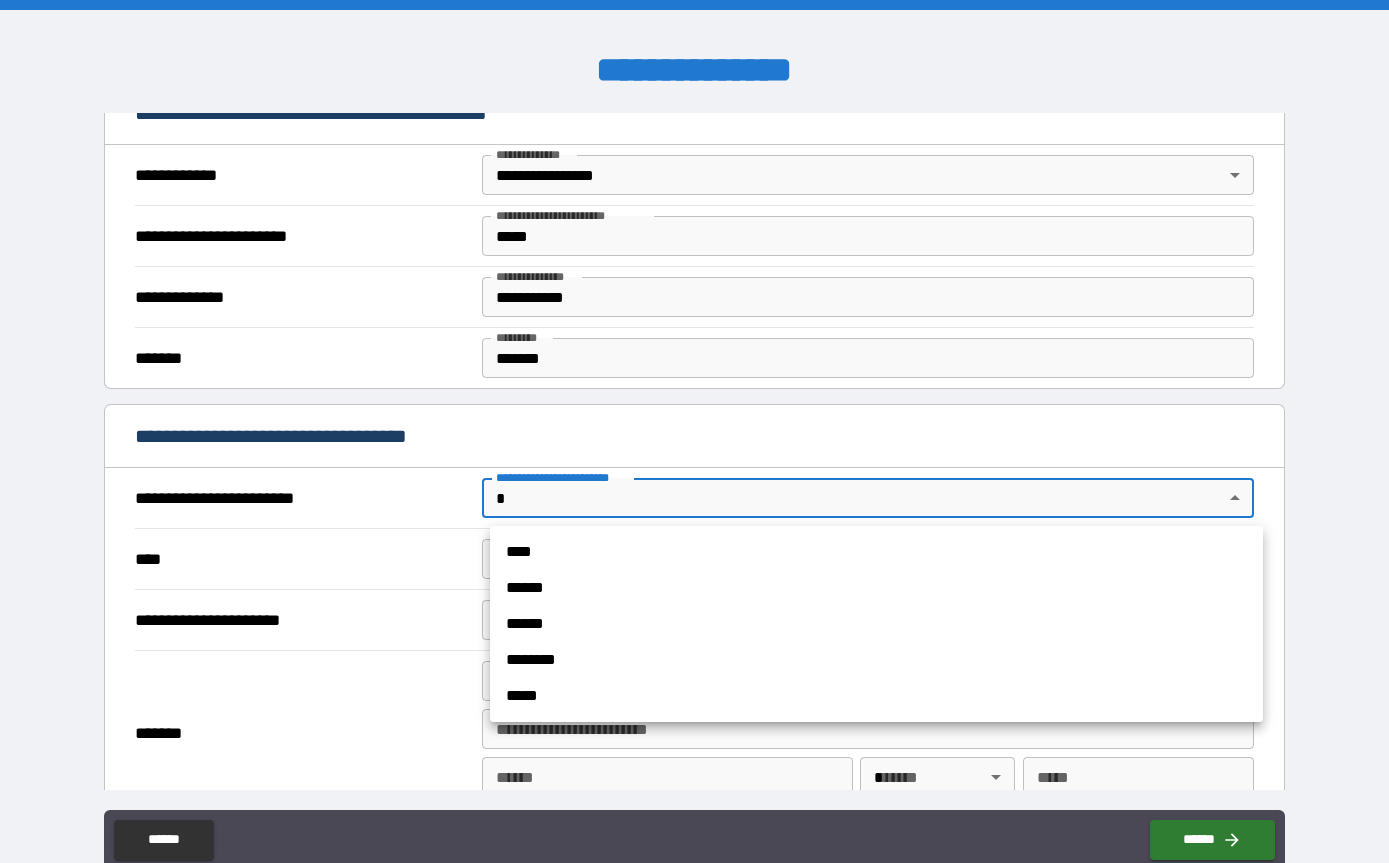 click on "******" at bounding box center [876, 588] 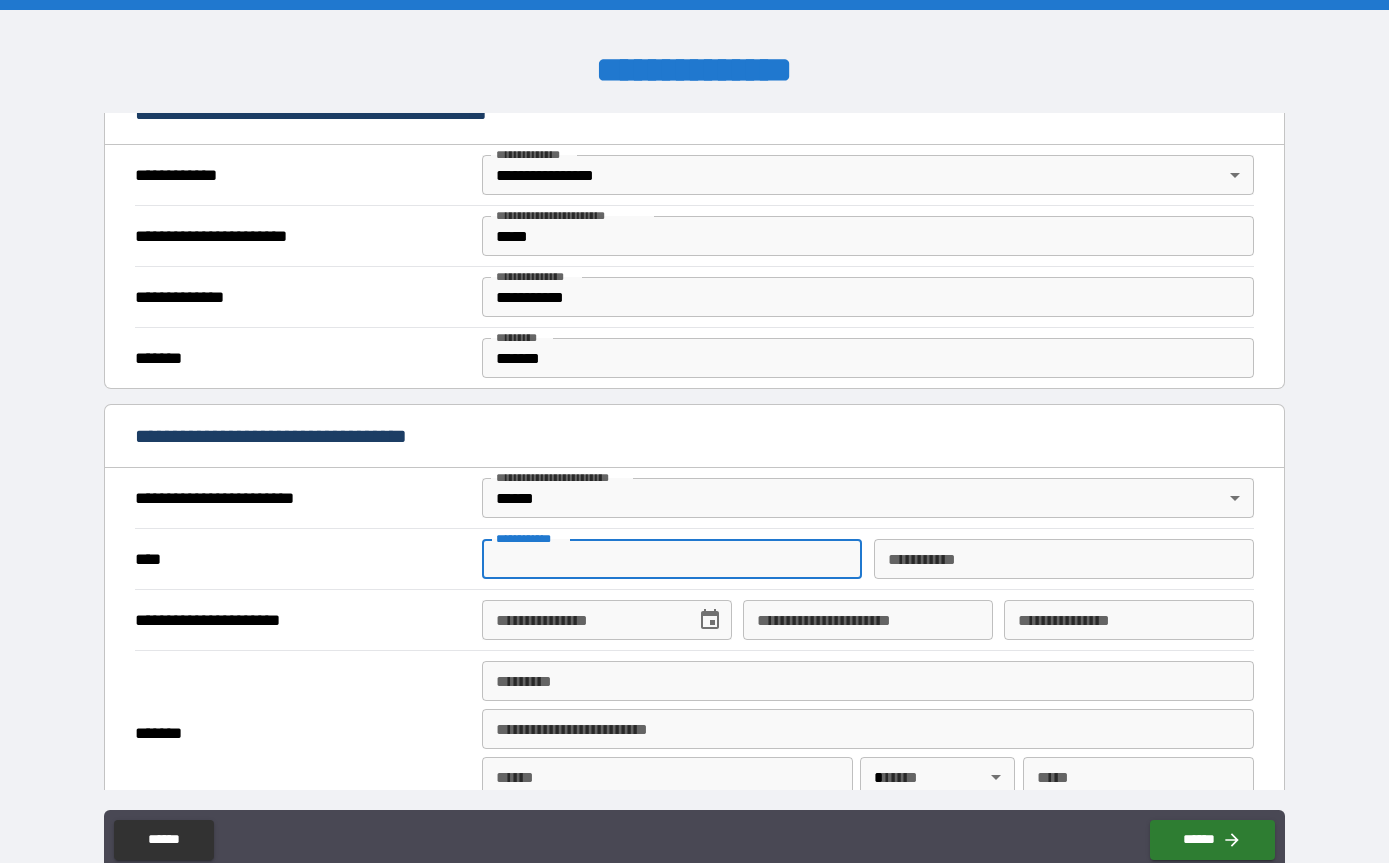 click on "**********" at bounding box center (672, 559) 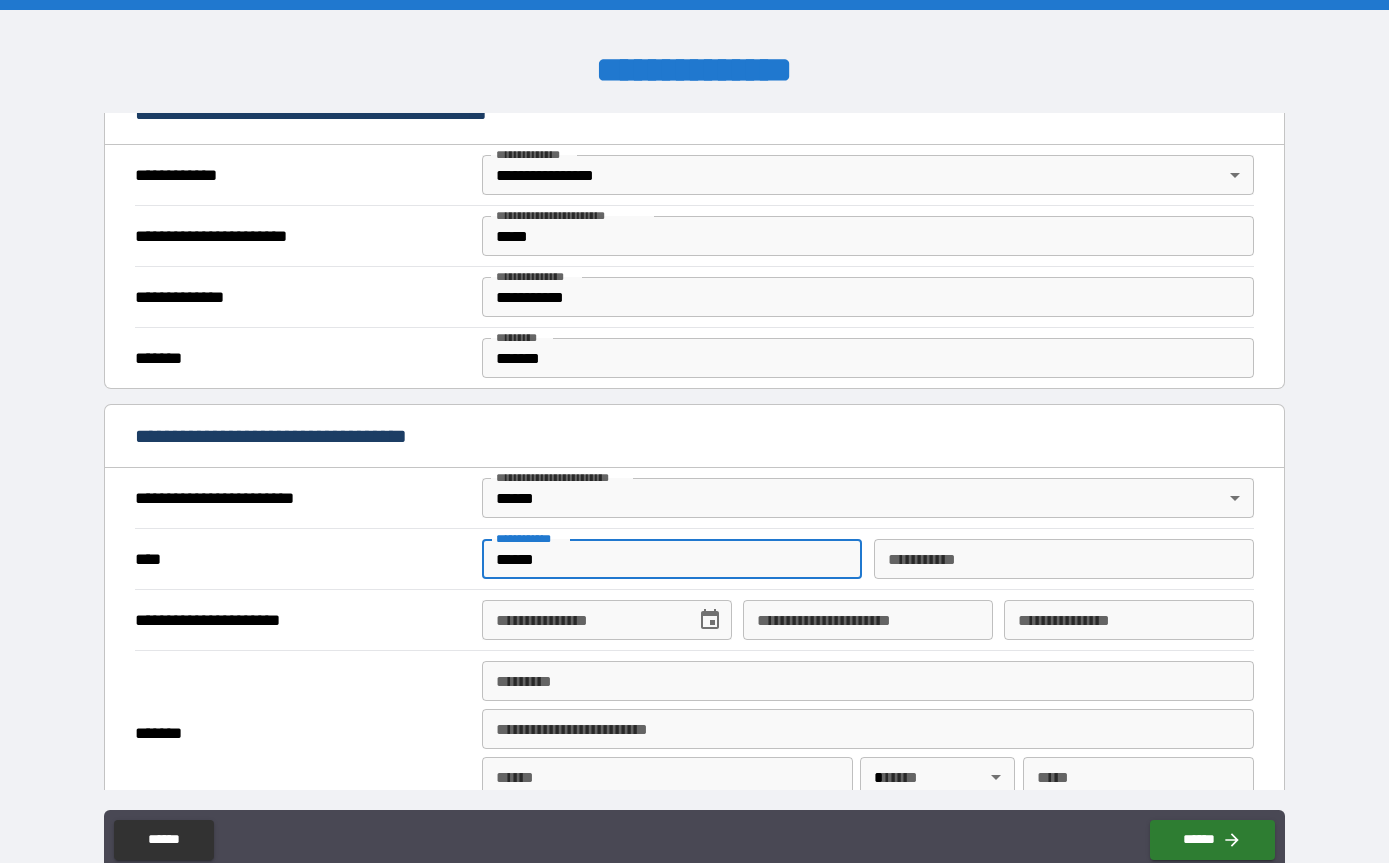 type on "******" 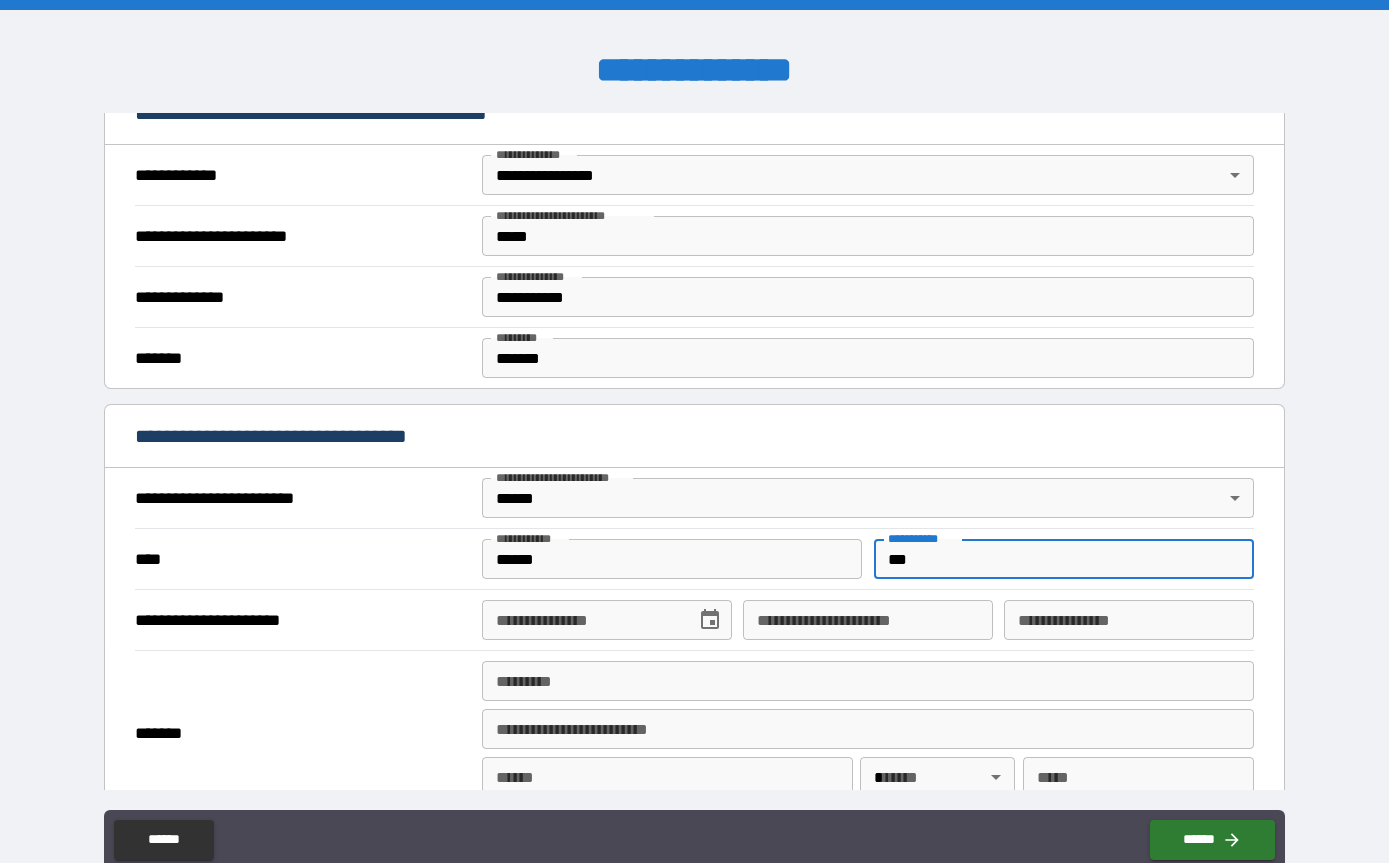 type on "***" 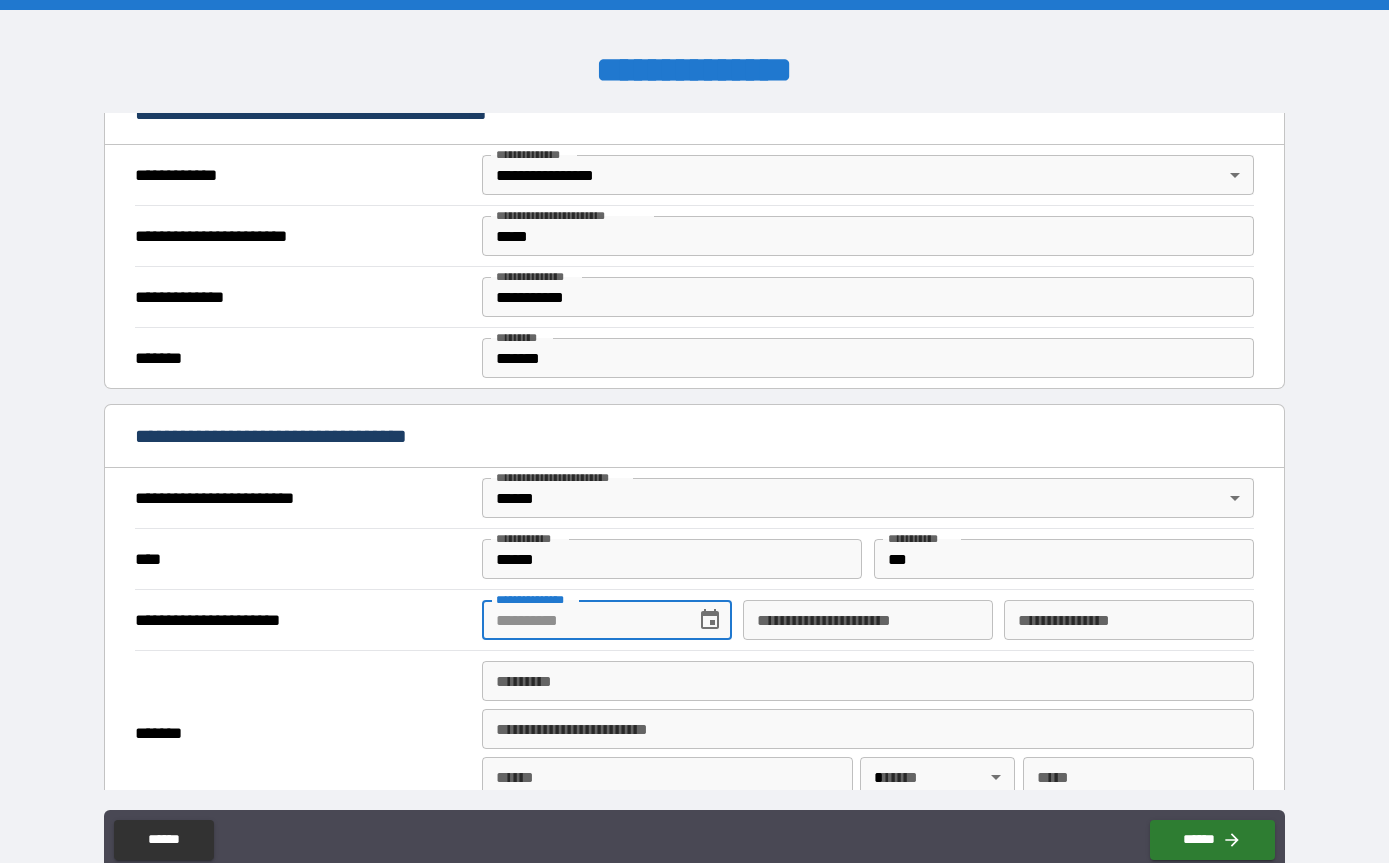 click on "**********" at bounding box center [607, 620] 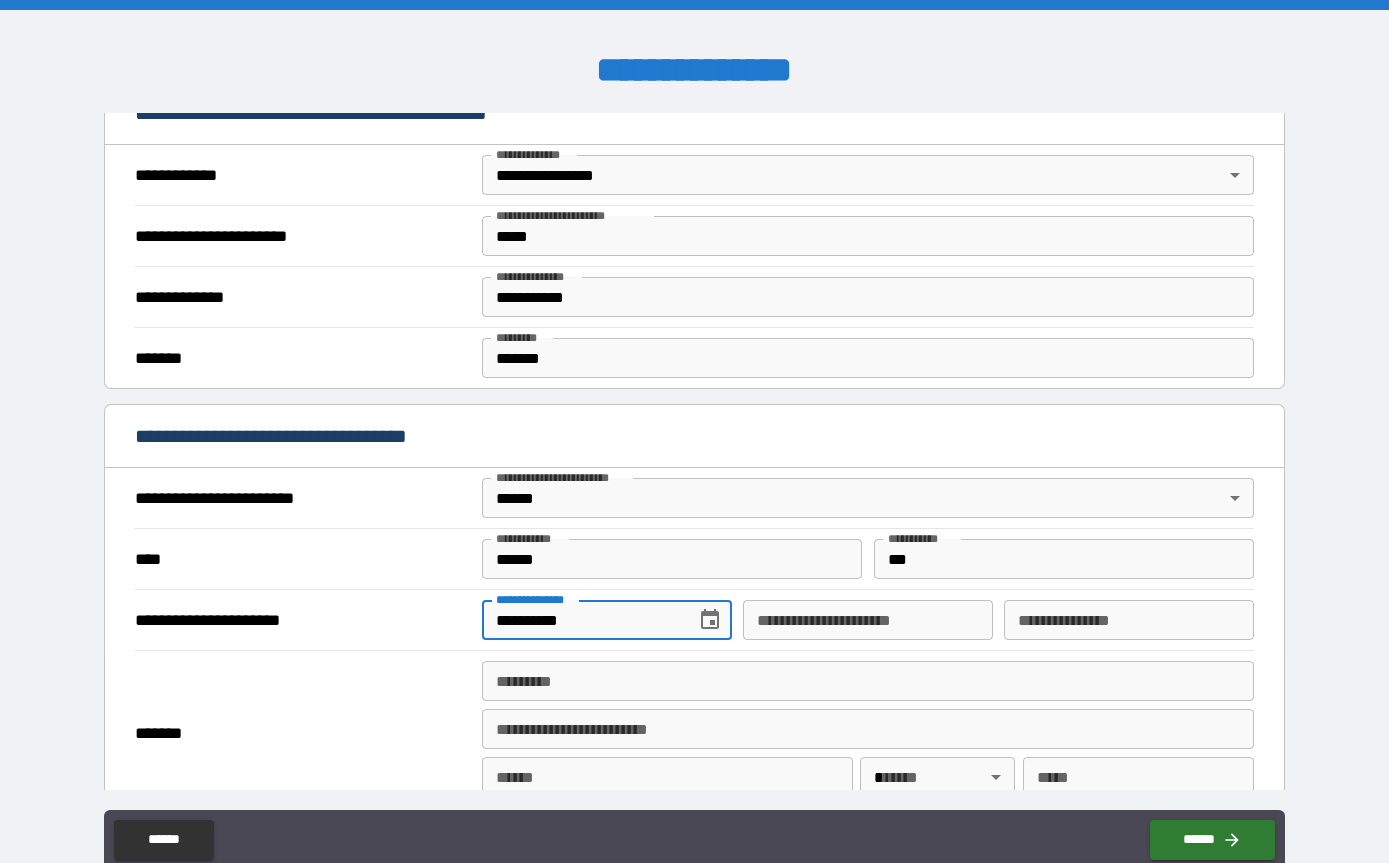 type on "**********" 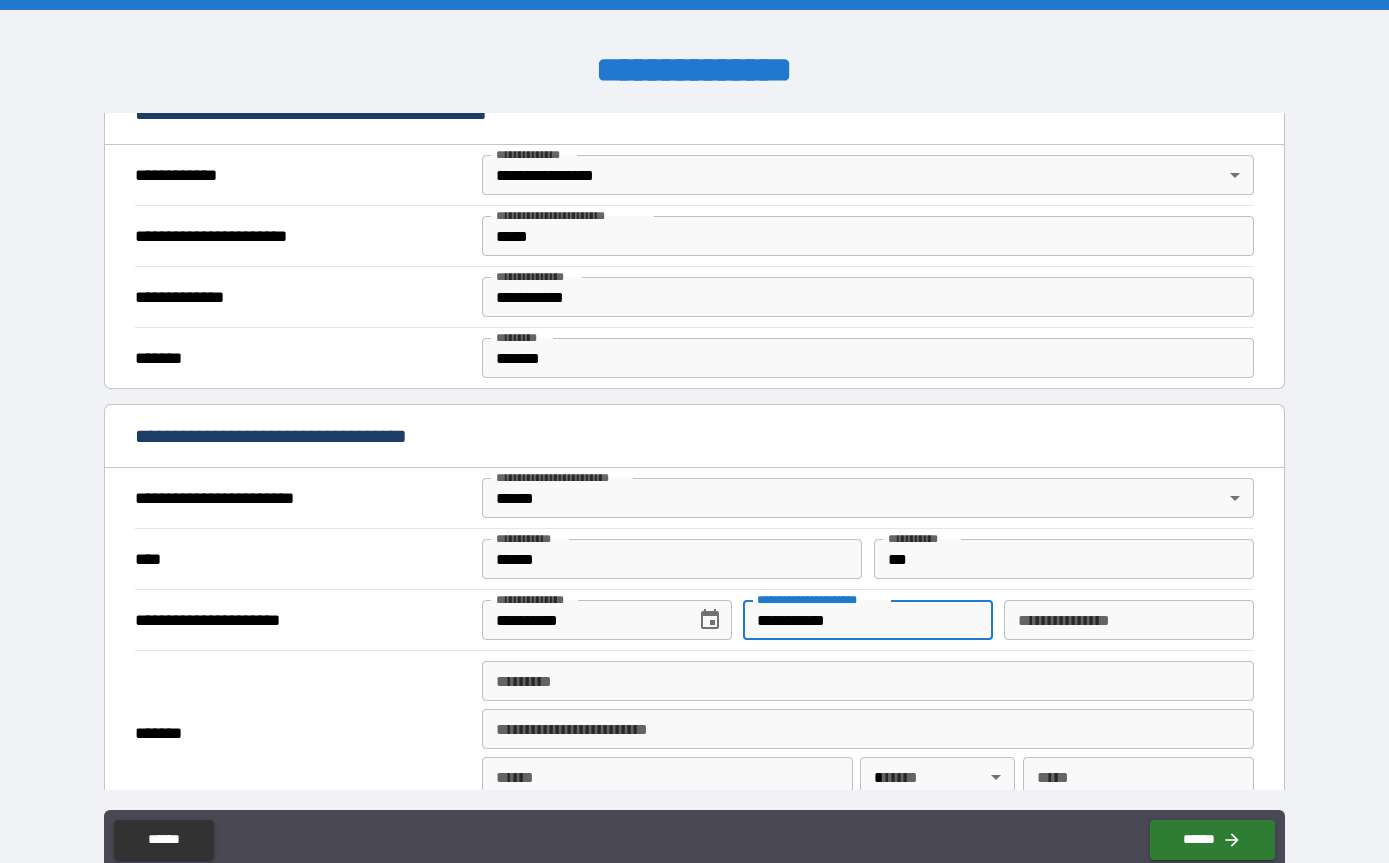 type on "**********" 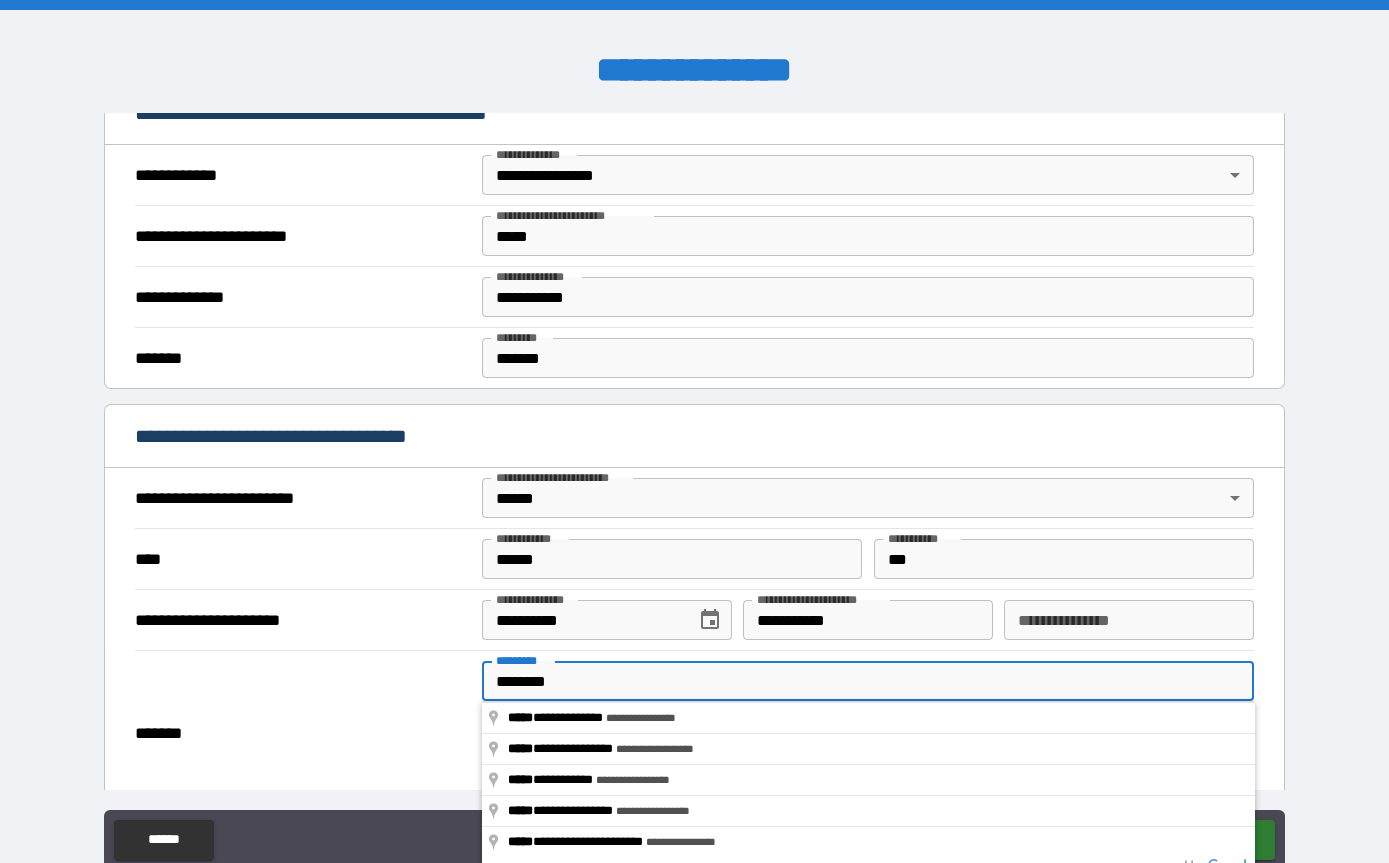 type on "*********" 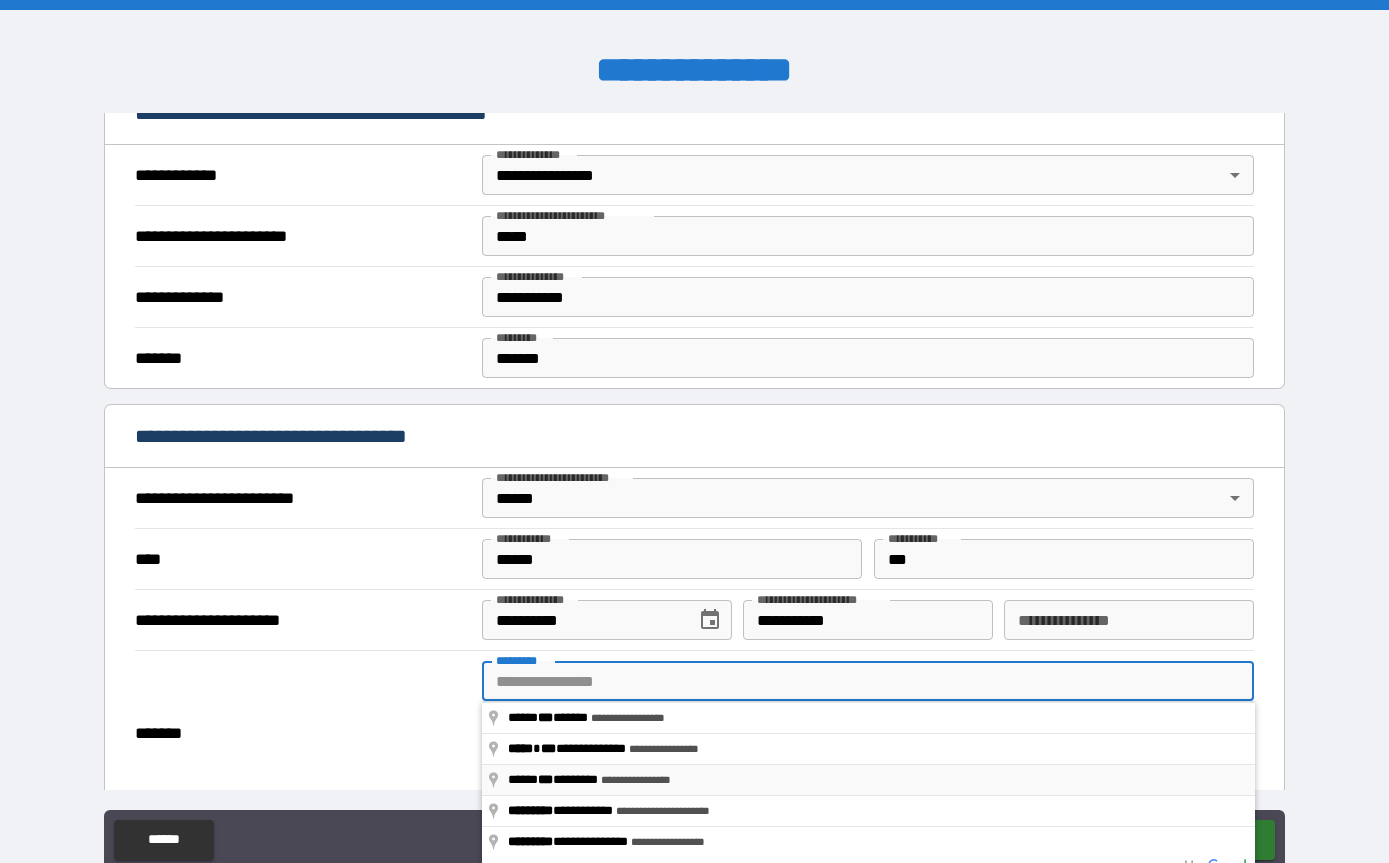 type on "**********" 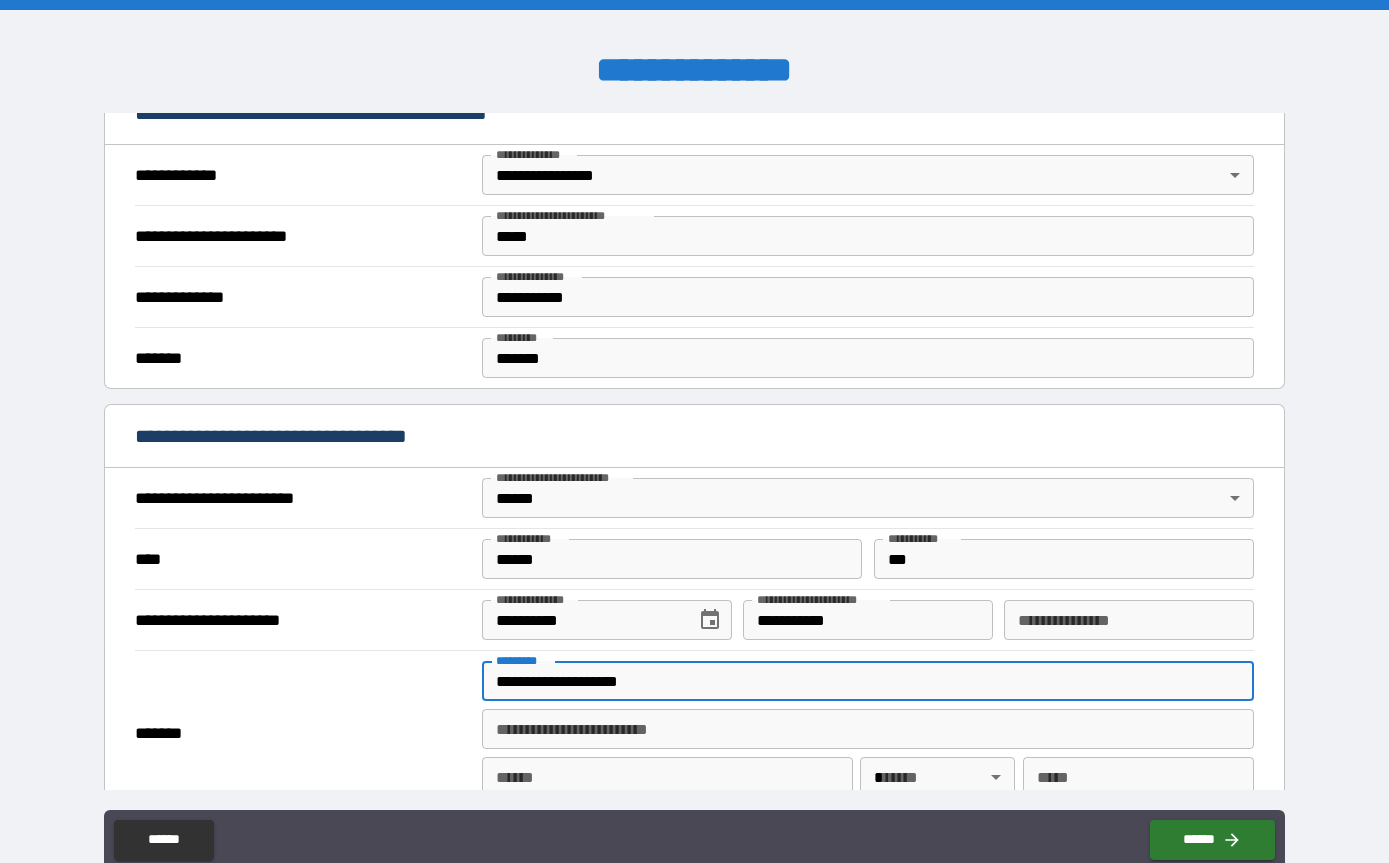 type on "********" 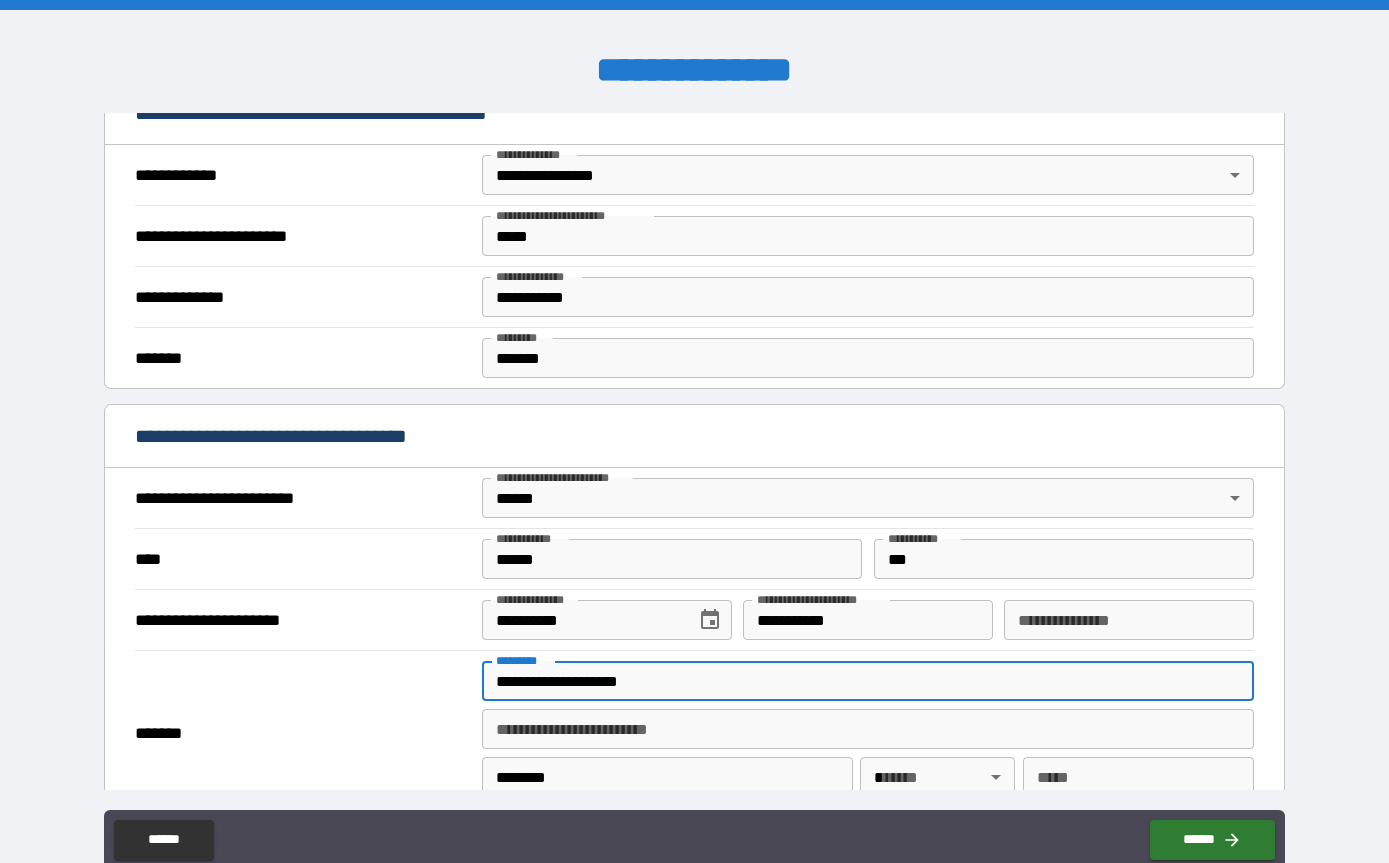 type on "**" 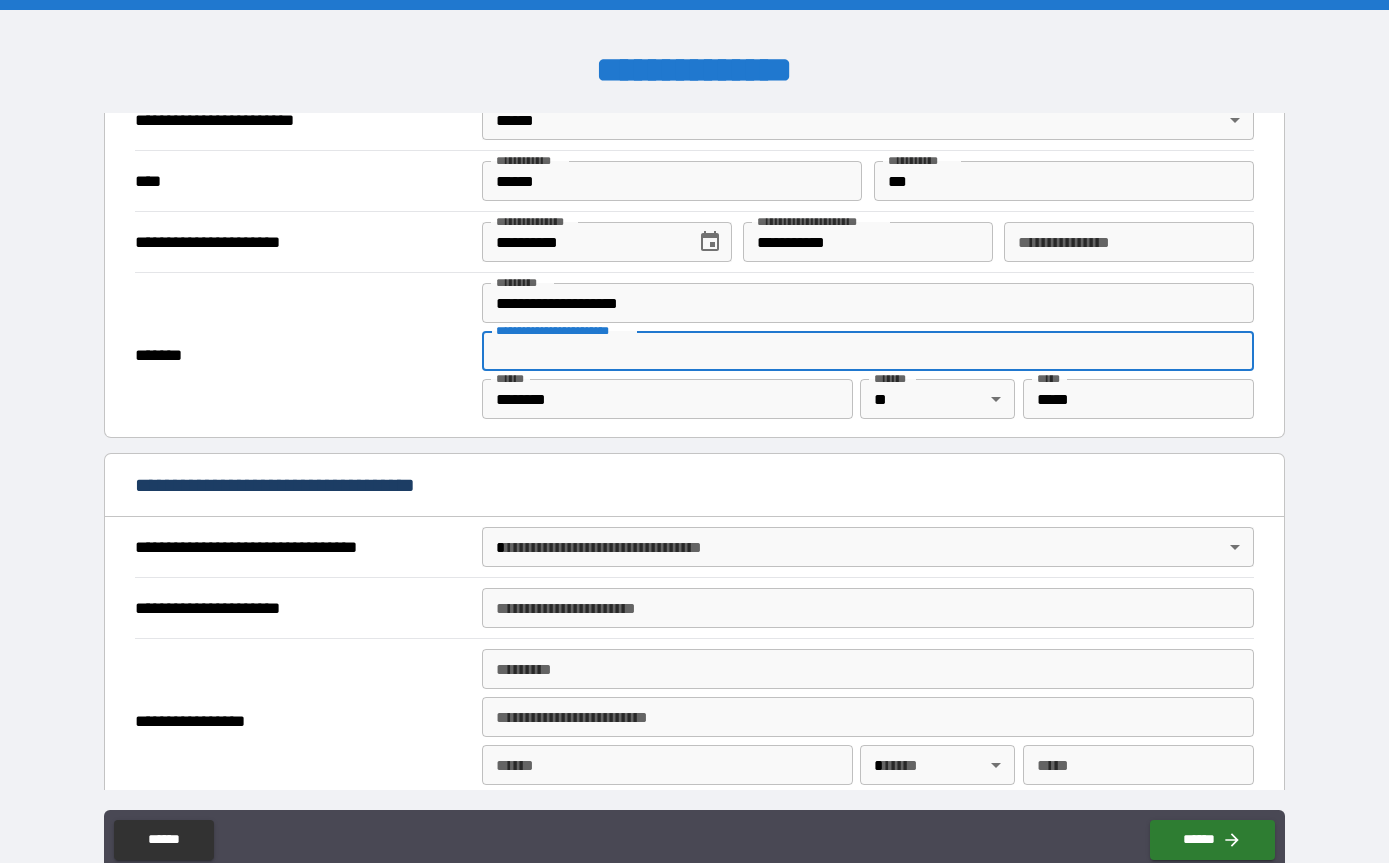 scroll, scrollTop: 800, scrollLeft: 0, axis: vertical 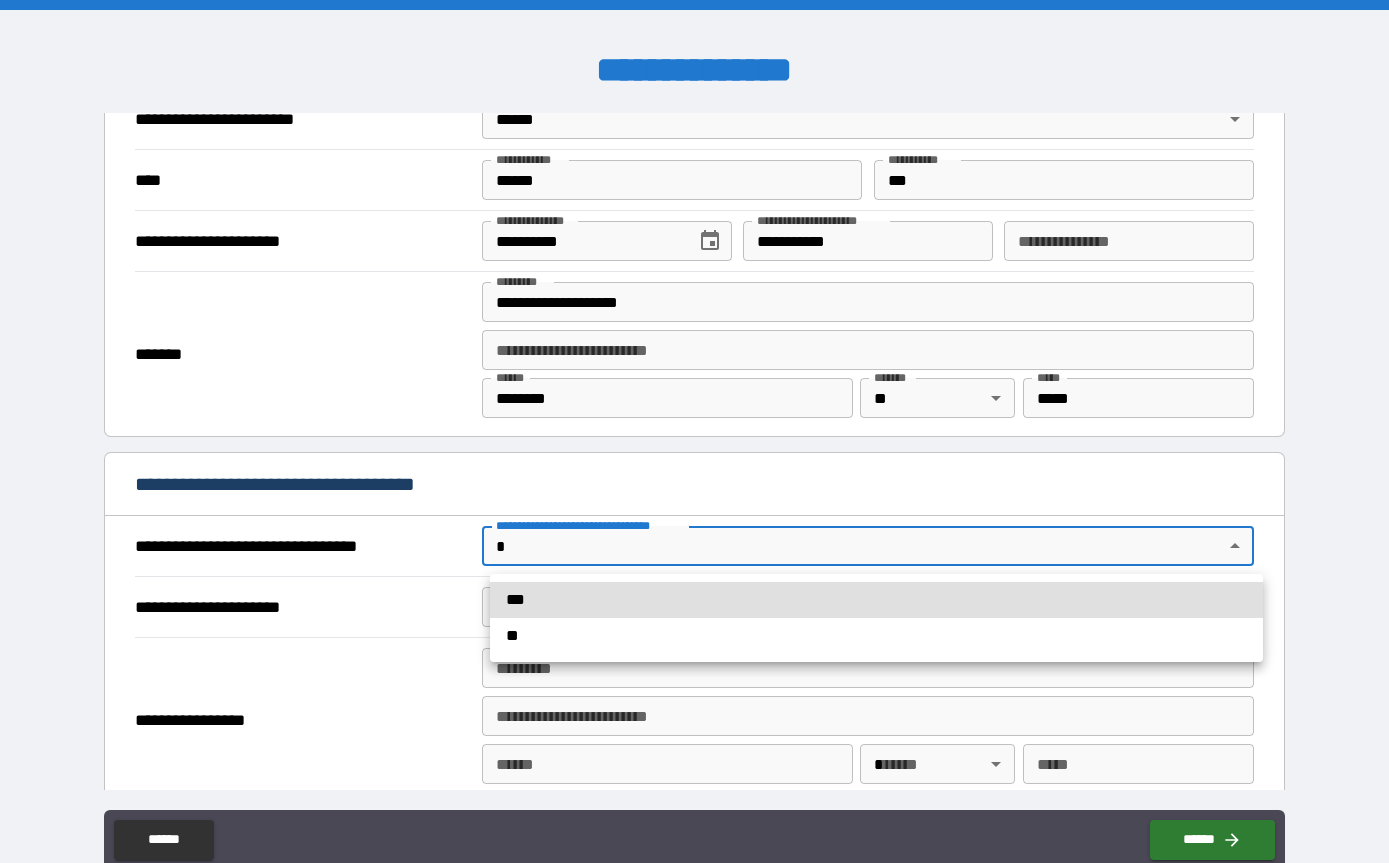 click on "**********" at bounding box center [694, 463] 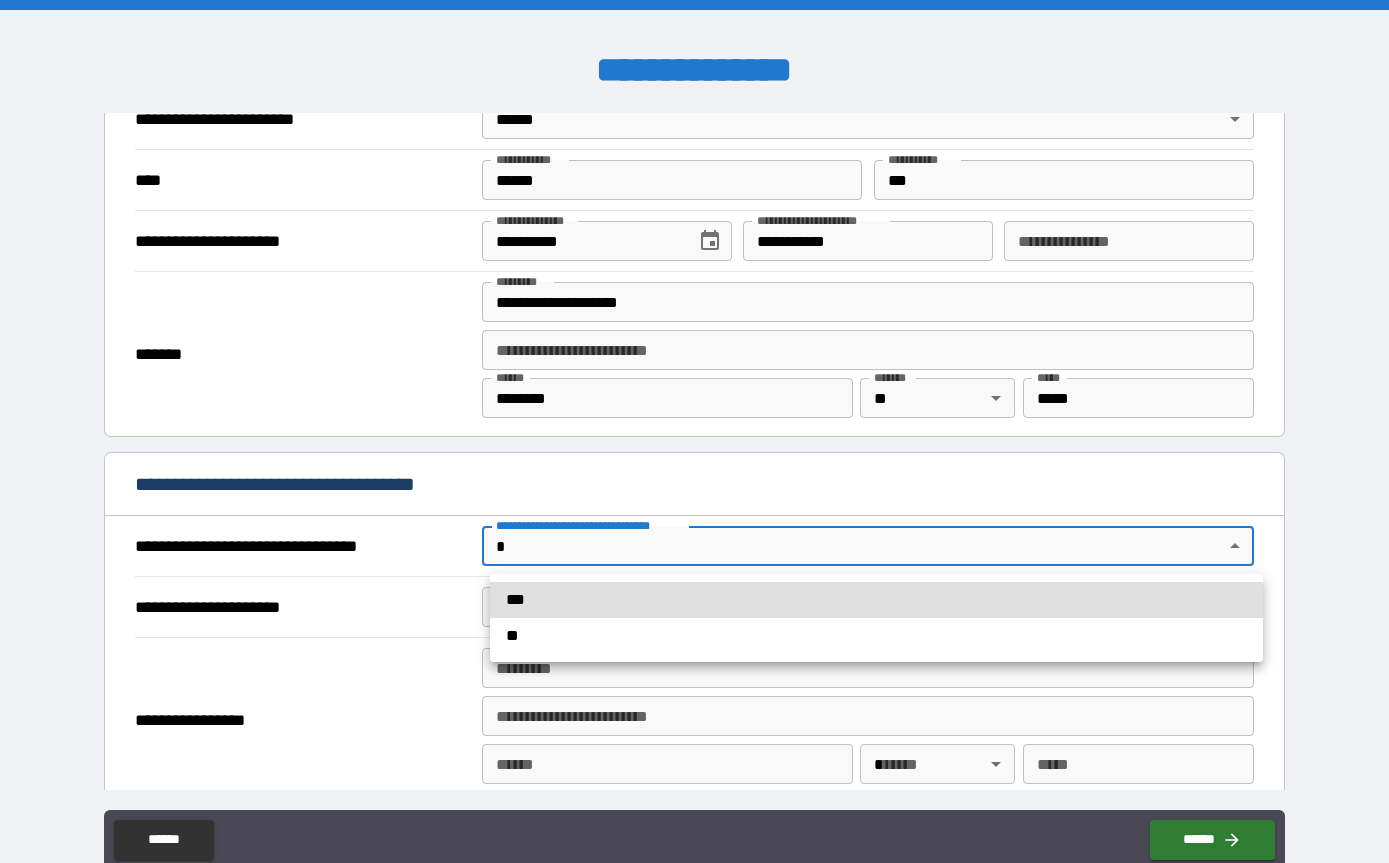click on "***" at bounding box center (876, 600) 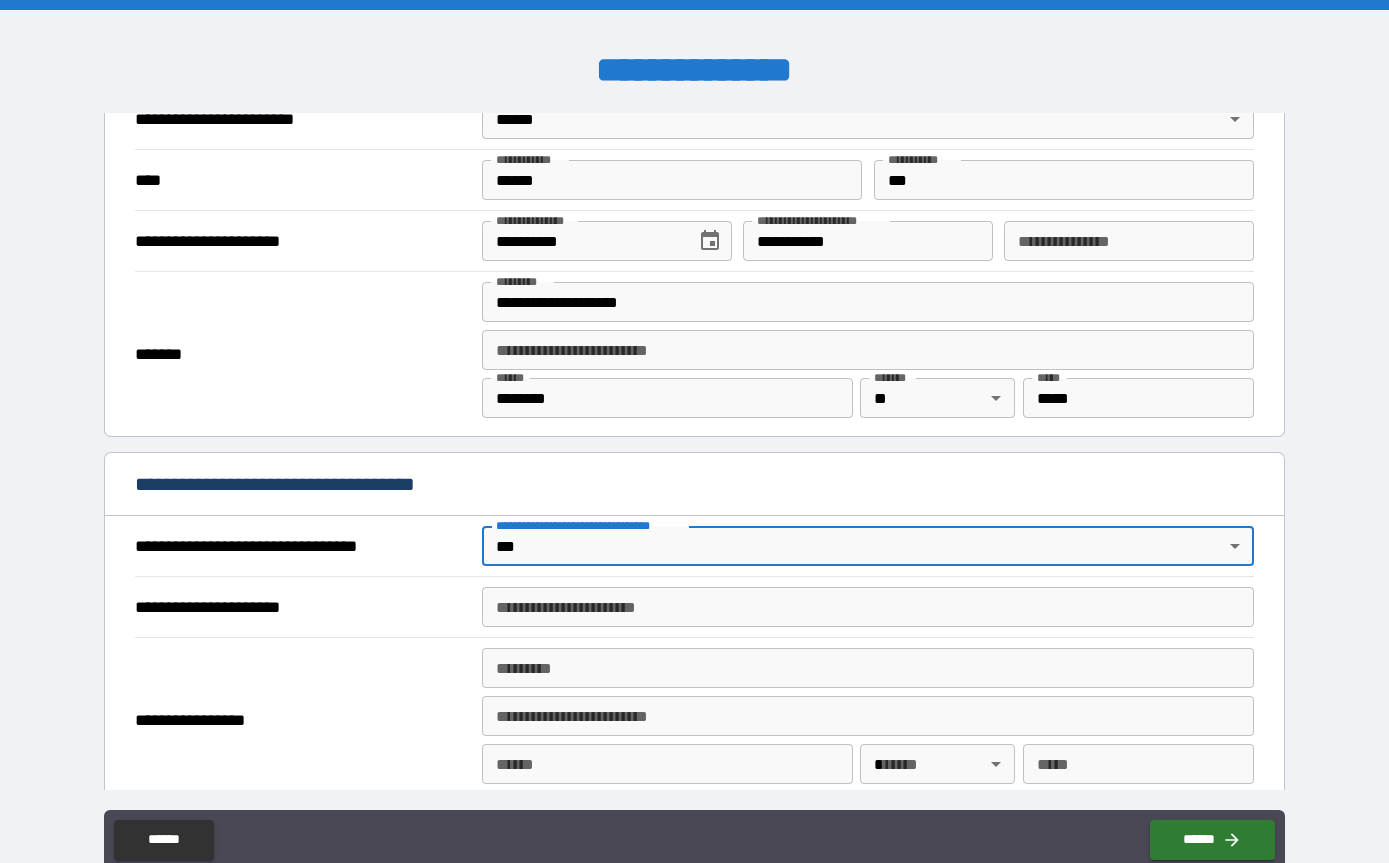 type on "*" 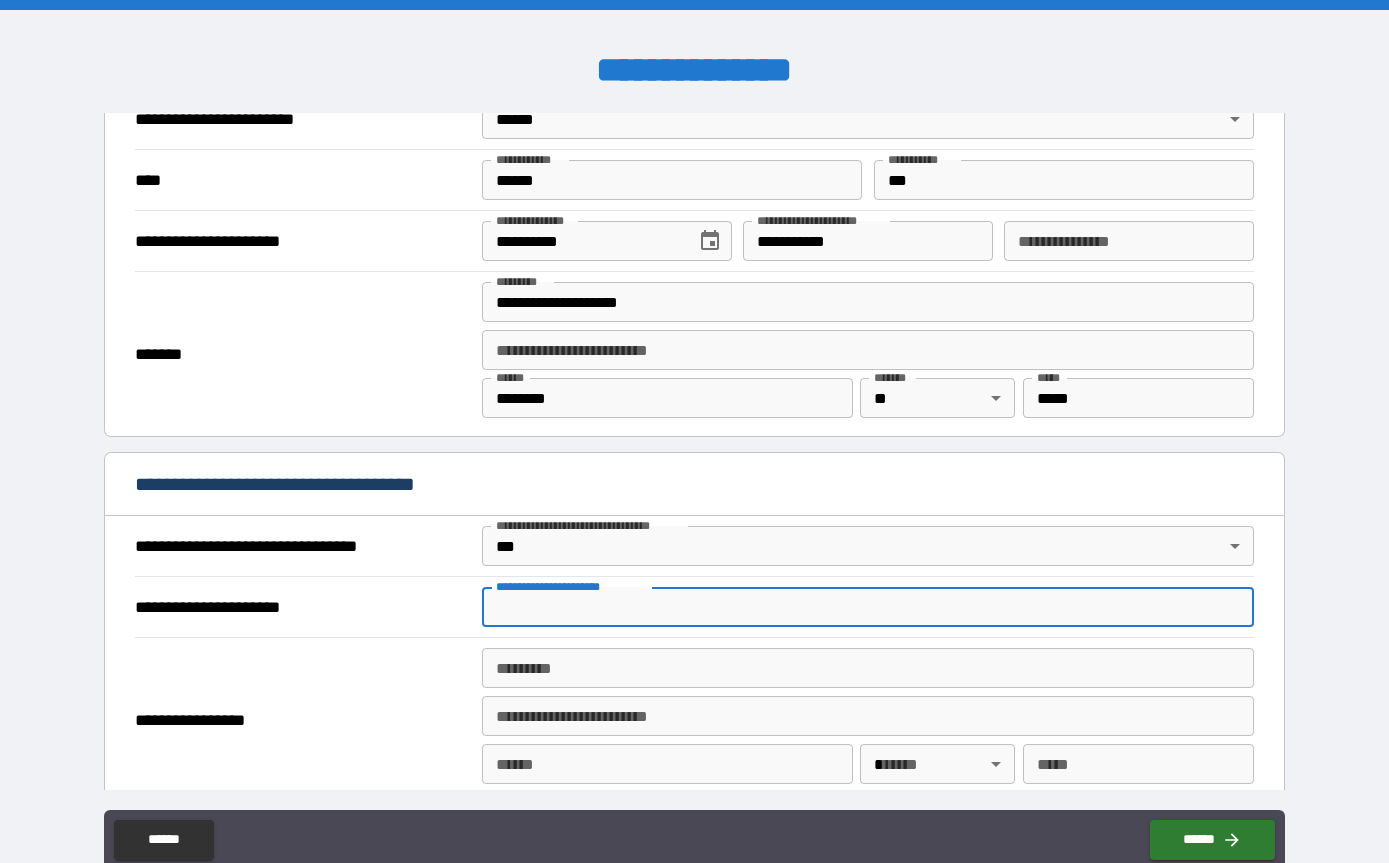 click on "**********" at bounding box center [868, 607] 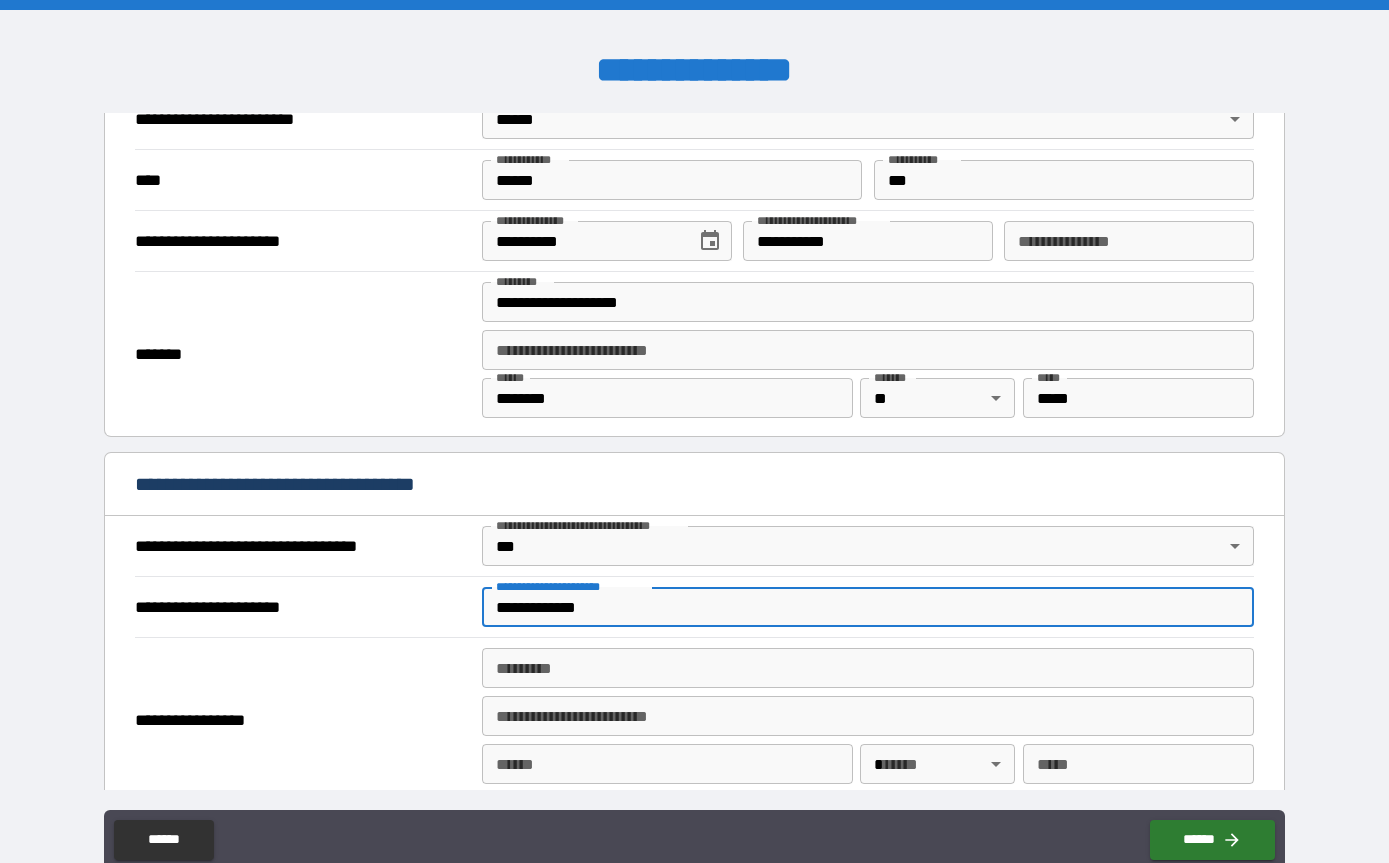 scroll, scrollTop: 890, scrollLeft: 0, axis: vertical 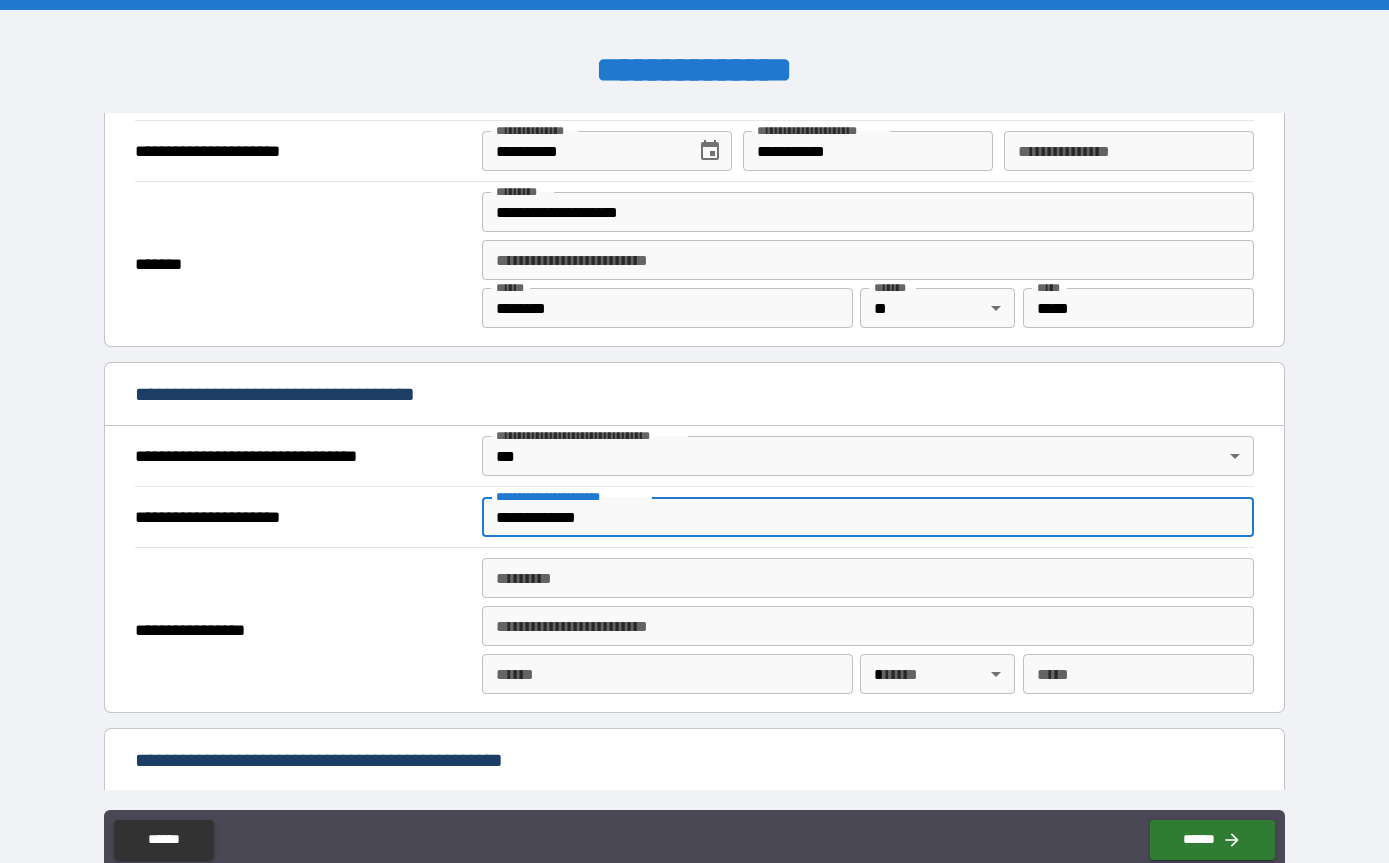 type on "**********" 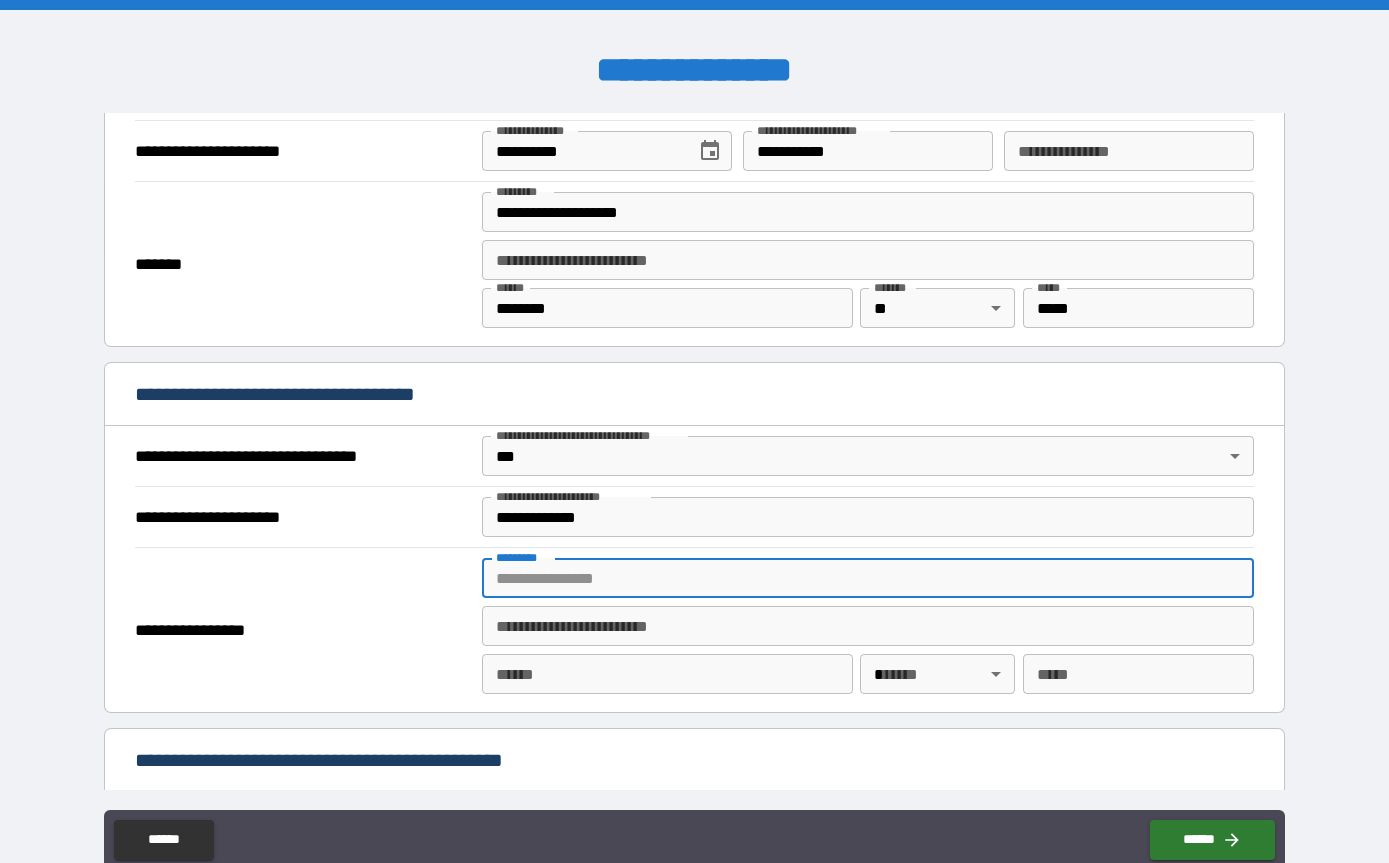 paste on "**********" 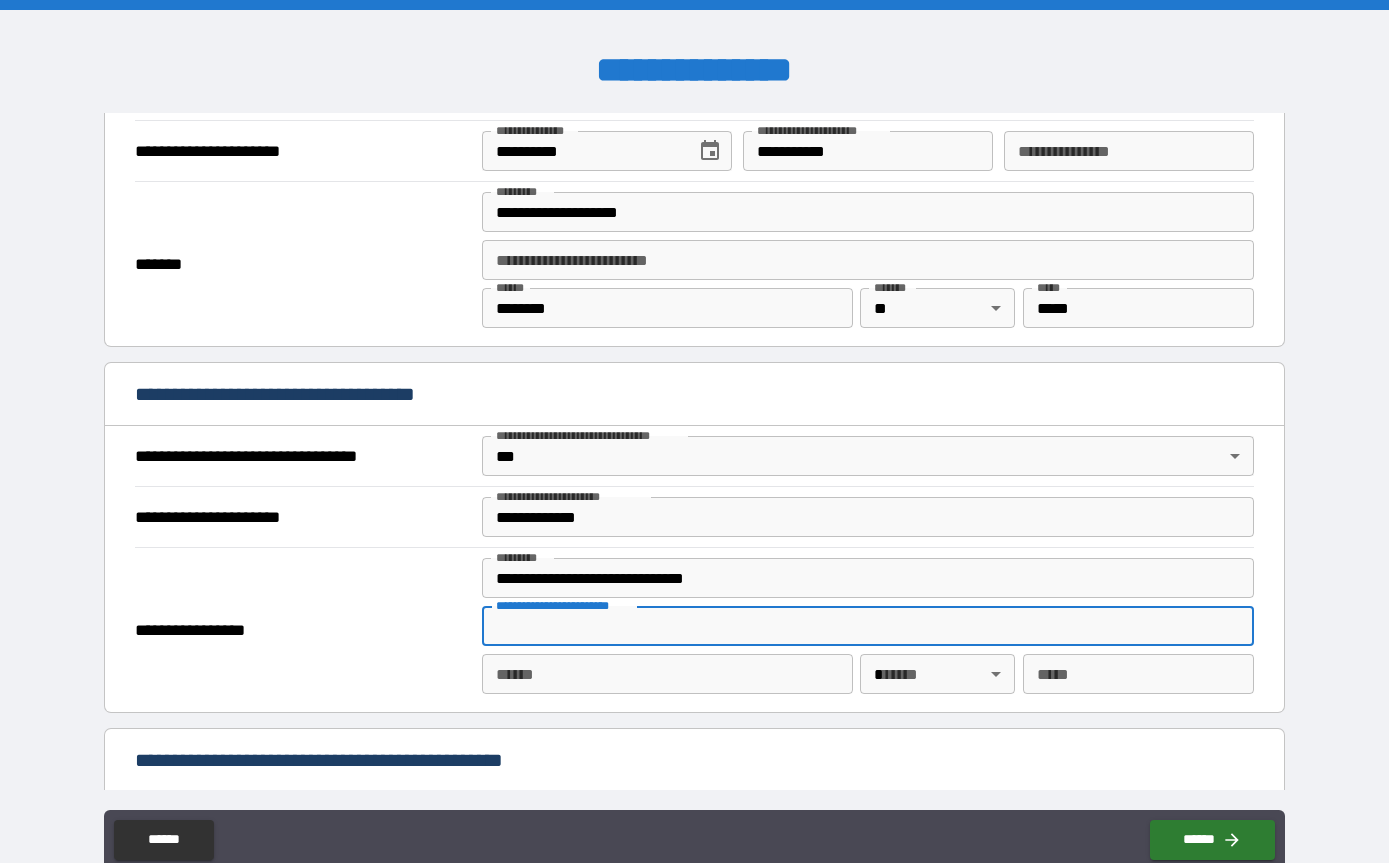 type on "**********" 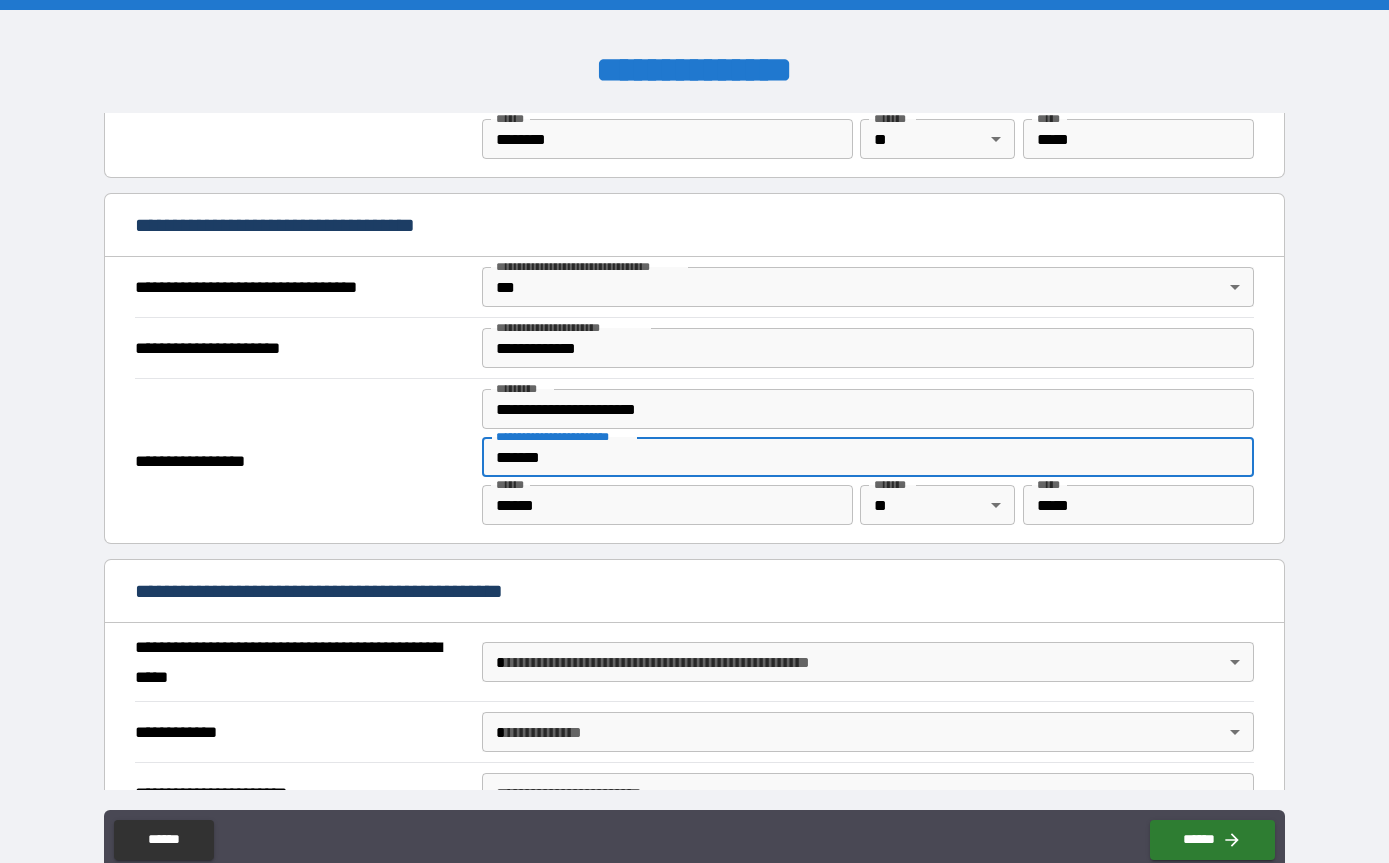 scroll, scrollTop: 1136, scrollLeft: 0, axis: vertical 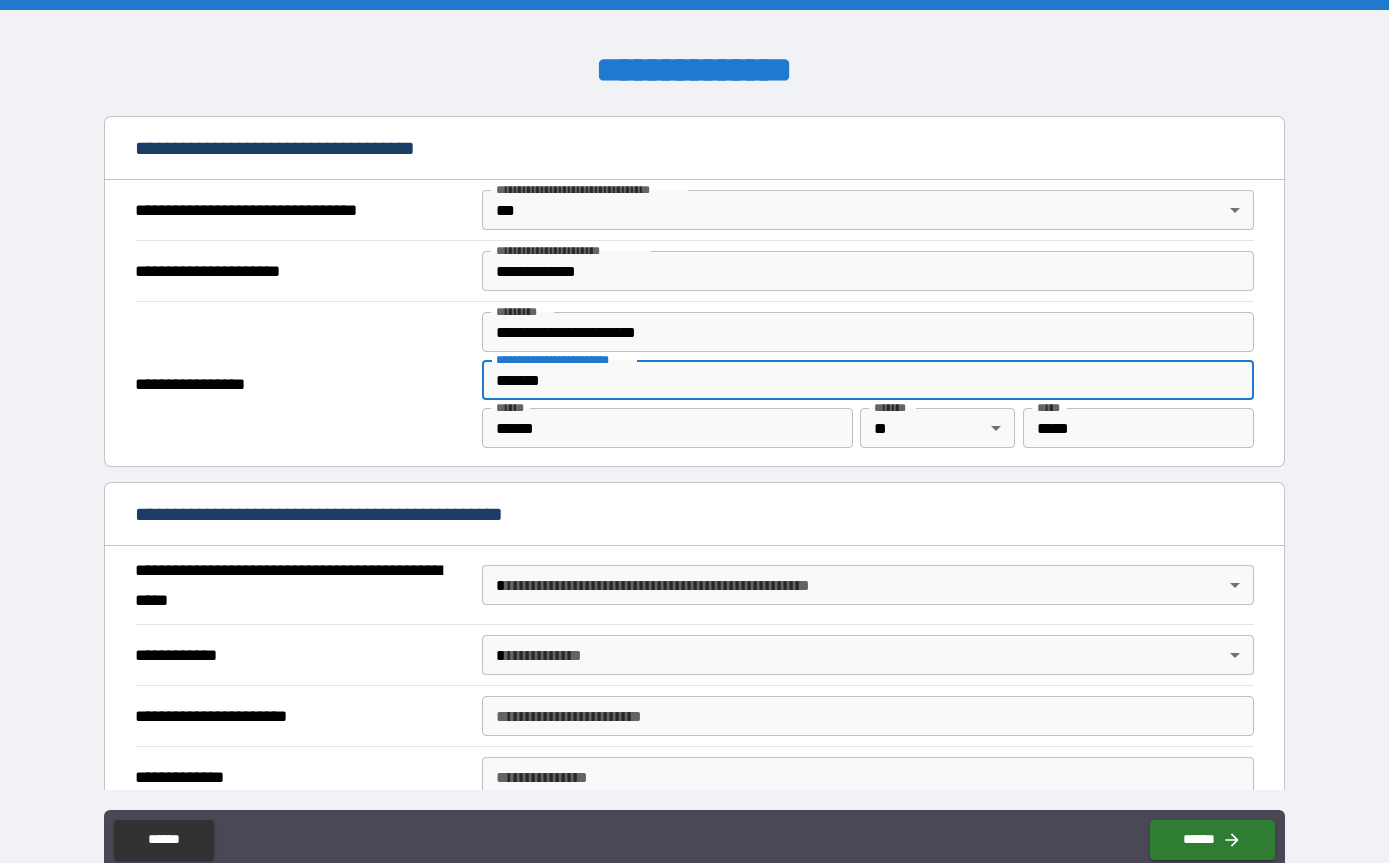 click on "**********" at bounding box center [694, 463] 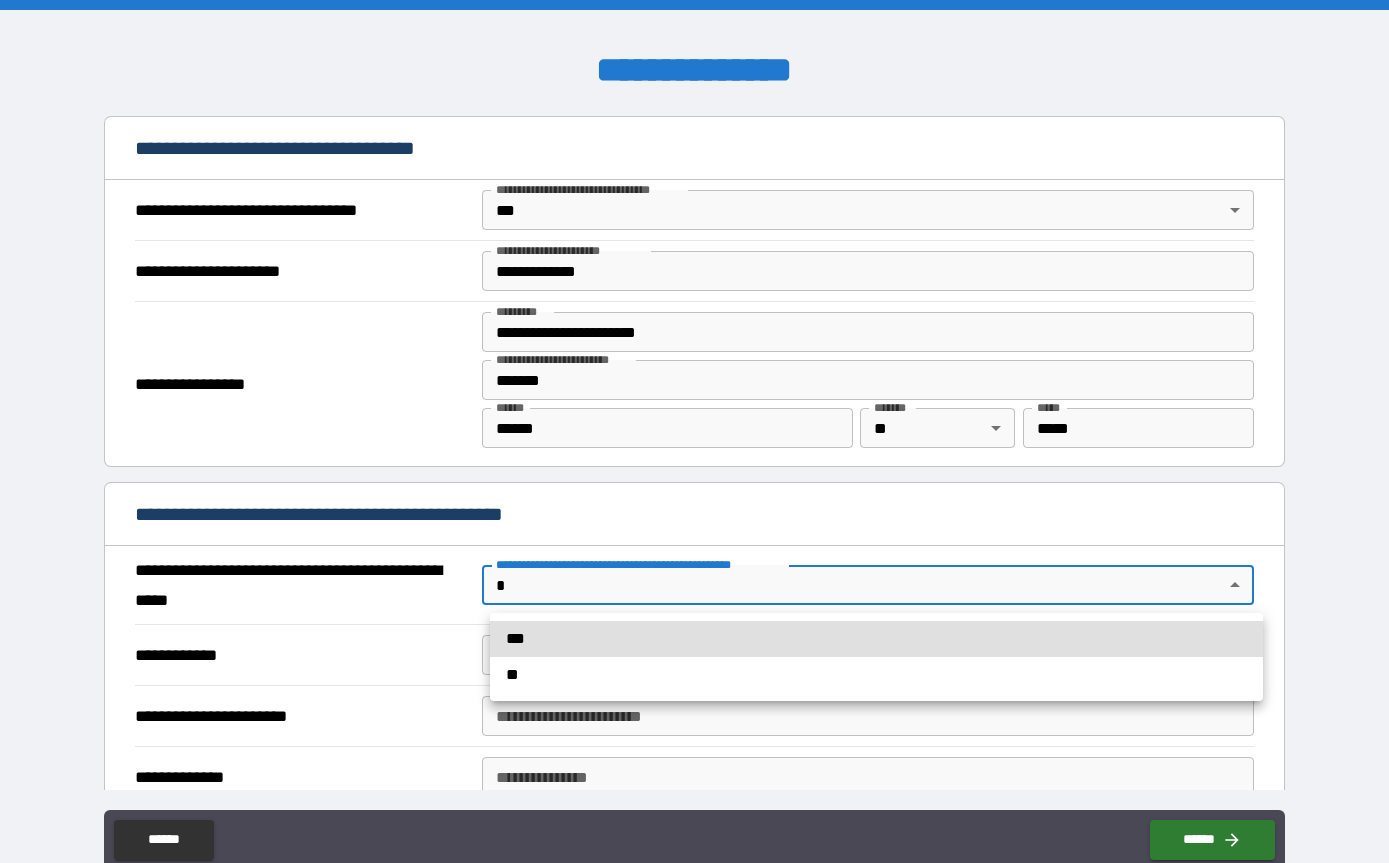 click on "***" at bounding box center [876, 639] 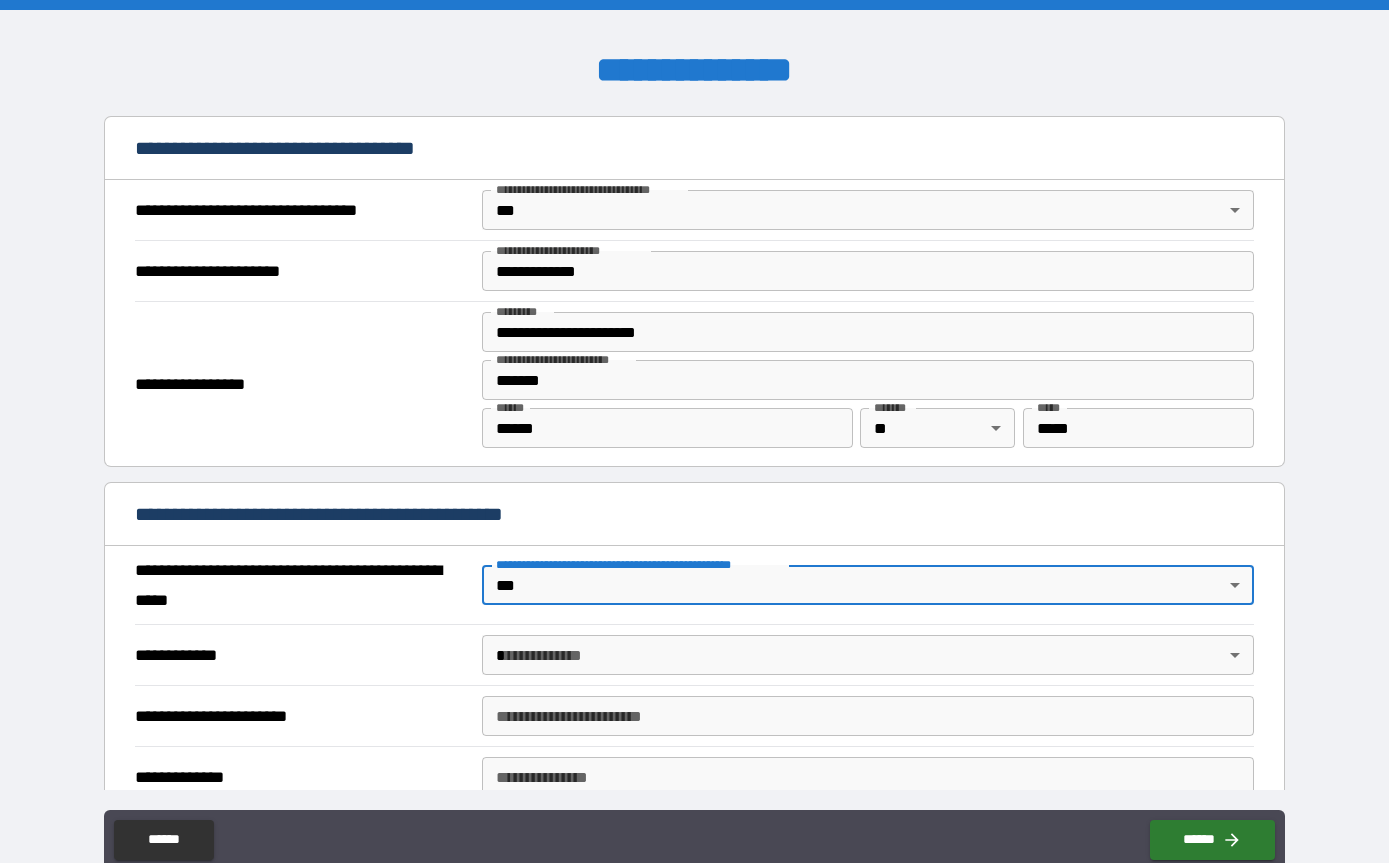 click on "**********" at bounding box center (694, 463) 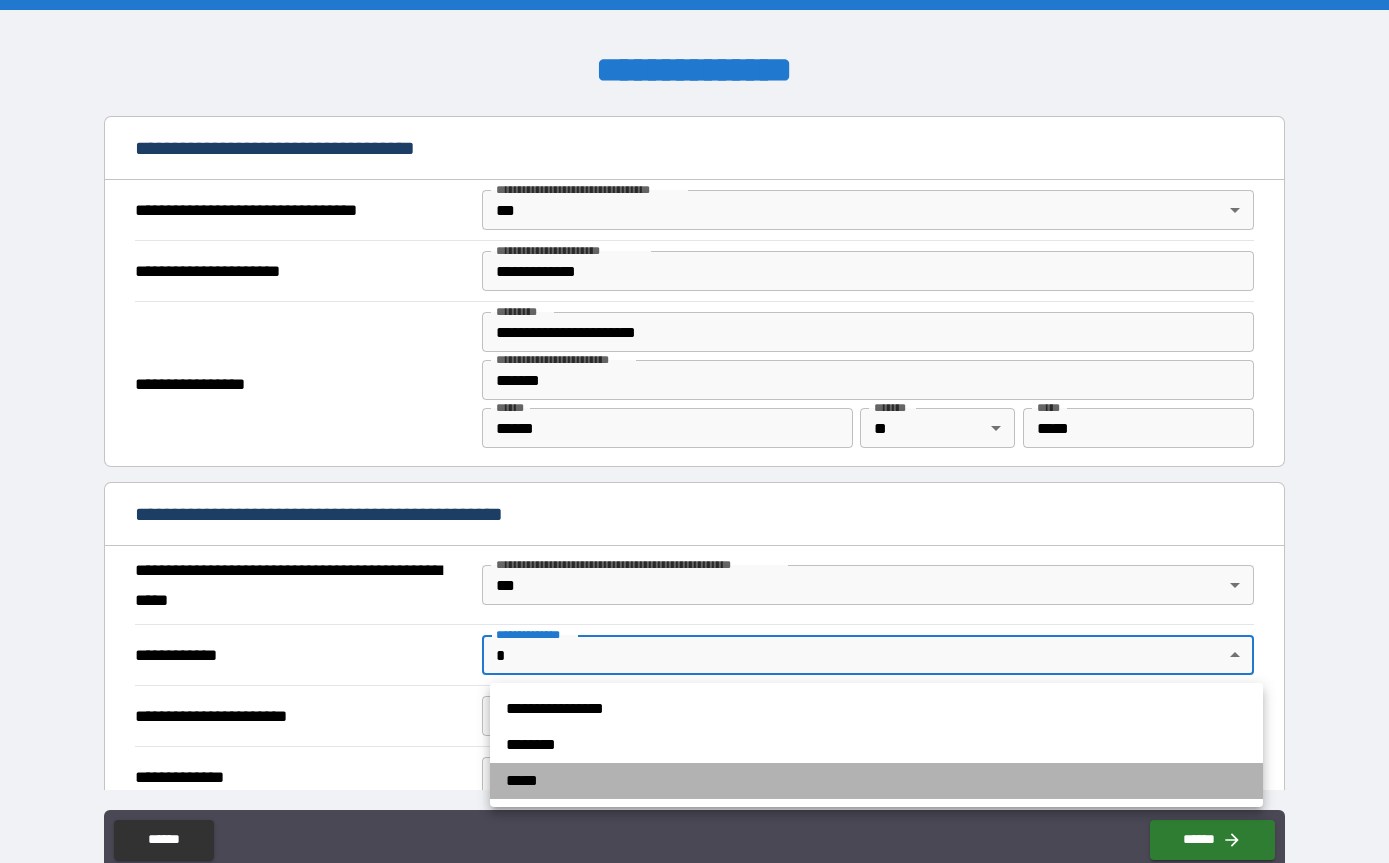 click on "*****" at bounding box center (876, 781) 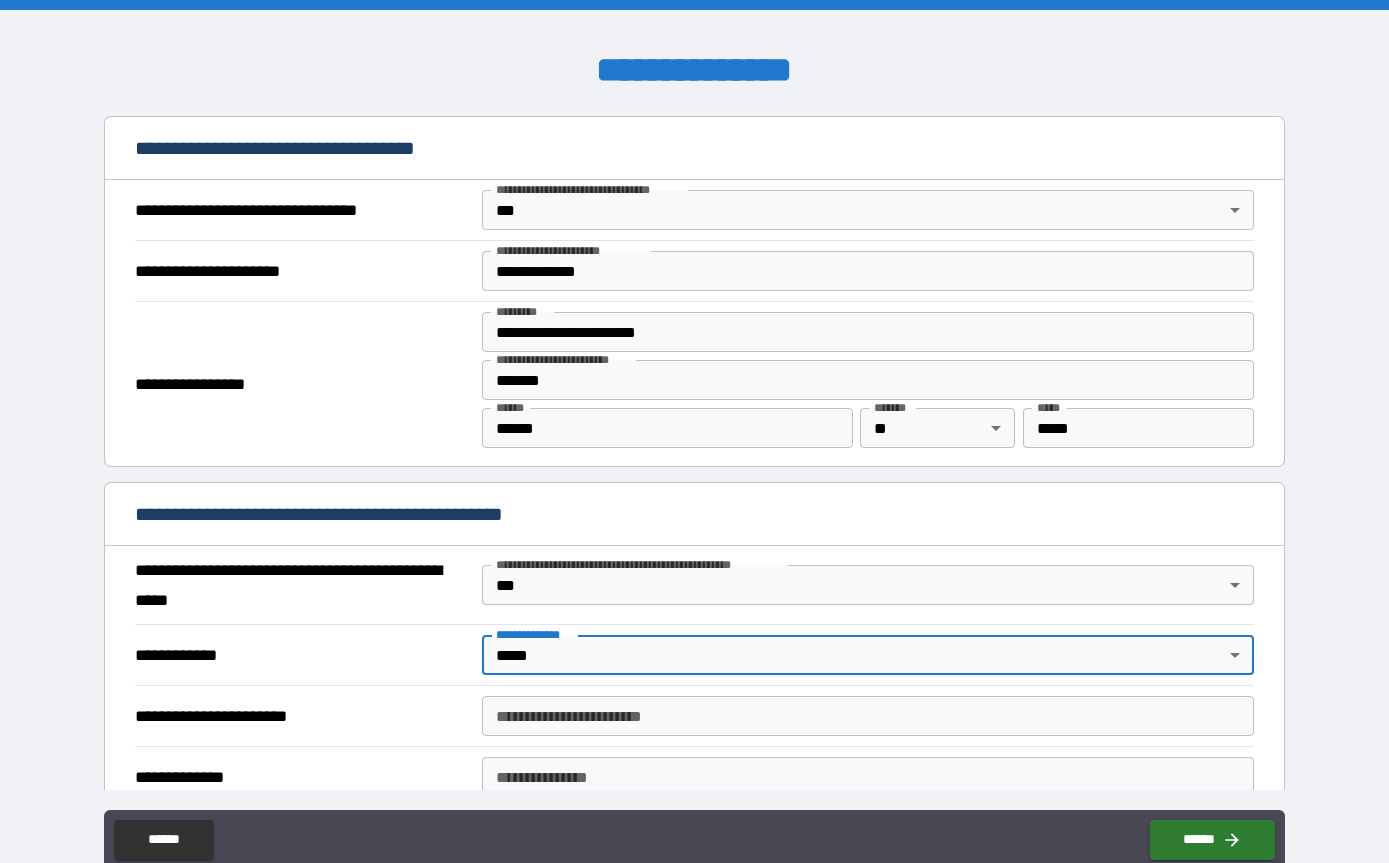 scroll, scrollTop: 1312, scrollLeft: 0, axis: vertical 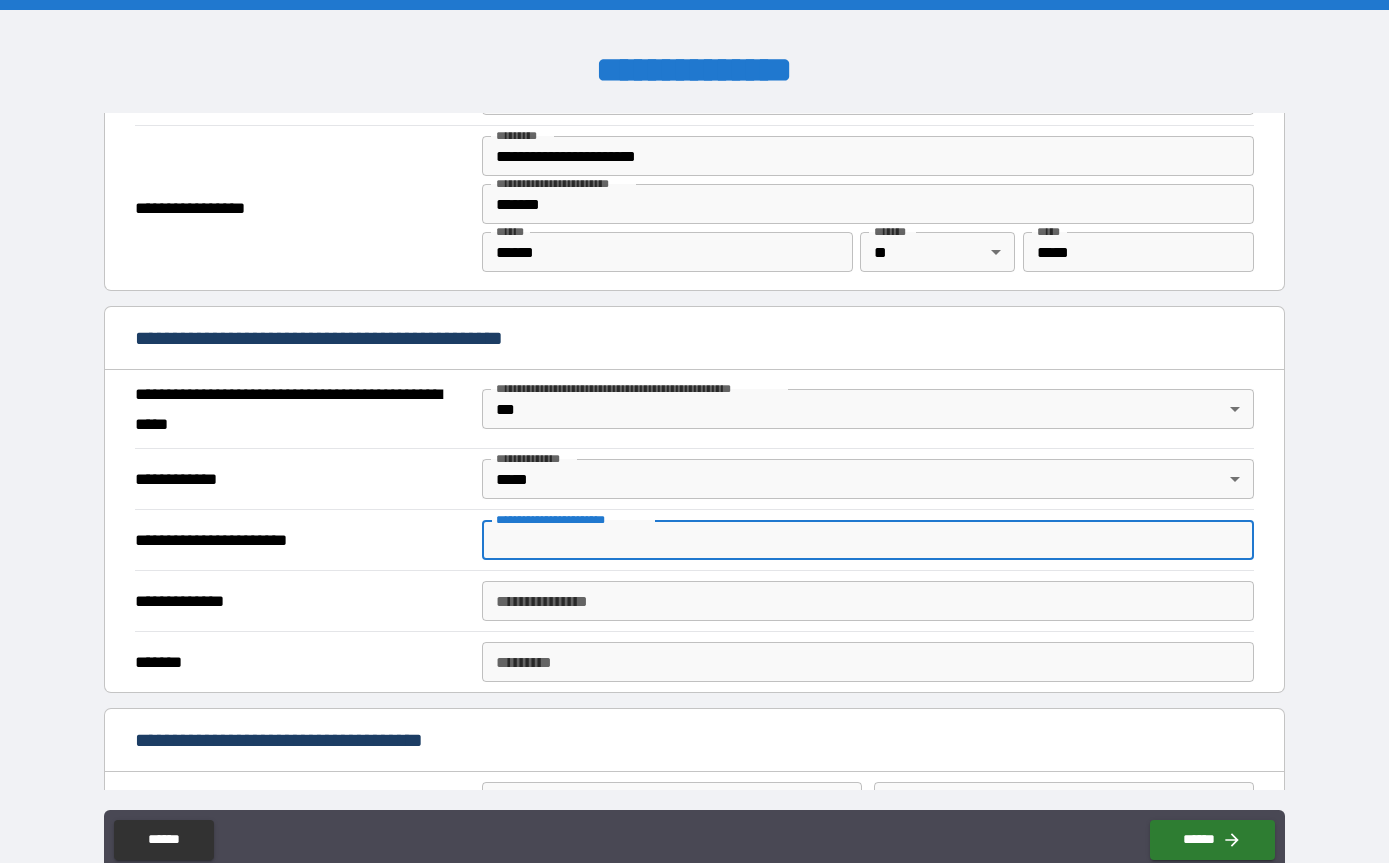 click on "**********" at bounding box center (868, 540) 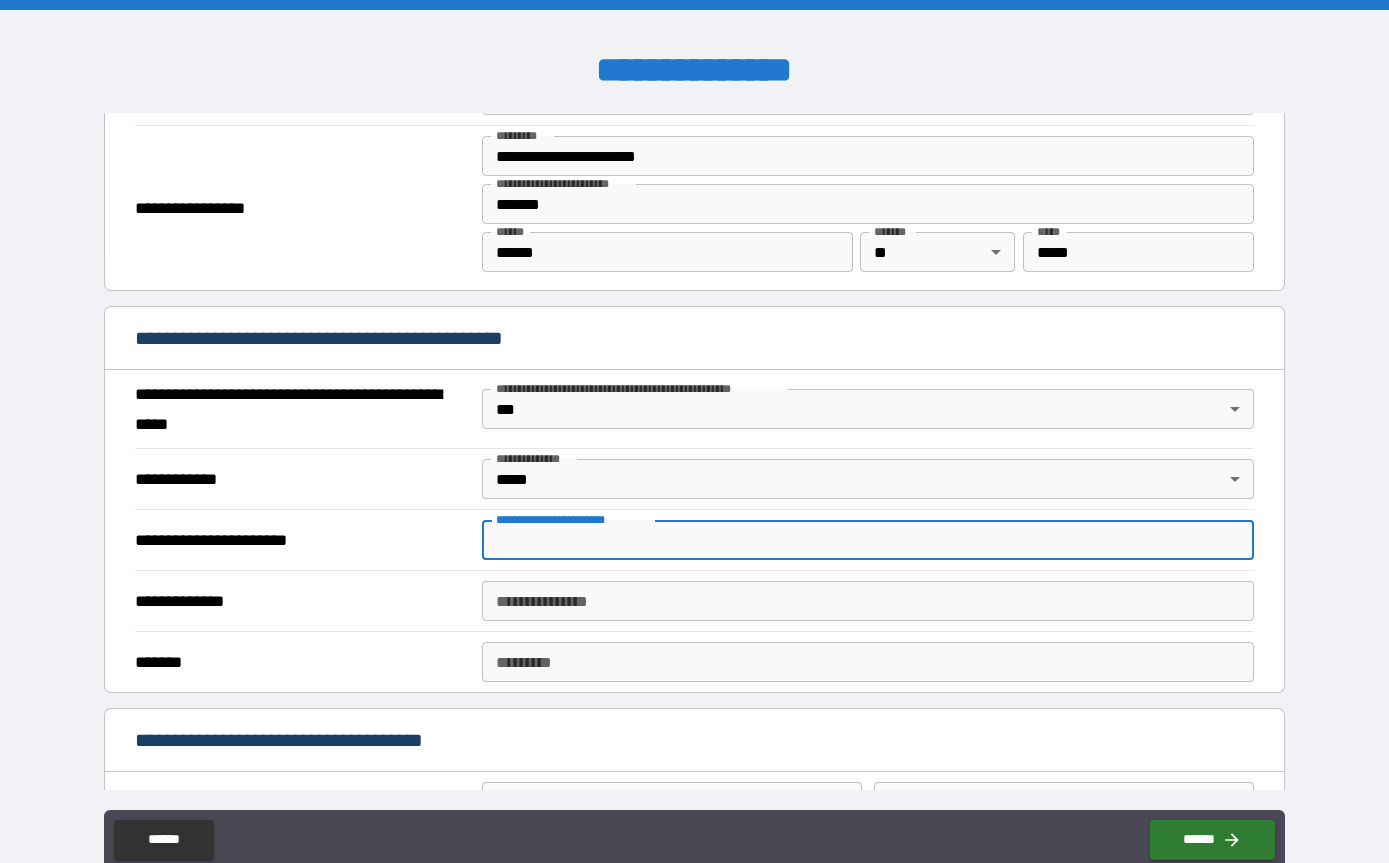 click on "**********" at bounding box center [694, 463] 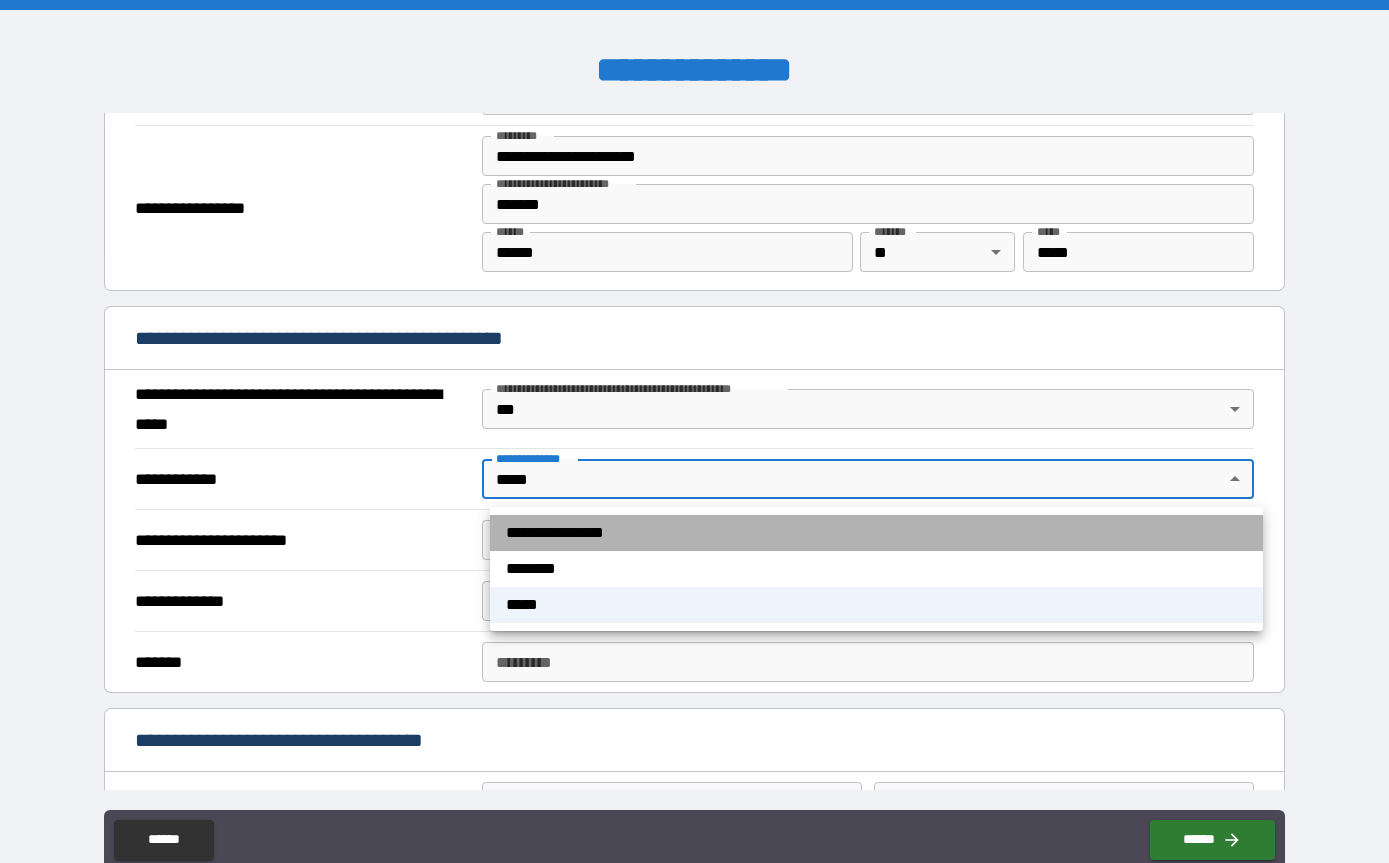 click on "**********" at bounding box center [876, 533] 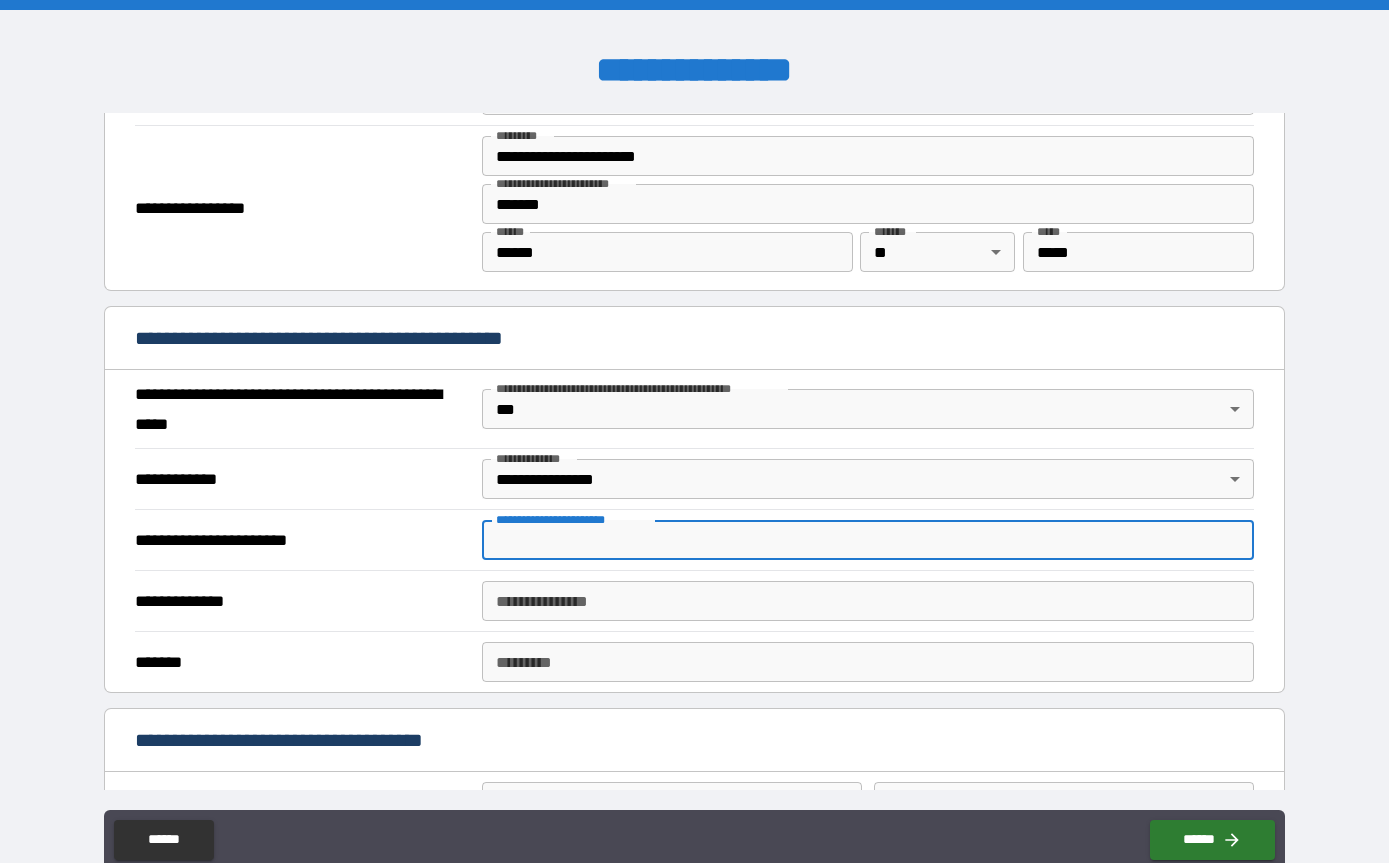 click on "**********" at bounding box center [868, 540] 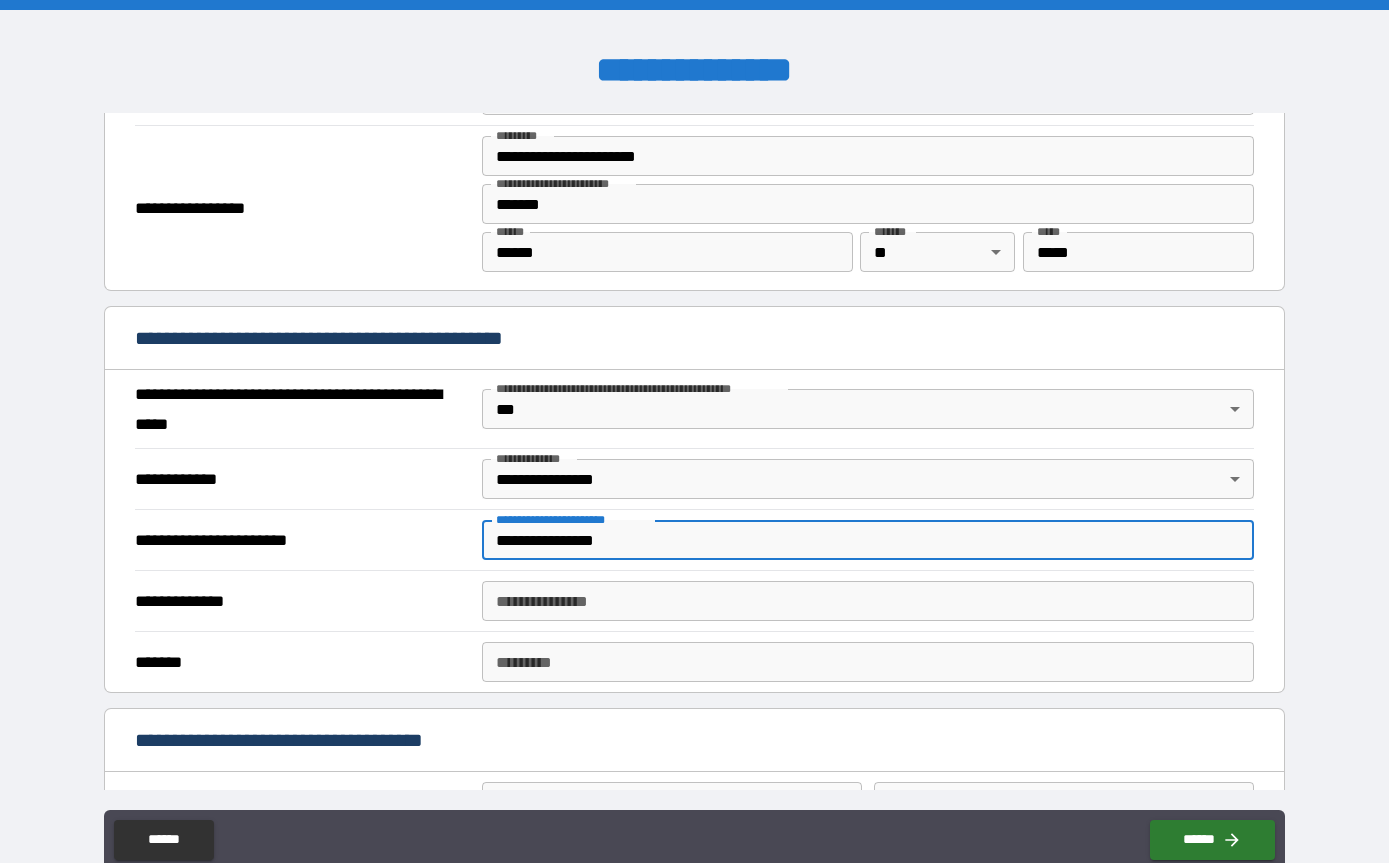 type on "**********" 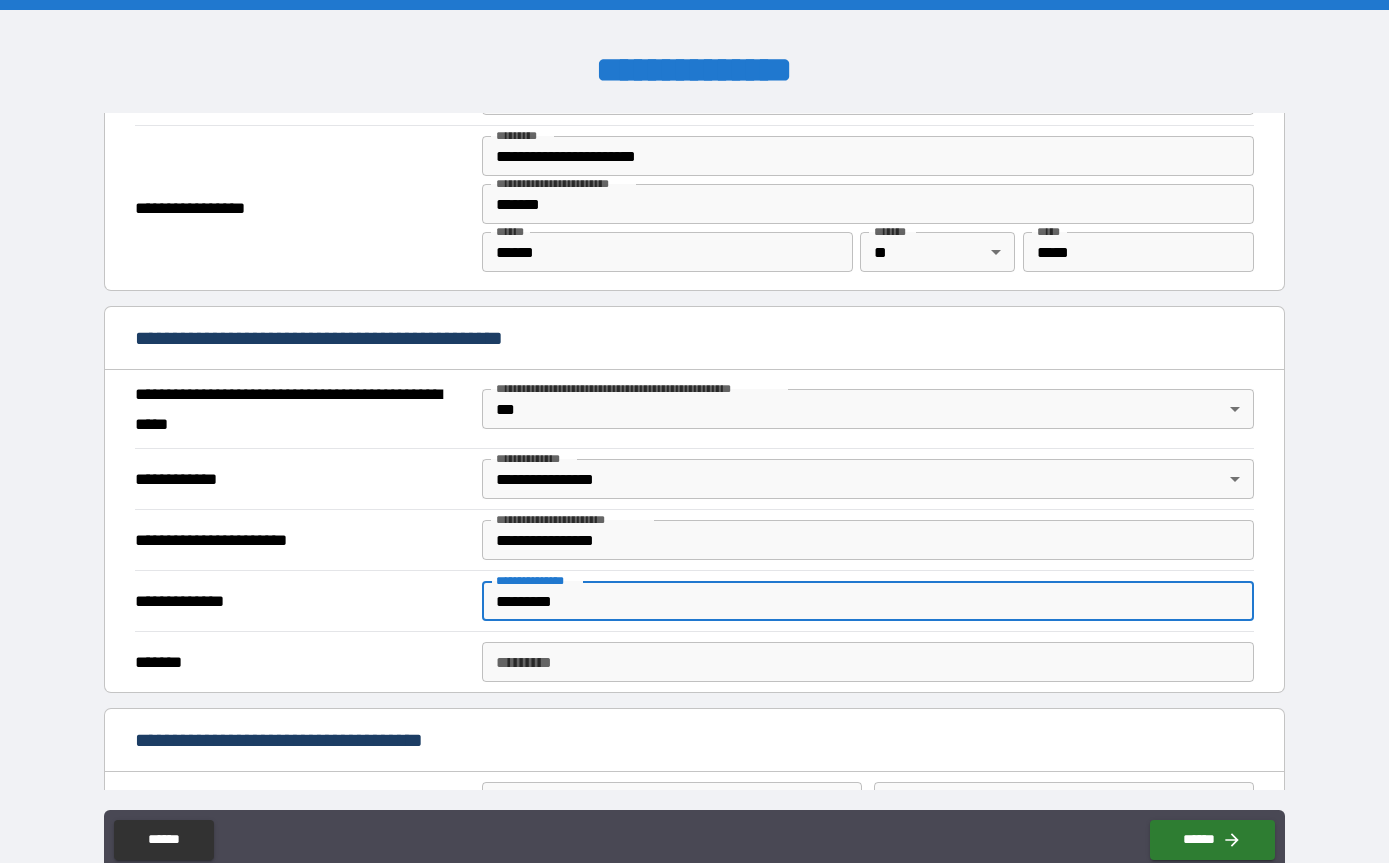 type on "*********" 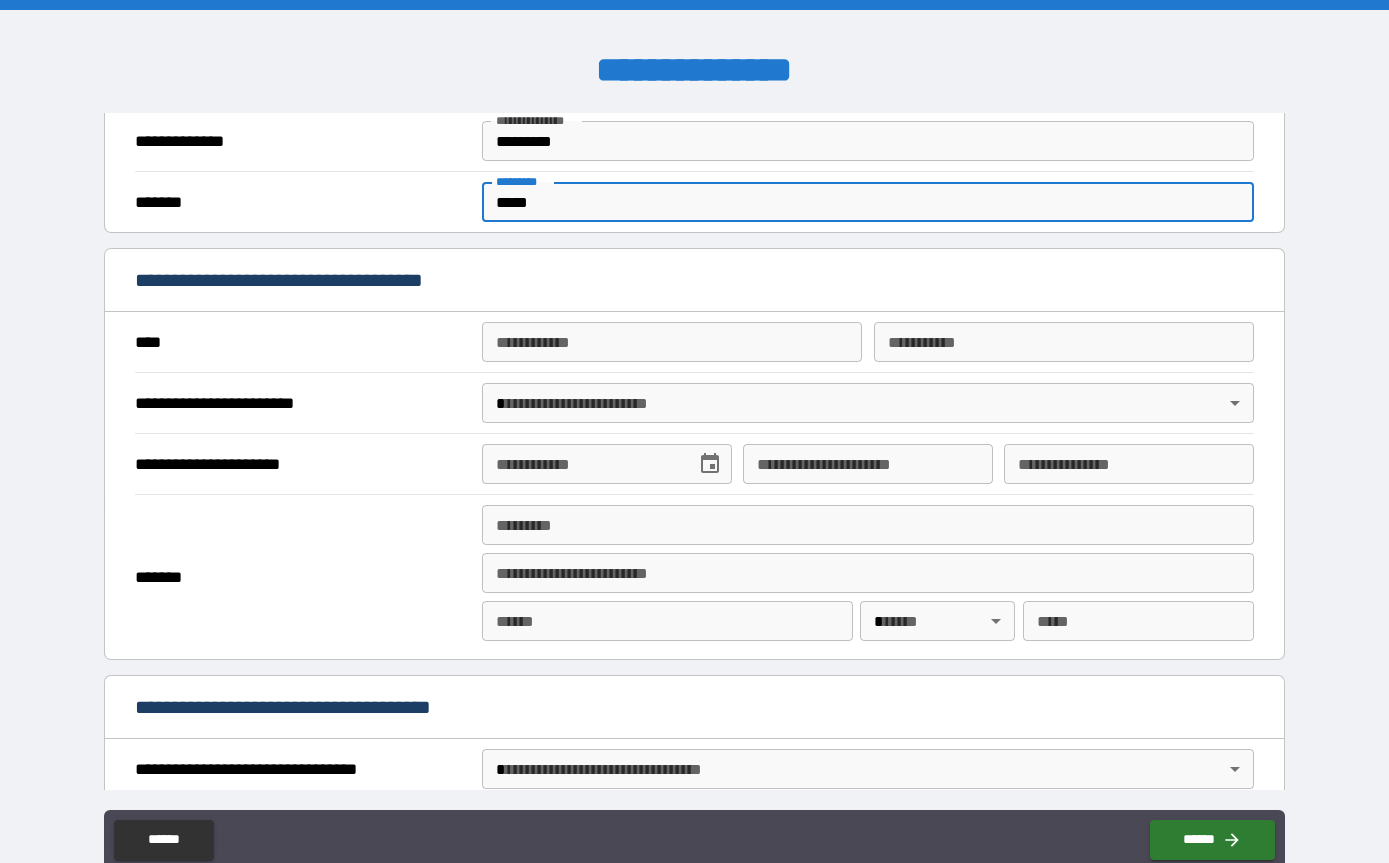 scroll, scrollTop: 1928, scrollLeft: 0, axis: vertical 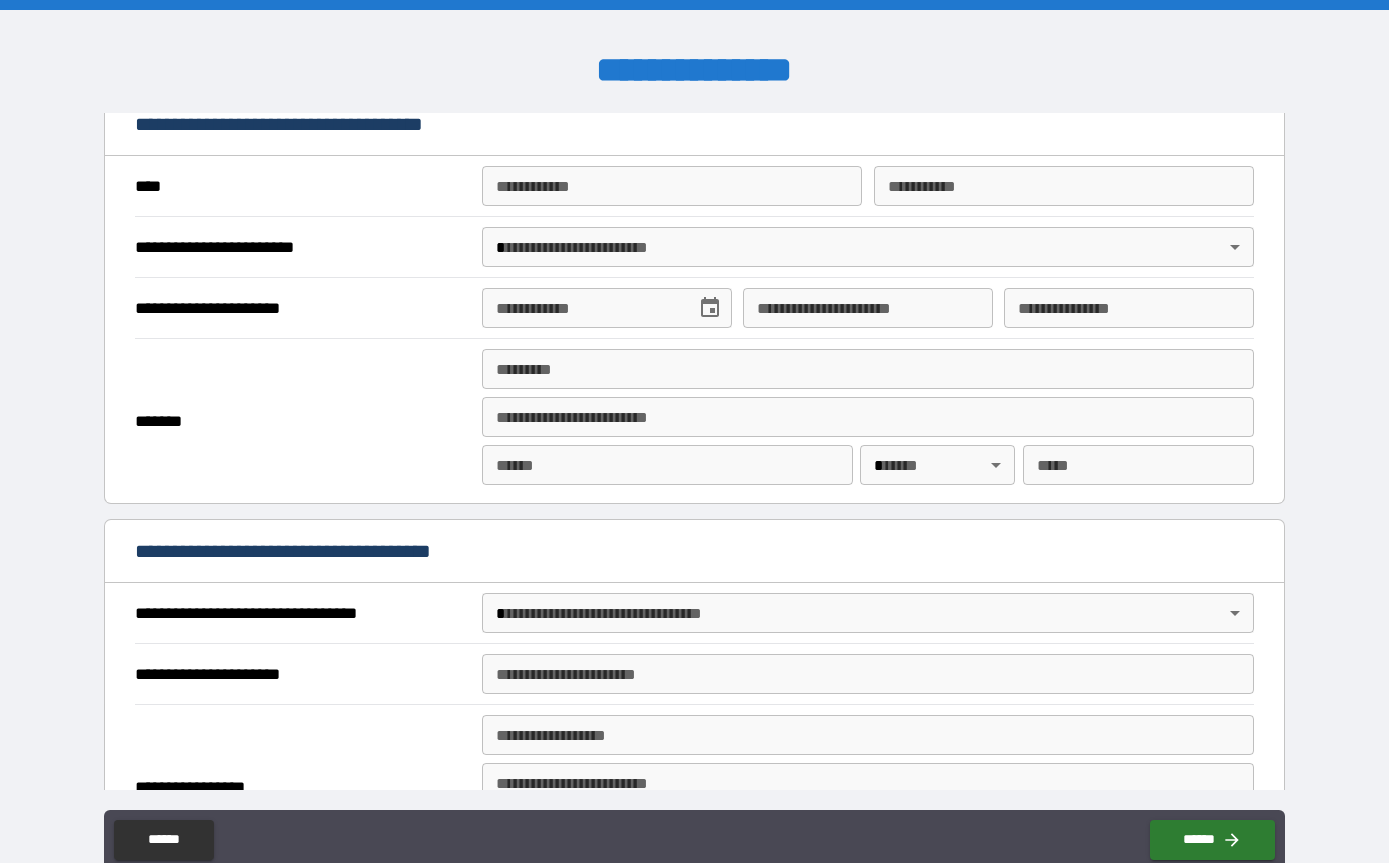 type on "*****" 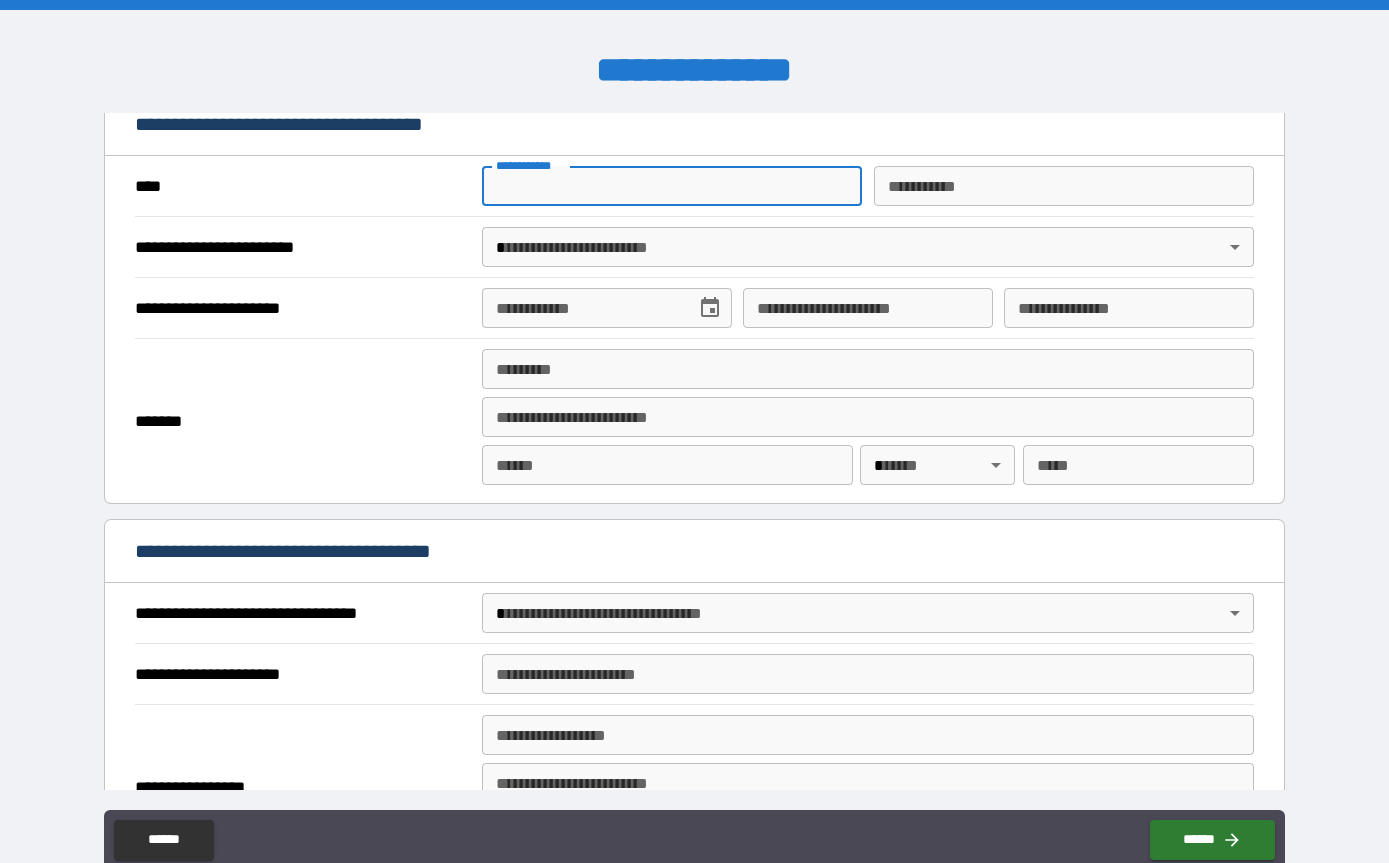 click on "**********" at bounding box center [672, 186] 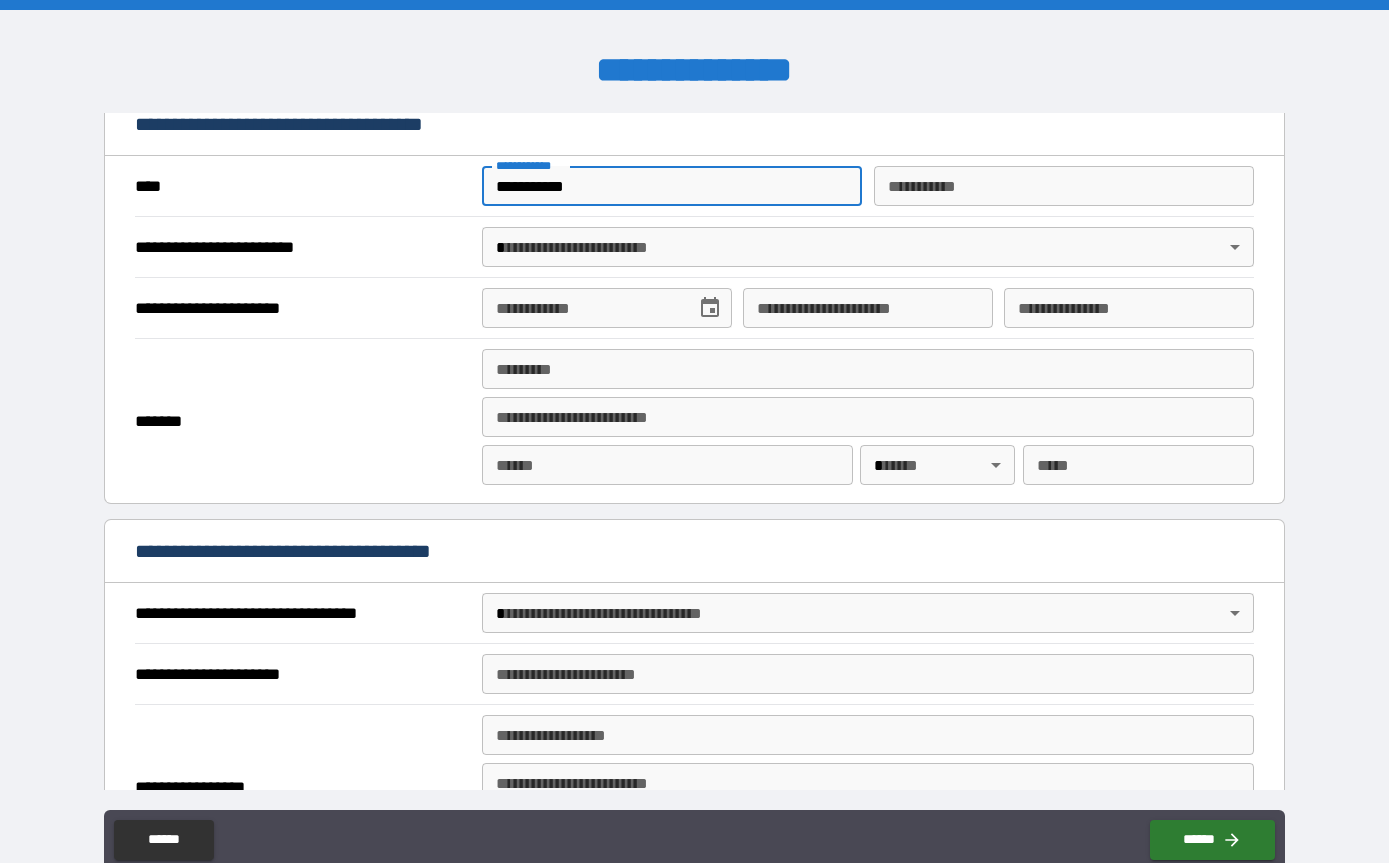type on "**********" 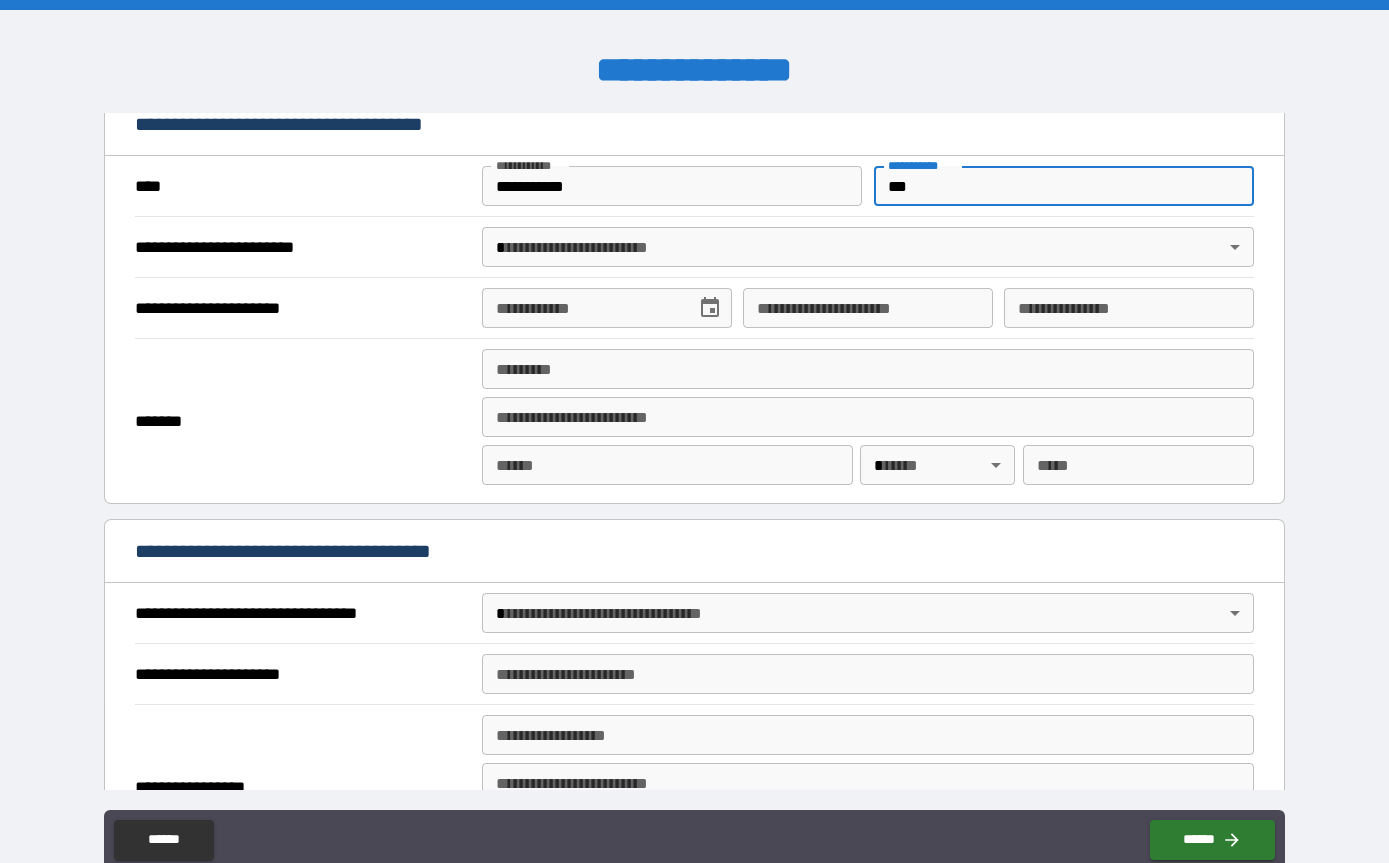 type on "***" 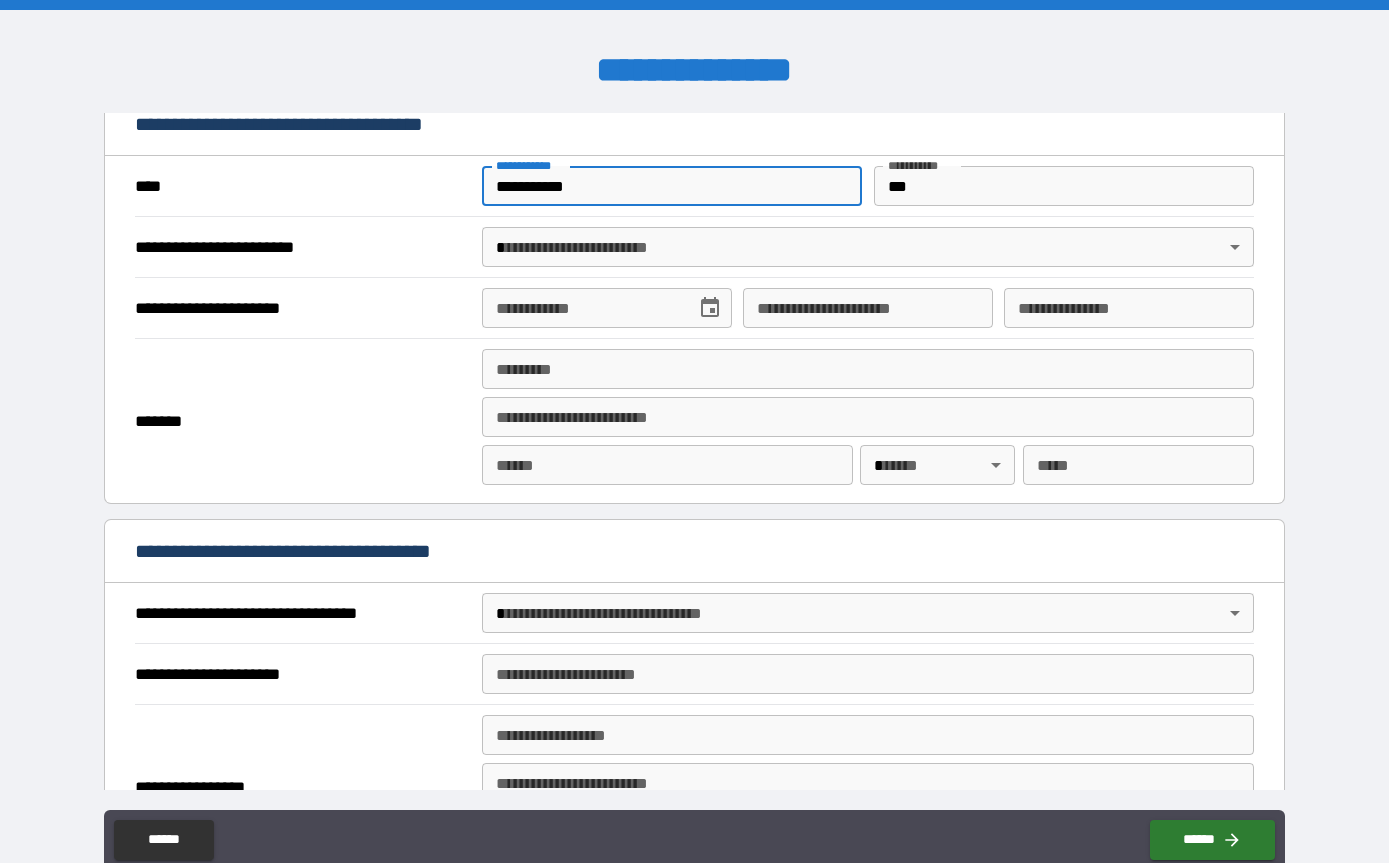 click on "**********" at bounding box center (694, 463) 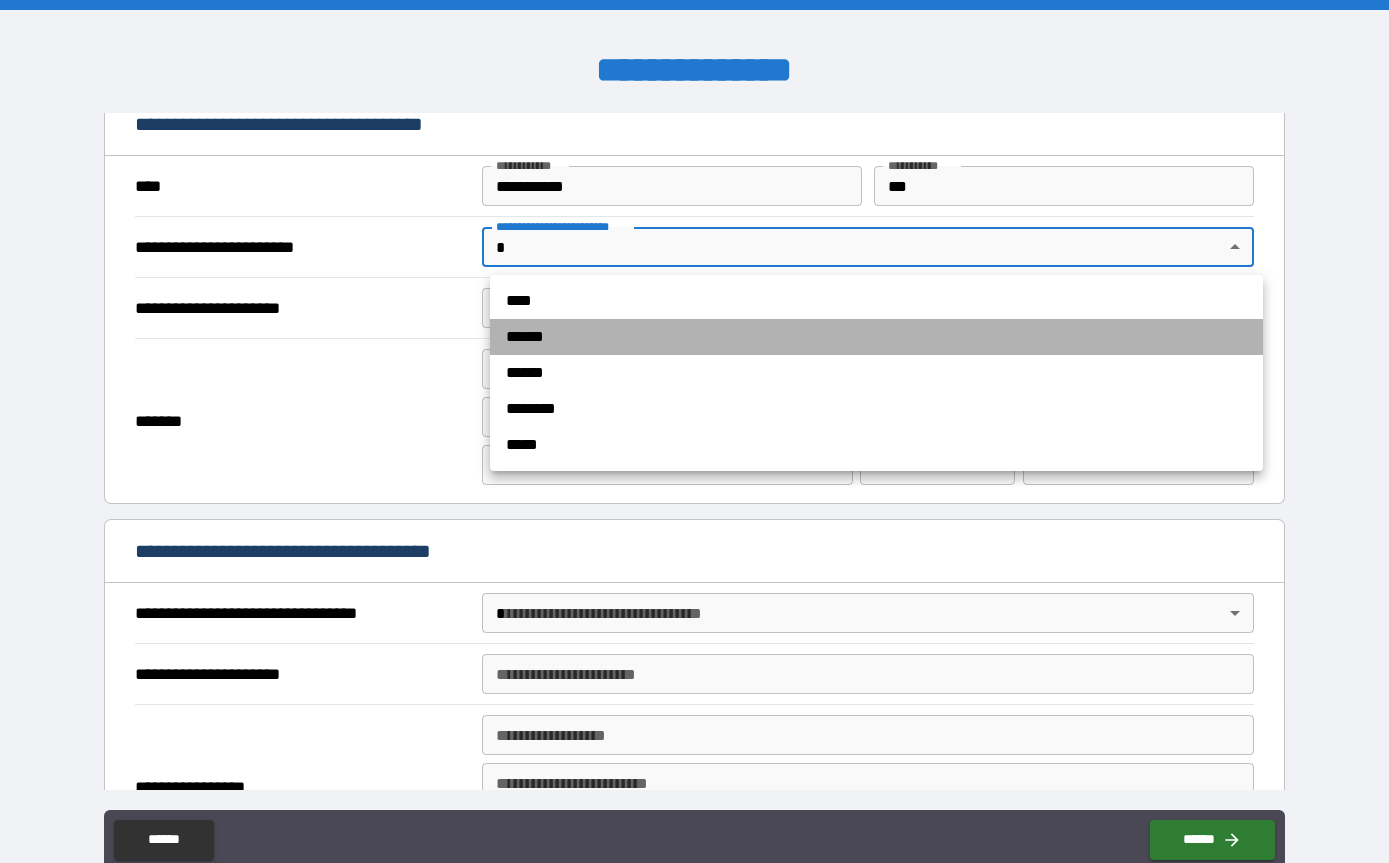 click on "******" at bounding box center (876, 337) 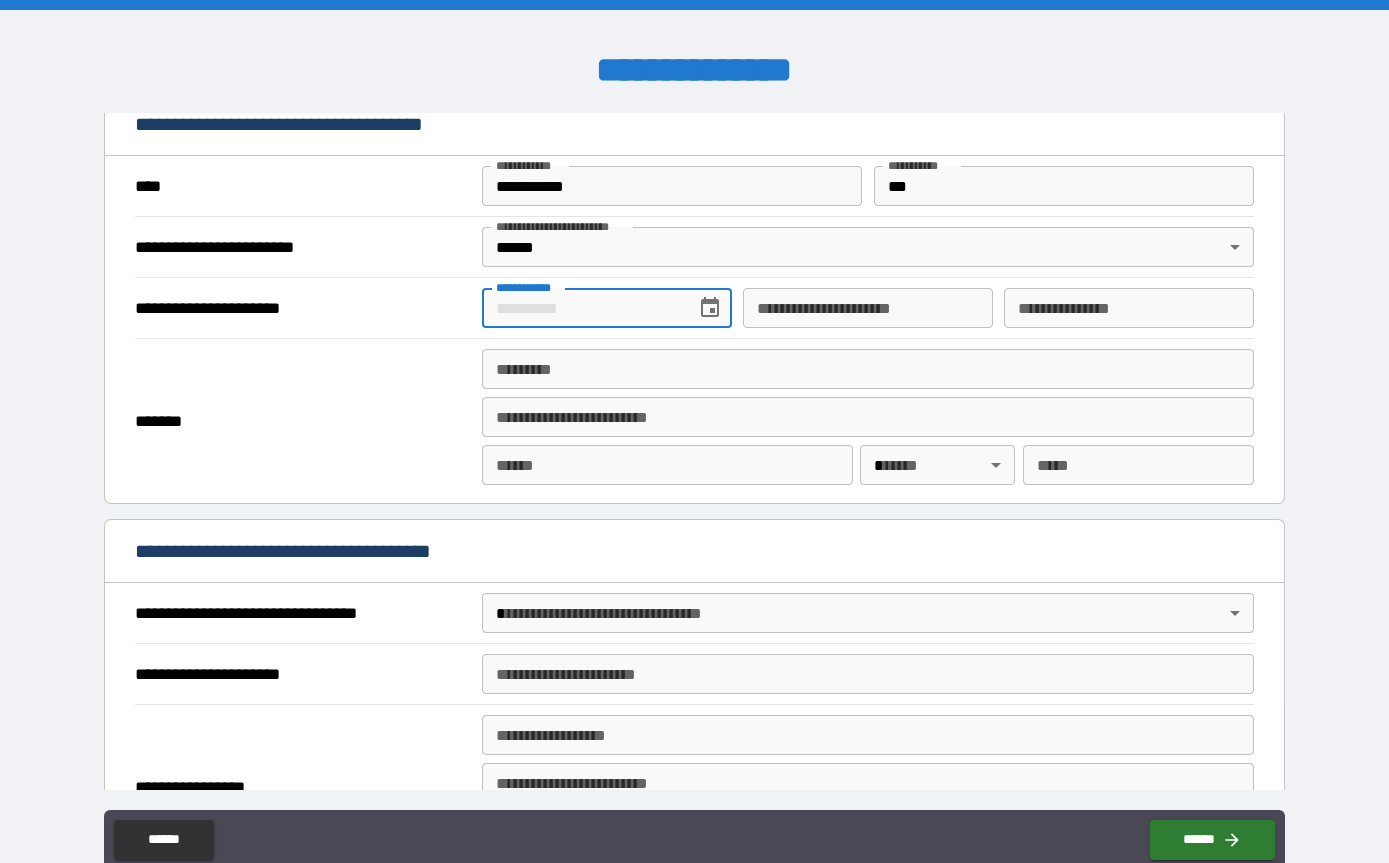 click on "**********" at bounding box center [582, 308] 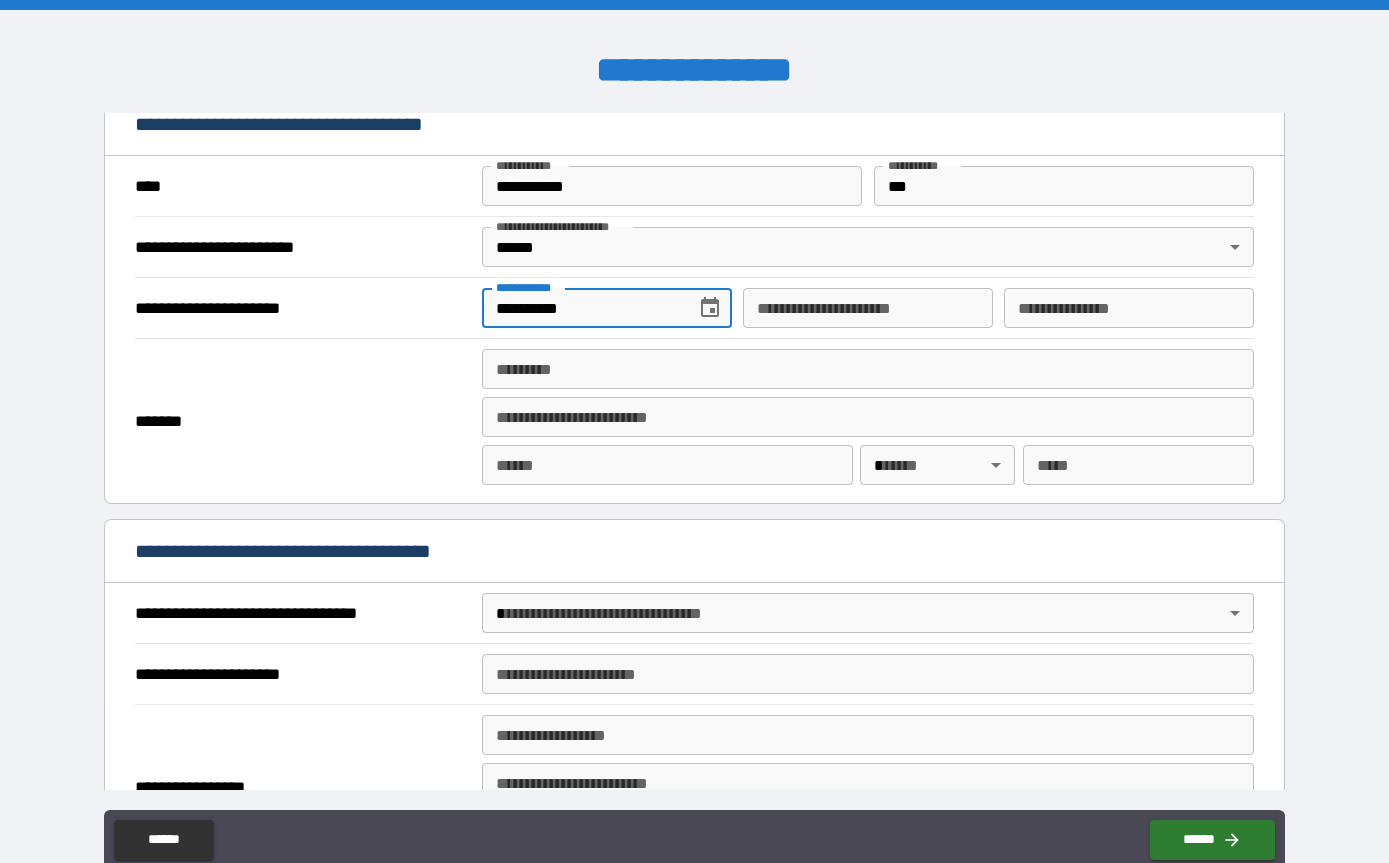 type on "**********" 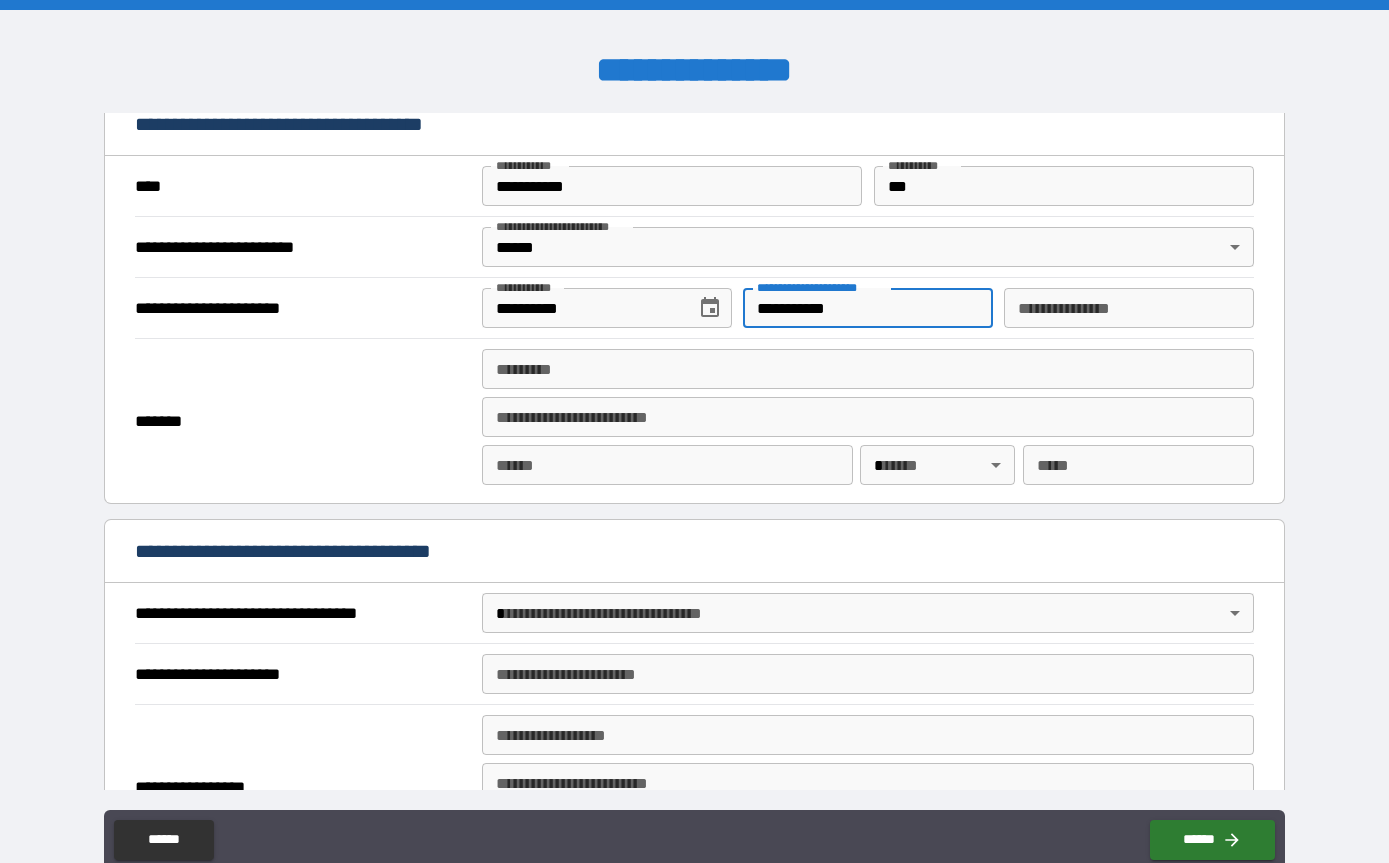click on "**********" at bounding box center (868, 308) 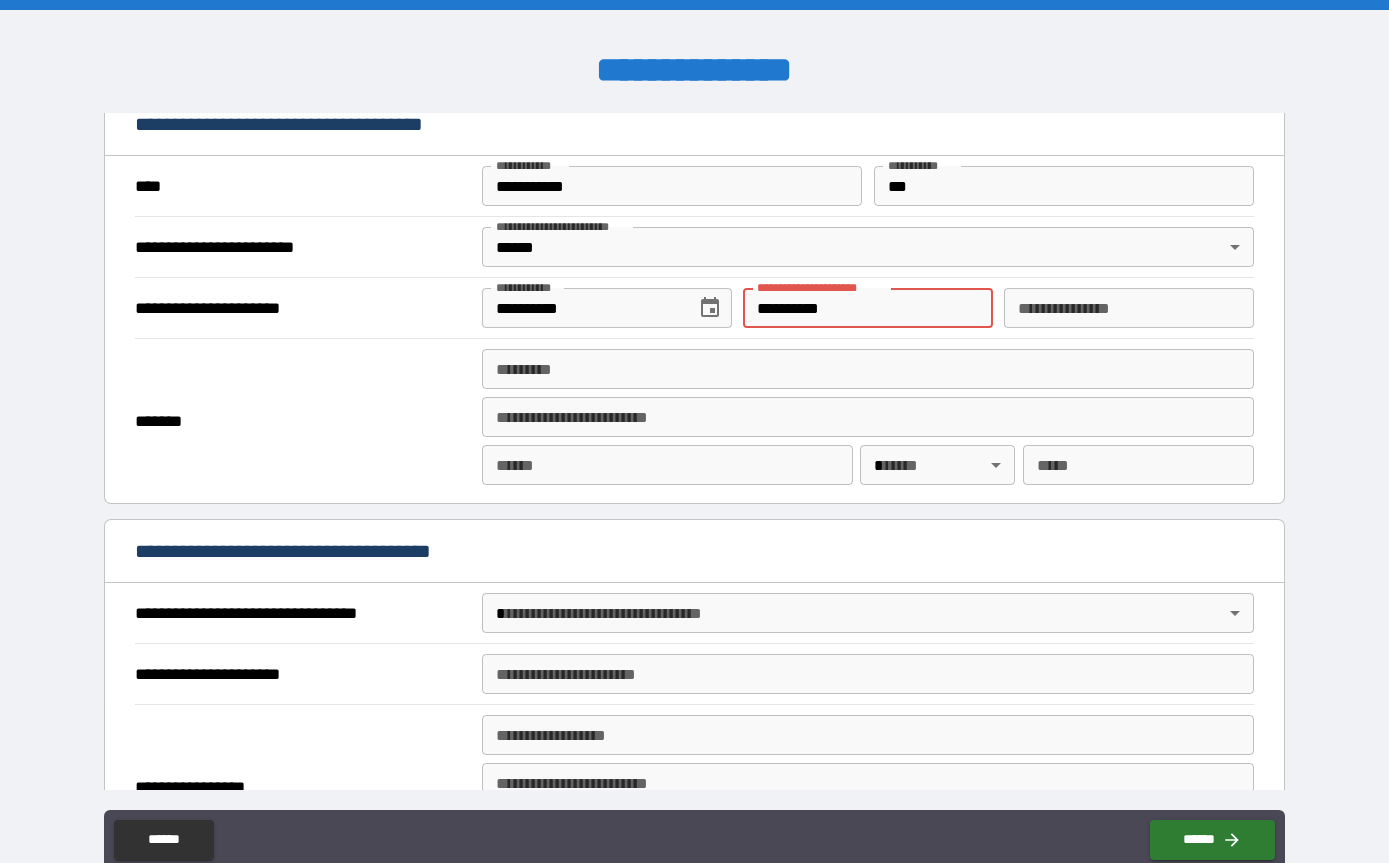 type on "**********" 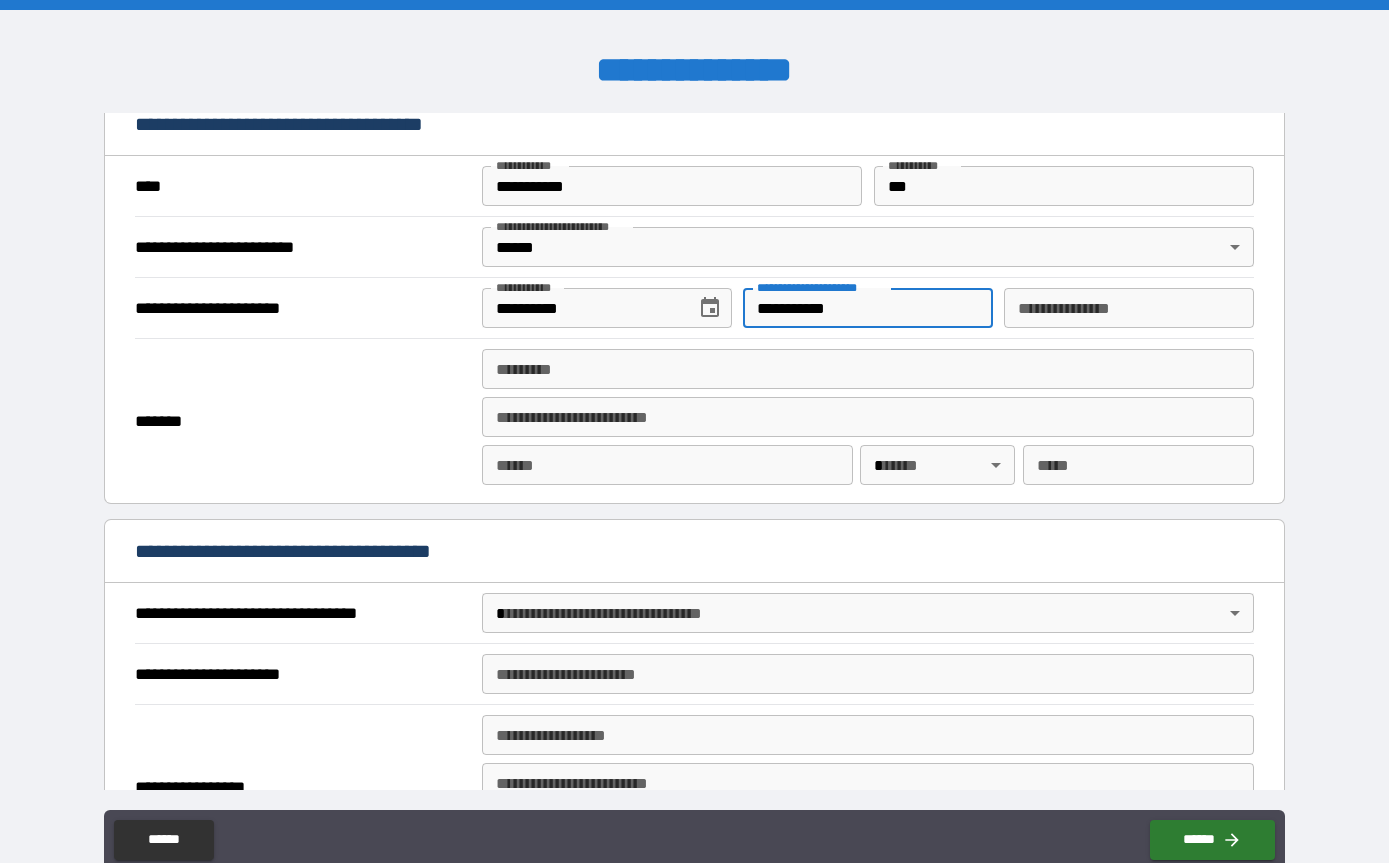 click on "*******   *" at bounding box center [868, 369] 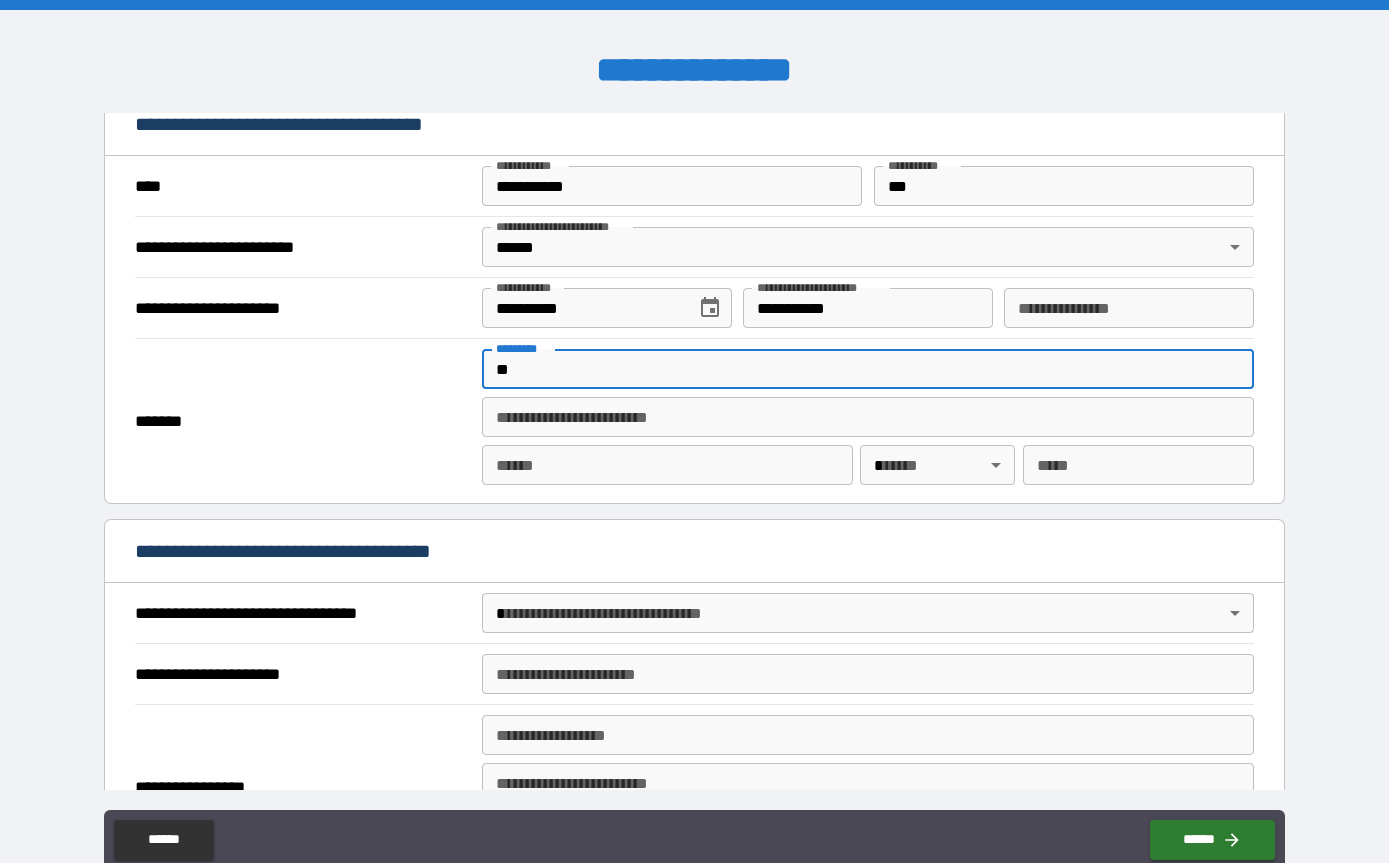 type on "***" 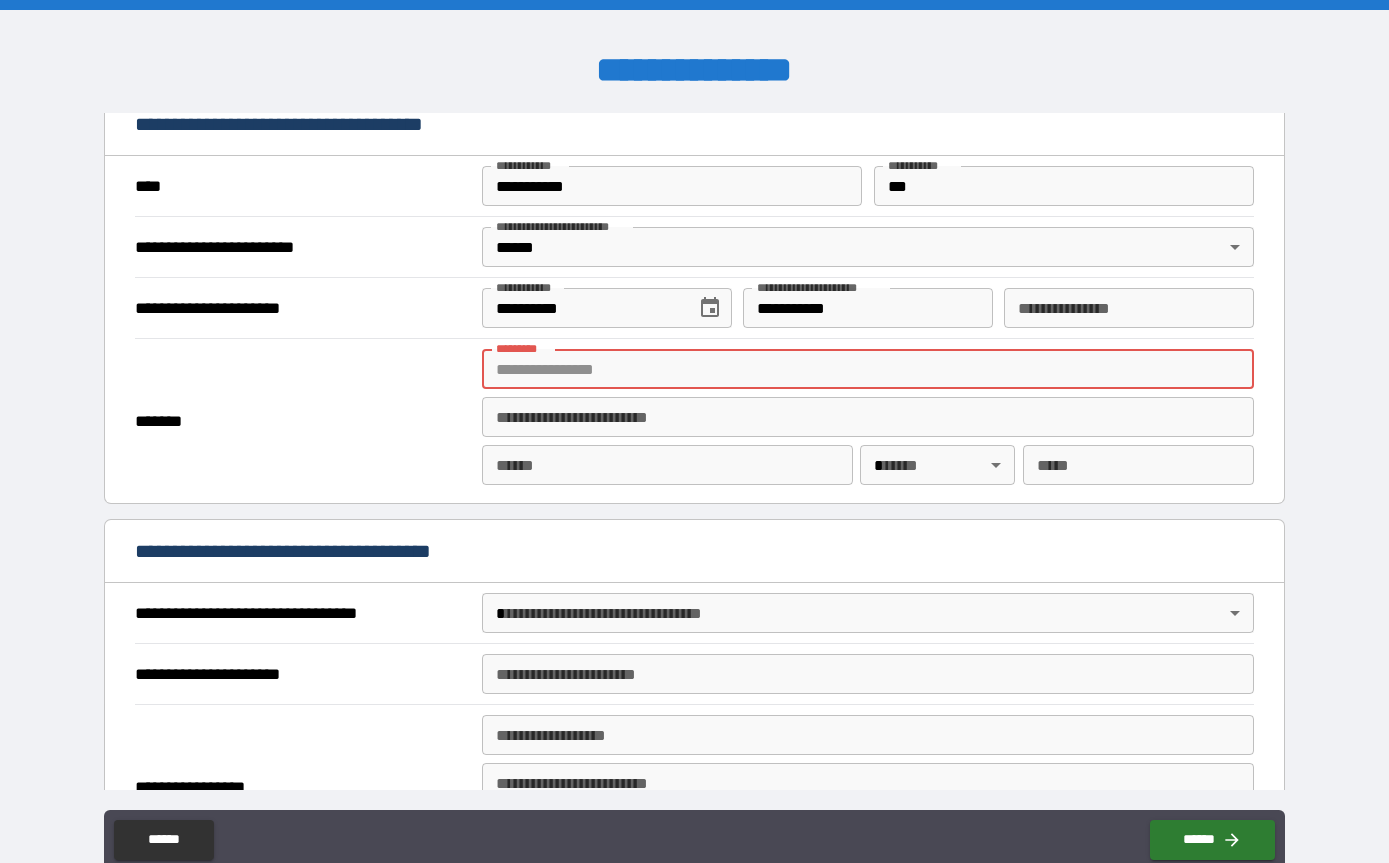 type on "**********" 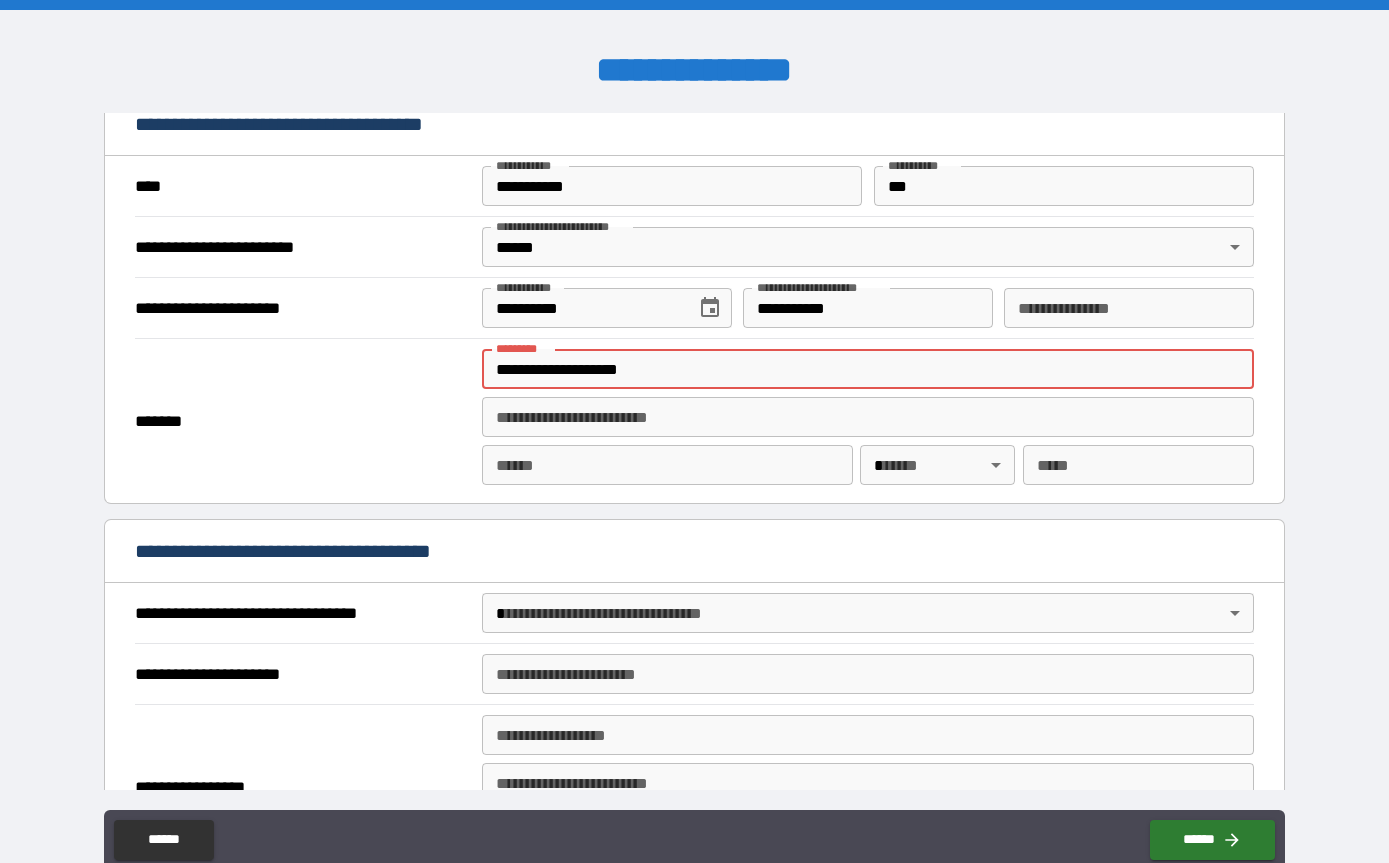 type on "********" 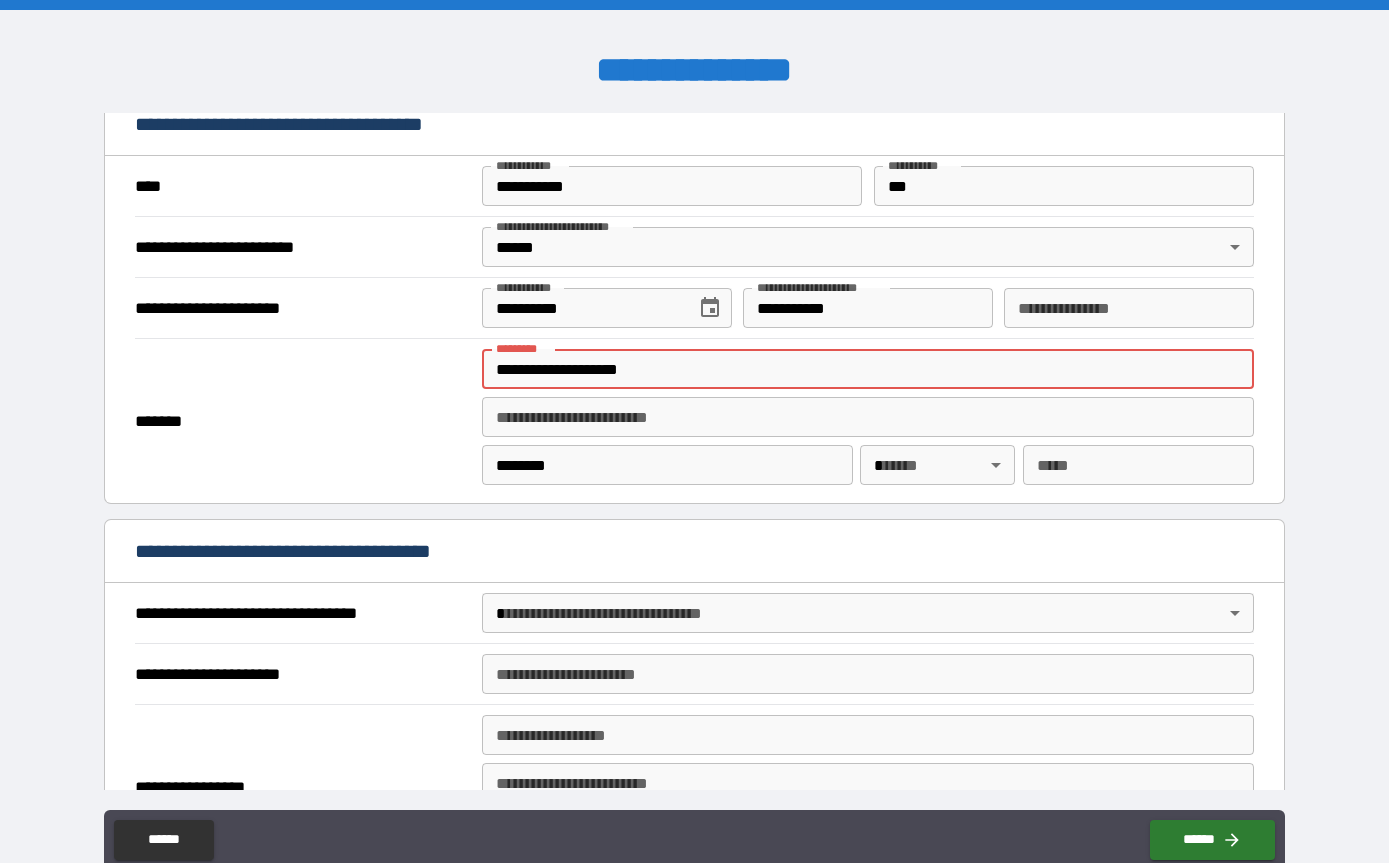 type on "**" 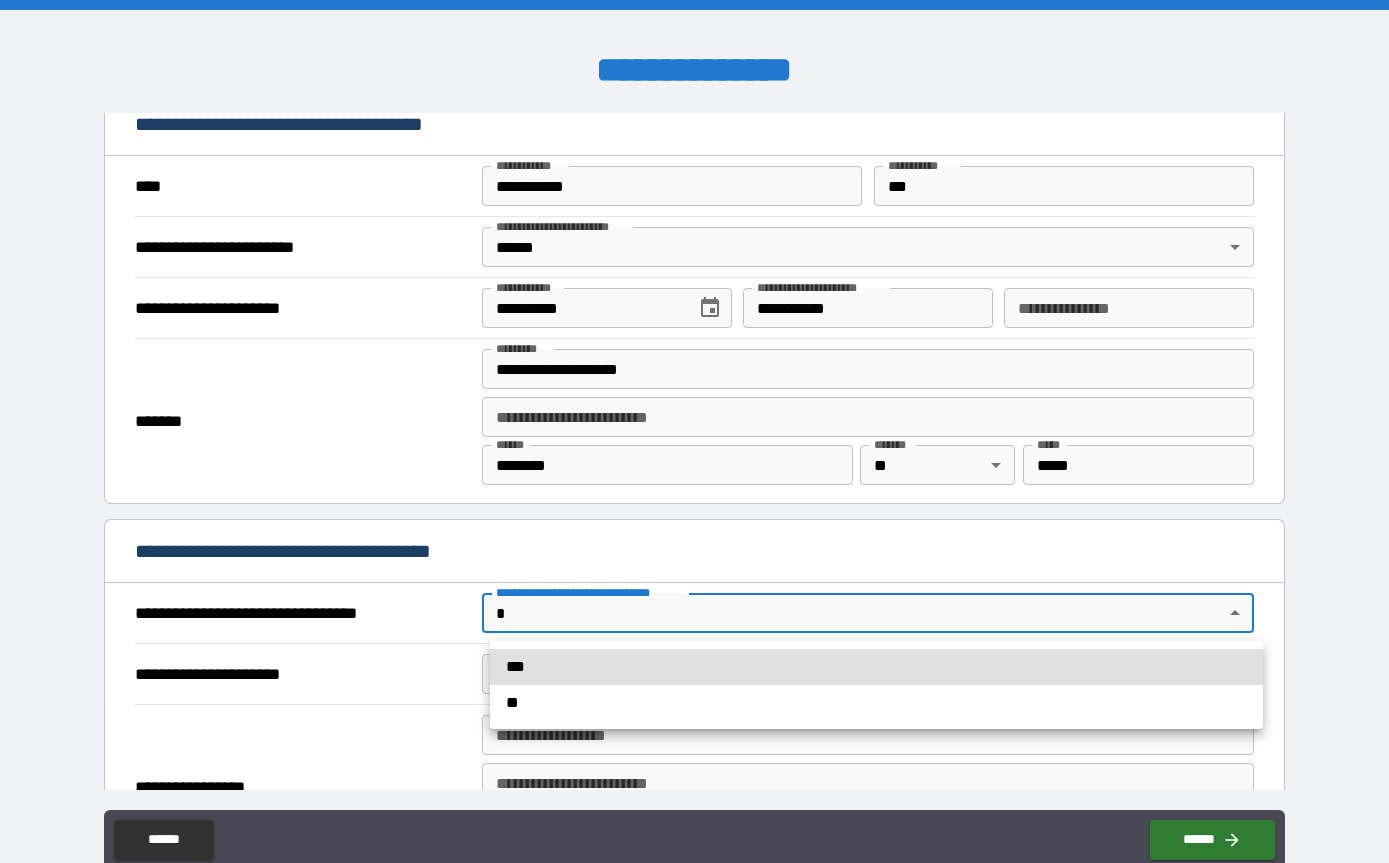 click on "**********" at bounding box center (694, 463) 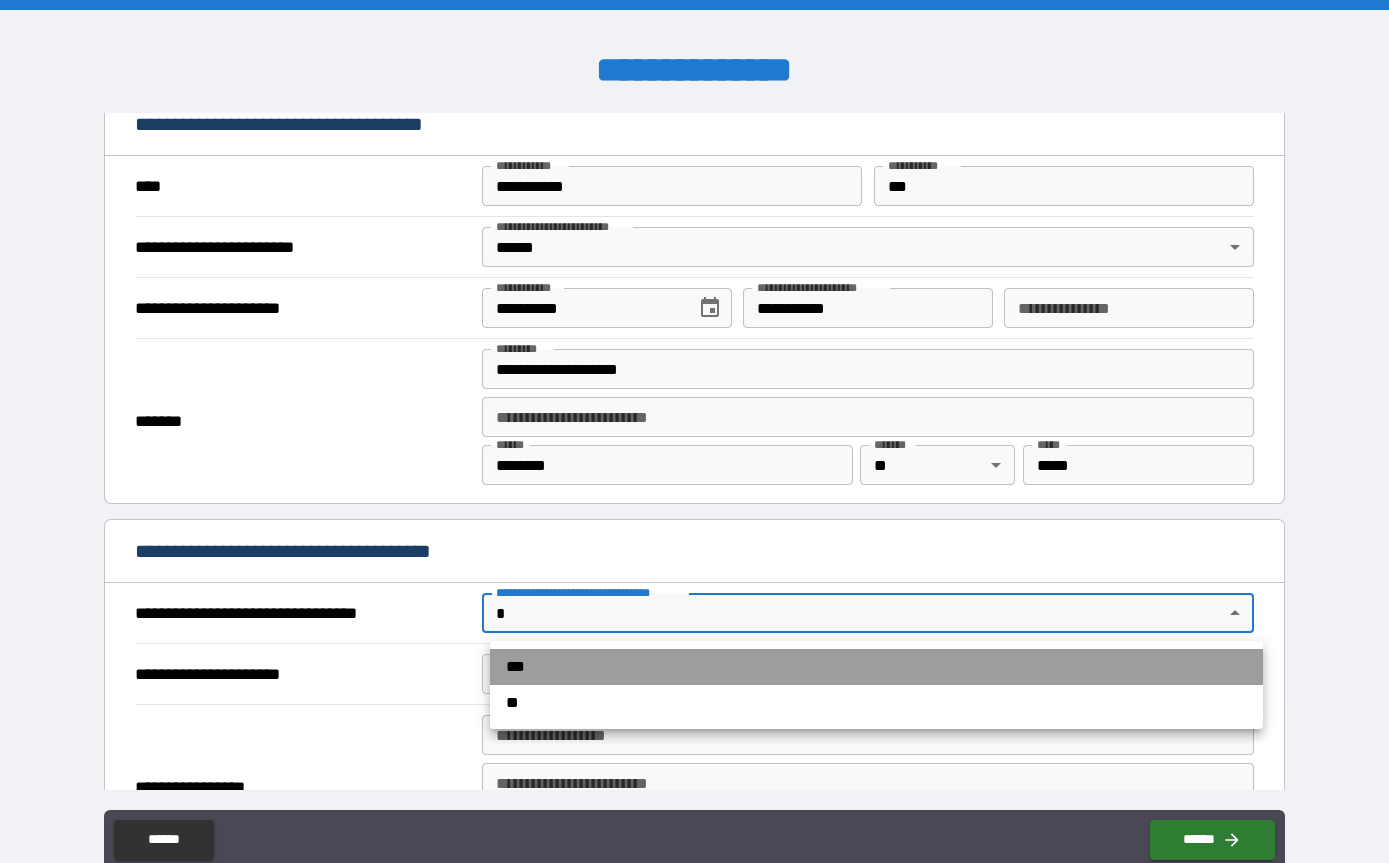 click on "***" at bounding box center (876, 667) 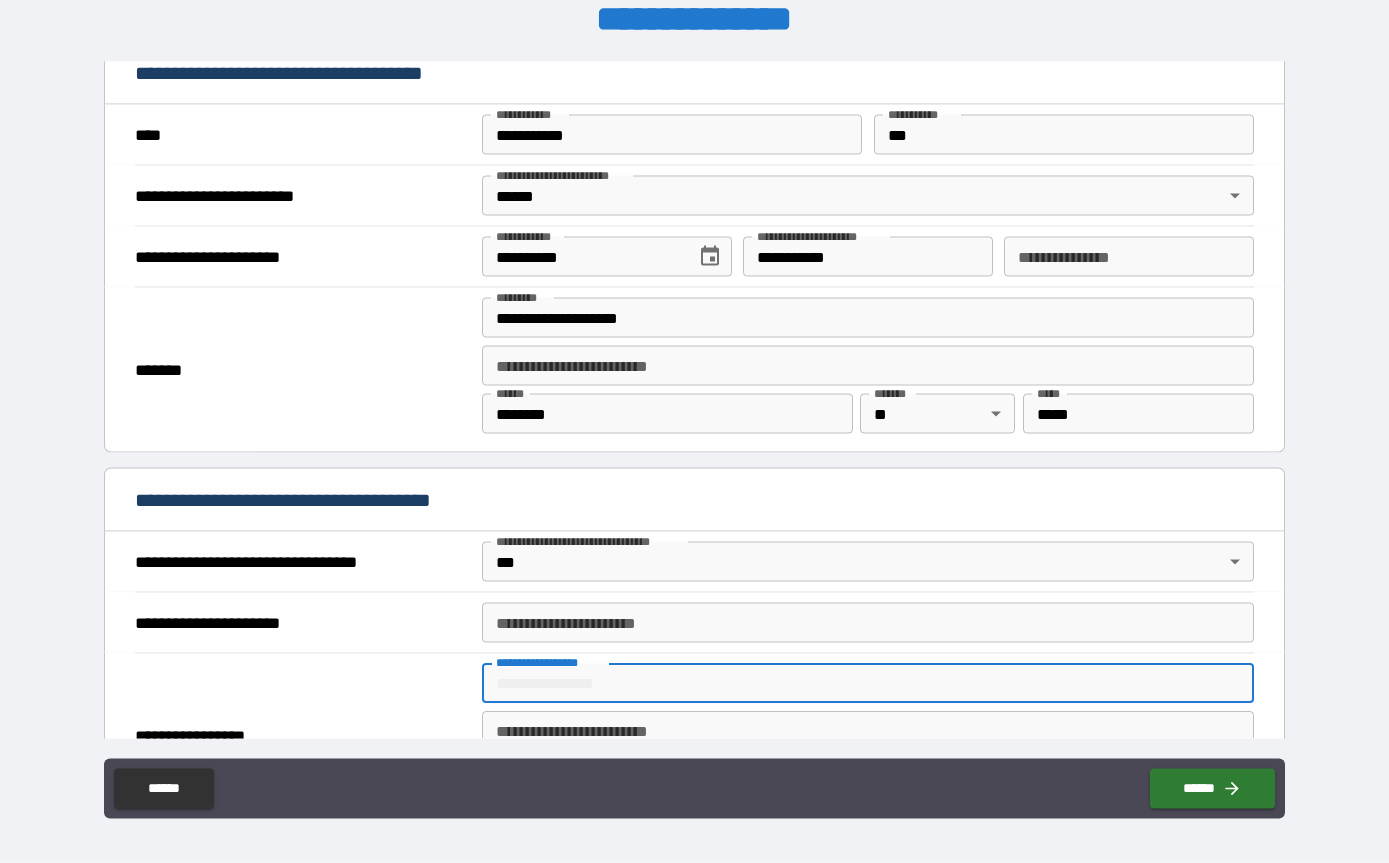 scroll, scrollTop: 55, scrollLeft: 0, axis: vertical 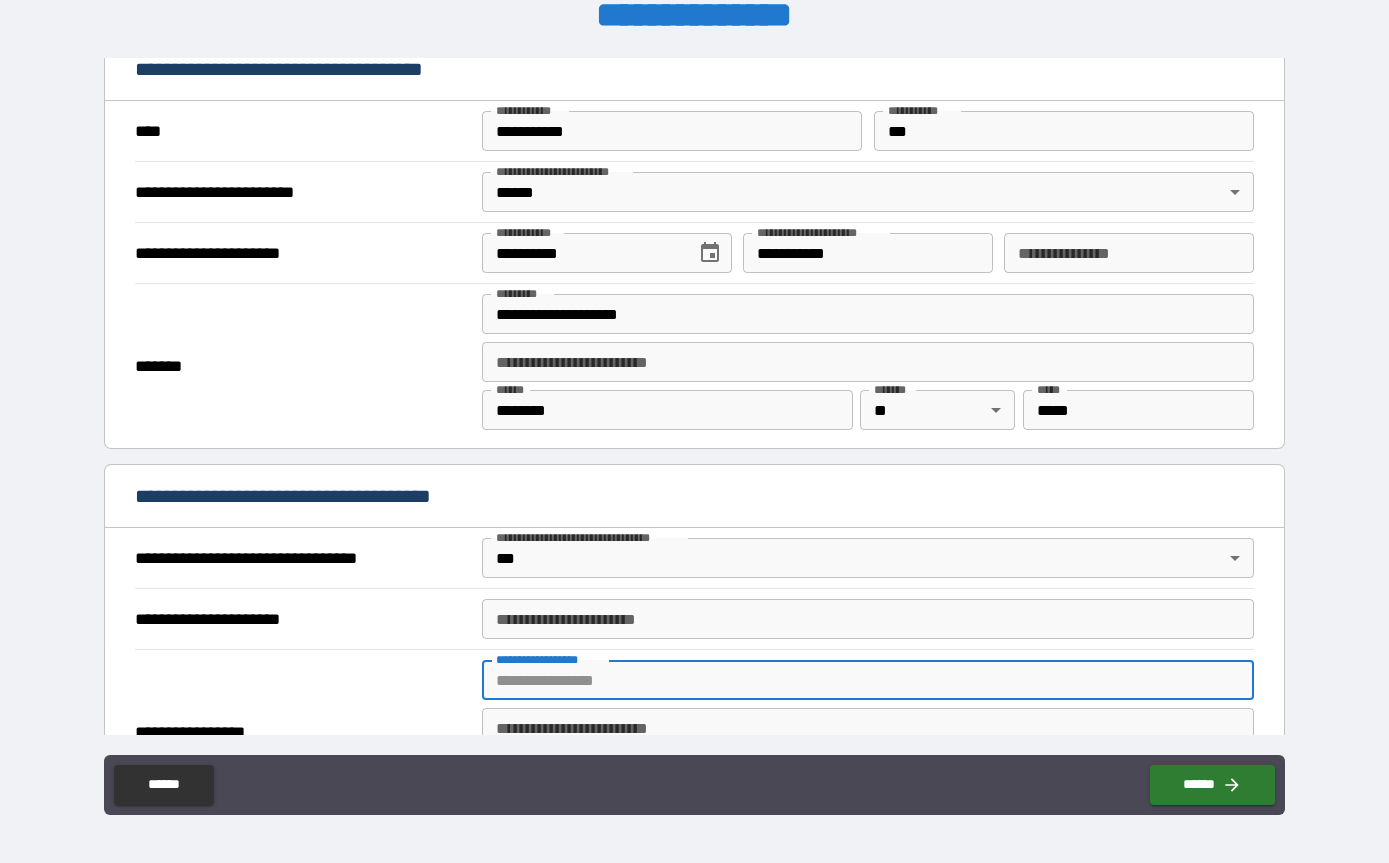 click on "**********" at bounding box center [868, 619] 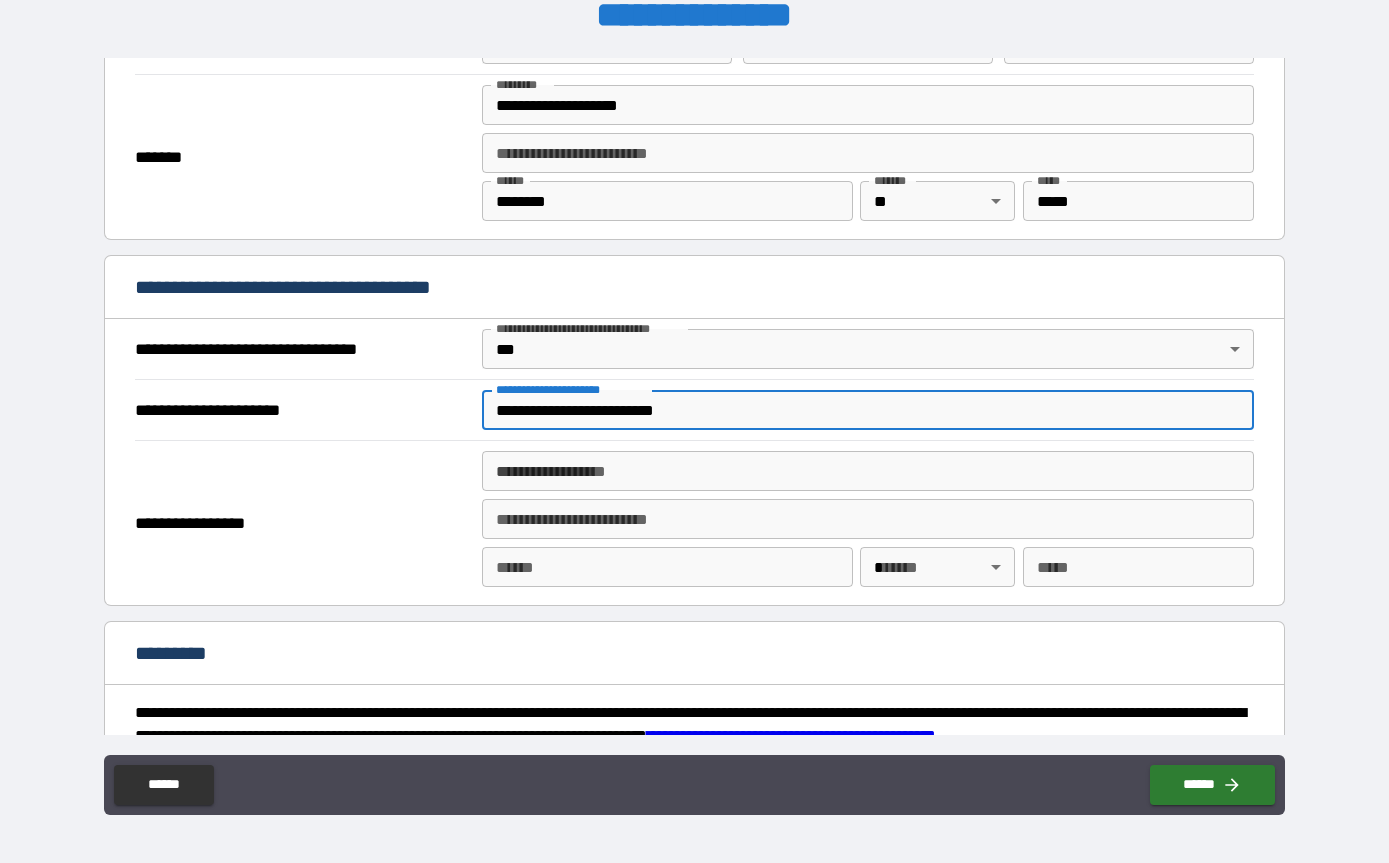 scroll, scrollTop: 2196, scrollLeft: 0, axis: vertical 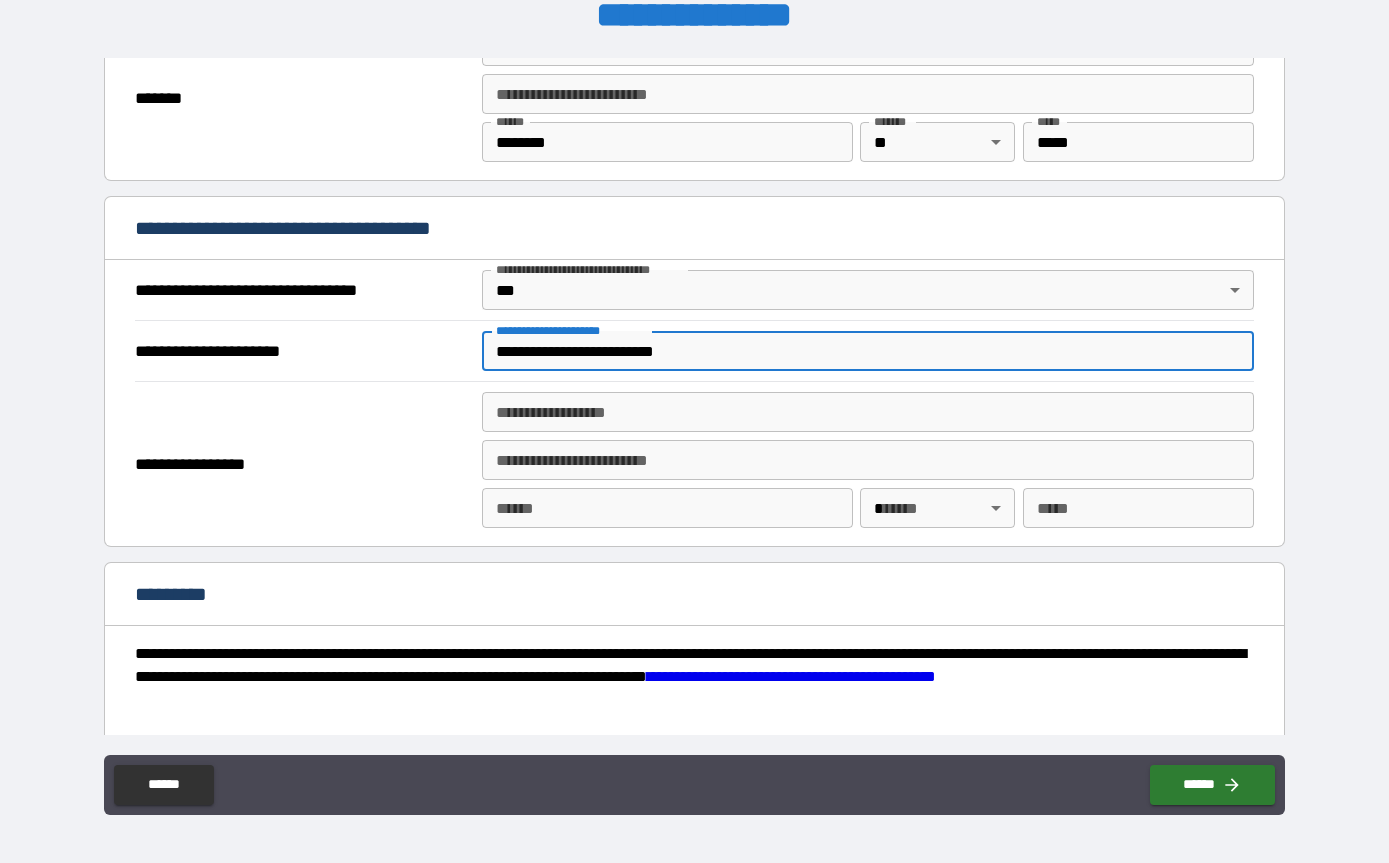 type on "**********" 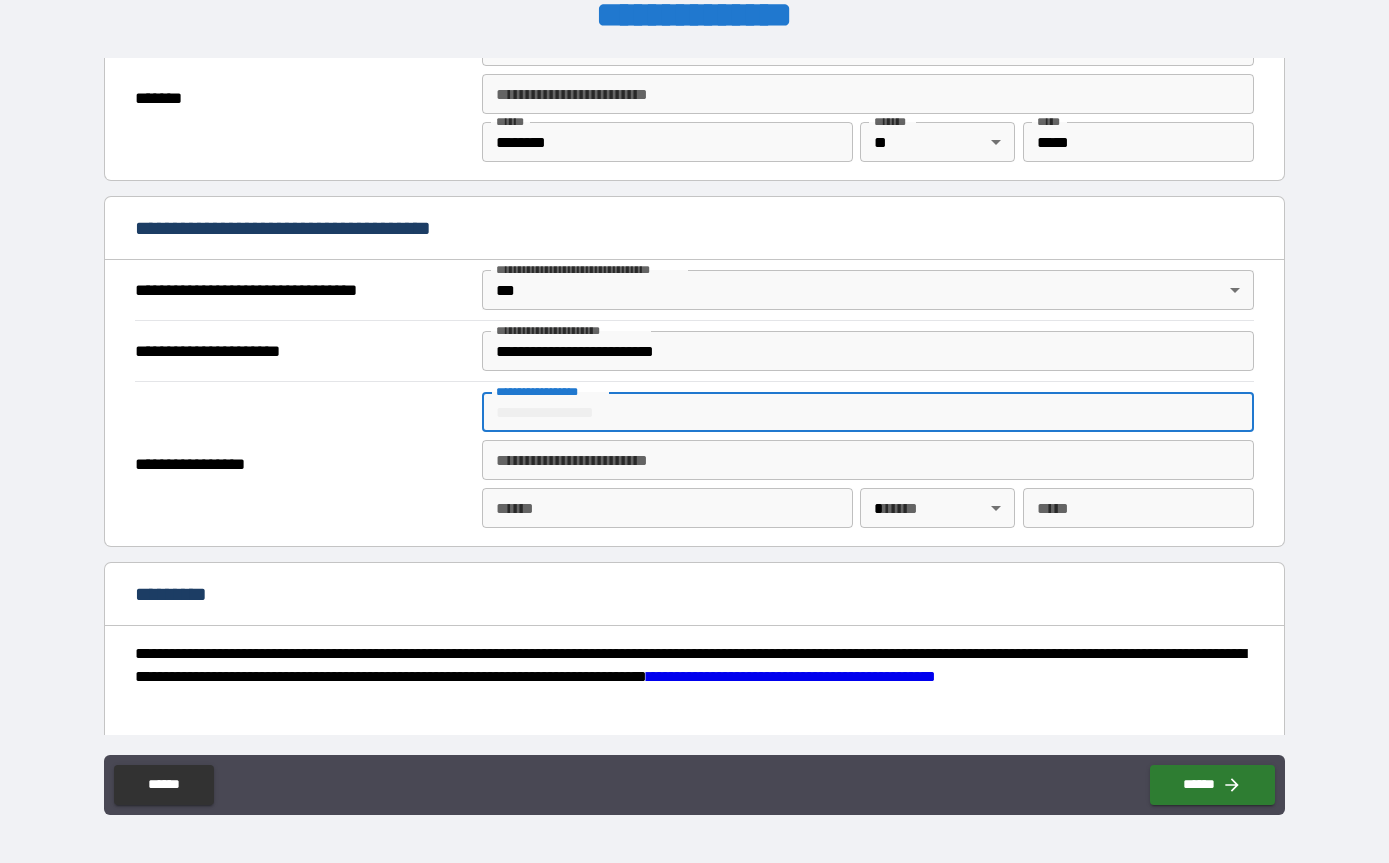 click on "**********" at bounding box center [868, 412] 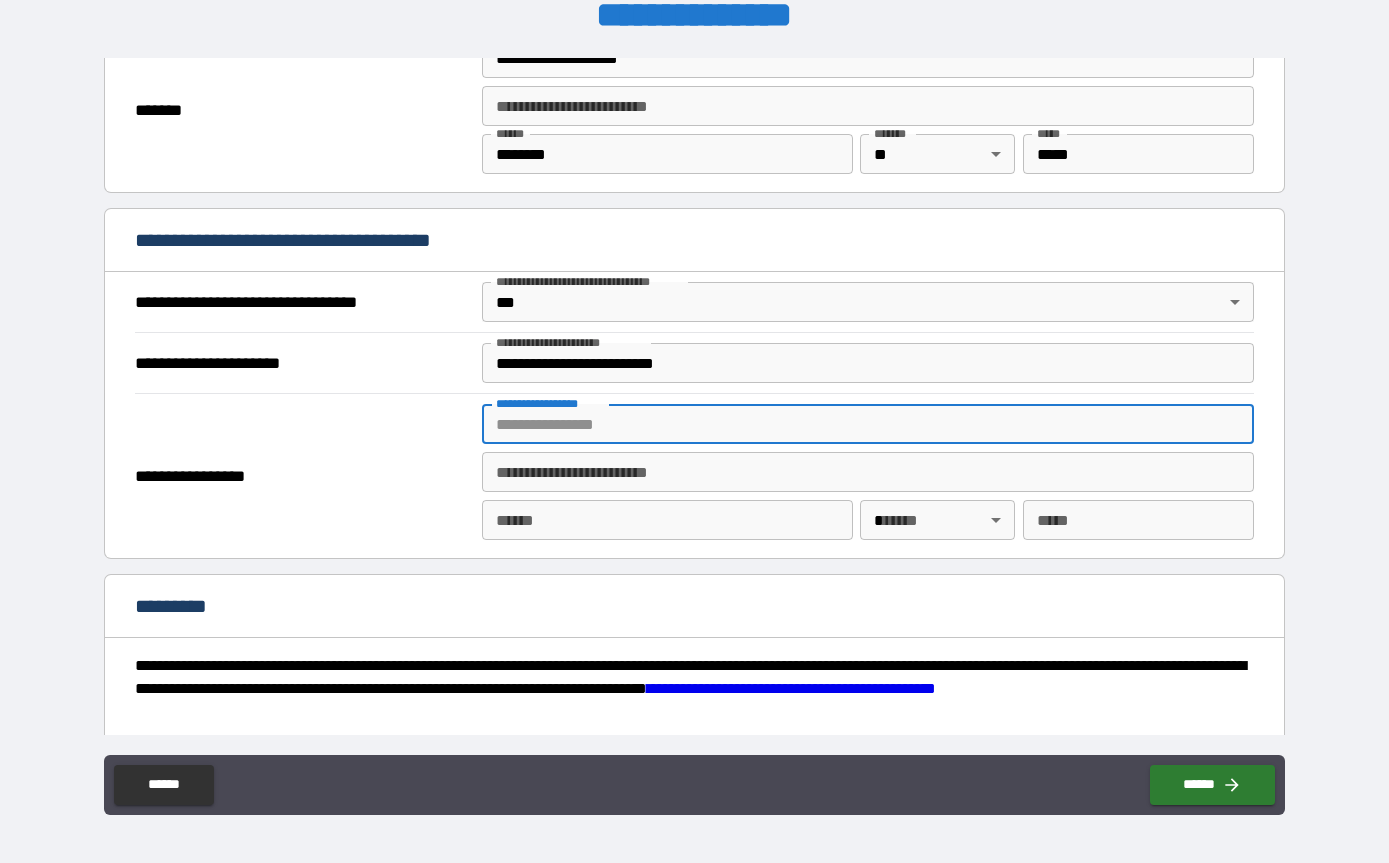 scroll, scrollTop: 2204, scrollLeft: 0, axis: vertical 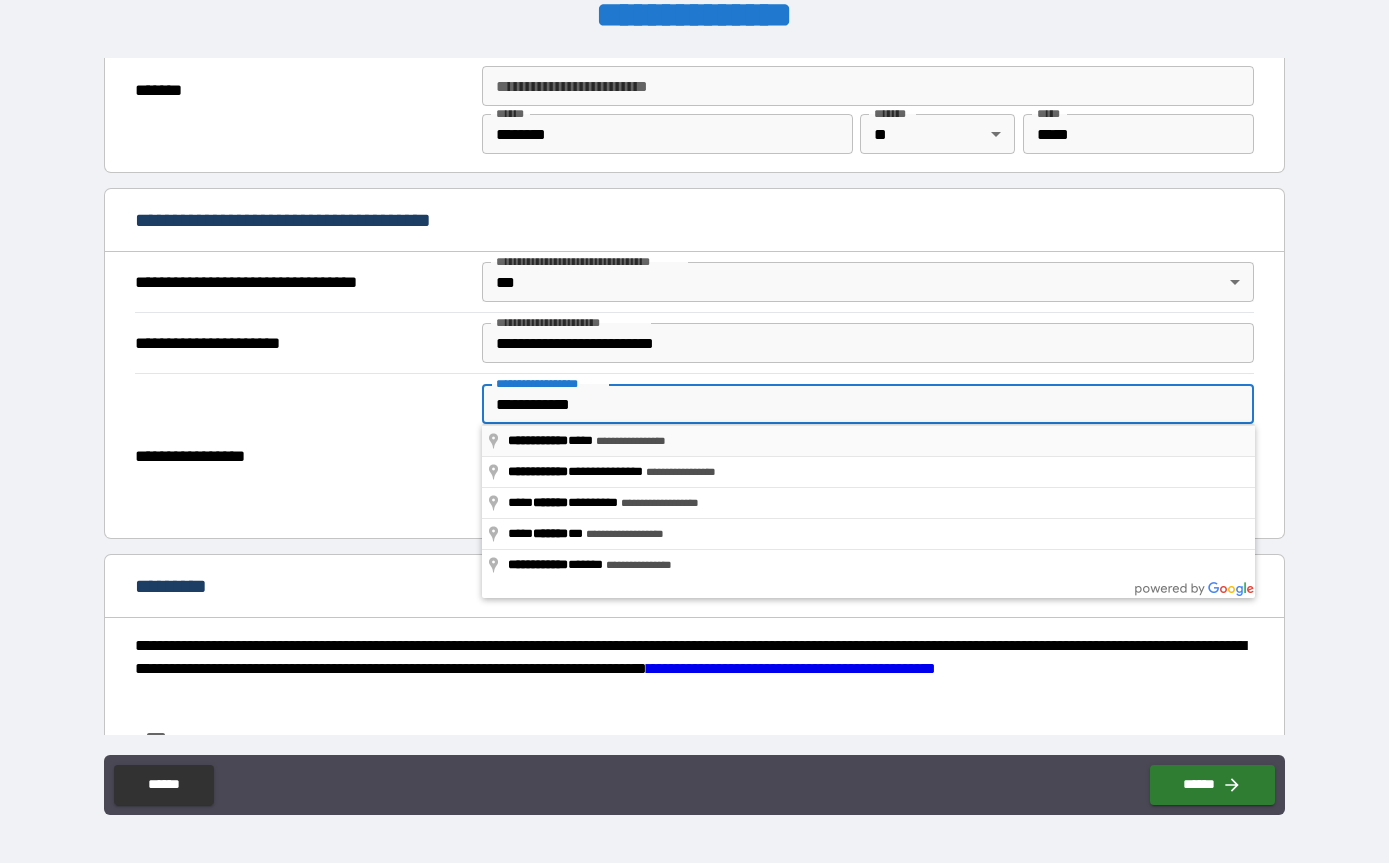 type on "**********" 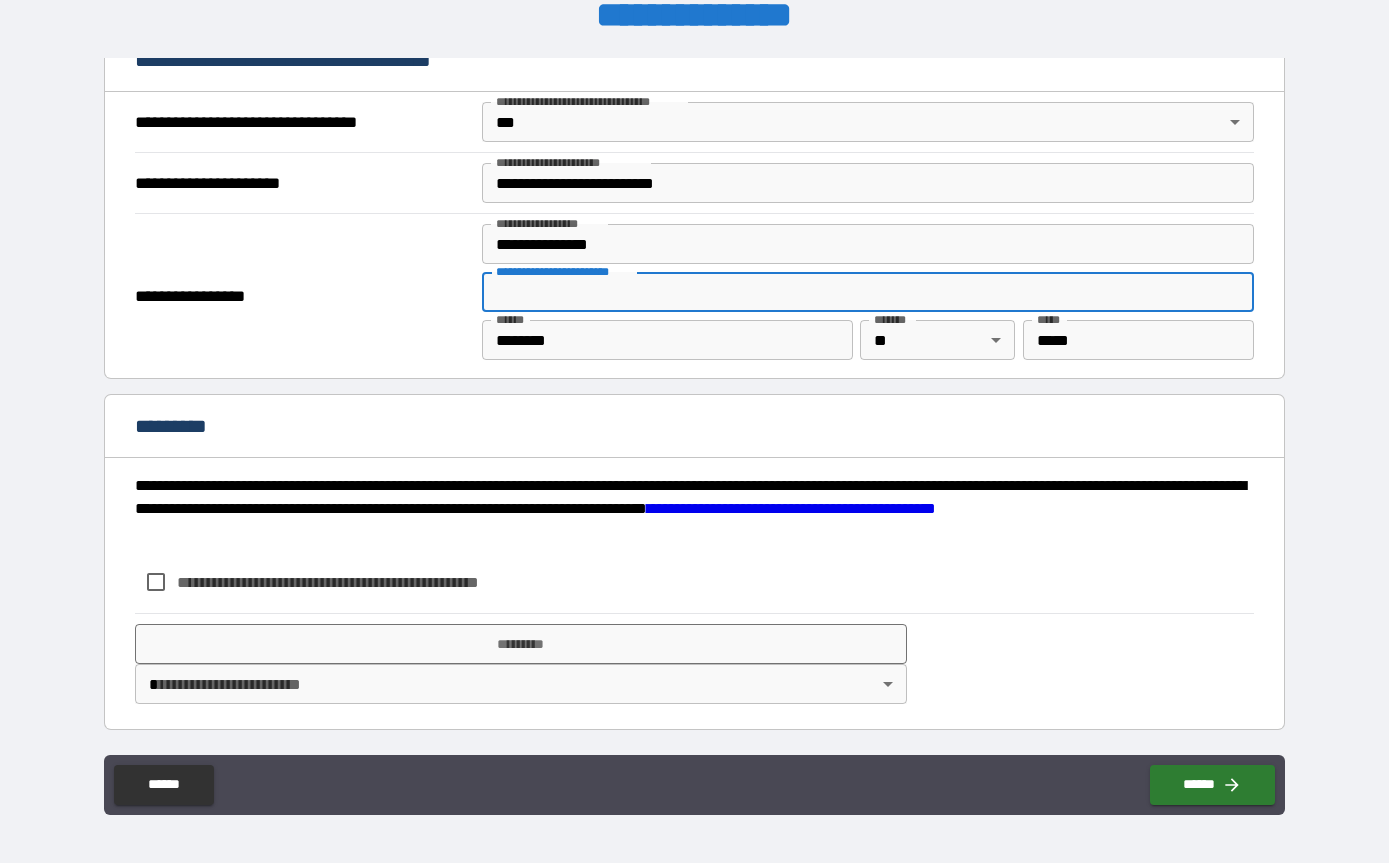 scroll, scrollTop: 2364, scrollLeft: 0, axis: vertical 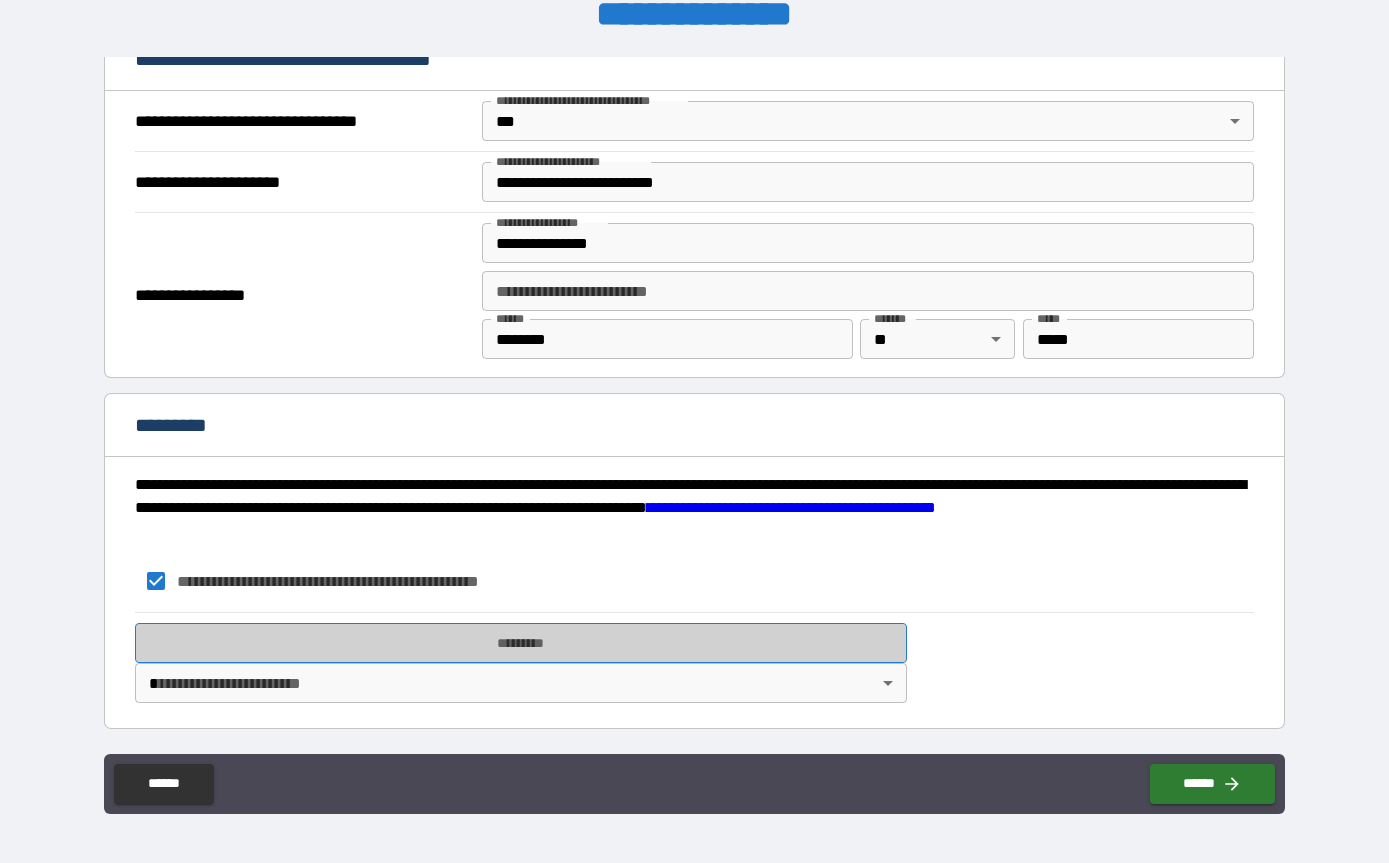 click on "*********" at bounding box center [521, 643] 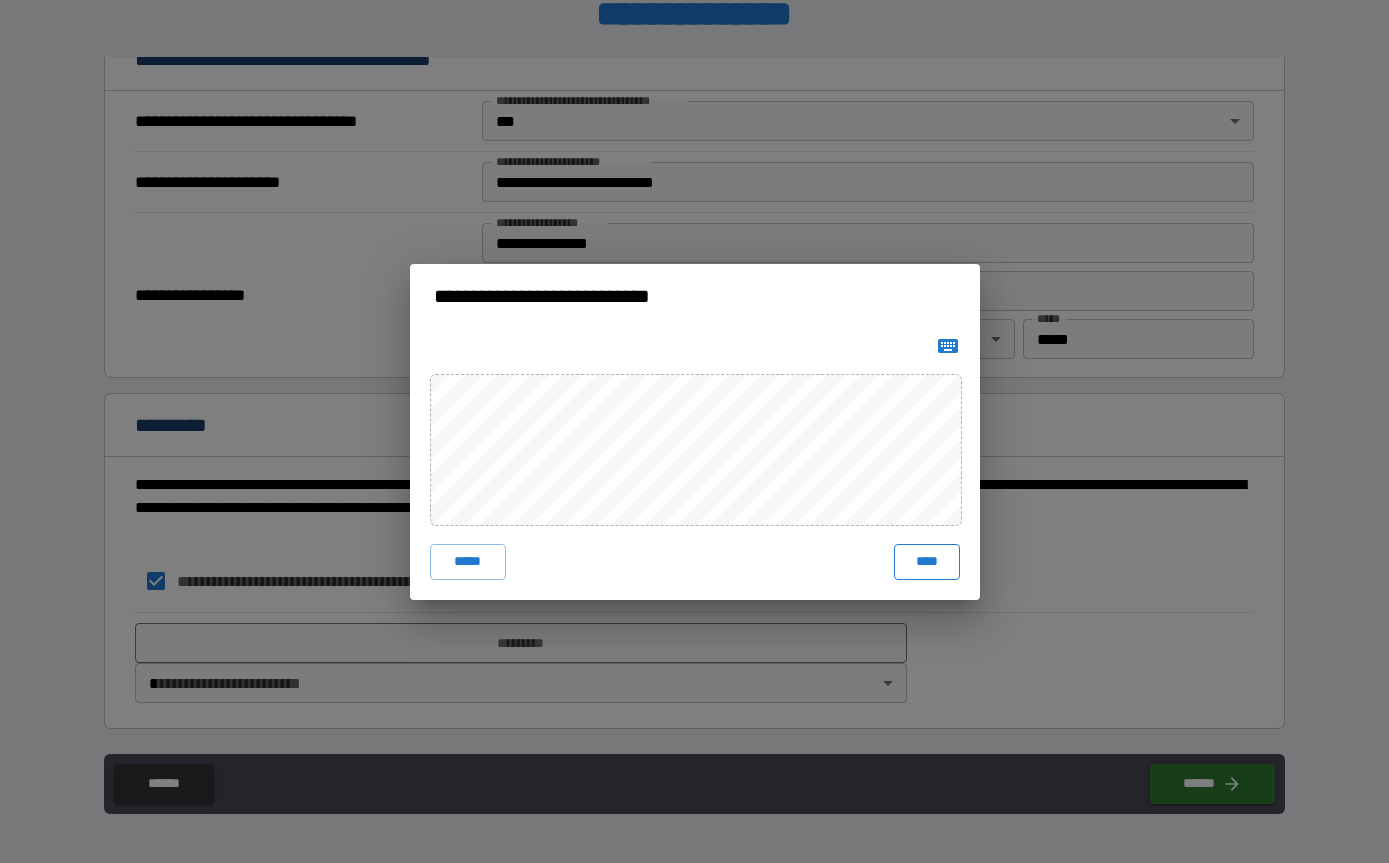 click on "****" at bounding box center (927, 562) 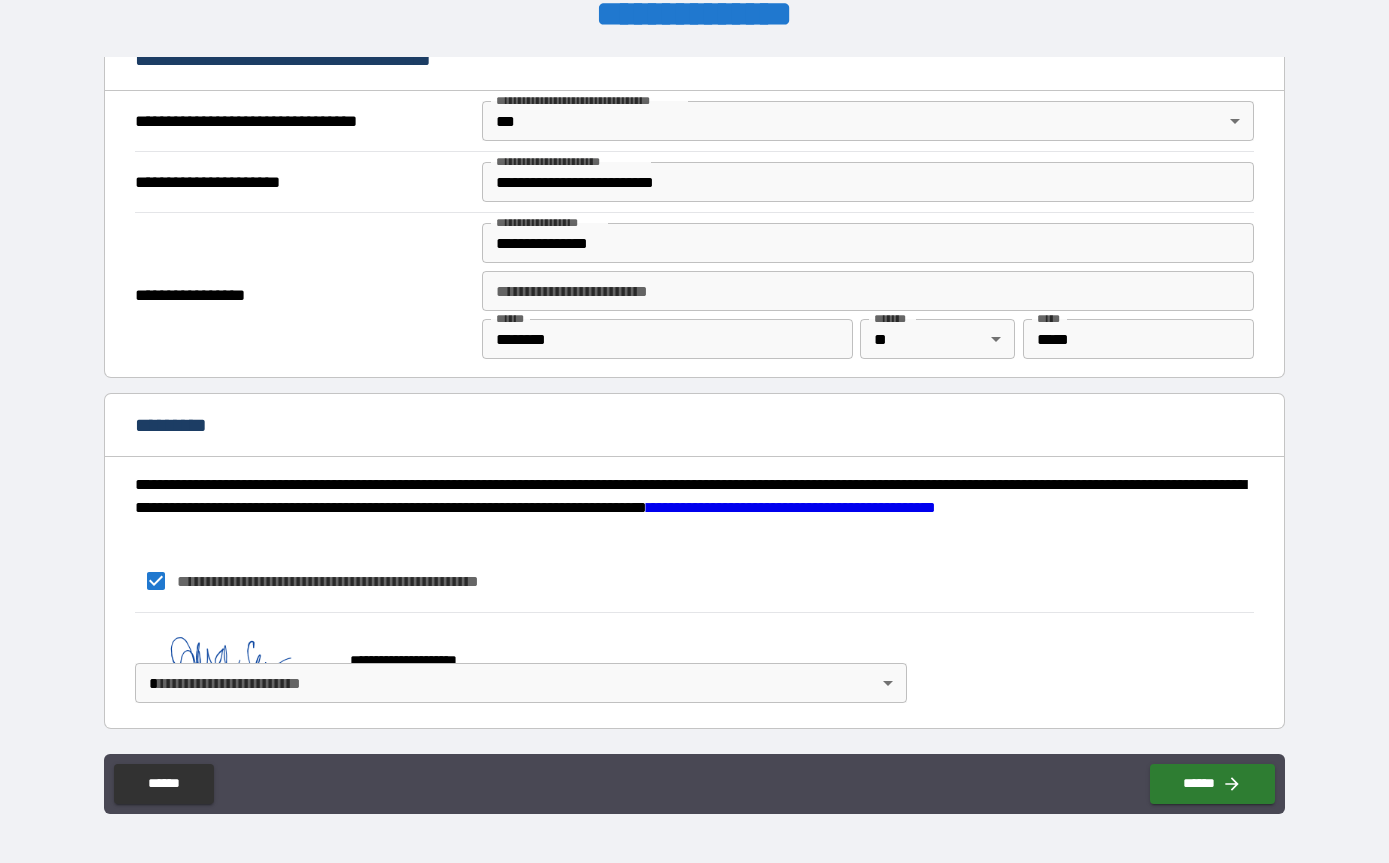 scroll, scrollTop: 2354, scrollLeft: 0, axis: vertical 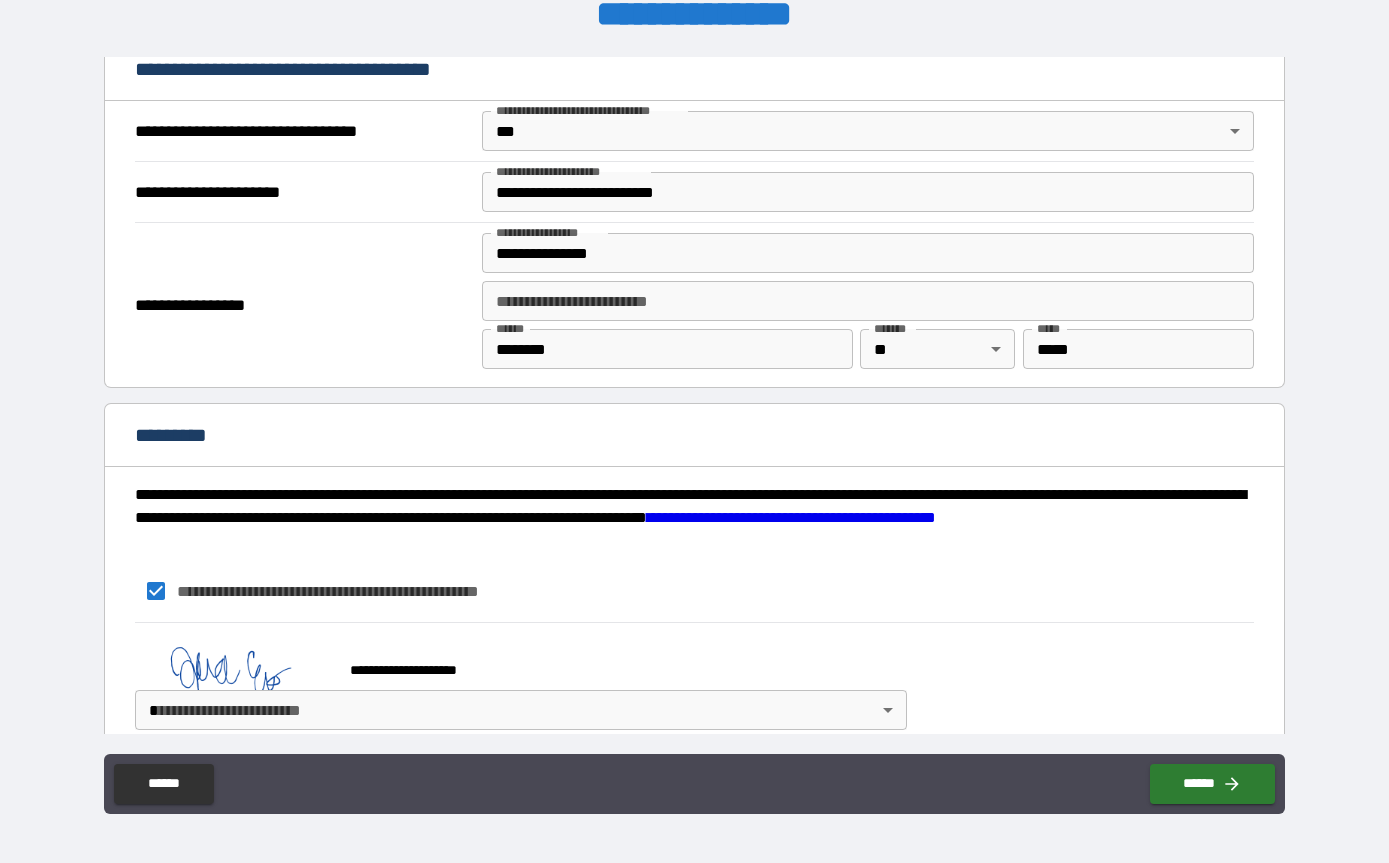 click on "**********" at bounding box center (694, 407) 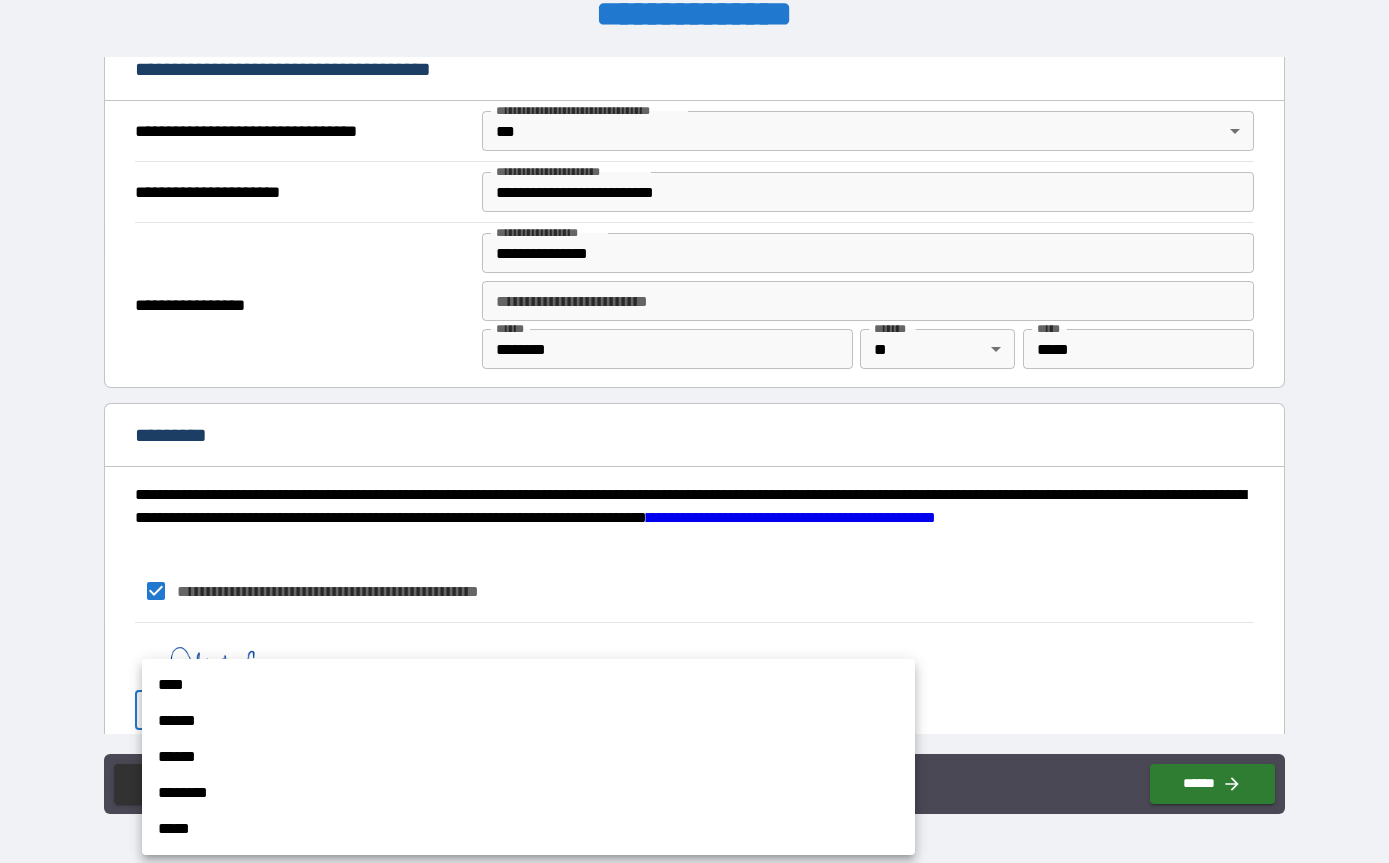 click on "******" at bounding box center (528, 721) 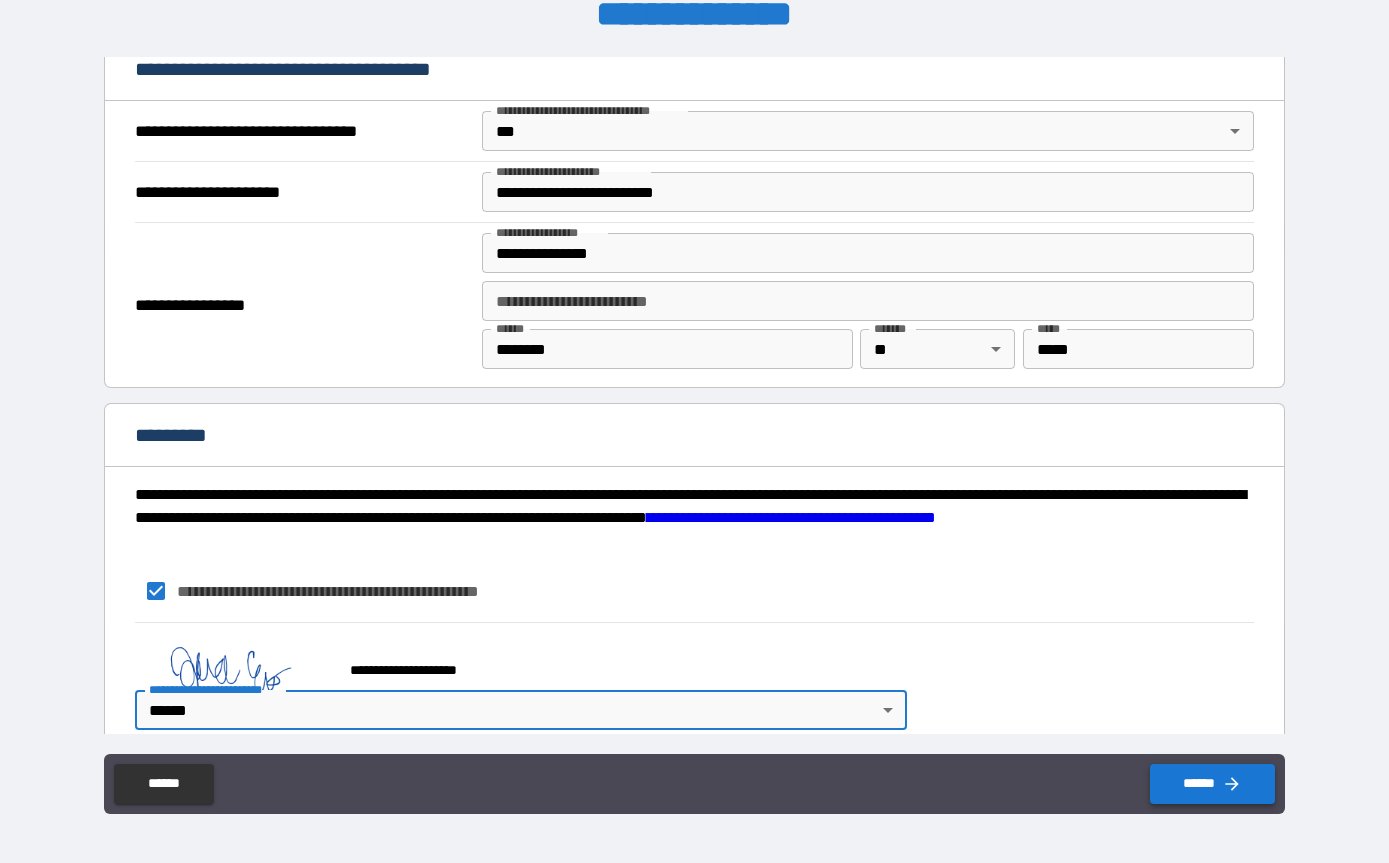click on "******" at bounding box center (1212, 784) 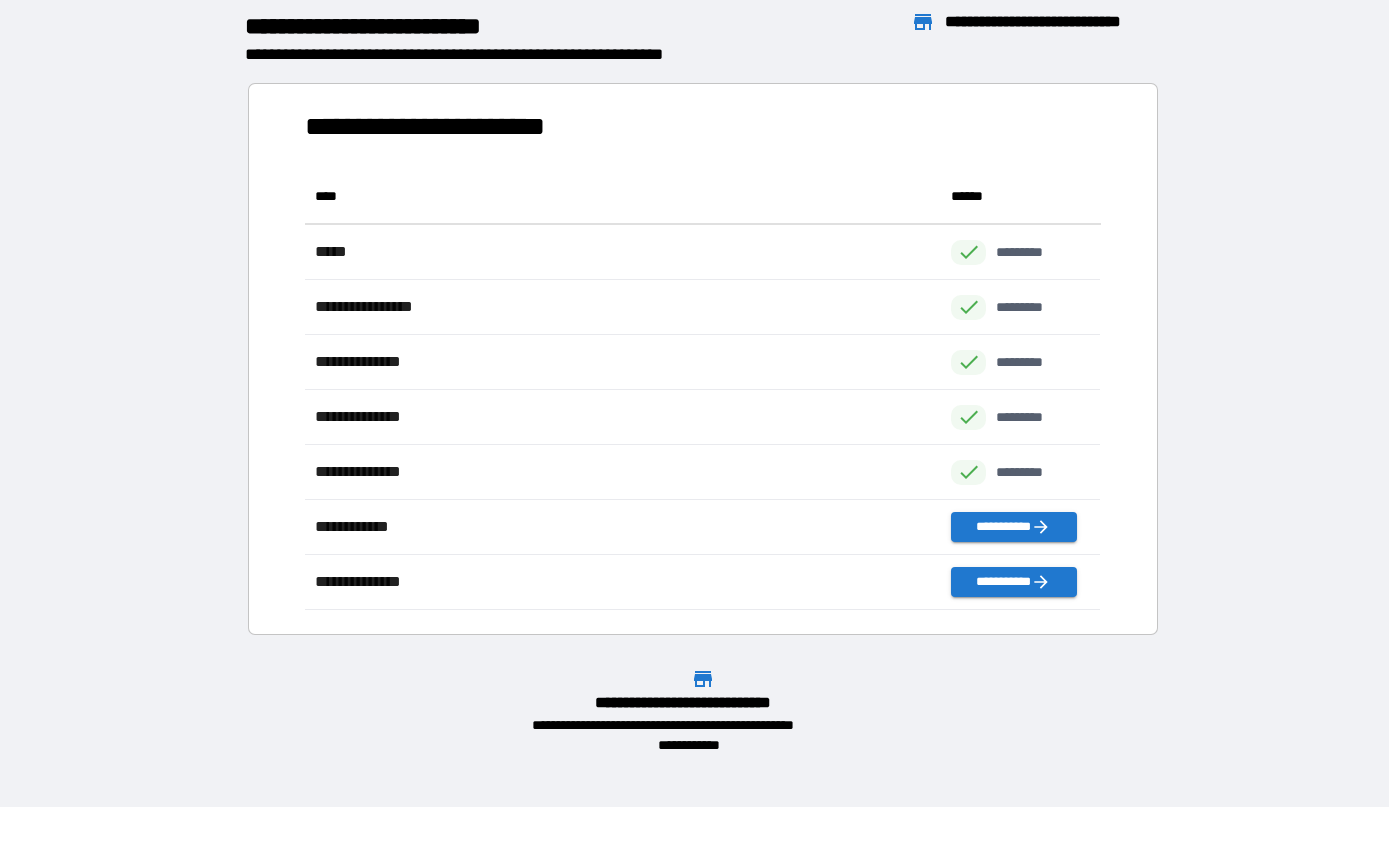 scroll, scrollTop: 1, scrollLeft: 1, axis: both 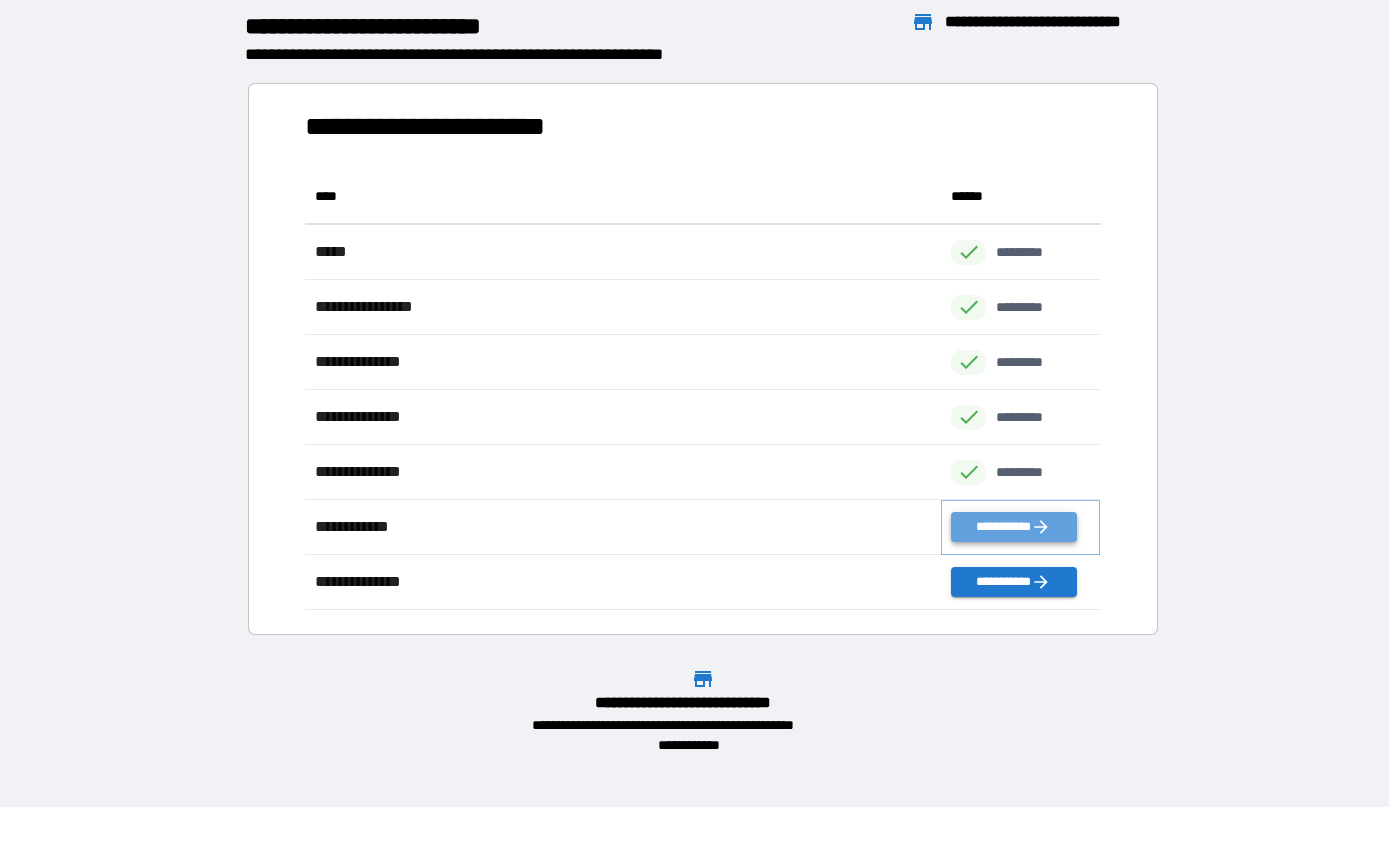 click on "**********" at bounding box center (1013, 527) 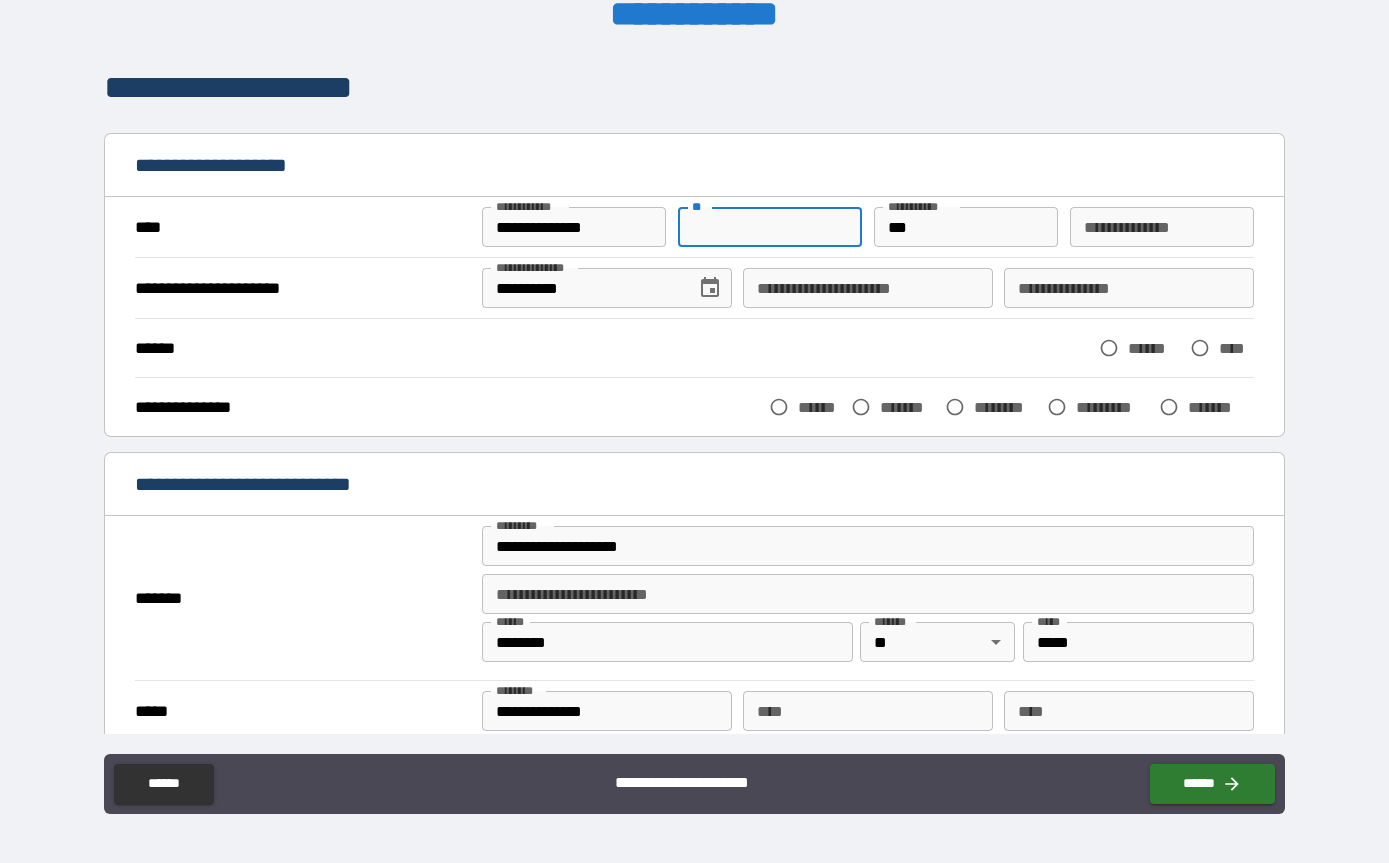 click on "**" at bounding box center (770, 227) 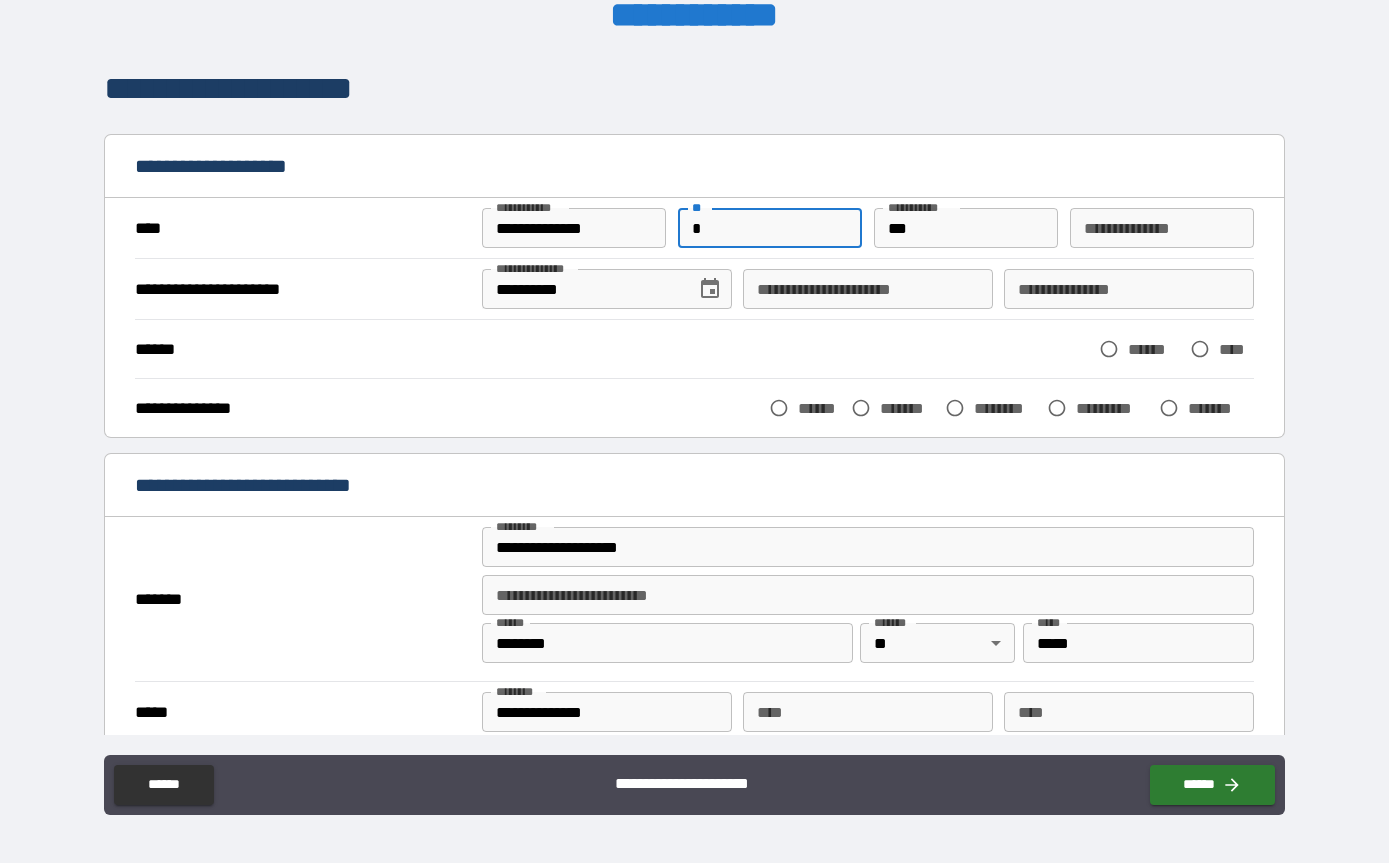 type on "*" 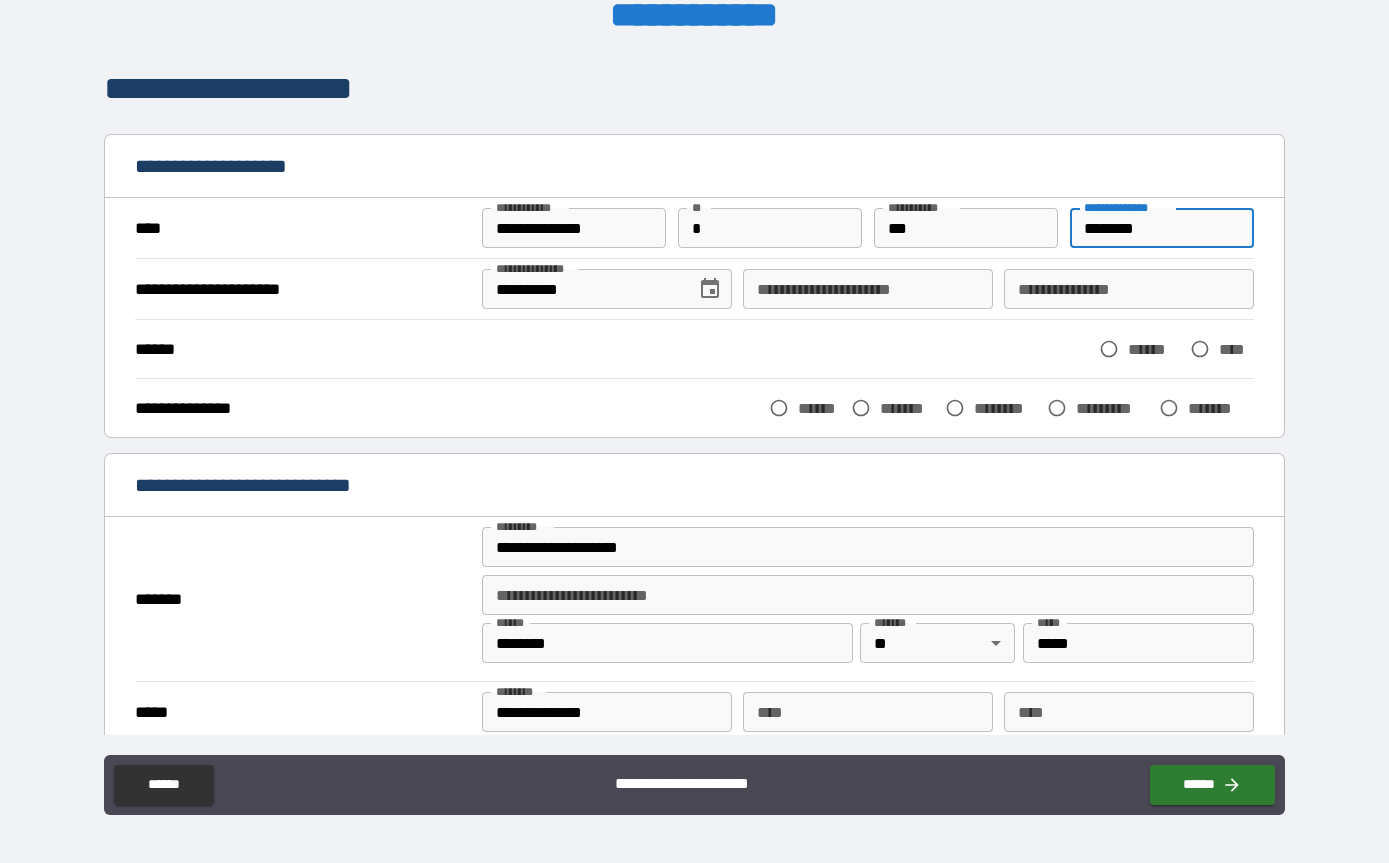 scroll, scrollTop: 97, scrollLeft: 0, axis: vertical 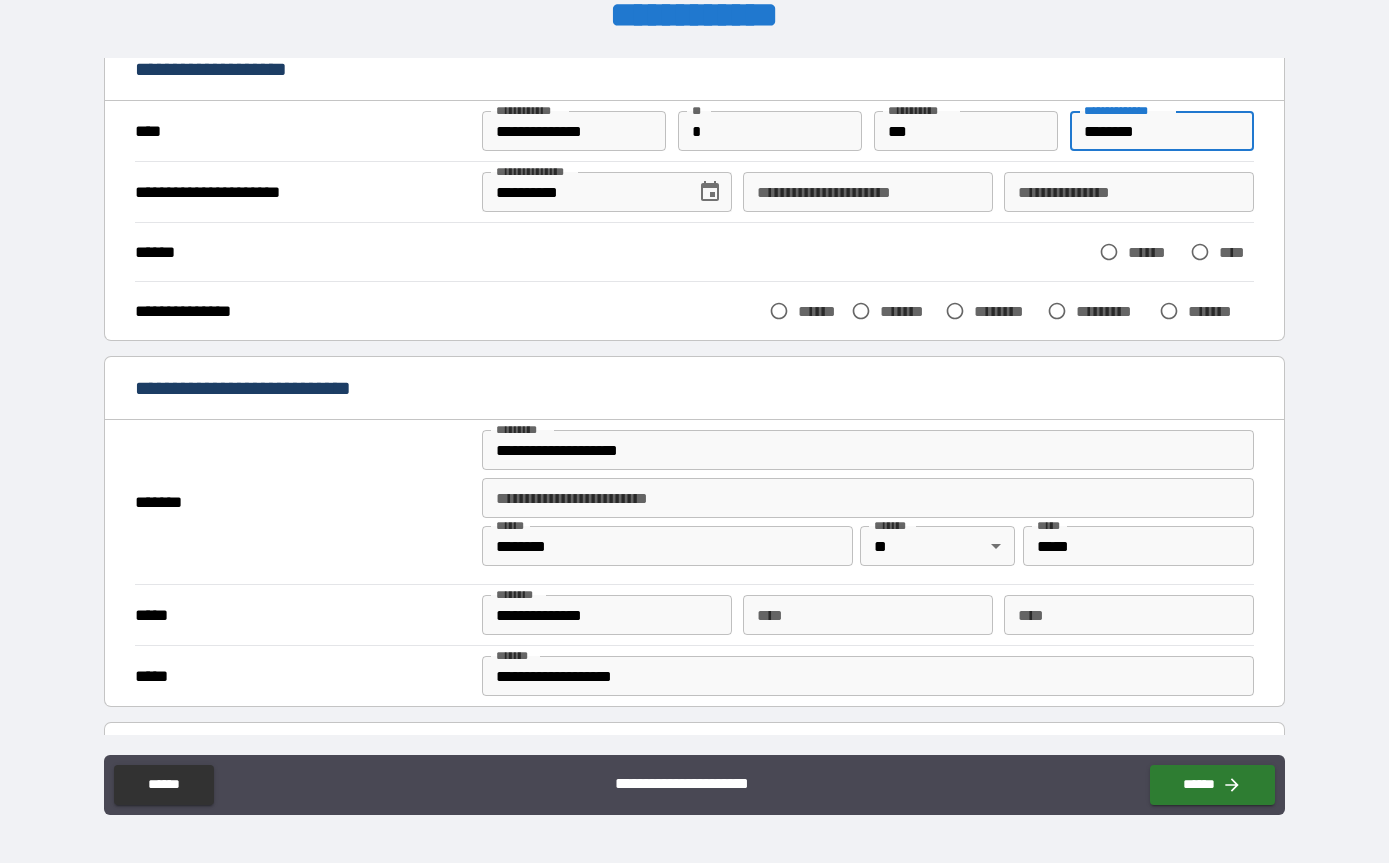 type on "********" 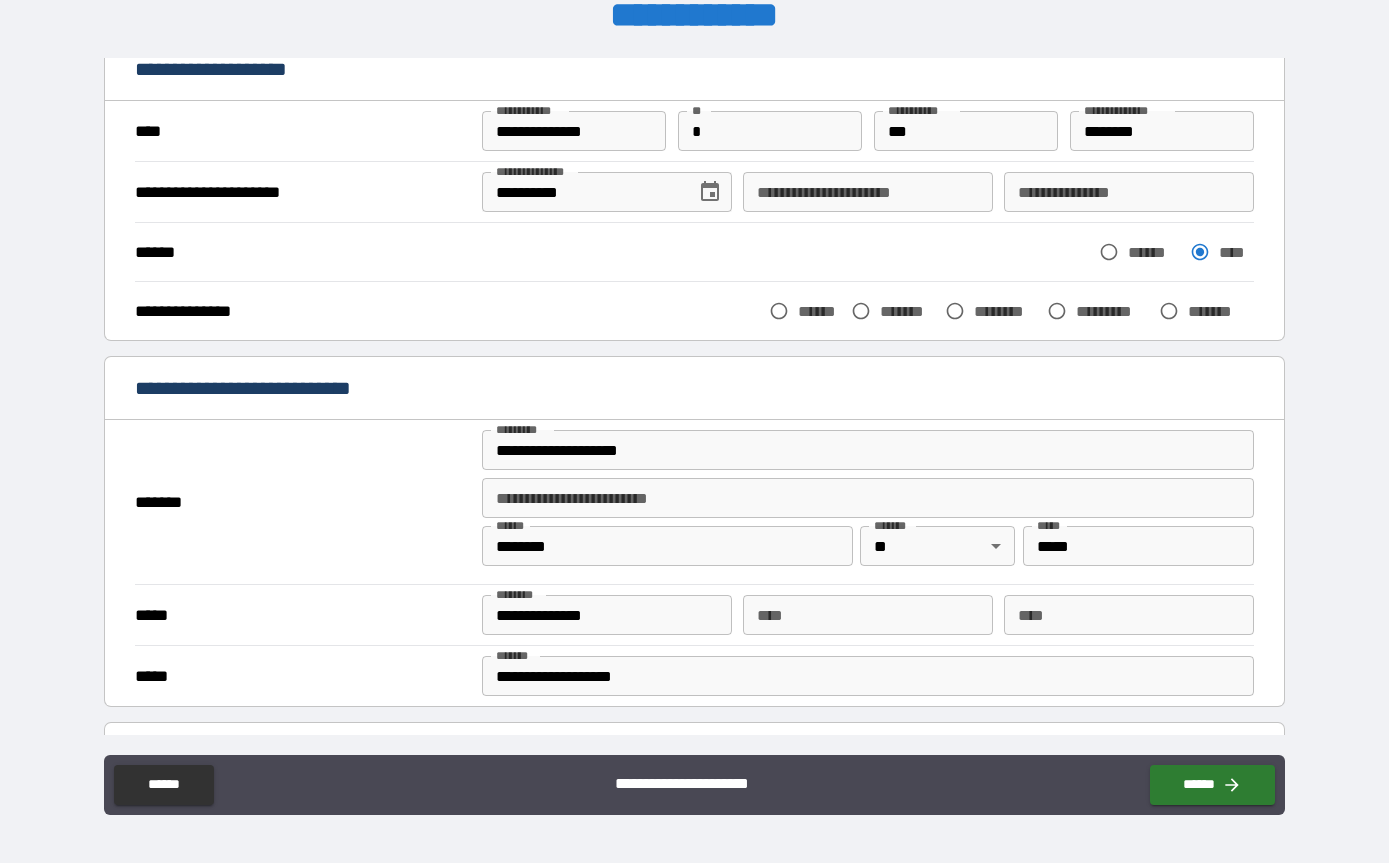 scroll, scrollTop: 56, scrollLeft: 0, axis: vertical 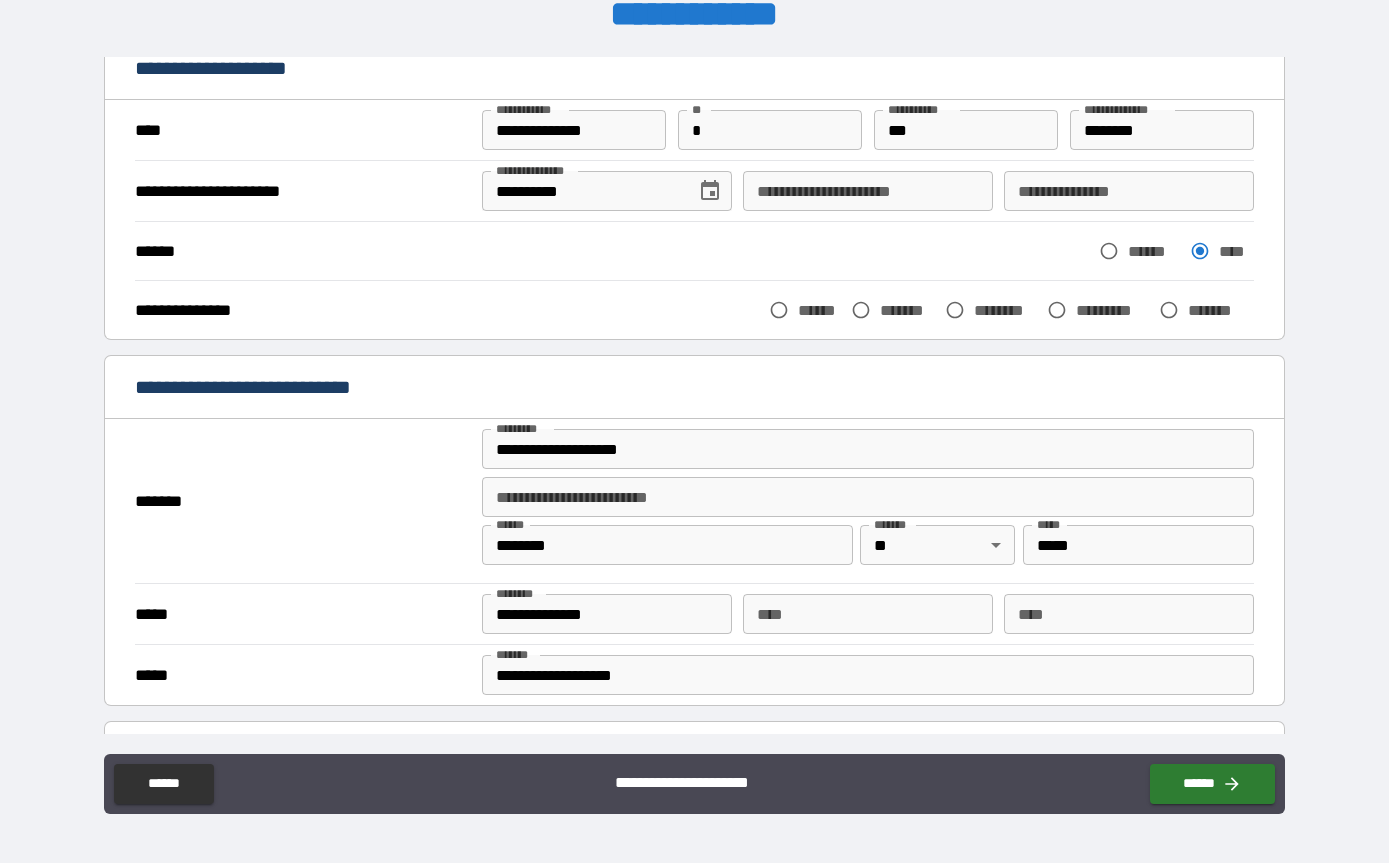 click on "******" at bounding box center (820, 310) 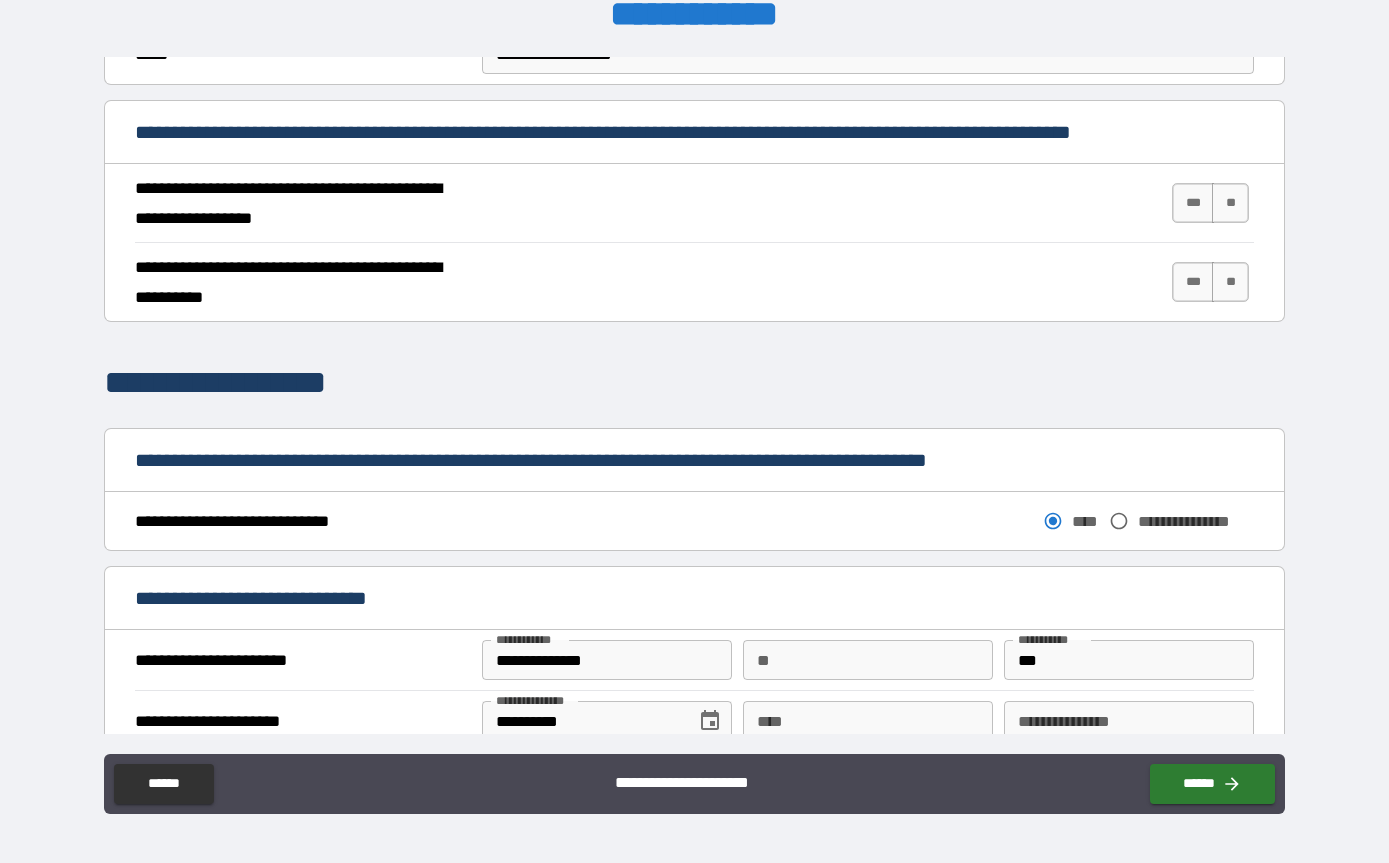 scroll, scrollTop: 780, scrollLeft: 0, axis: vertical 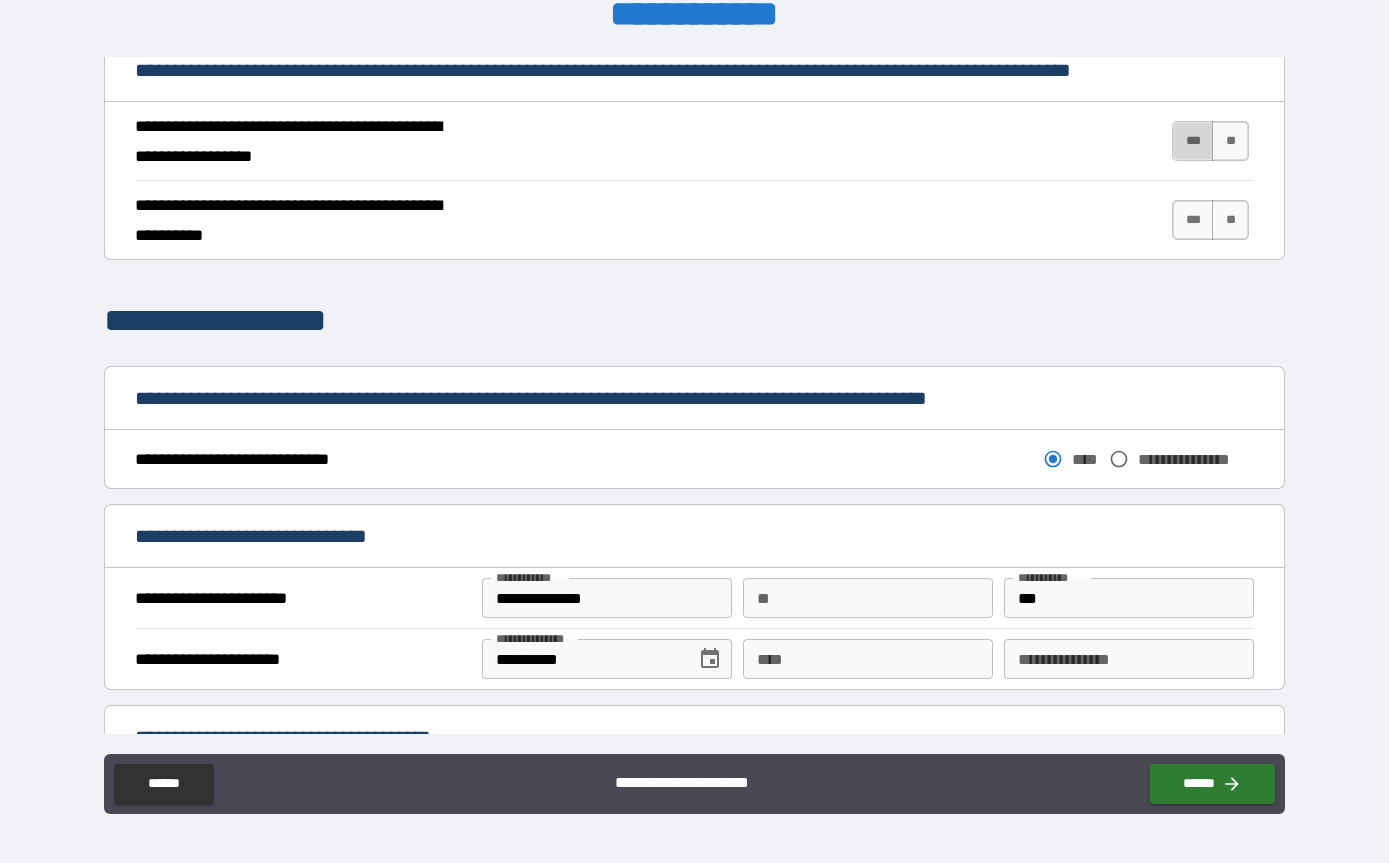 click on "***" at bounding box center (1193, 141) 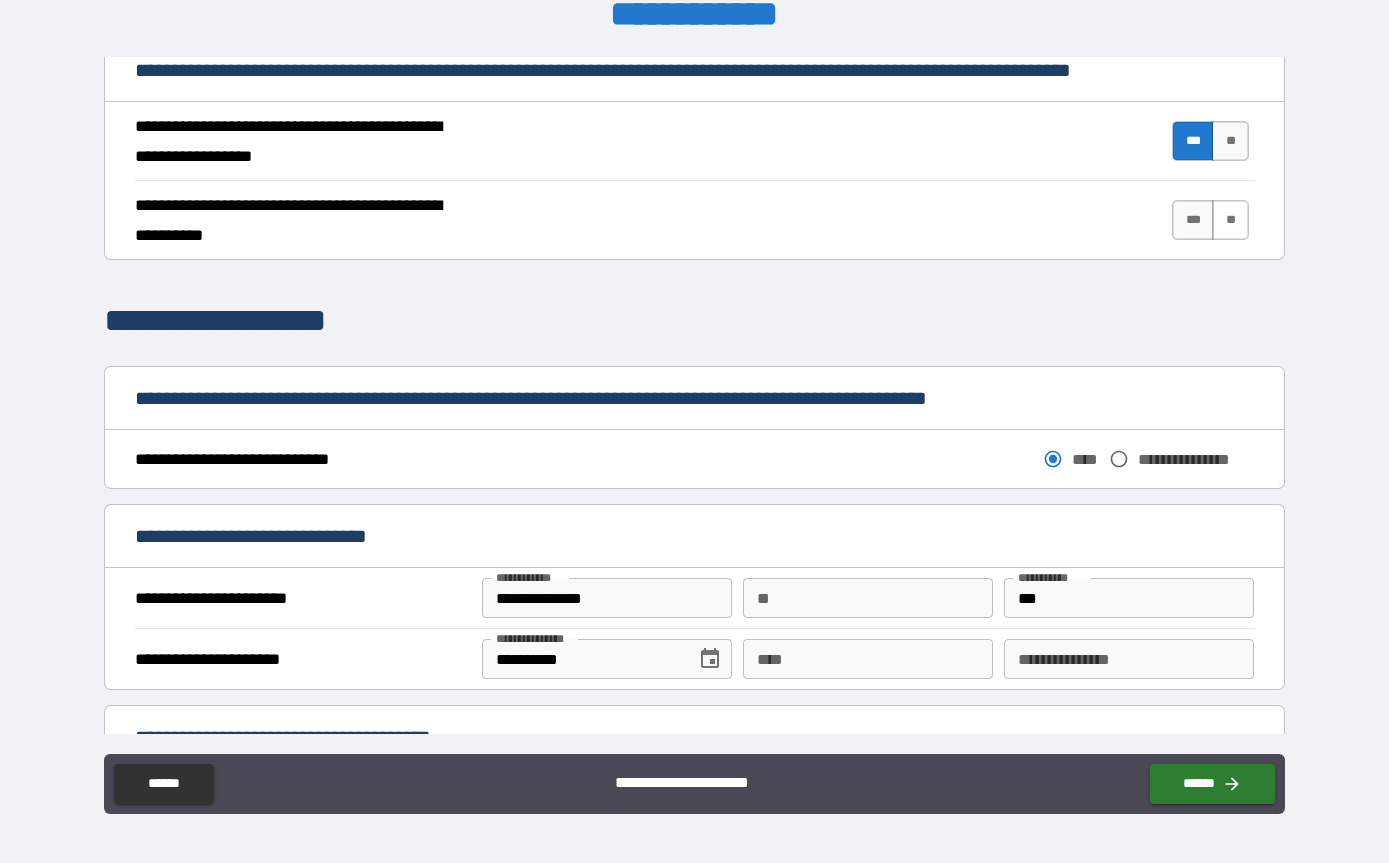 drag, startPoint x: 1200, startPoint y: 220, endPoint x: 1246, endPoint y: 224, distance: 46.173584 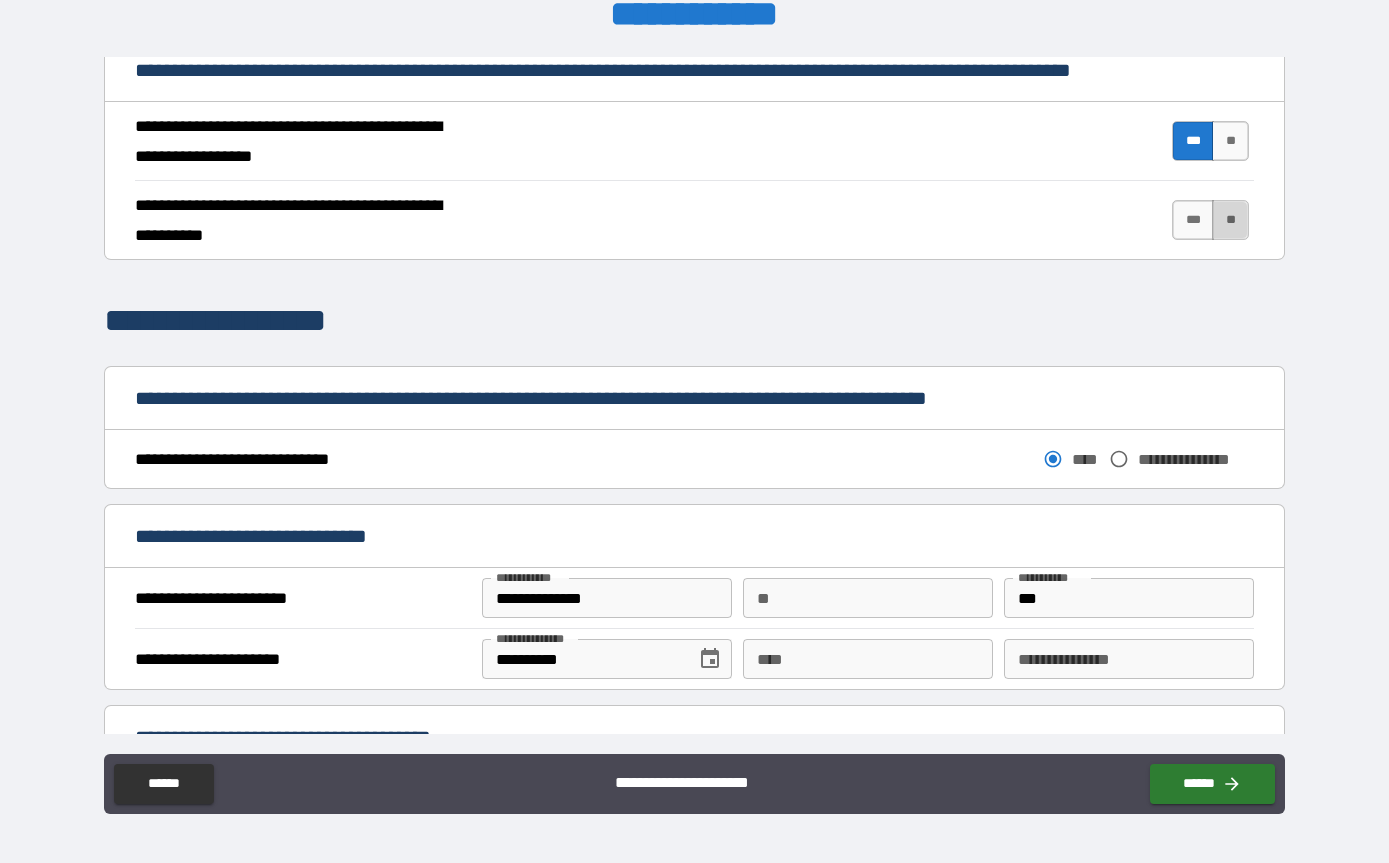 click on "**" at bounding box center (1230, 220) 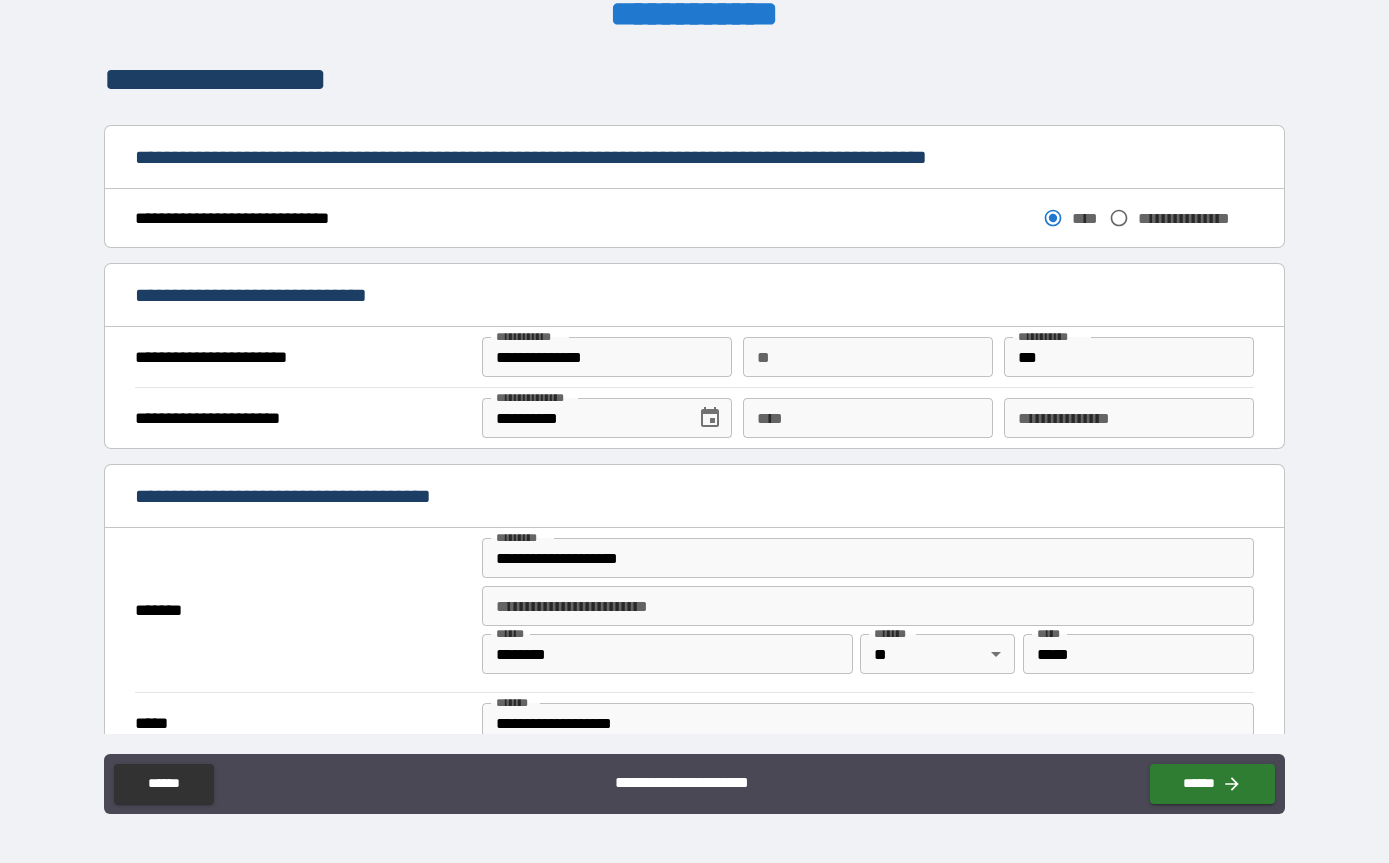 scroll, scrollTop: 1091, scrollLeft: 0, axis: vertical 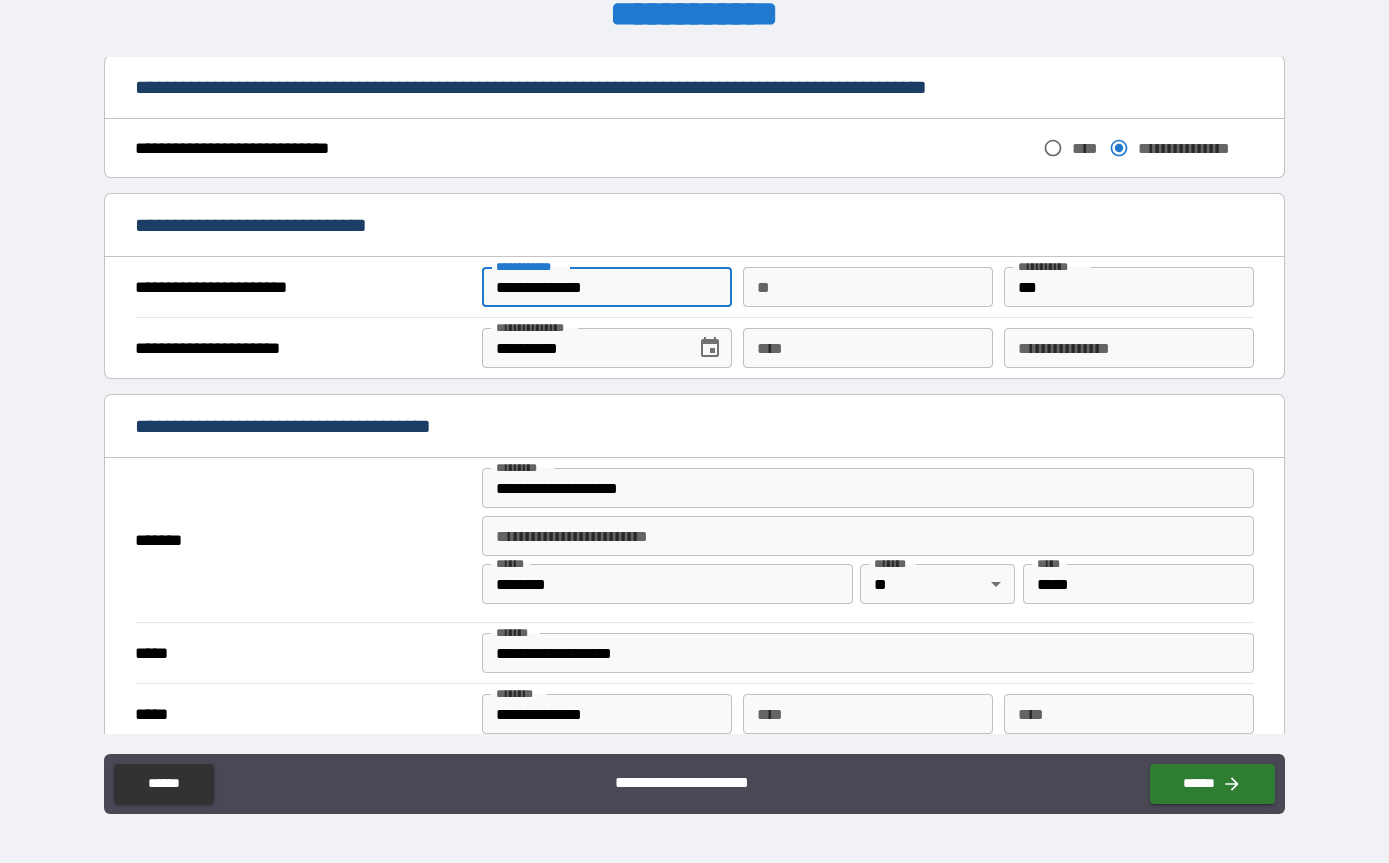 click on "**********" at bounding box center (607, 287) 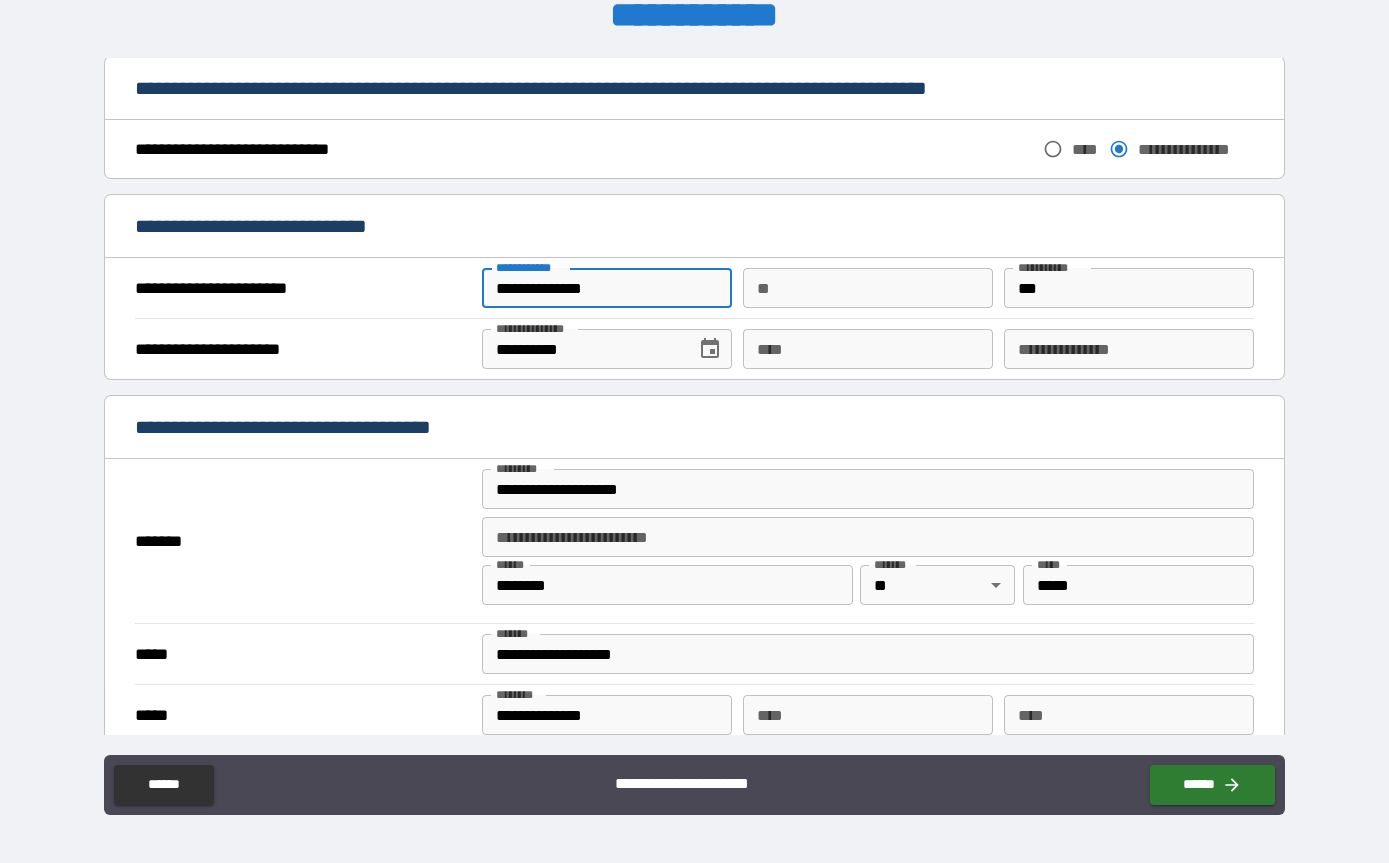 click on "**********" at bounding box center [607, 288] 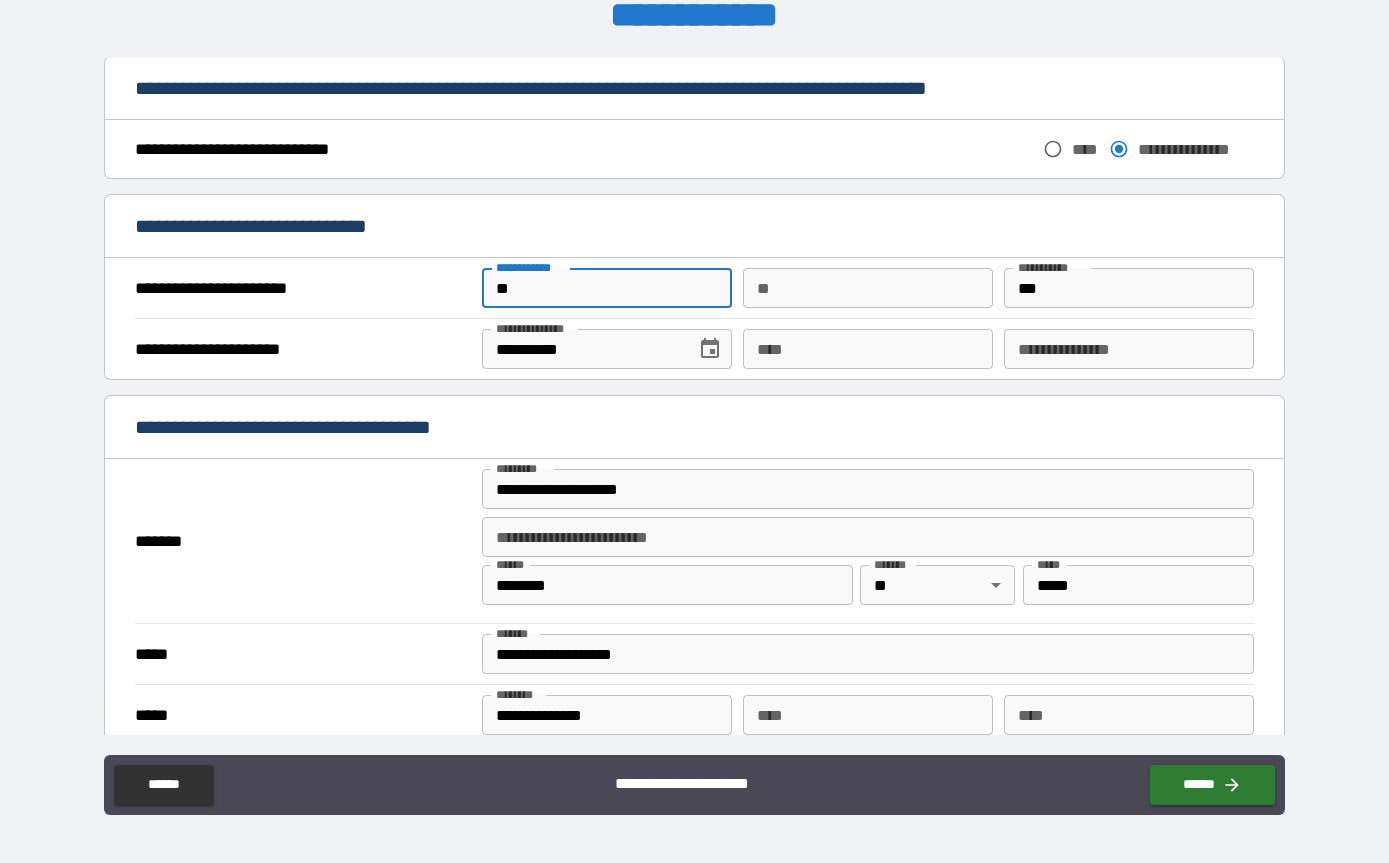 type on "*" 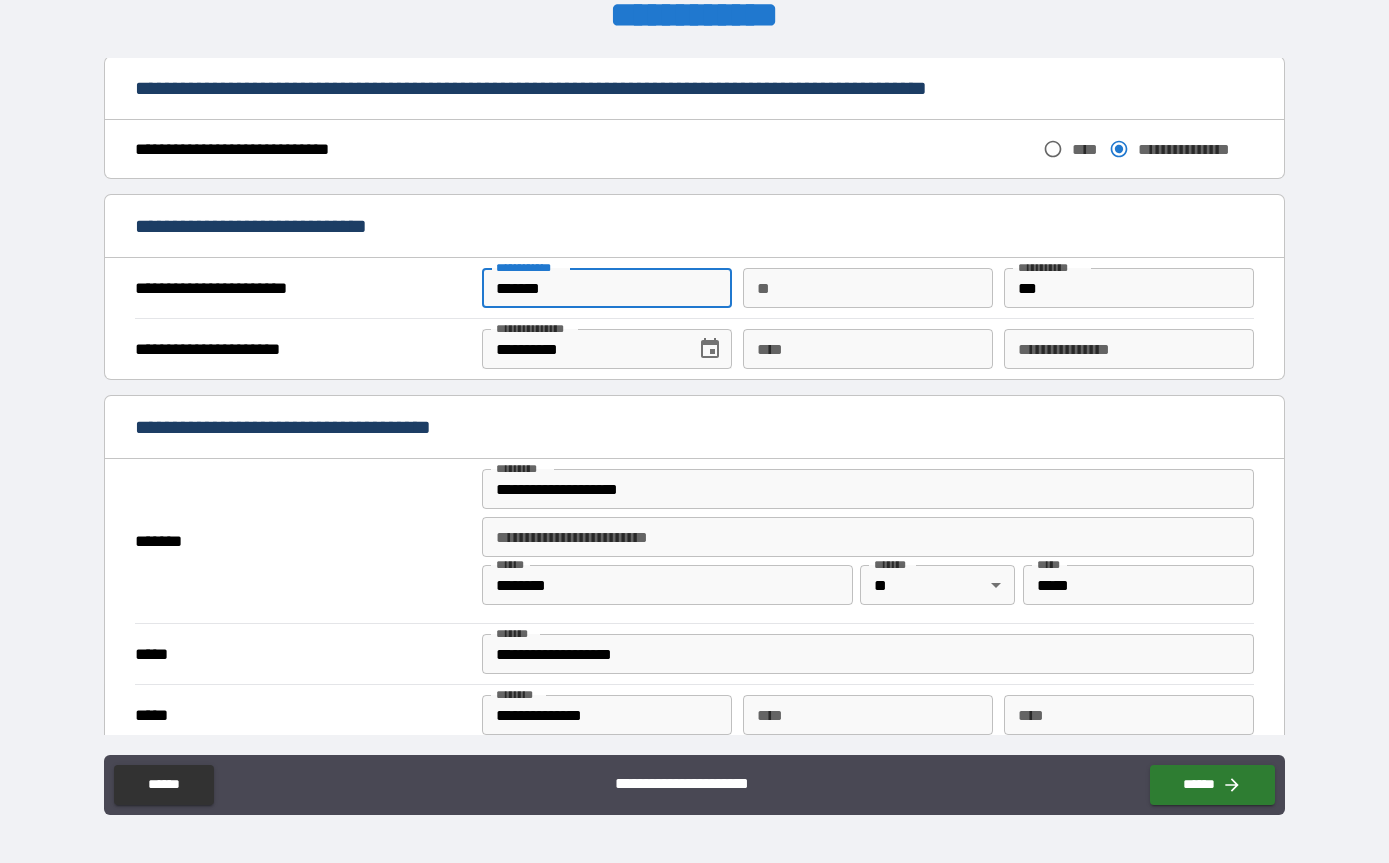type on "******" 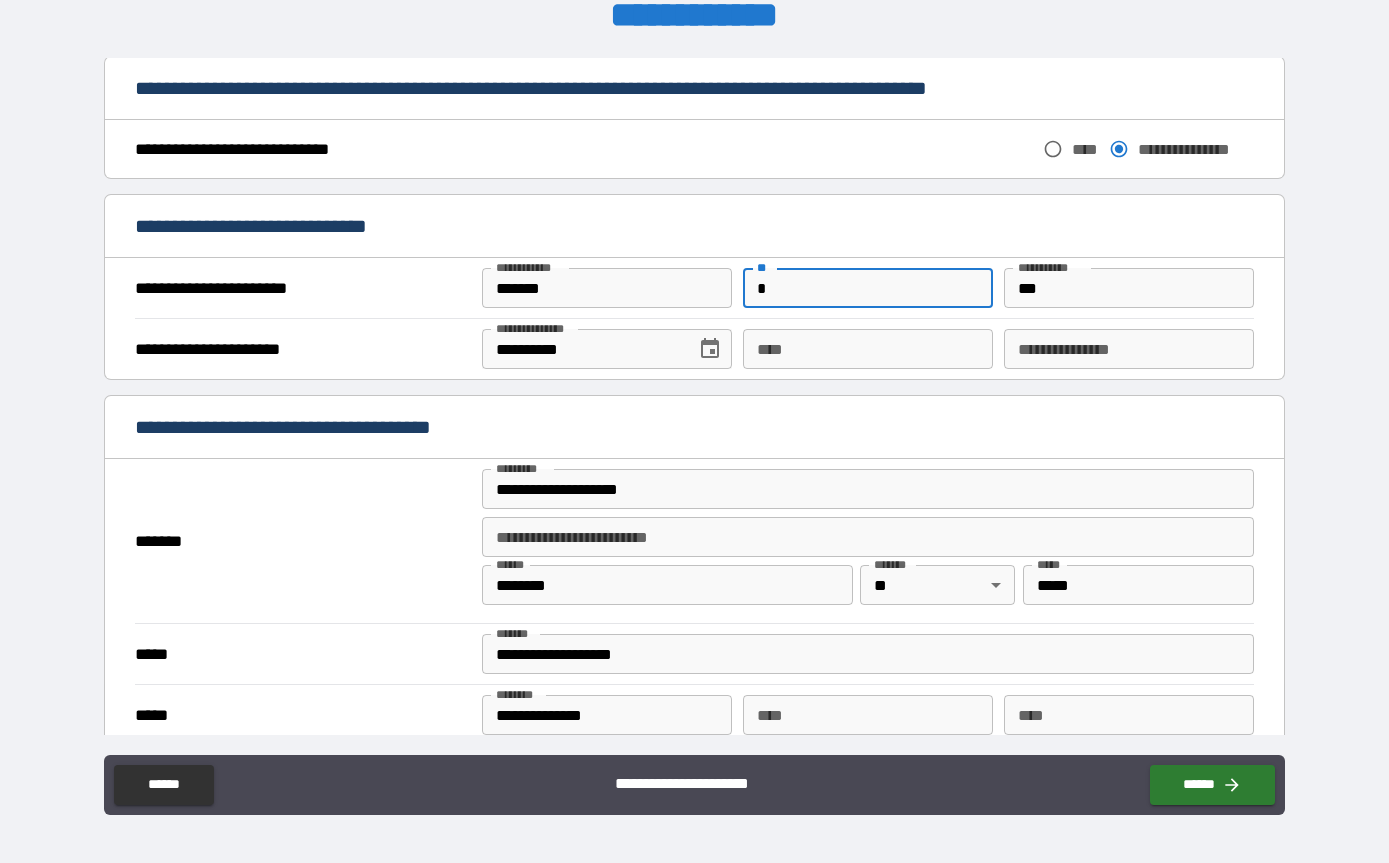 type on "*" 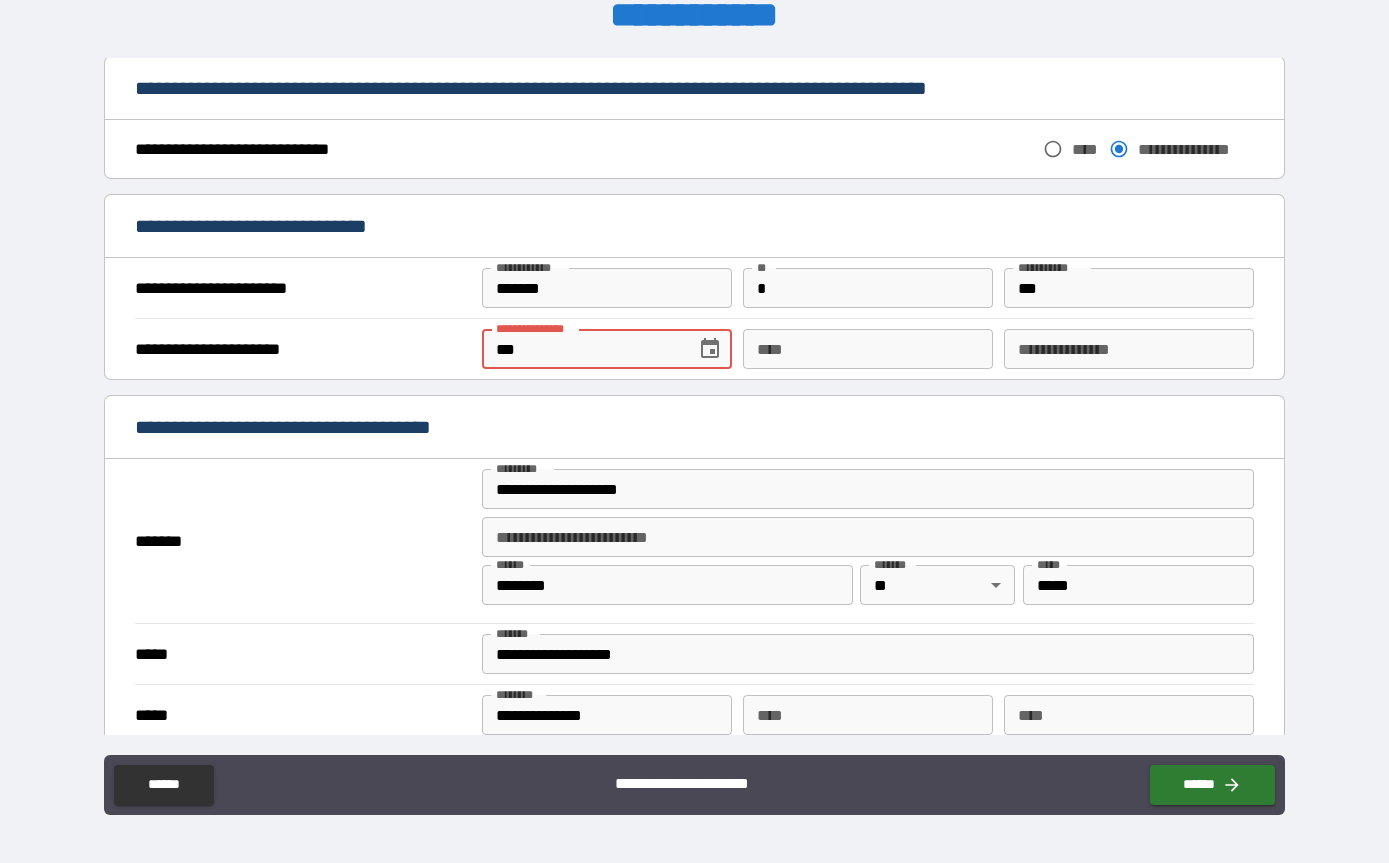 type on "*" 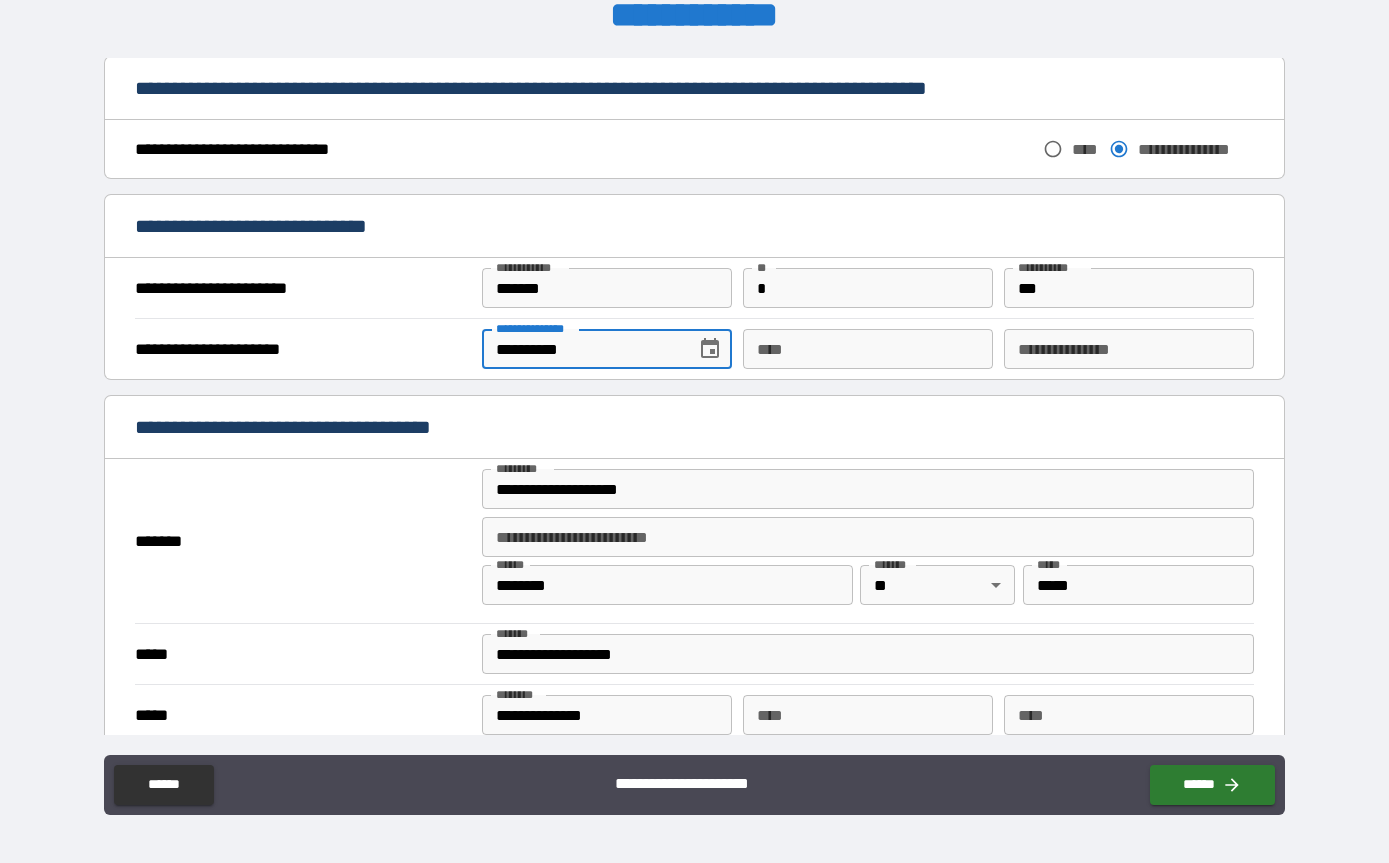 type on "**********" 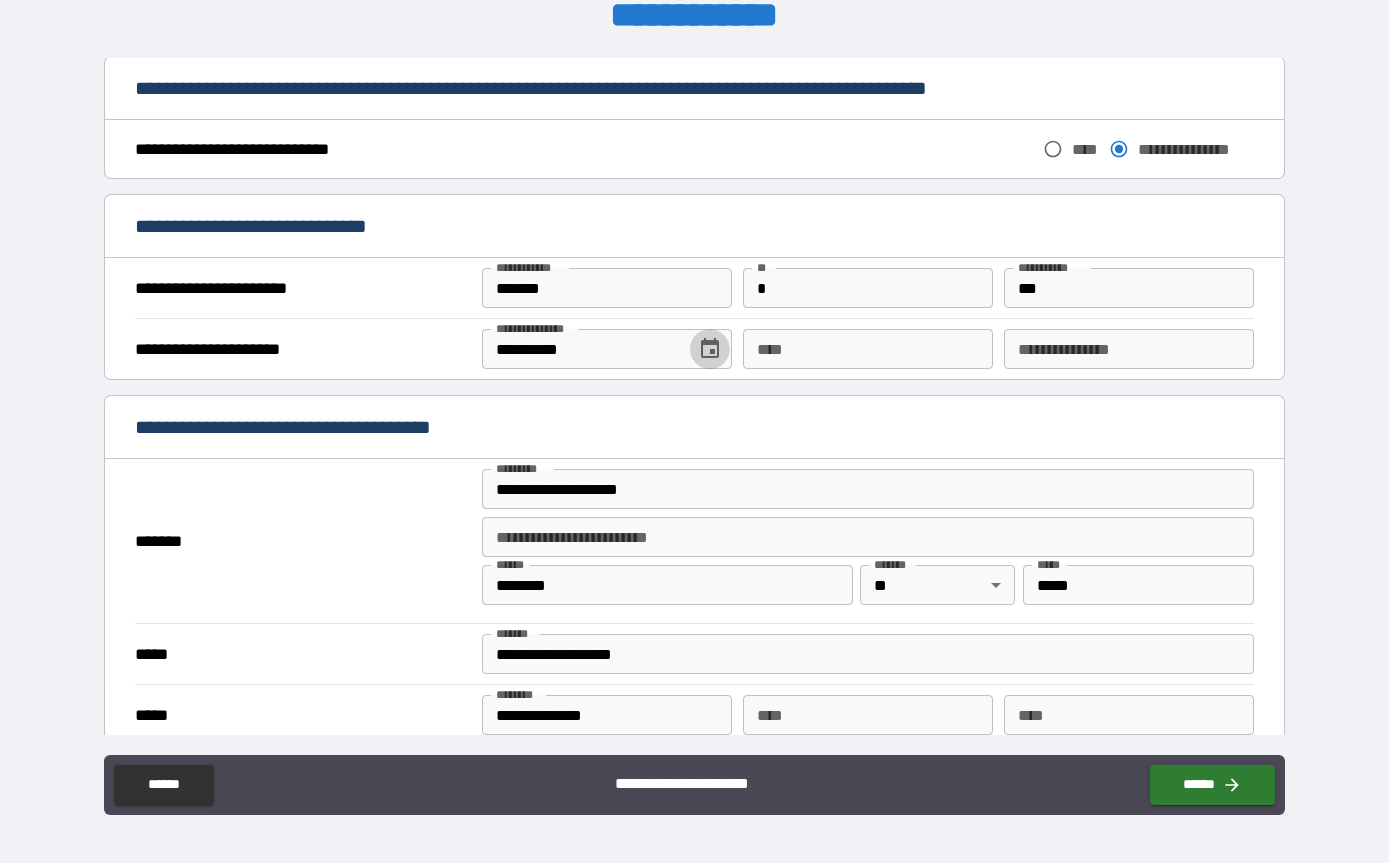 scroll, scrollTop: 56, scrollLeft: 0, axis: vertical 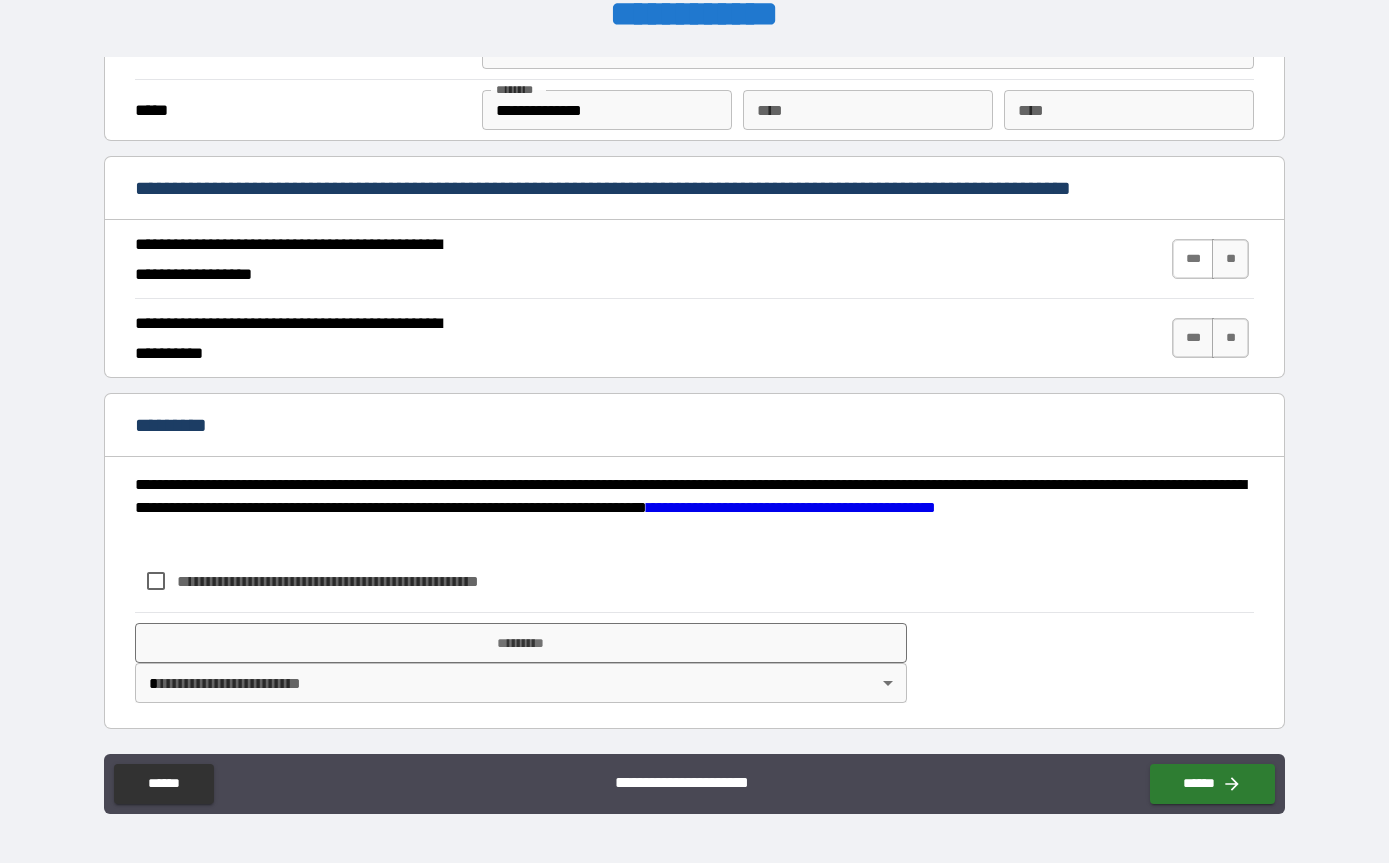click on "***" at bounding box center (1193, 259) 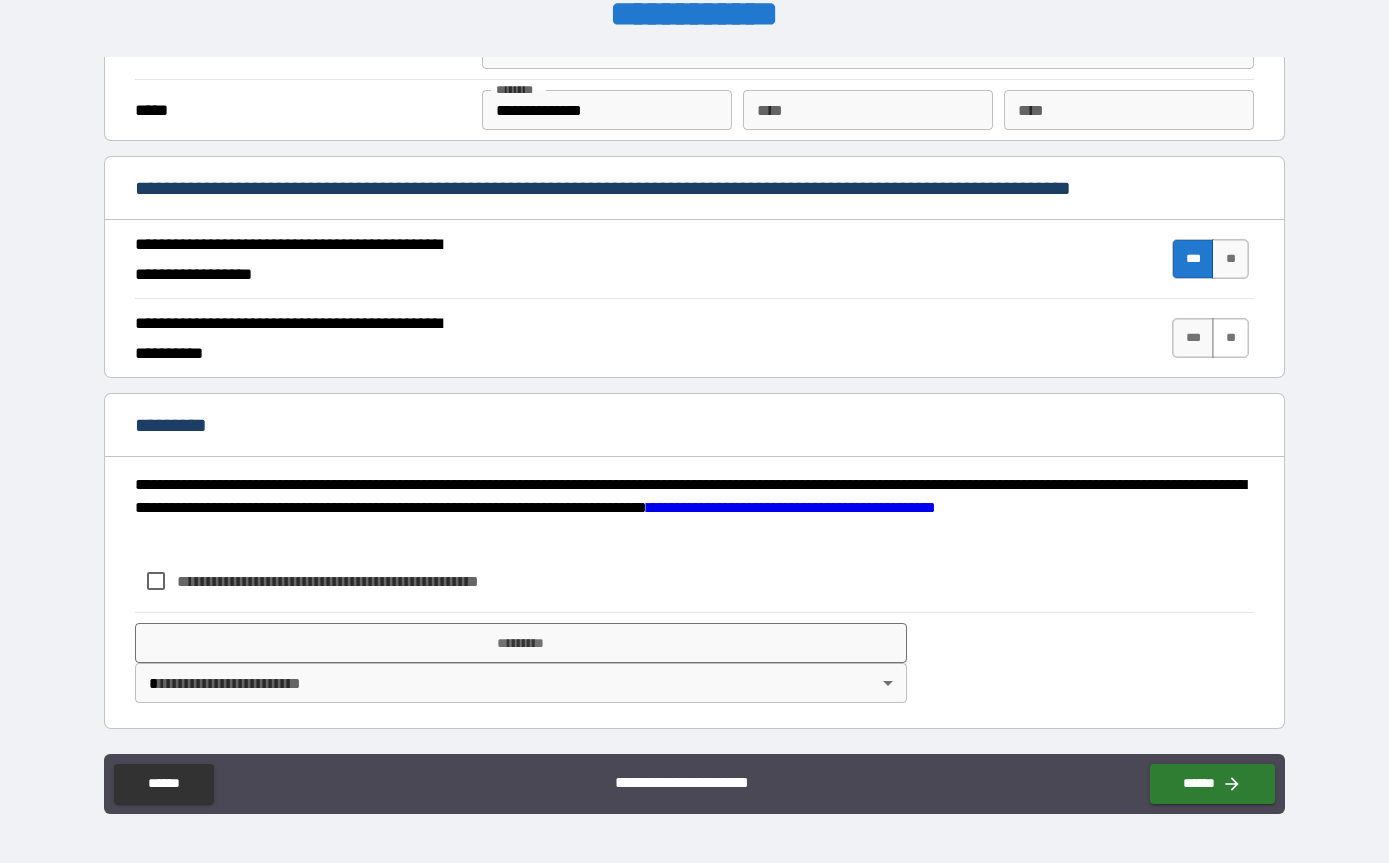 click on "**" at bounding box center [1230, 338] 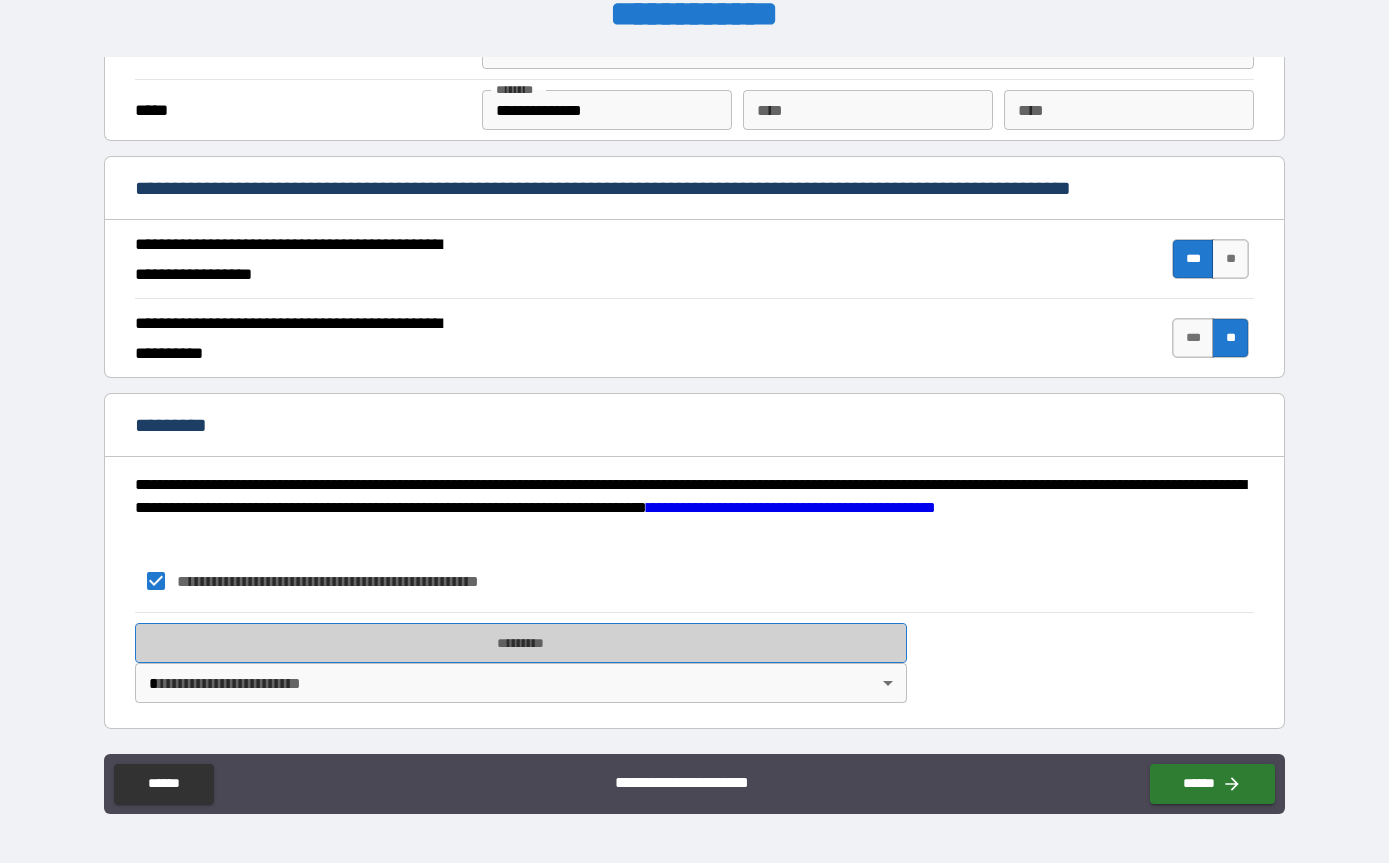 click on "*********" at bounding box center [521, 643] 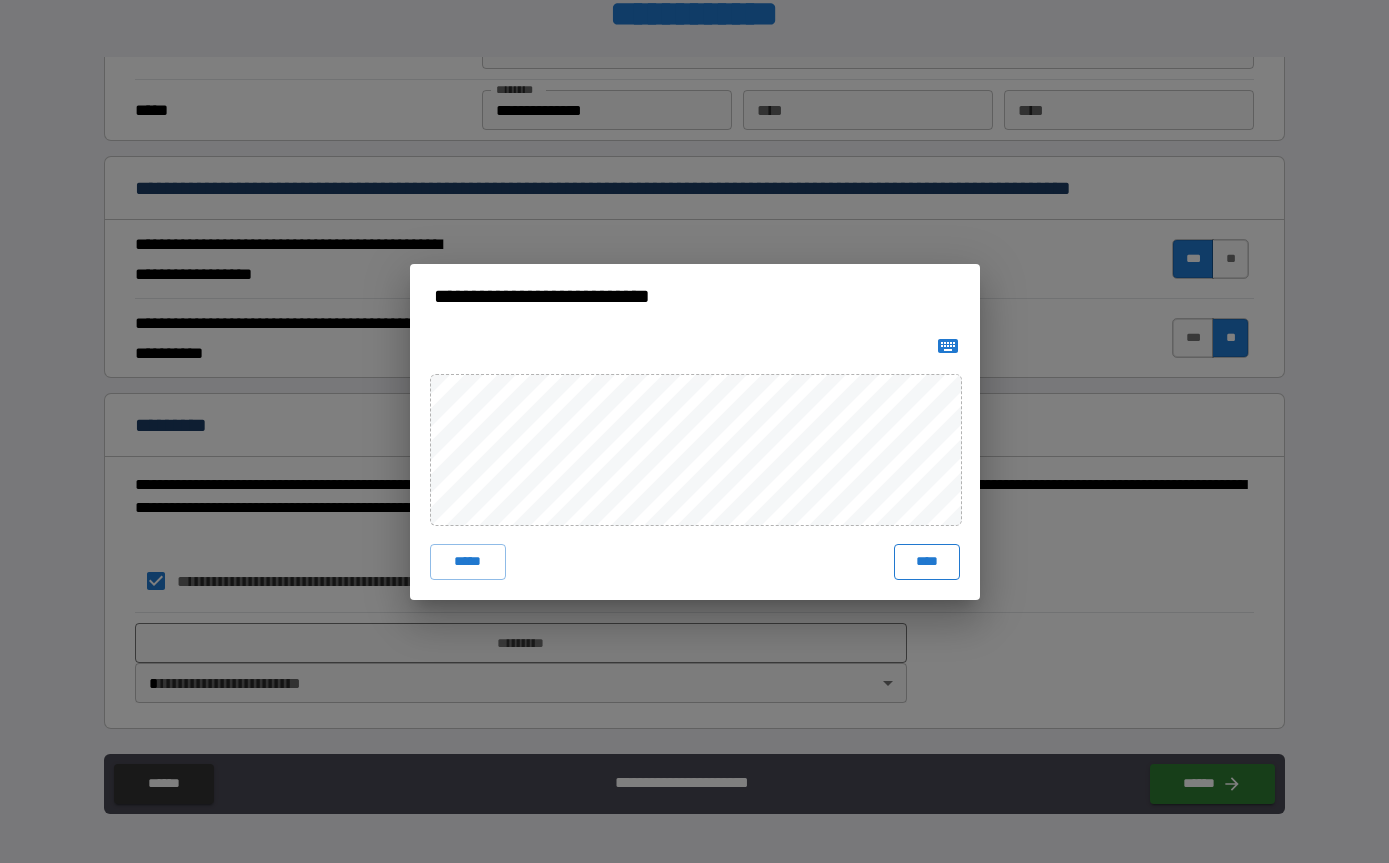 click on "****" at bounding box center (927, 562) 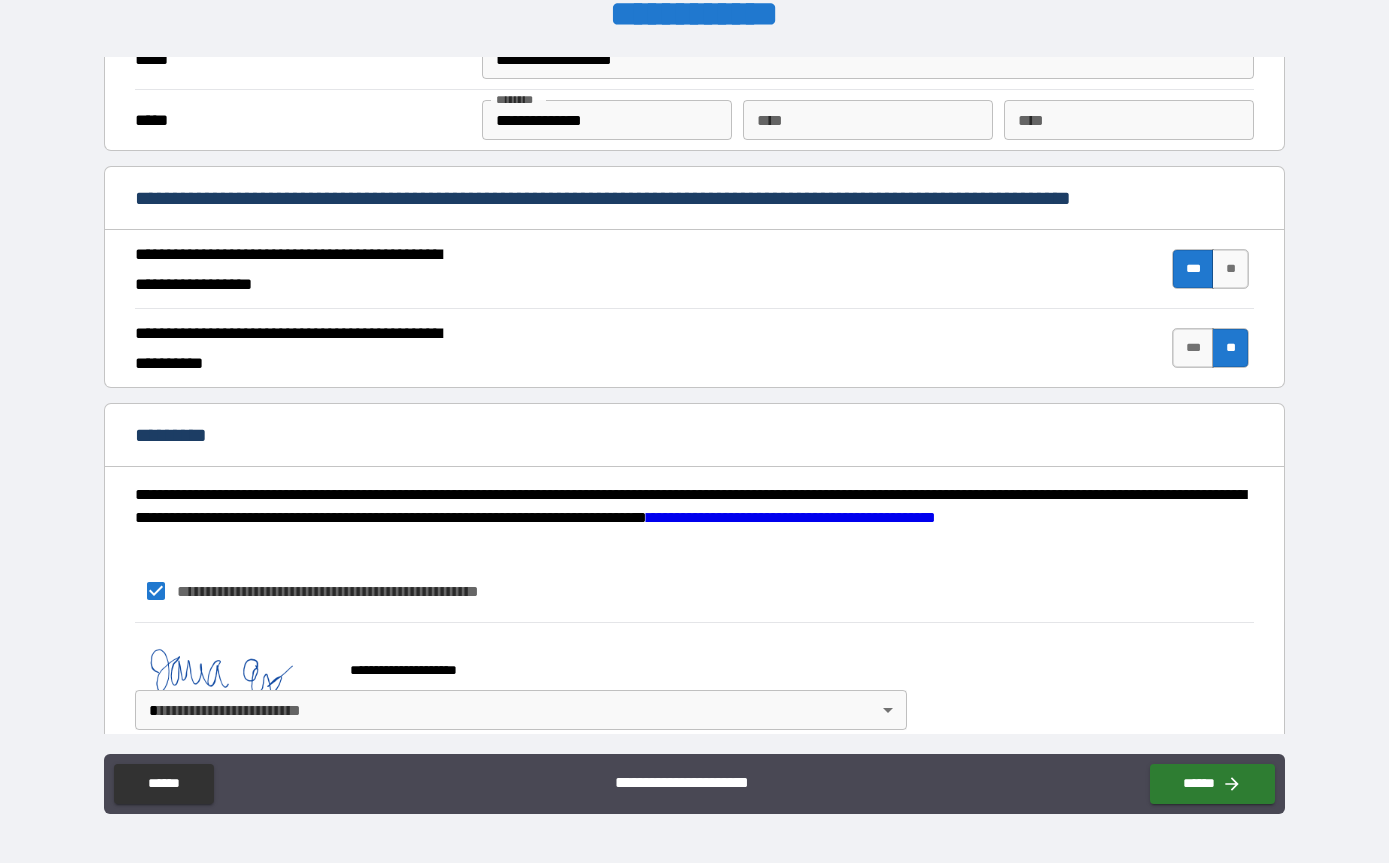 click on "**********" at bounding box center (694, 407) 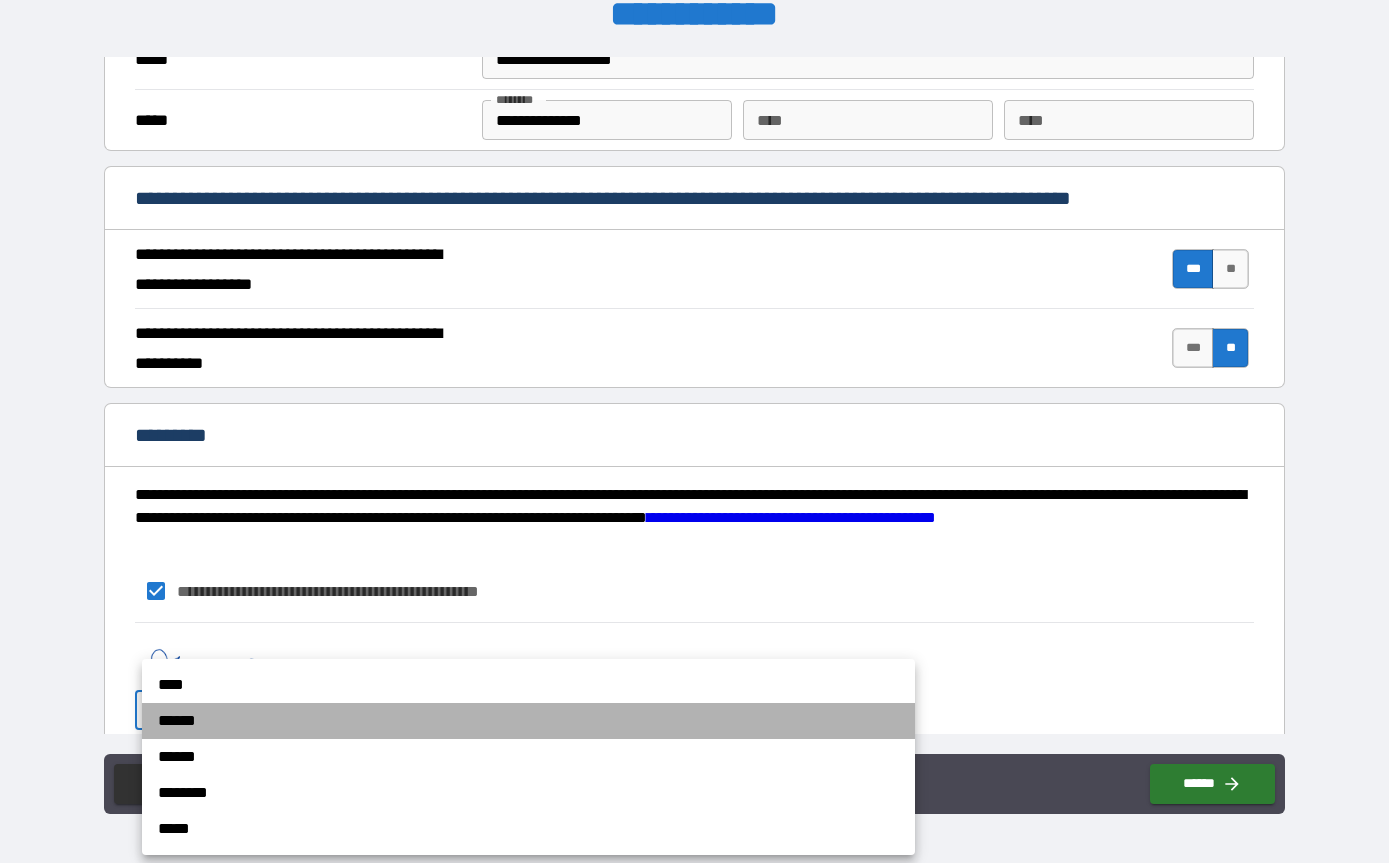 click on "******" at bounding box center (528, 721) 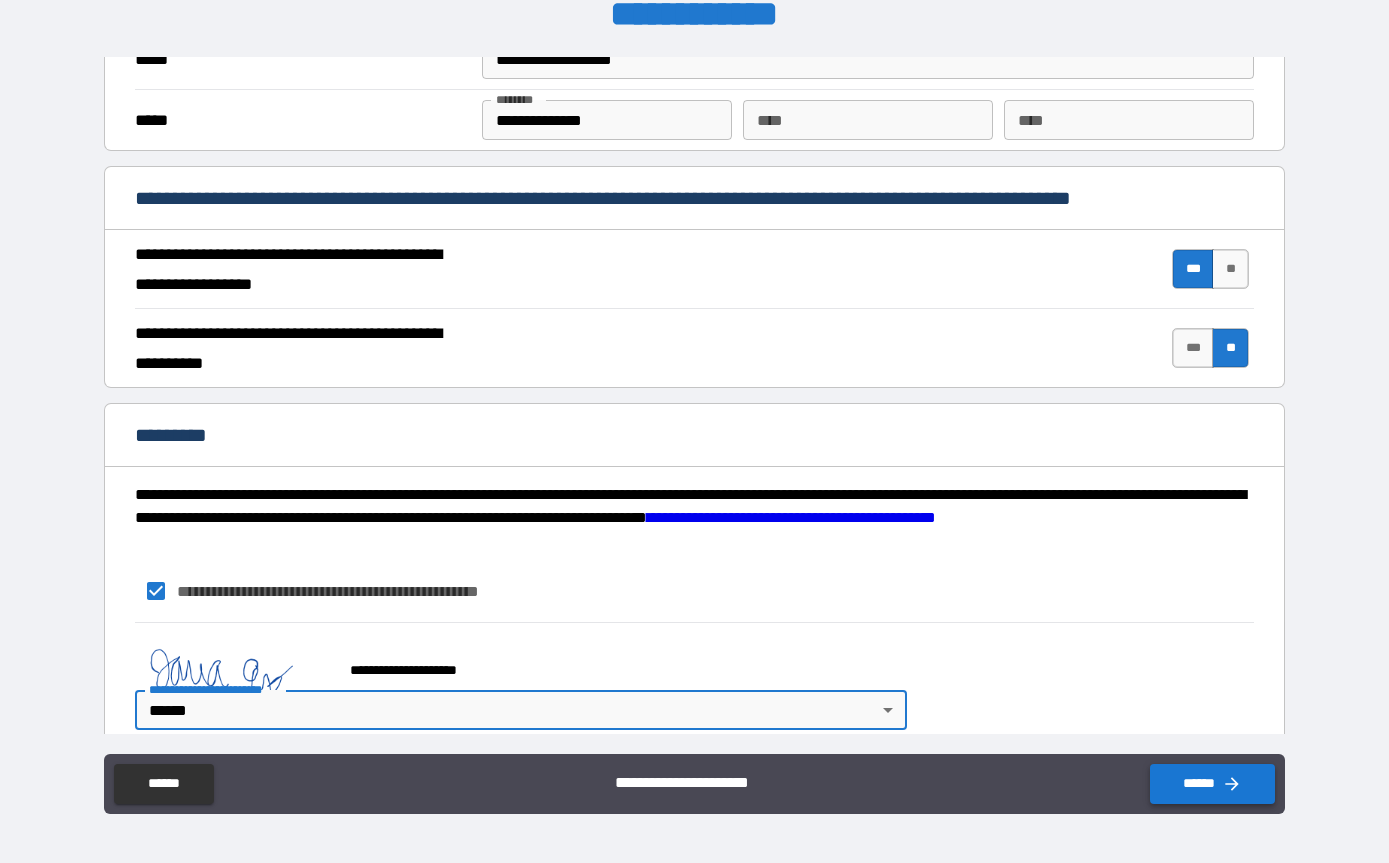 click on "******" at bounding box center [1212, 784] 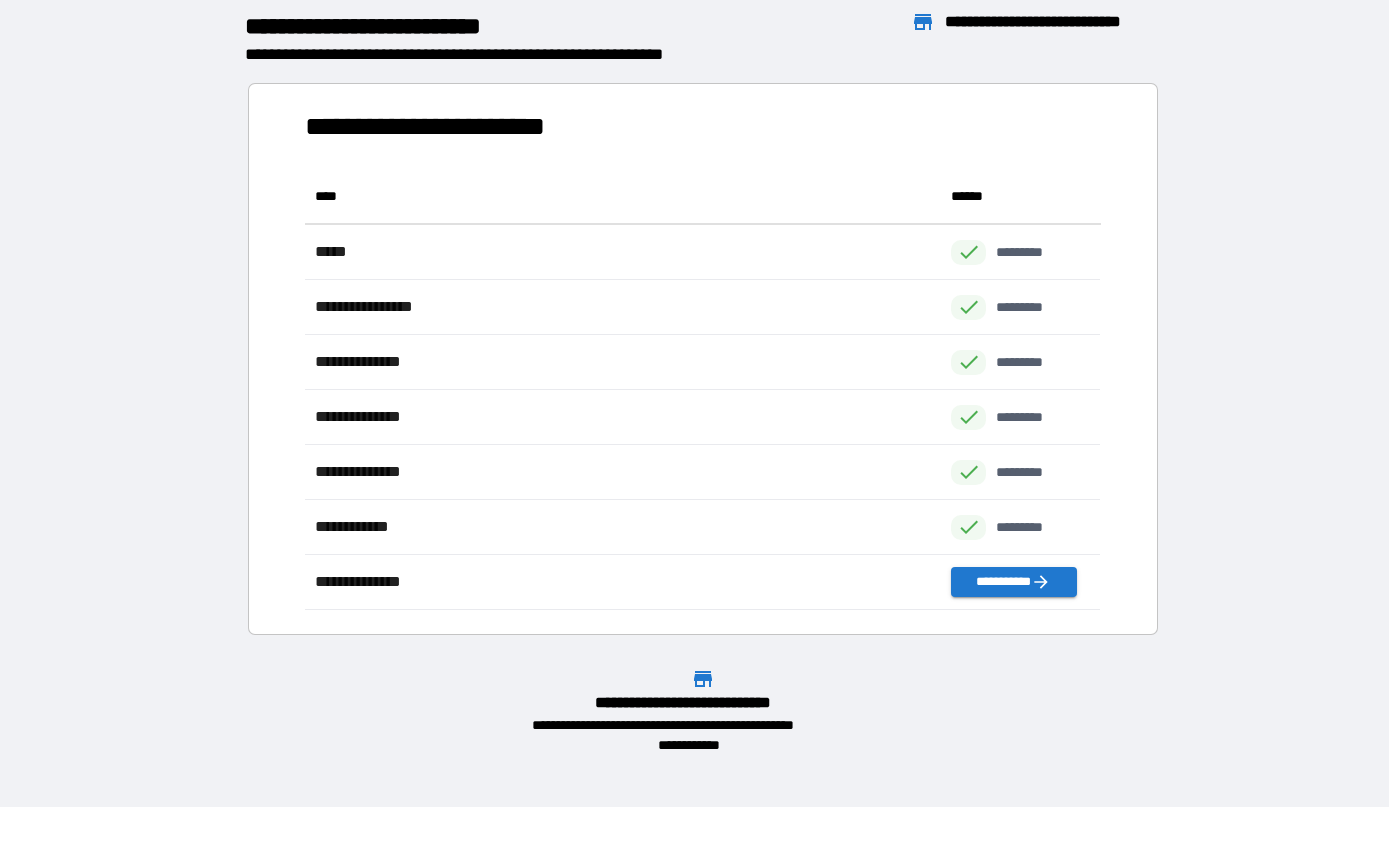 scroll, scrollTop: 1, scrollLeft: 1, axis: both 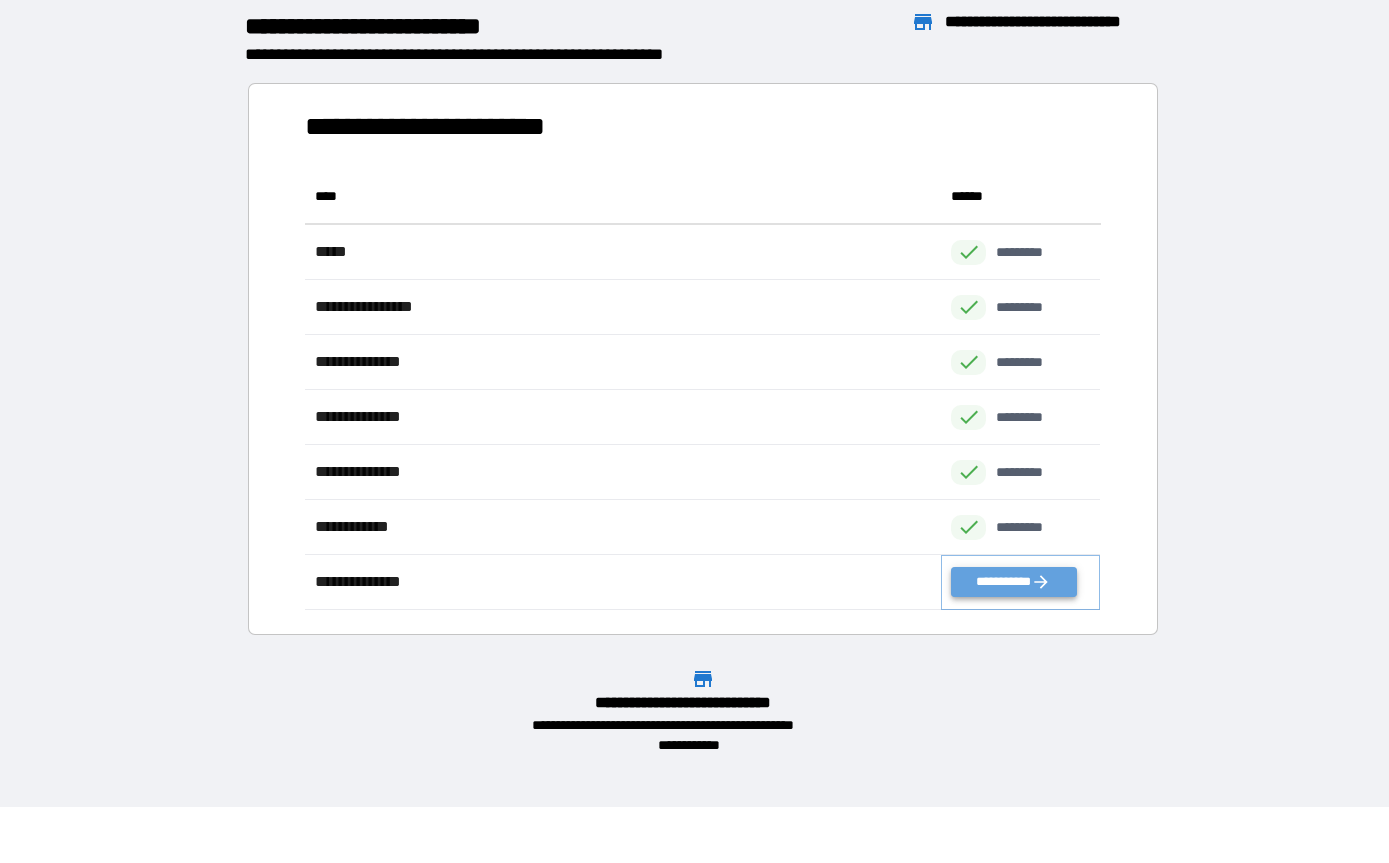 click 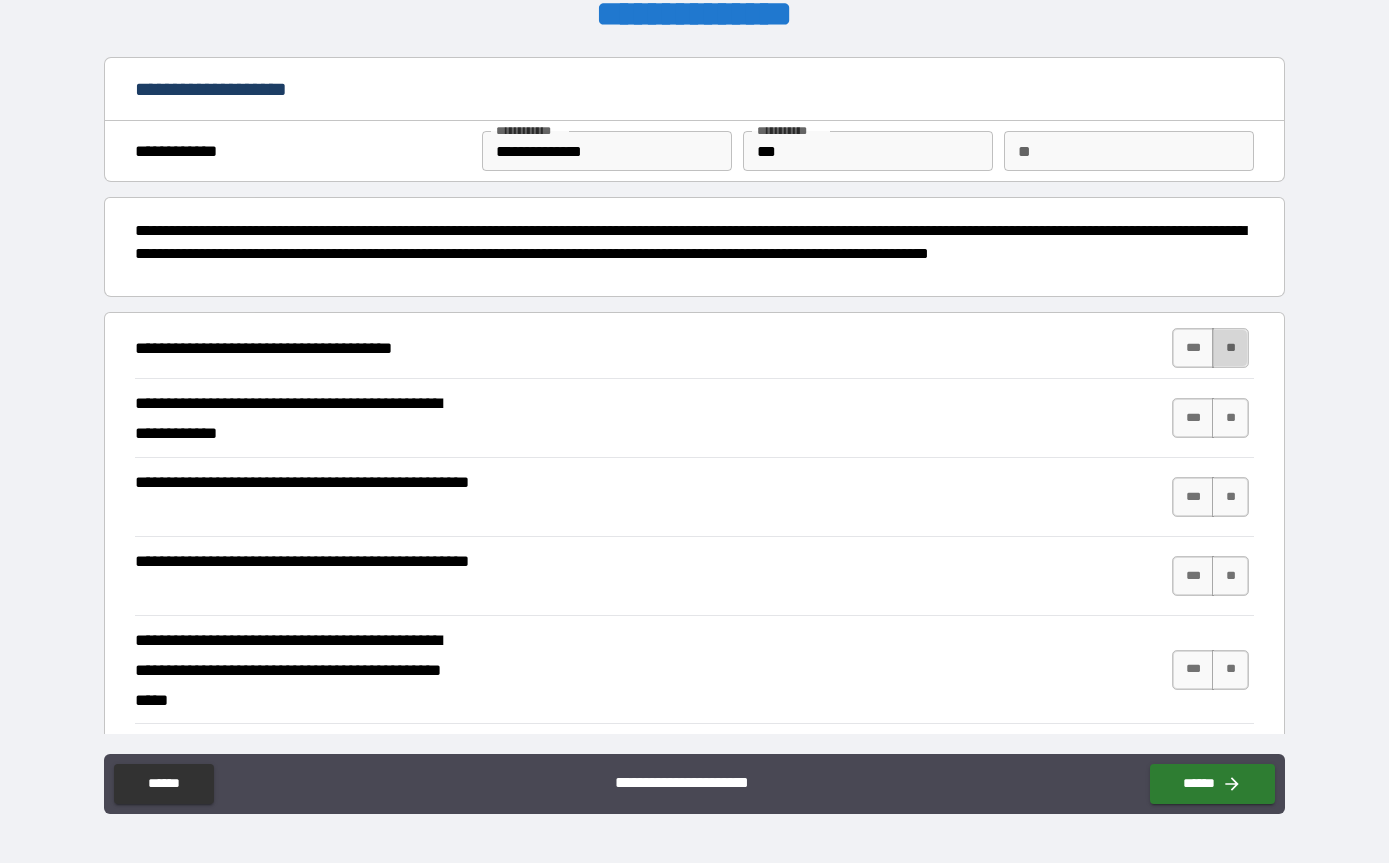click on "**" at bounding box center (1230, 348) 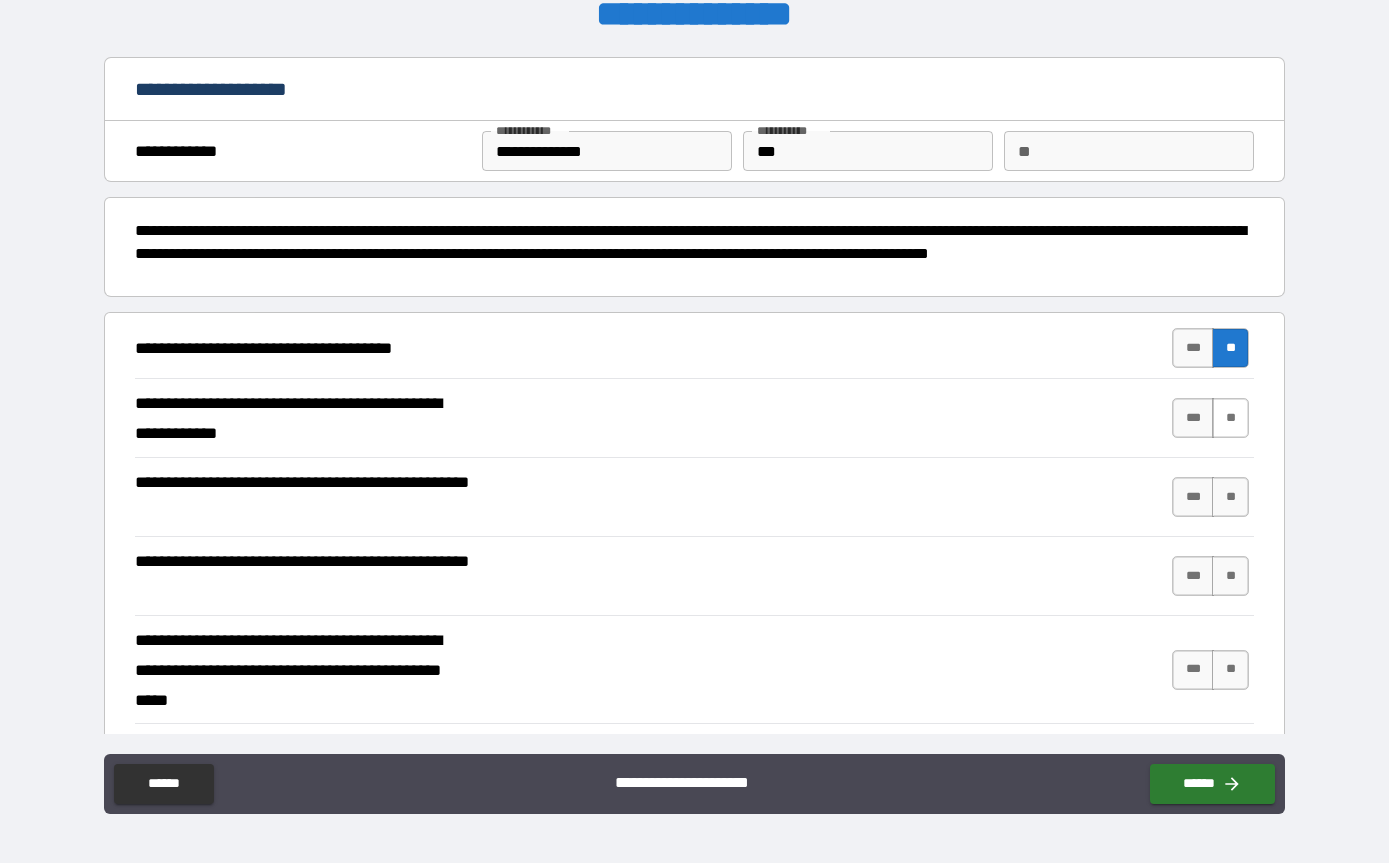 click on "**" at bounding box center (1230, 418) 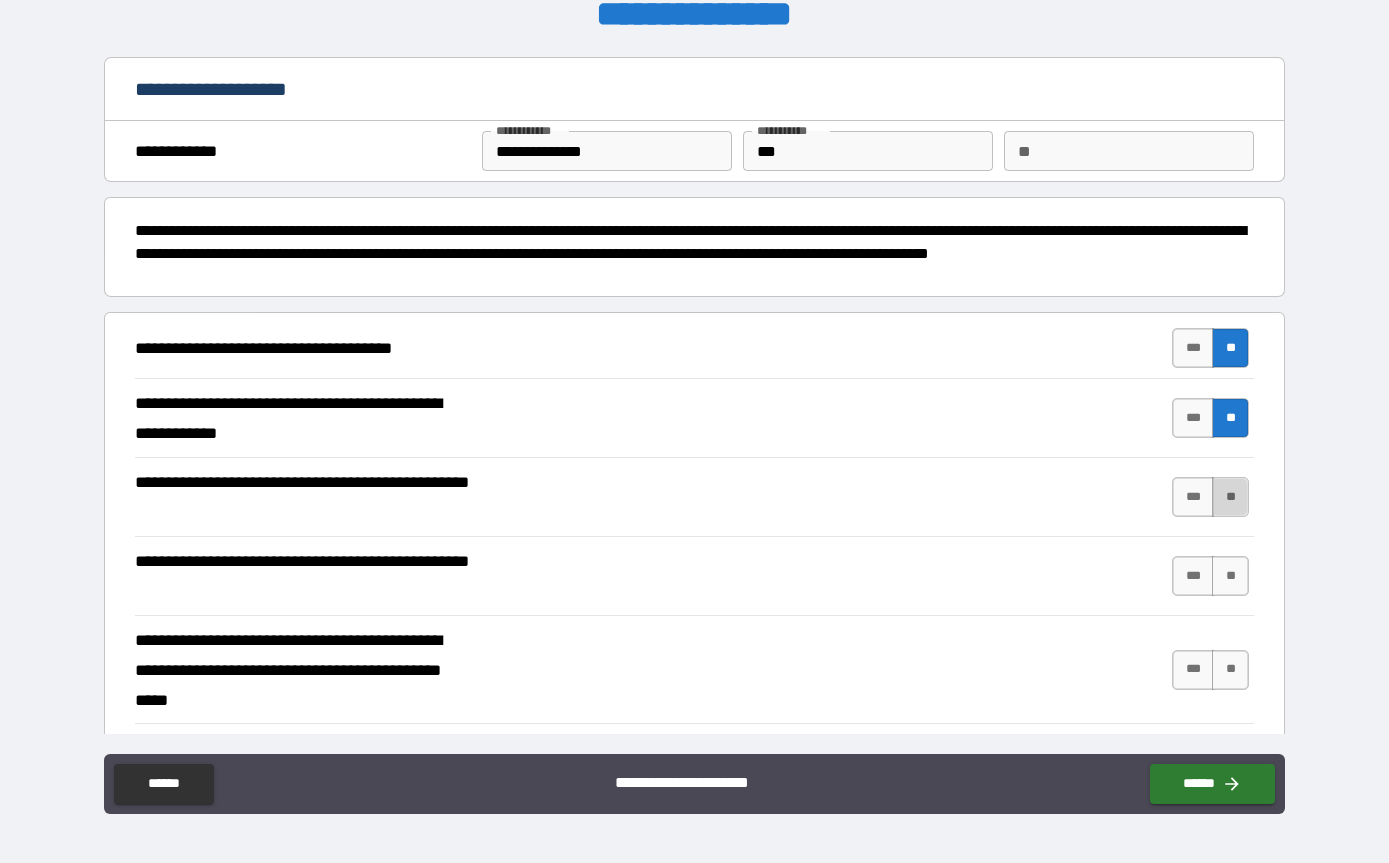 click on "**" at bounding box center [1230, 497] 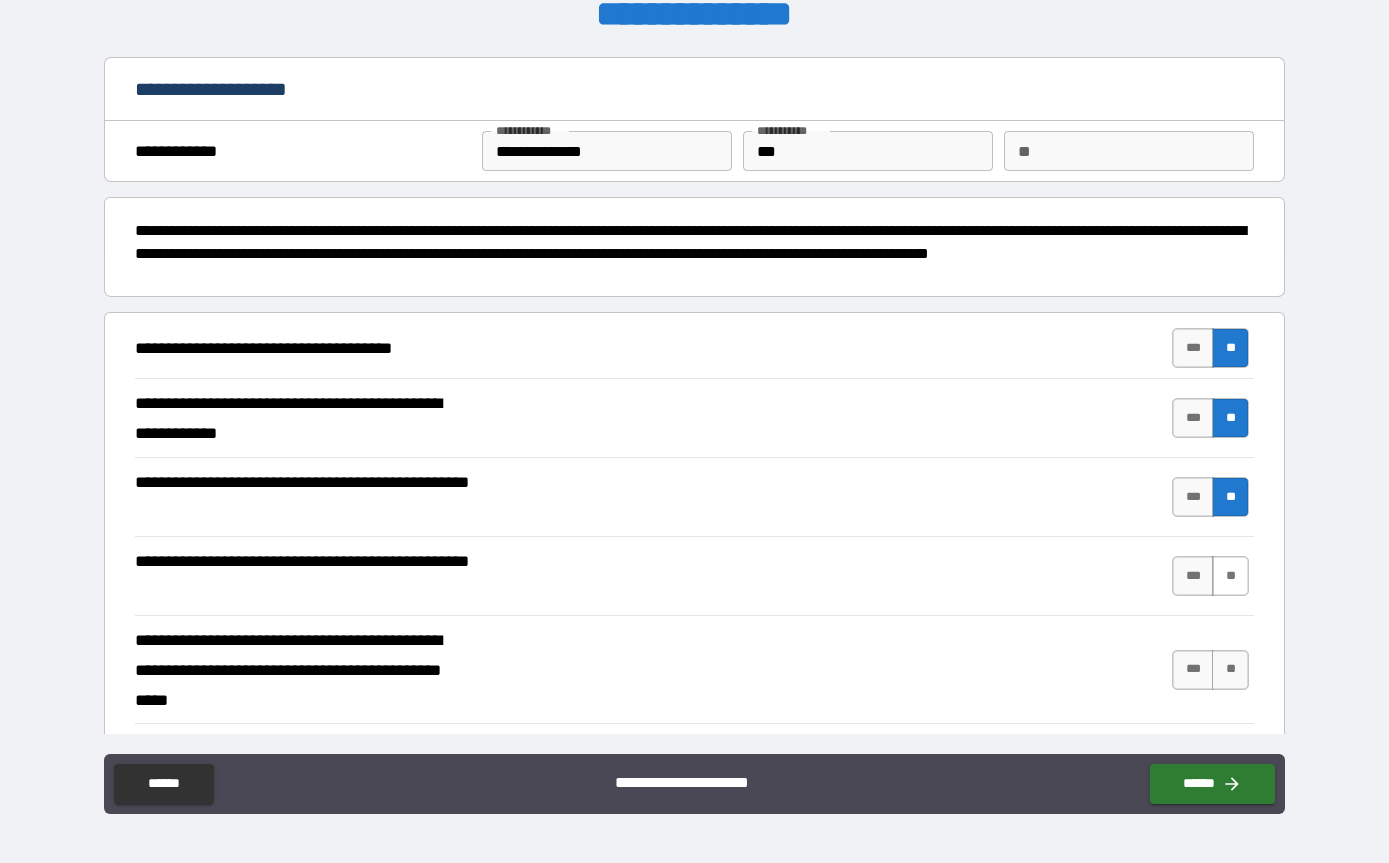click on "**" at bounding box center (1230, 576) 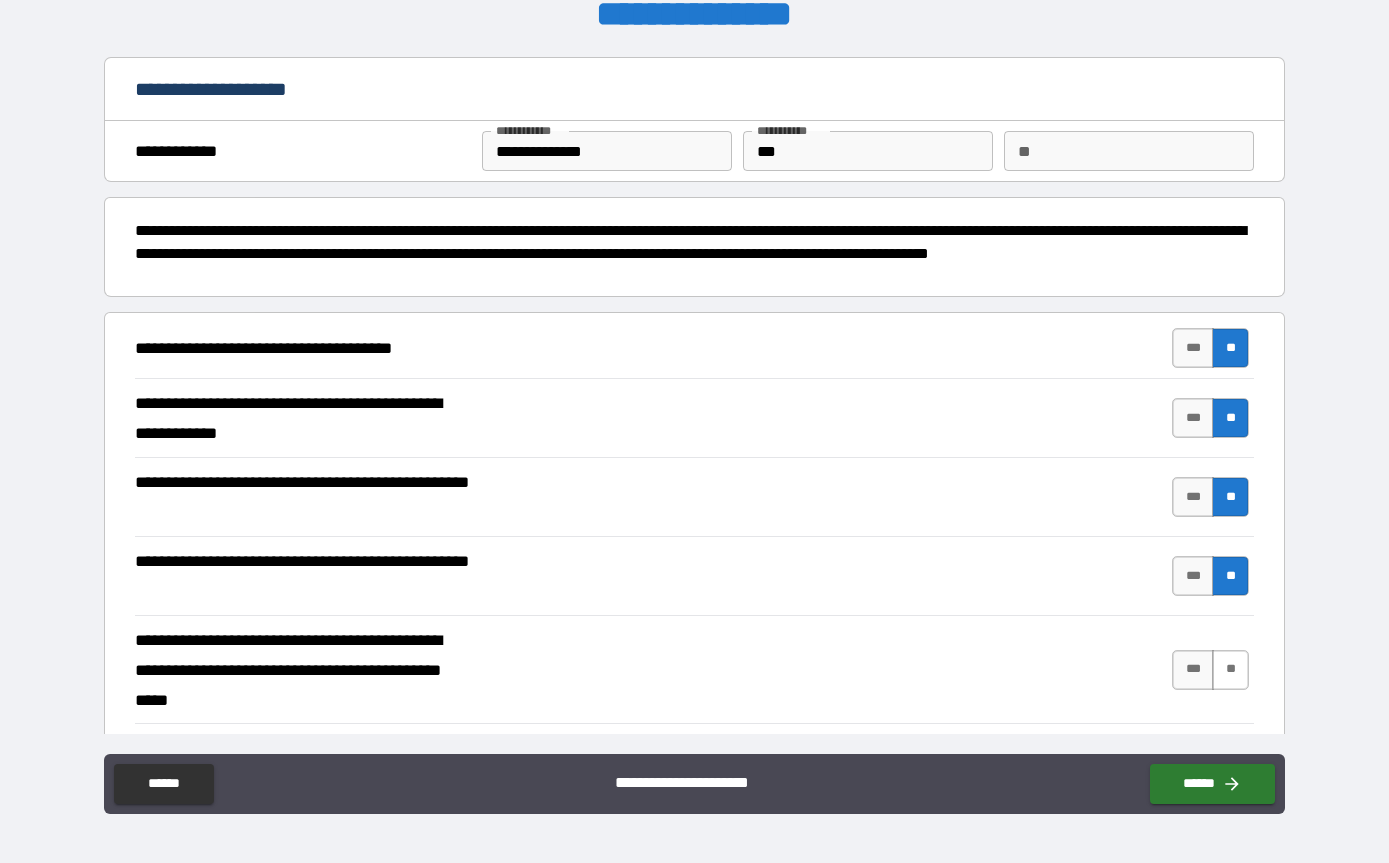click on "**" at bounding box center [1230, 670] 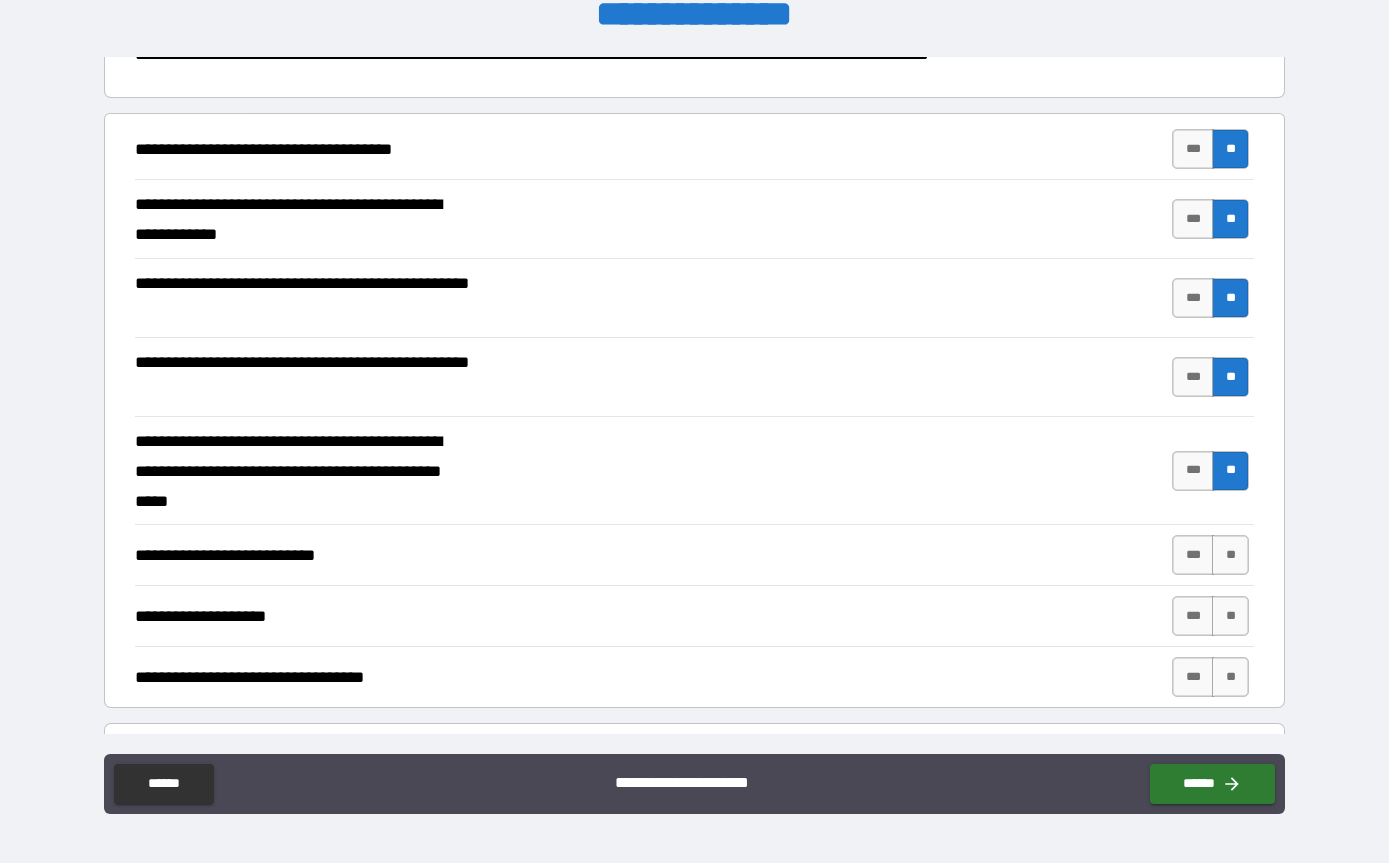 scroll, scrollTop: 198, scrollLeft: 0, axis: vertical 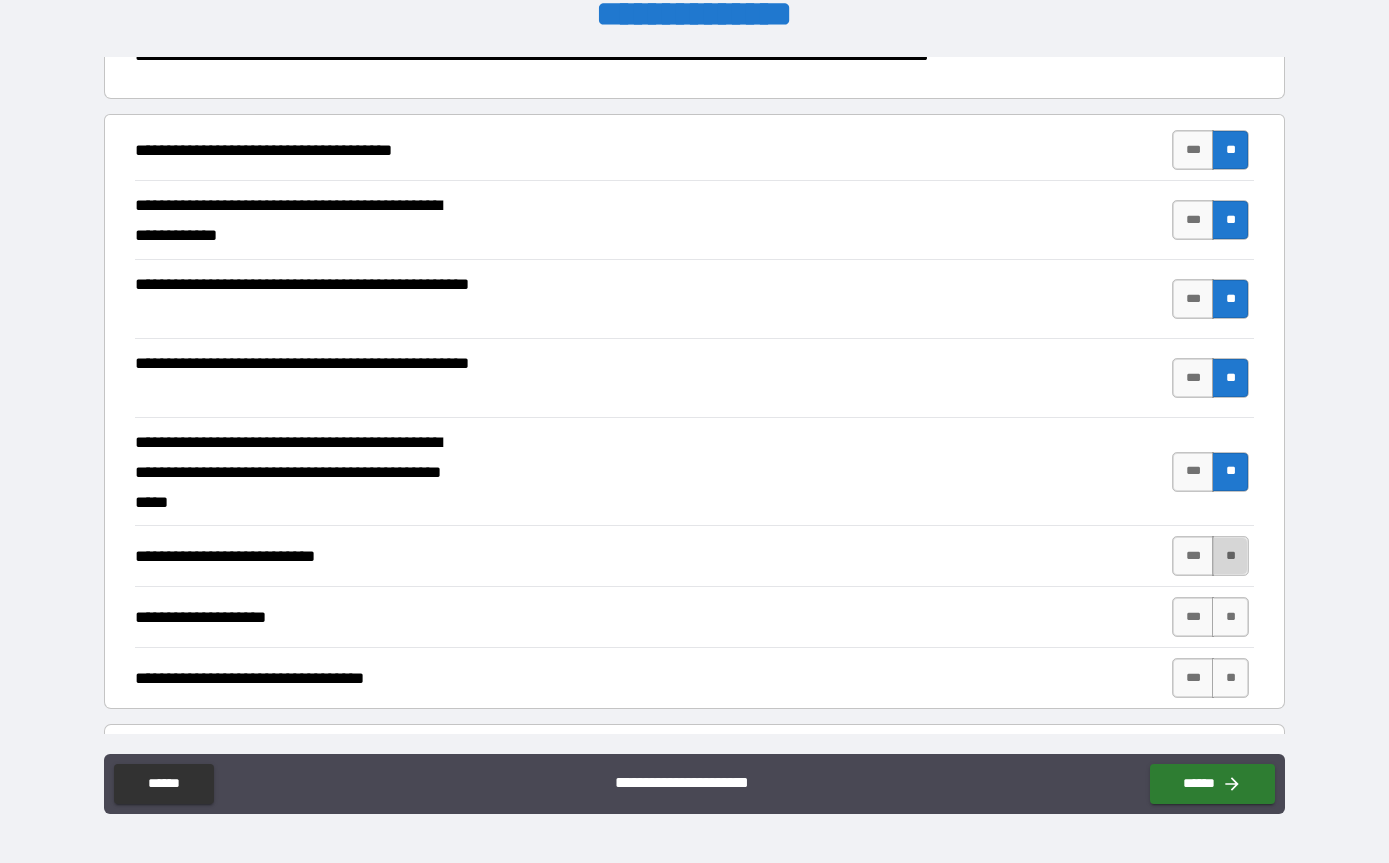 click on "**" at bounding box center (1230, 556) 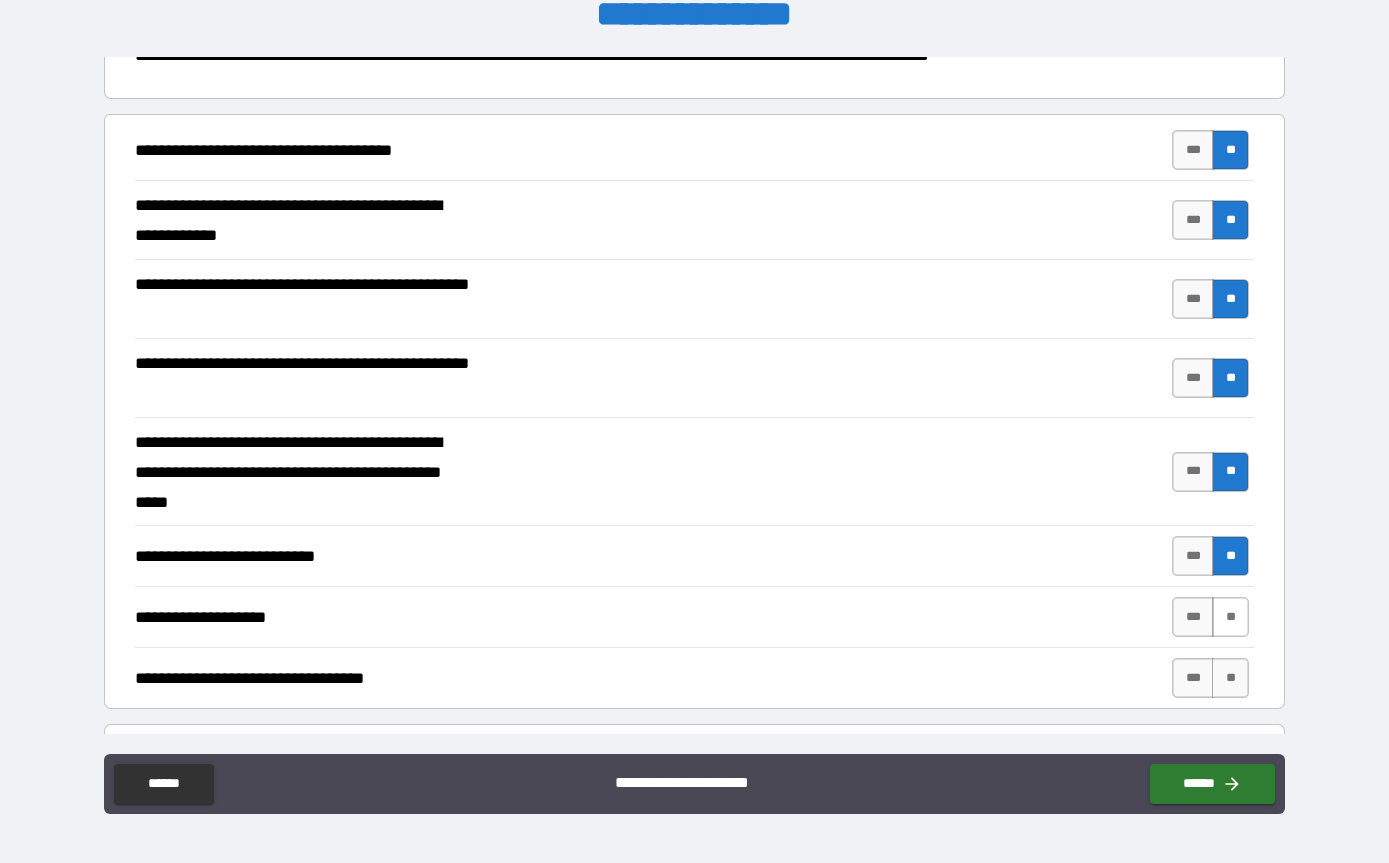 click on "**" at bounding box center (1230, 617) 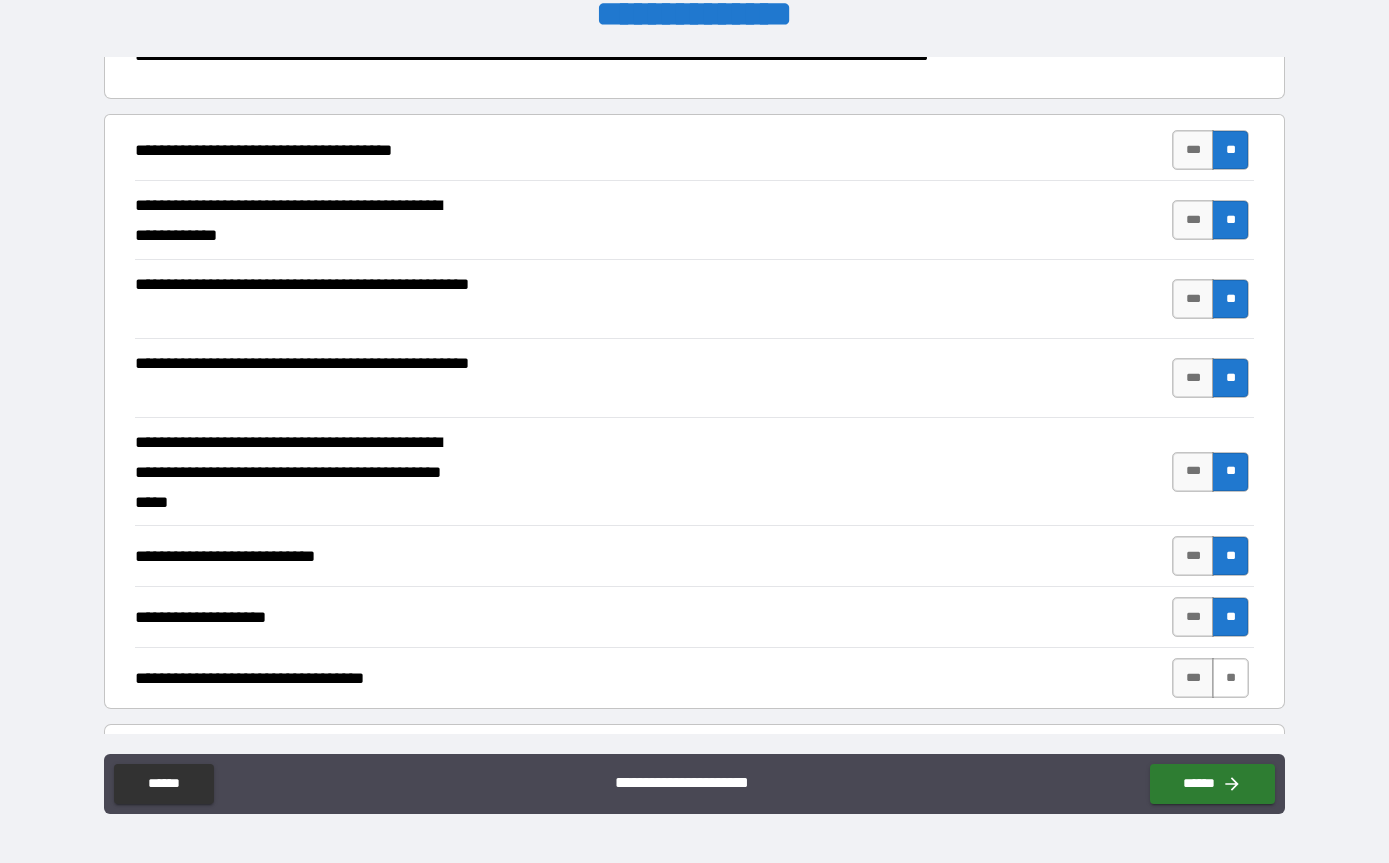 click on "**" at bounding box center (1230, 678) 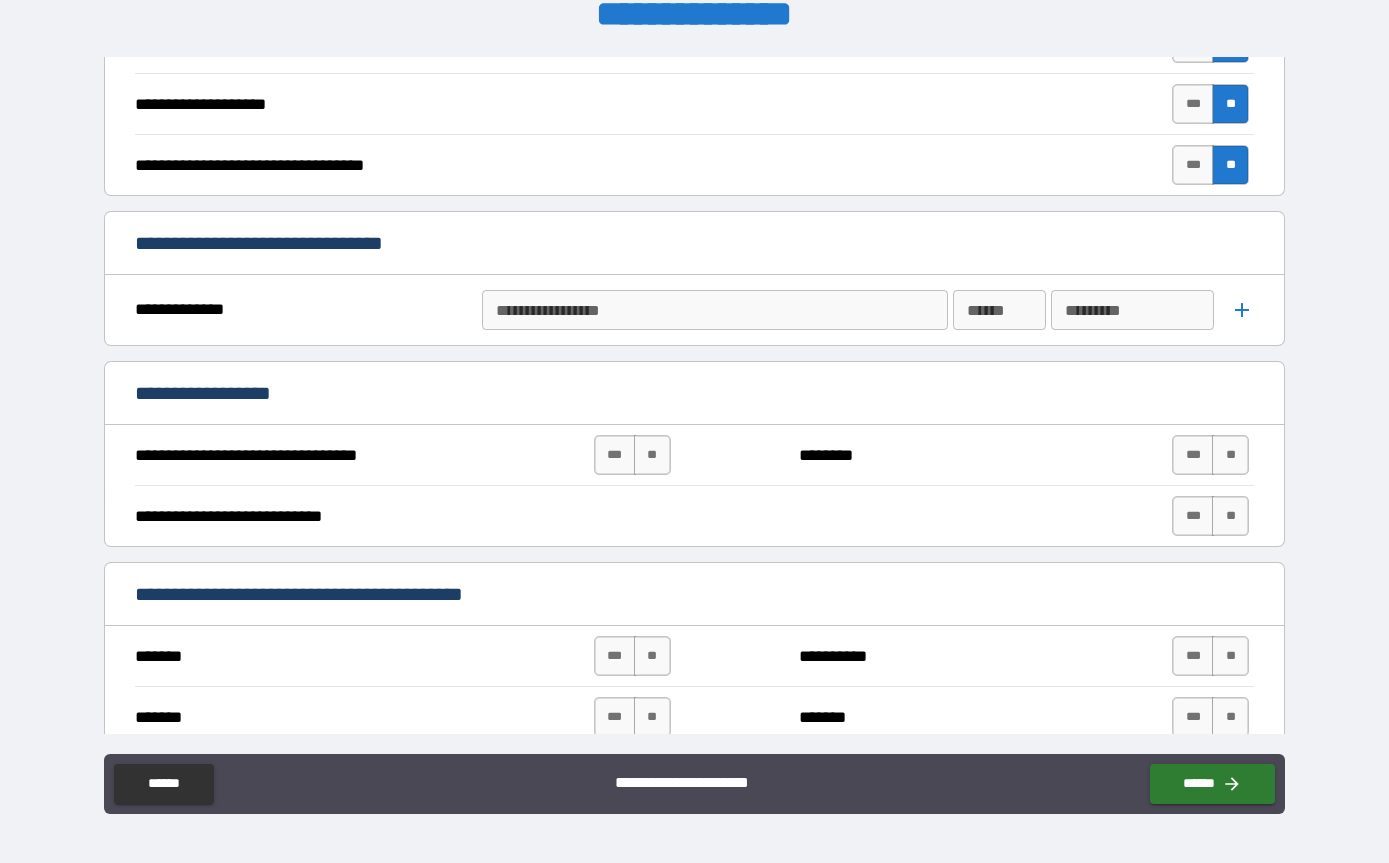 scroll, scrollTop: 801, scrollLeft: 0, axis: vertical 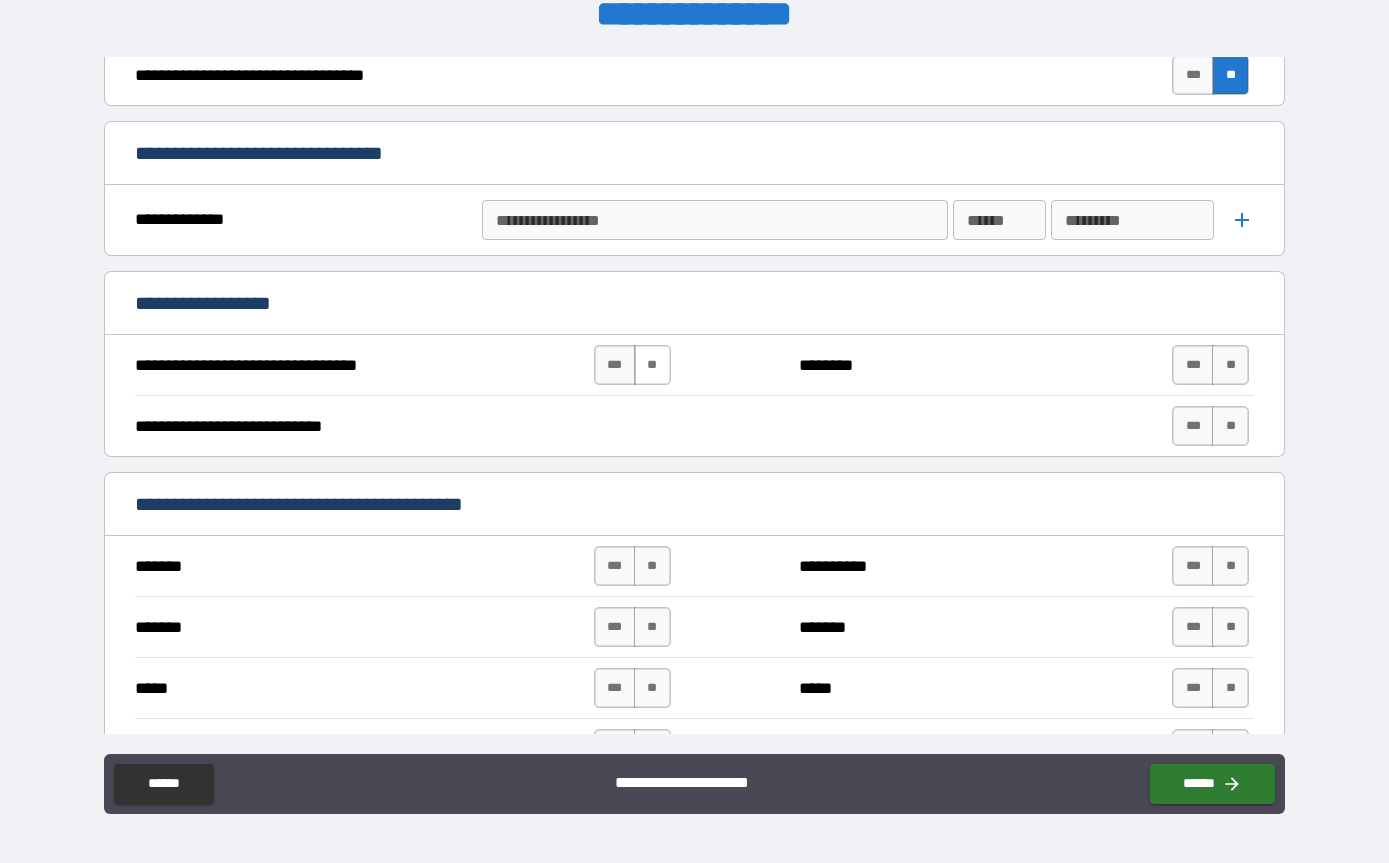 click on "**" at bounding box center [652, 365] 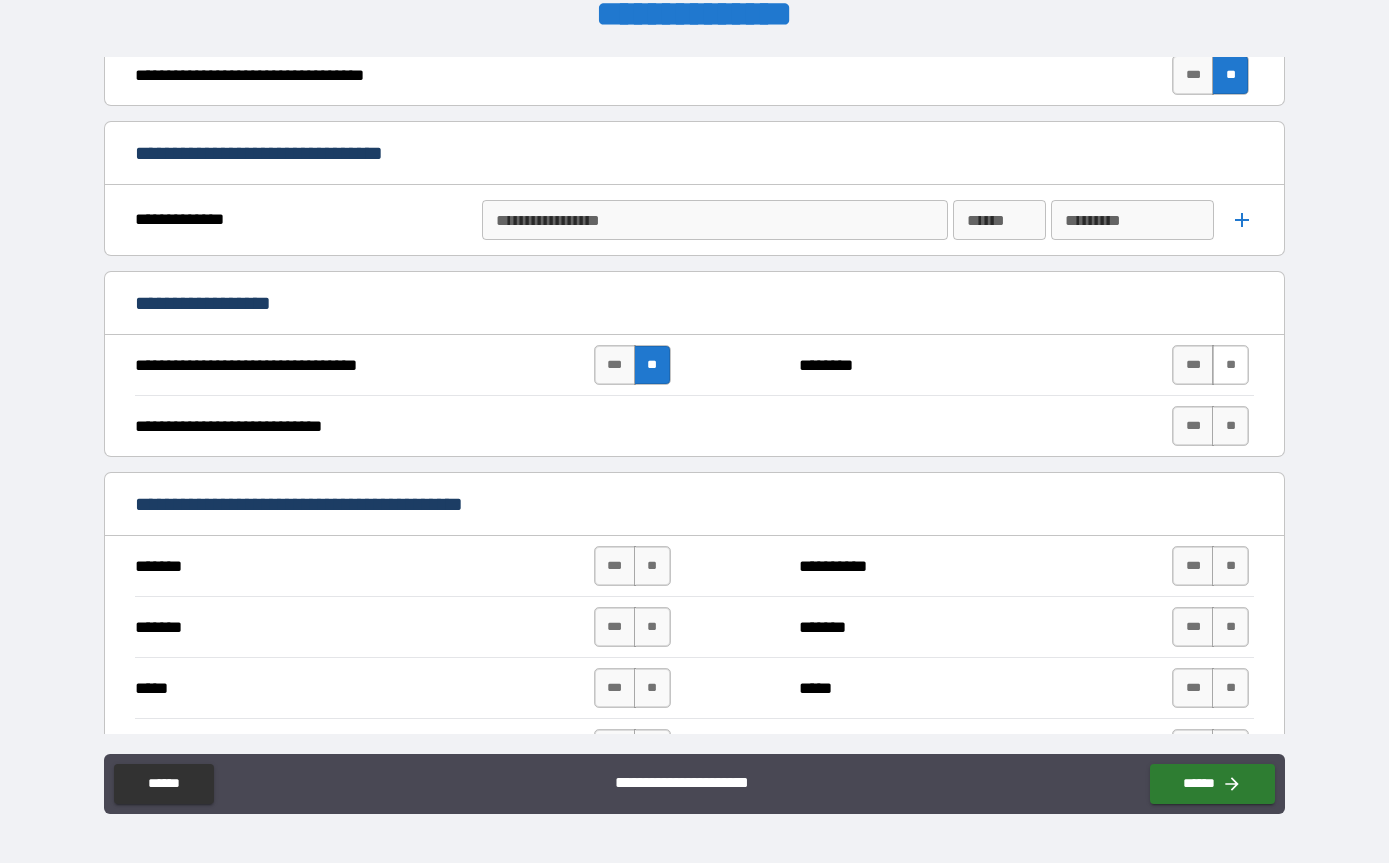 click on "**" at bounding box center (1230, 365) 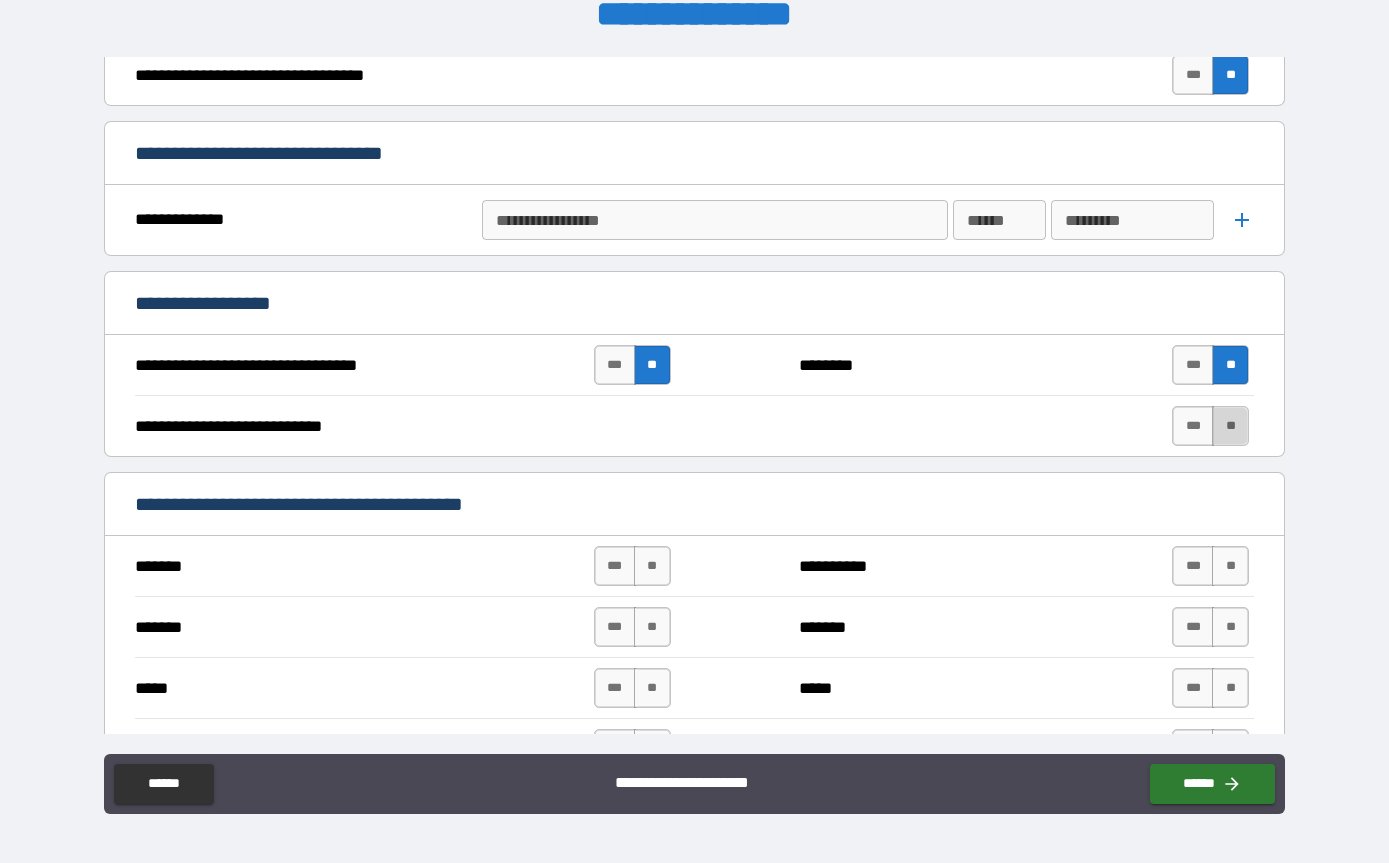click on "**" at bounding box center [1230, 426] 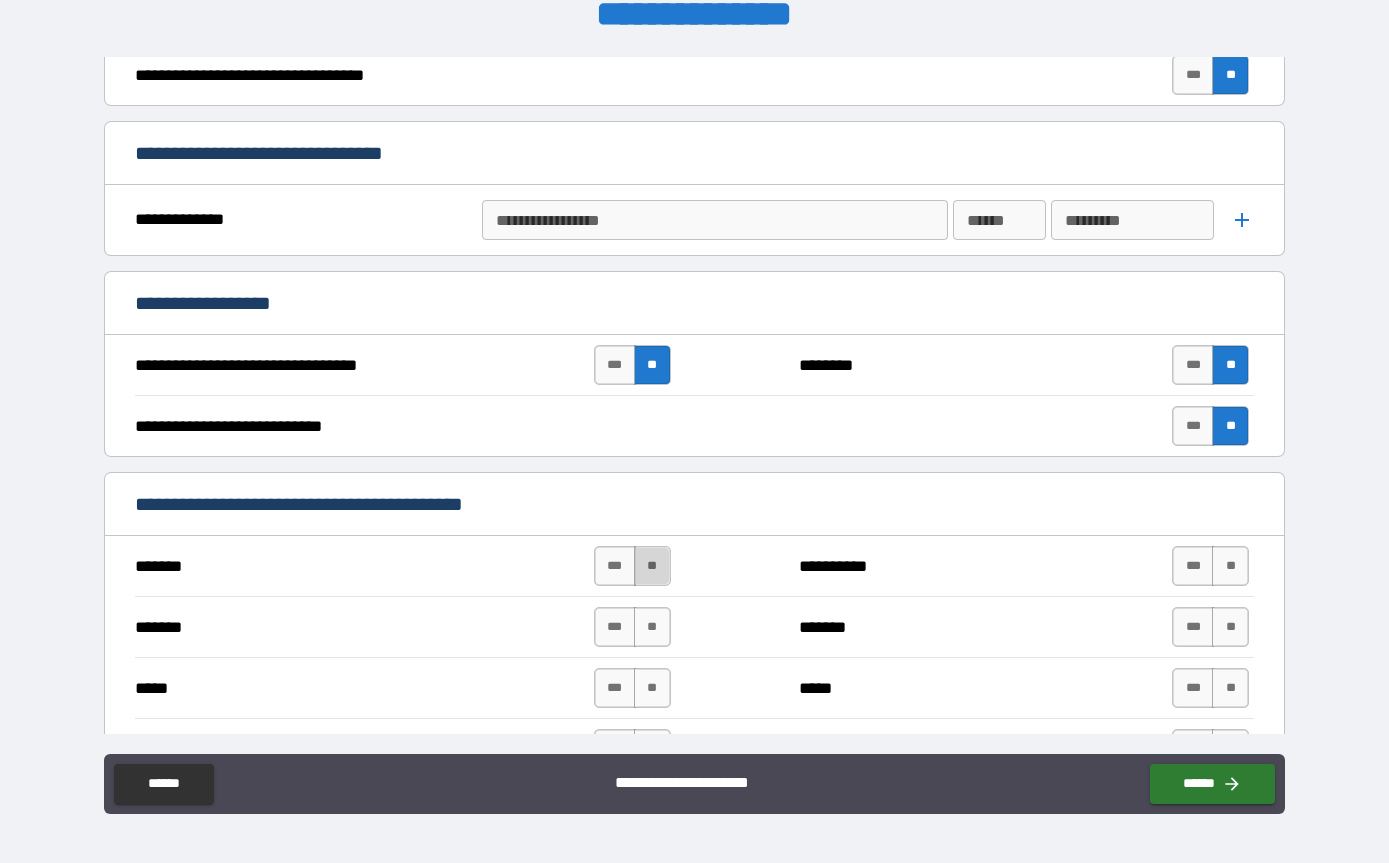 click on "**" at bounding box center (652, 566) 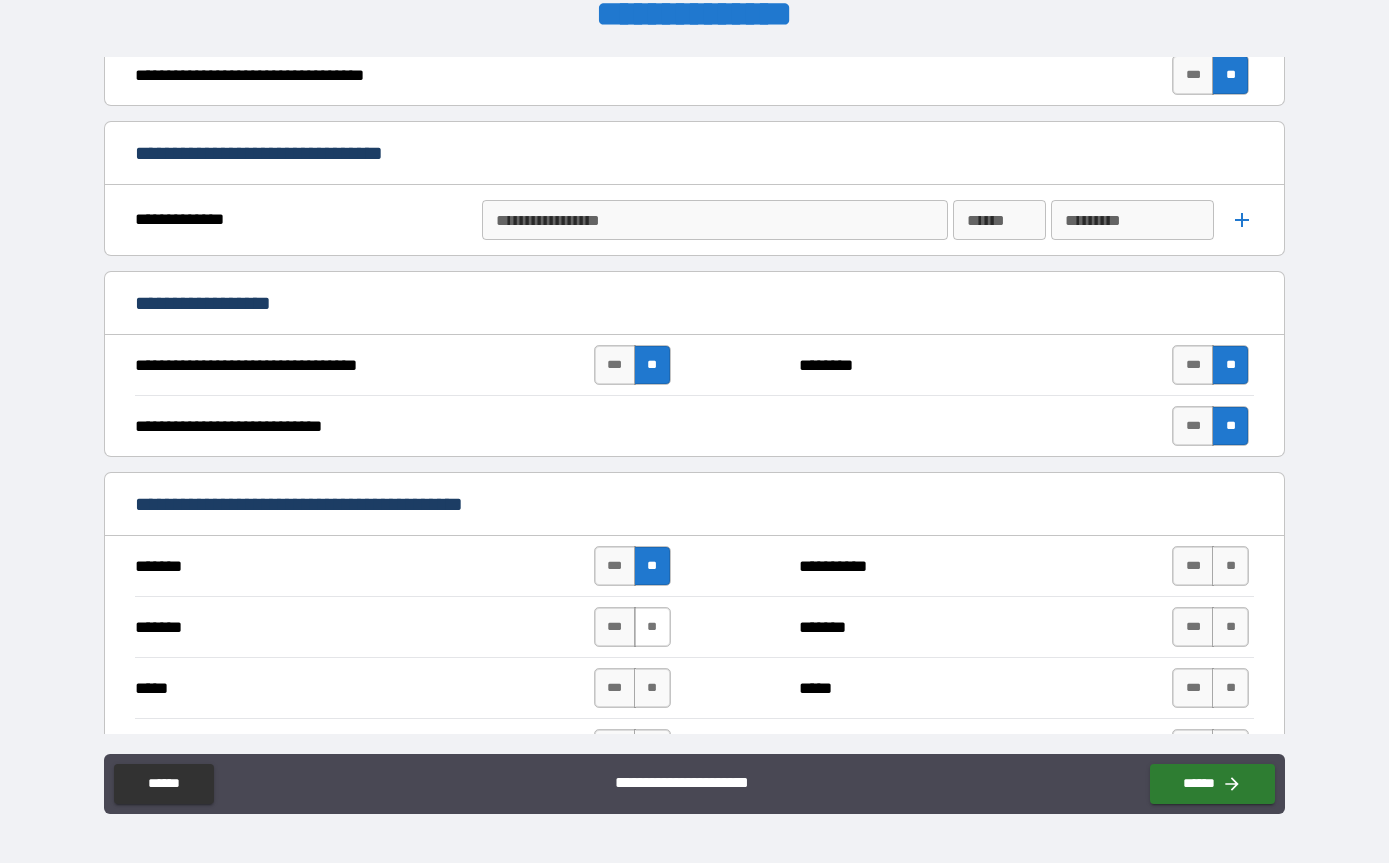 click on "**" at bounding box center (652, 627) 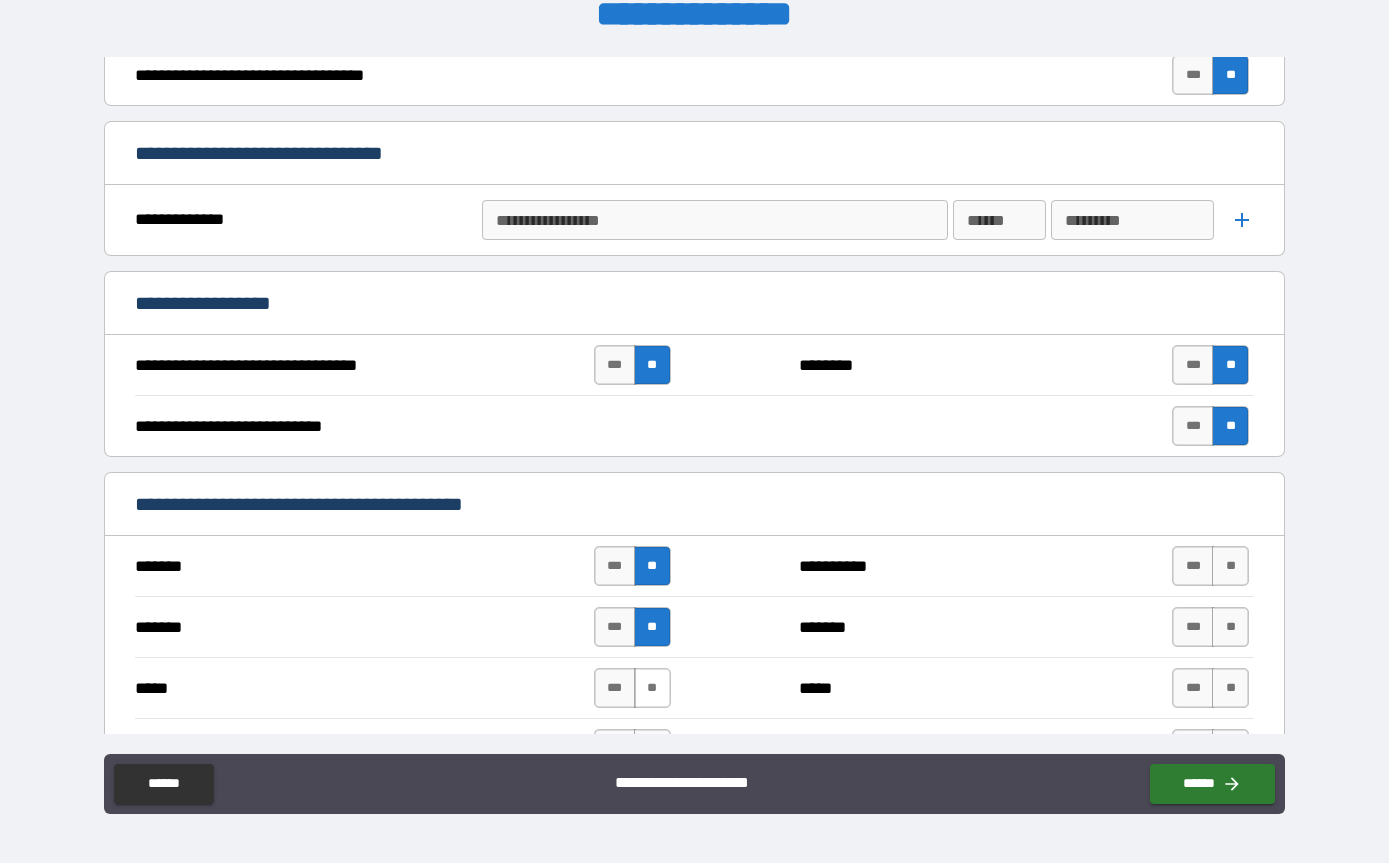 click on "**" at bounding box center [652, 688] 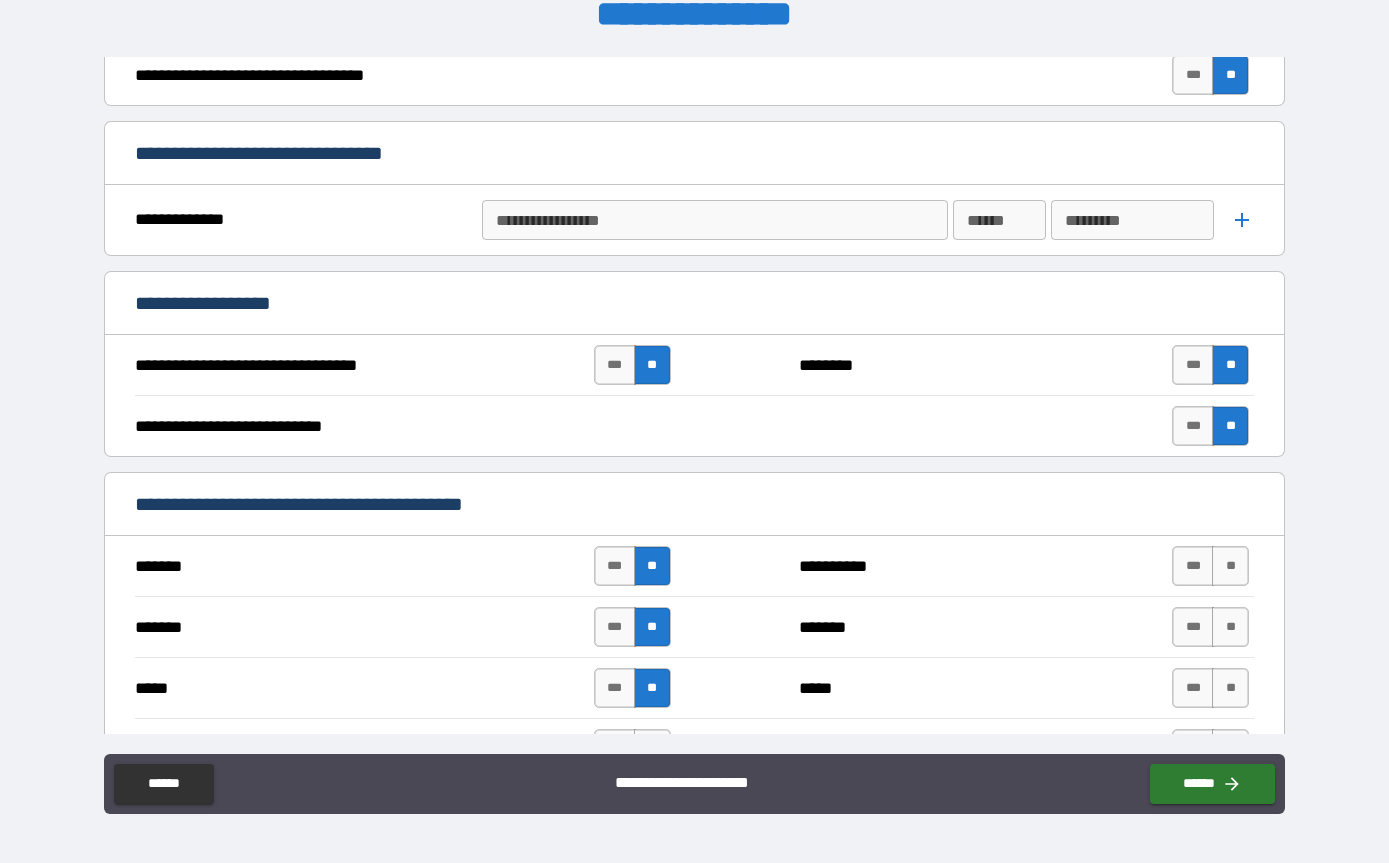 scroll, scrollTop: 1071, scrollLeft: 0, axis: vertical 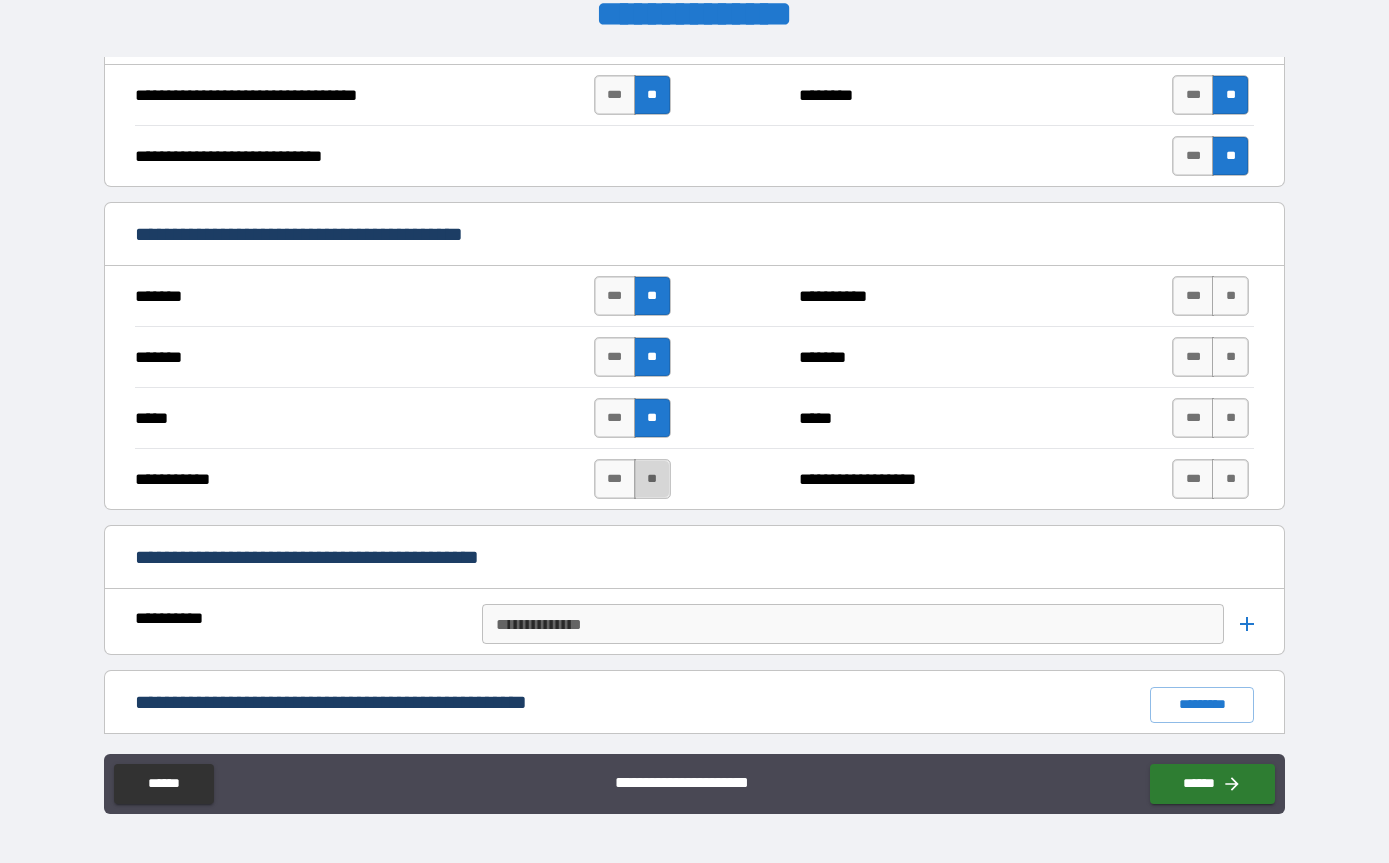 click on "**" at bounding box center (652, 479) 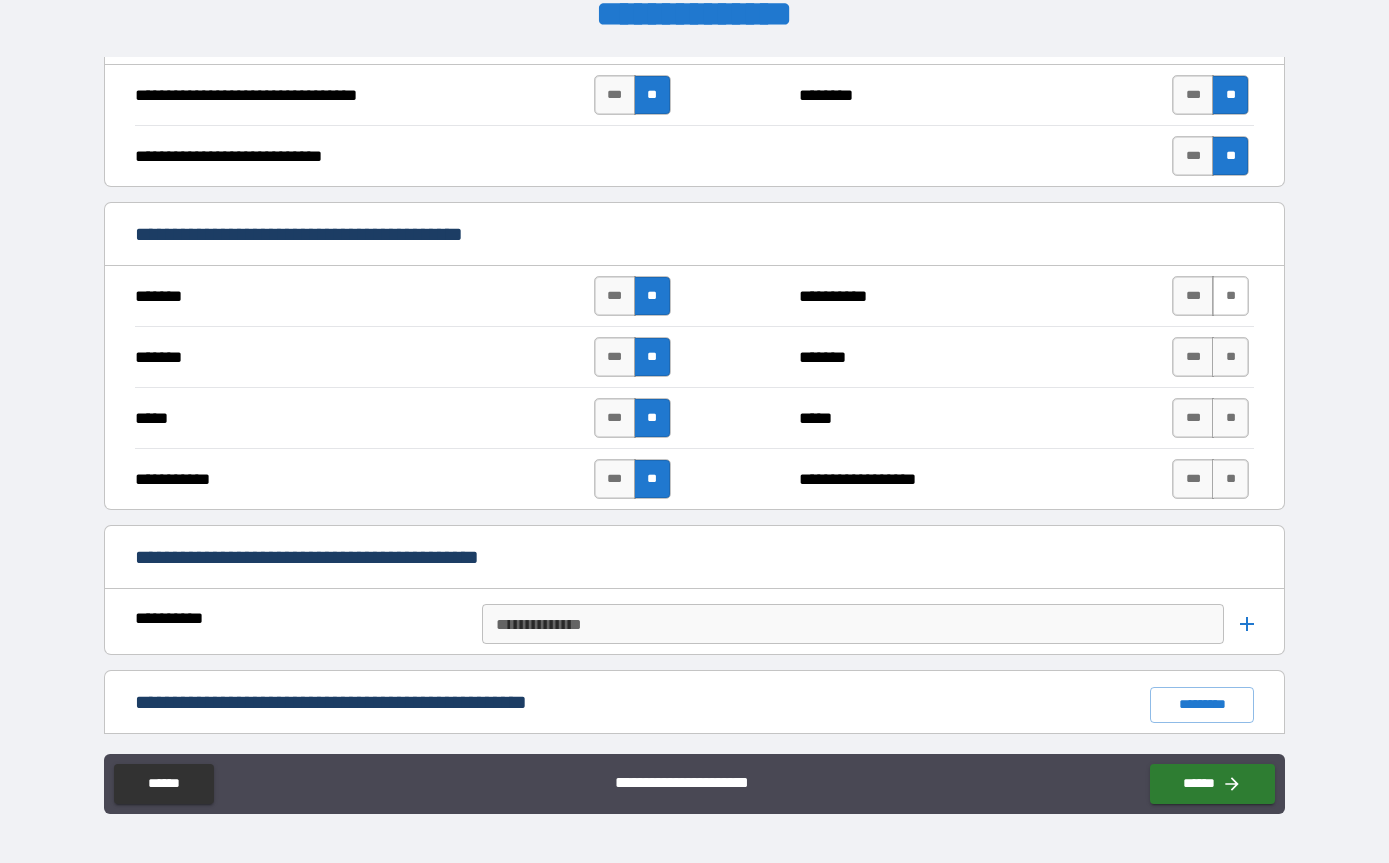 click on "**" at bounding box center [1230, 296] 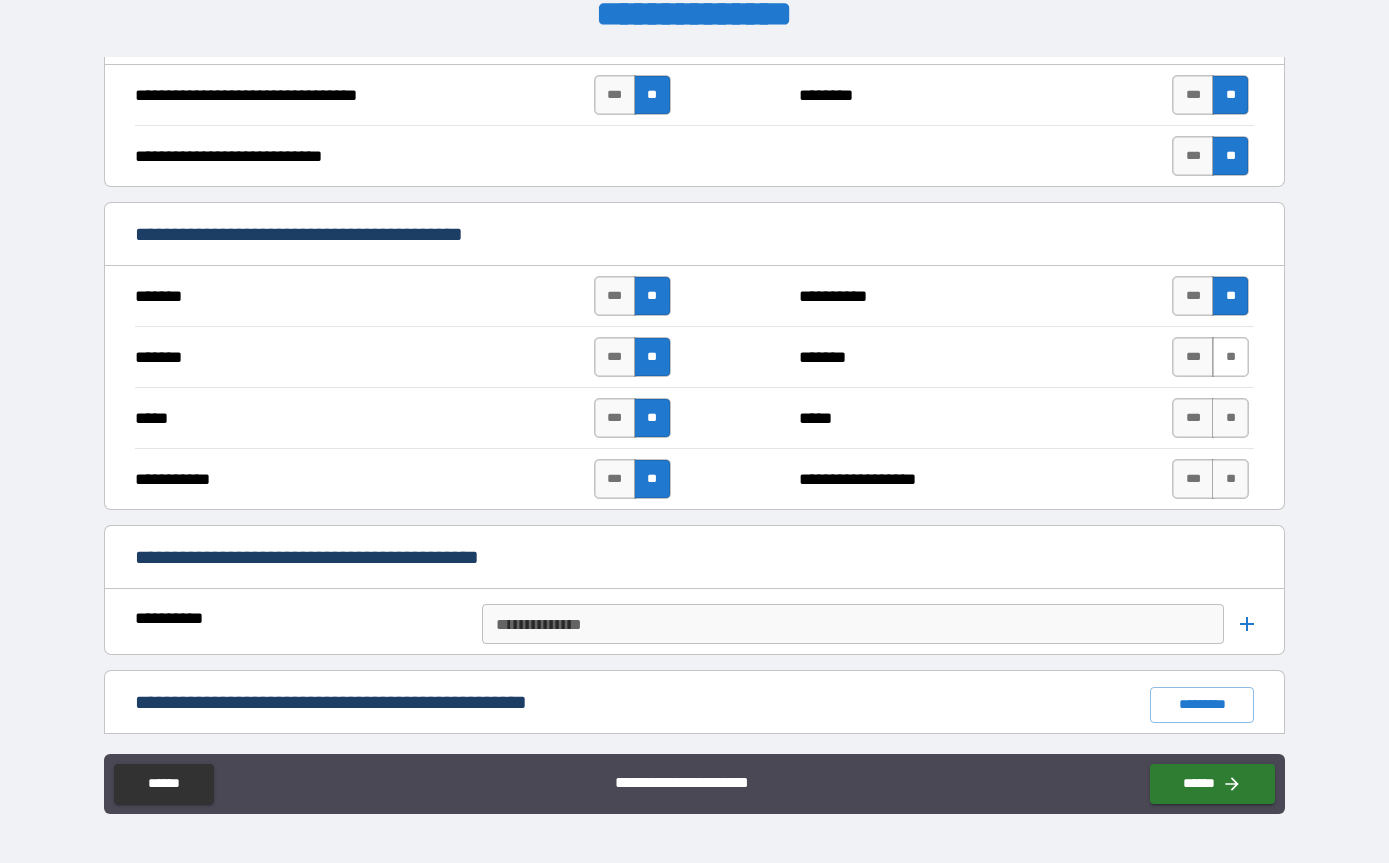 click on "**" at bounding box center [1230, 357] 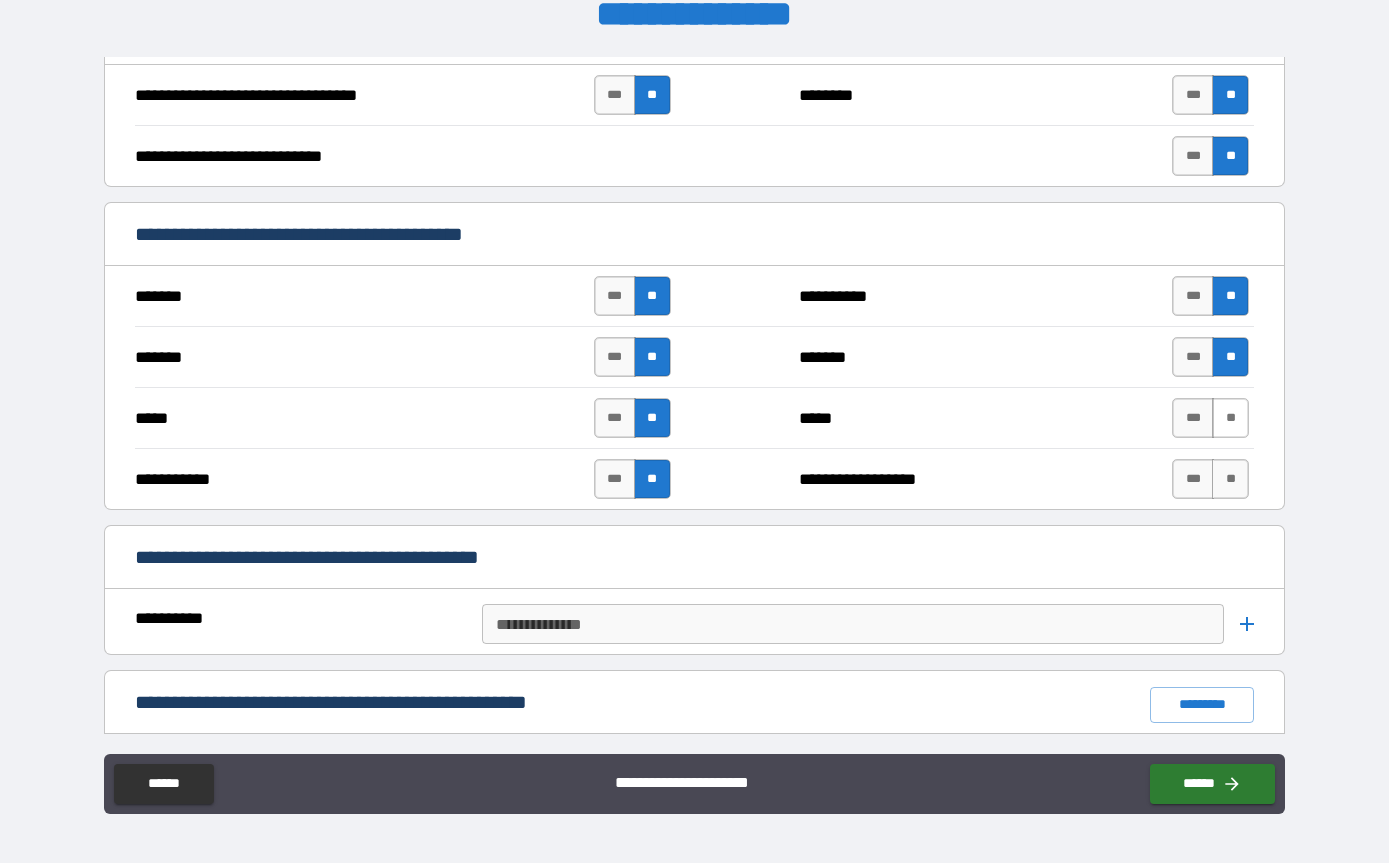 click on "**" at bounding box center [1230, 418] 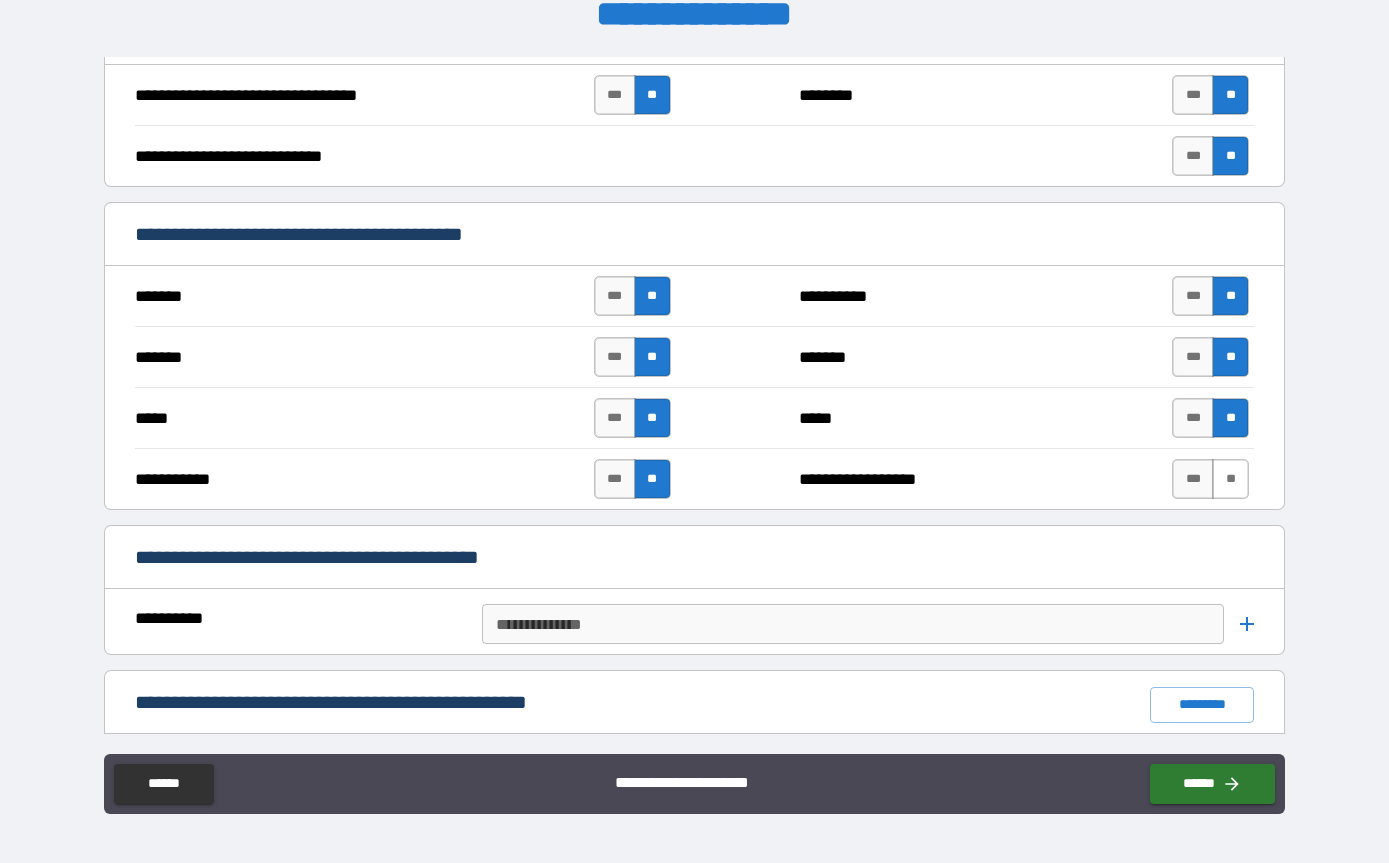 click on "**" at bounding box center (1230, 479) 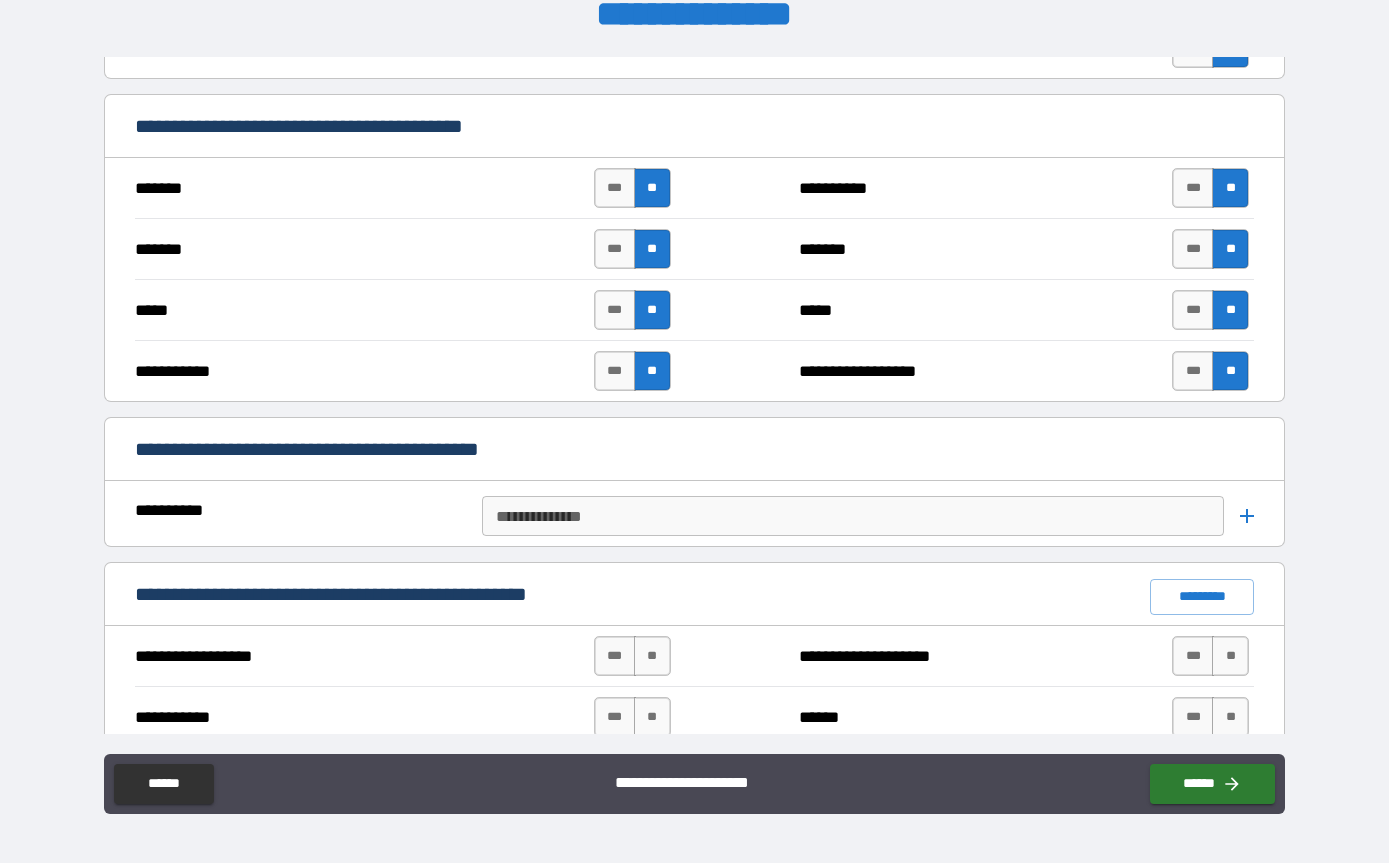 scroll, scrollTop: 1357, scrollLeft: 0, axis: vertical 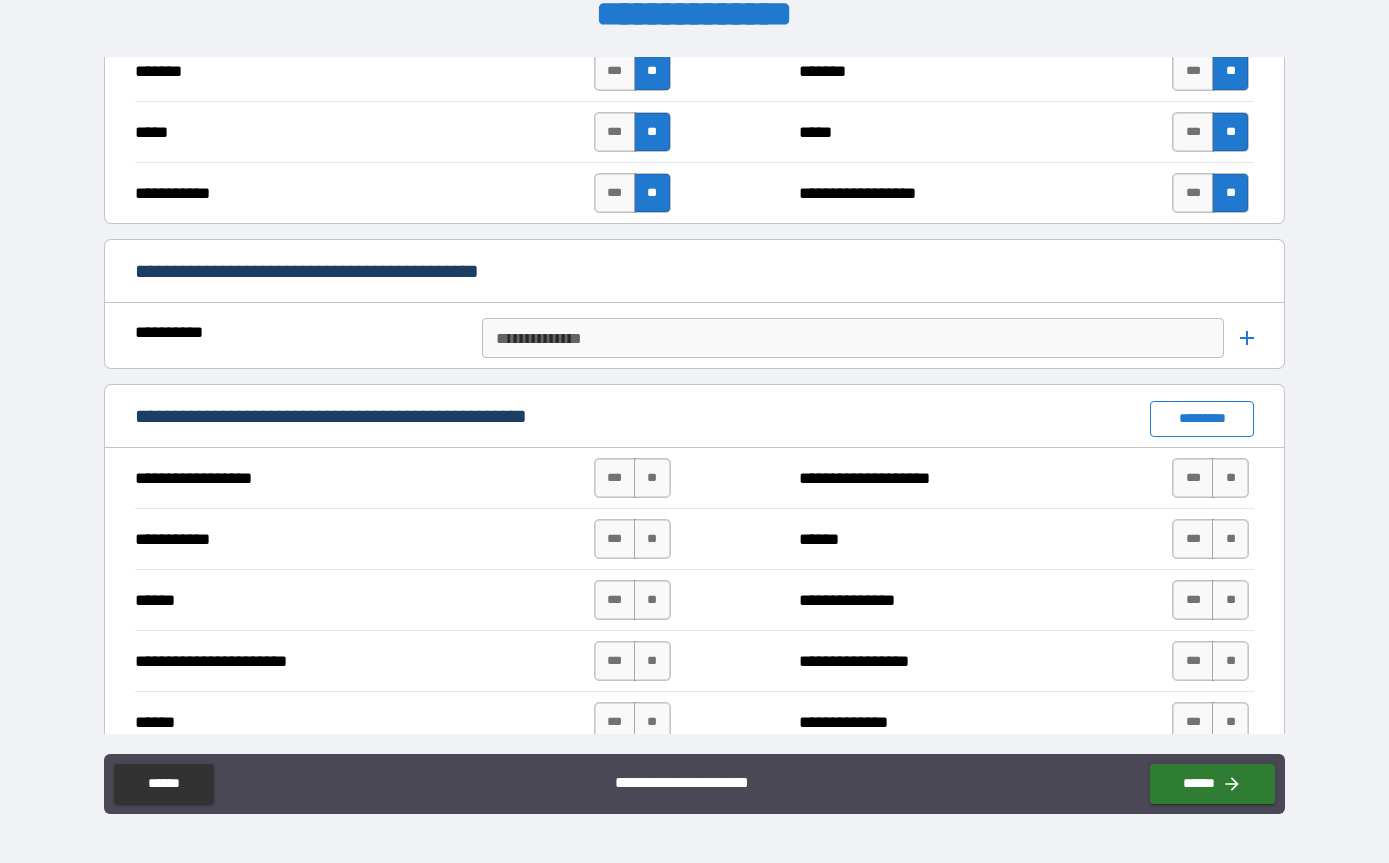 click on "*********" at bounding box center [1202, 419] 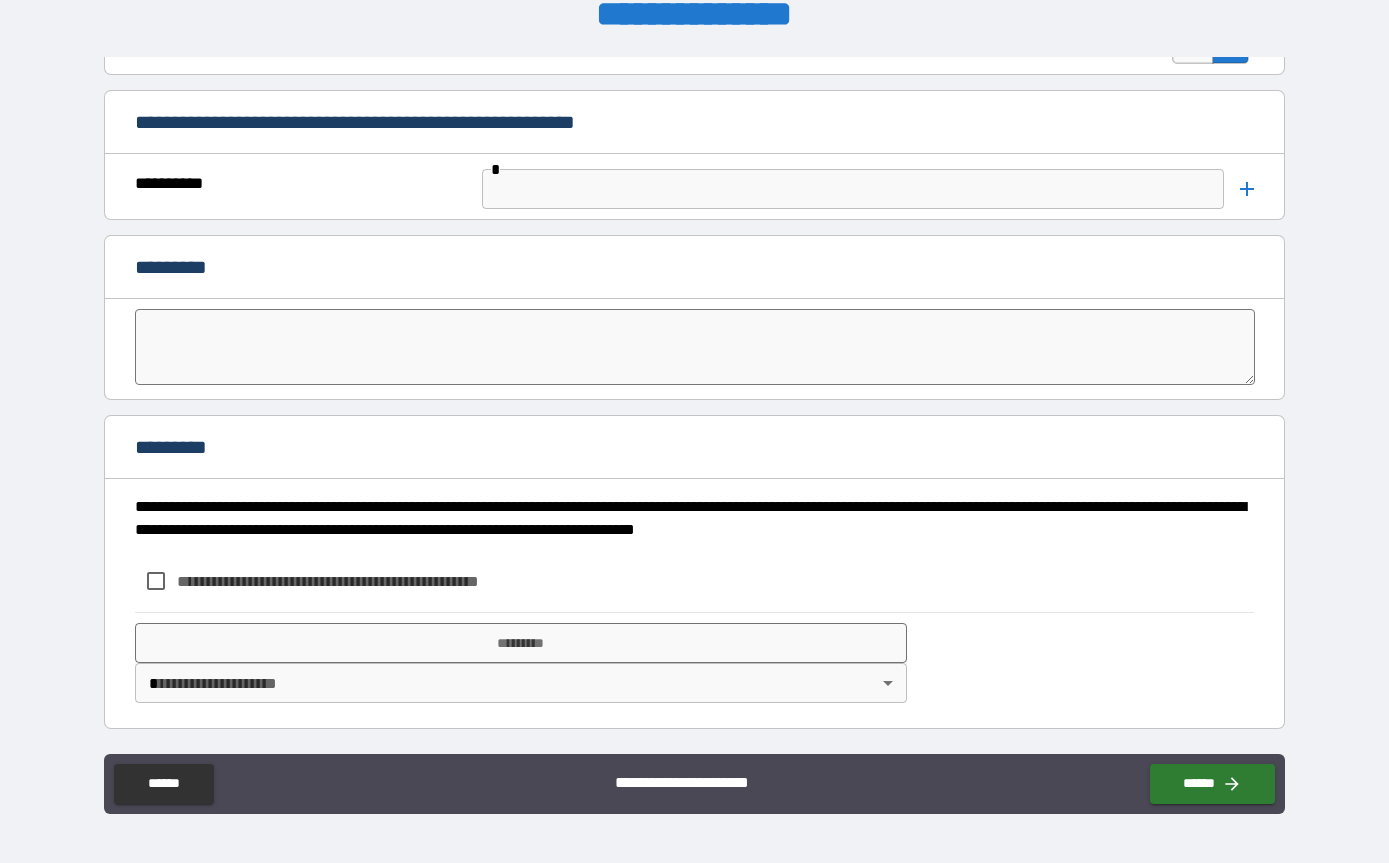 scroll, scrollTop: 4109, scrollLeft: 0, axis: vertical 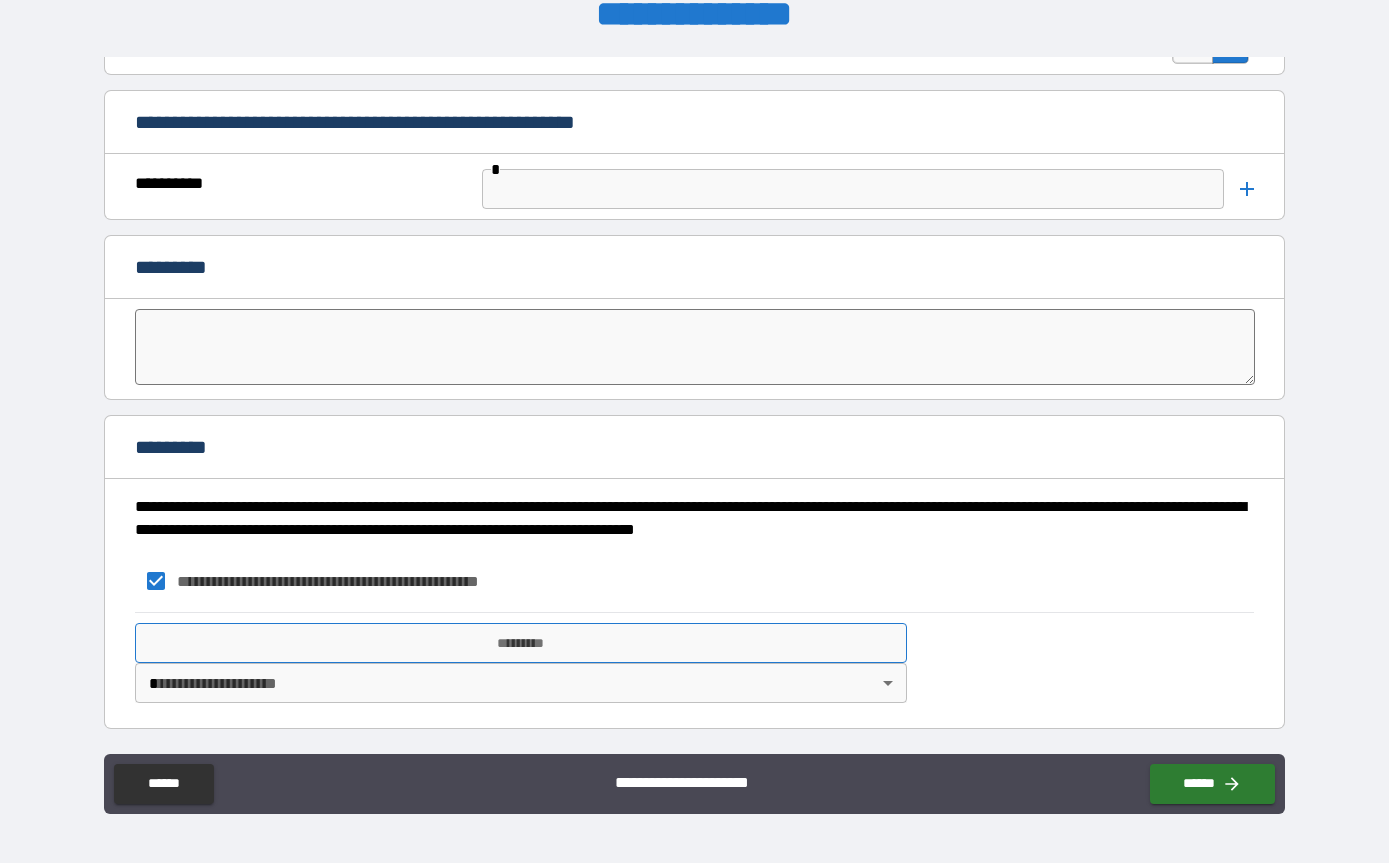 click on "*********" at bounding box center (521, 643) 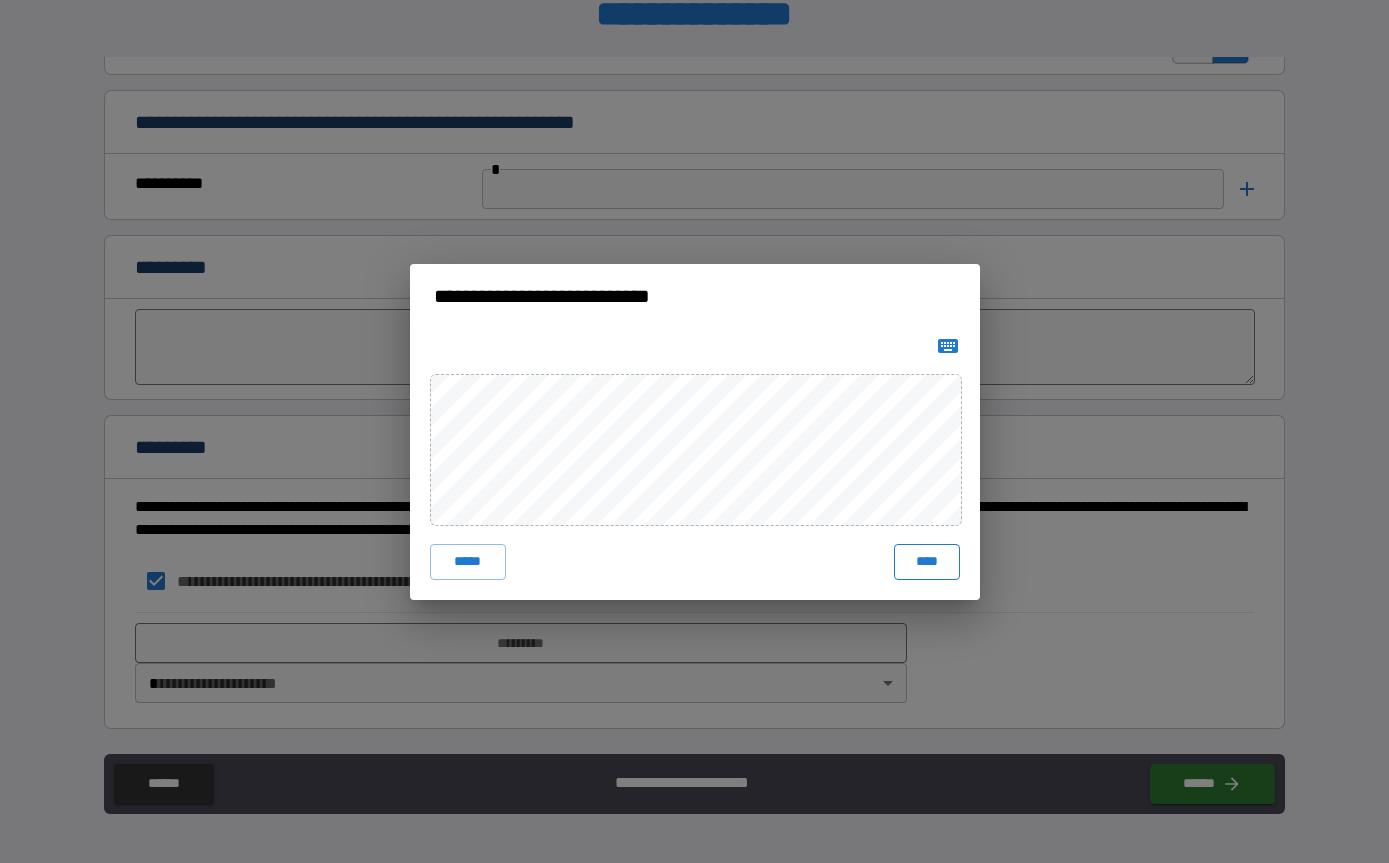 click on "****" at bounding box center (927, 562) 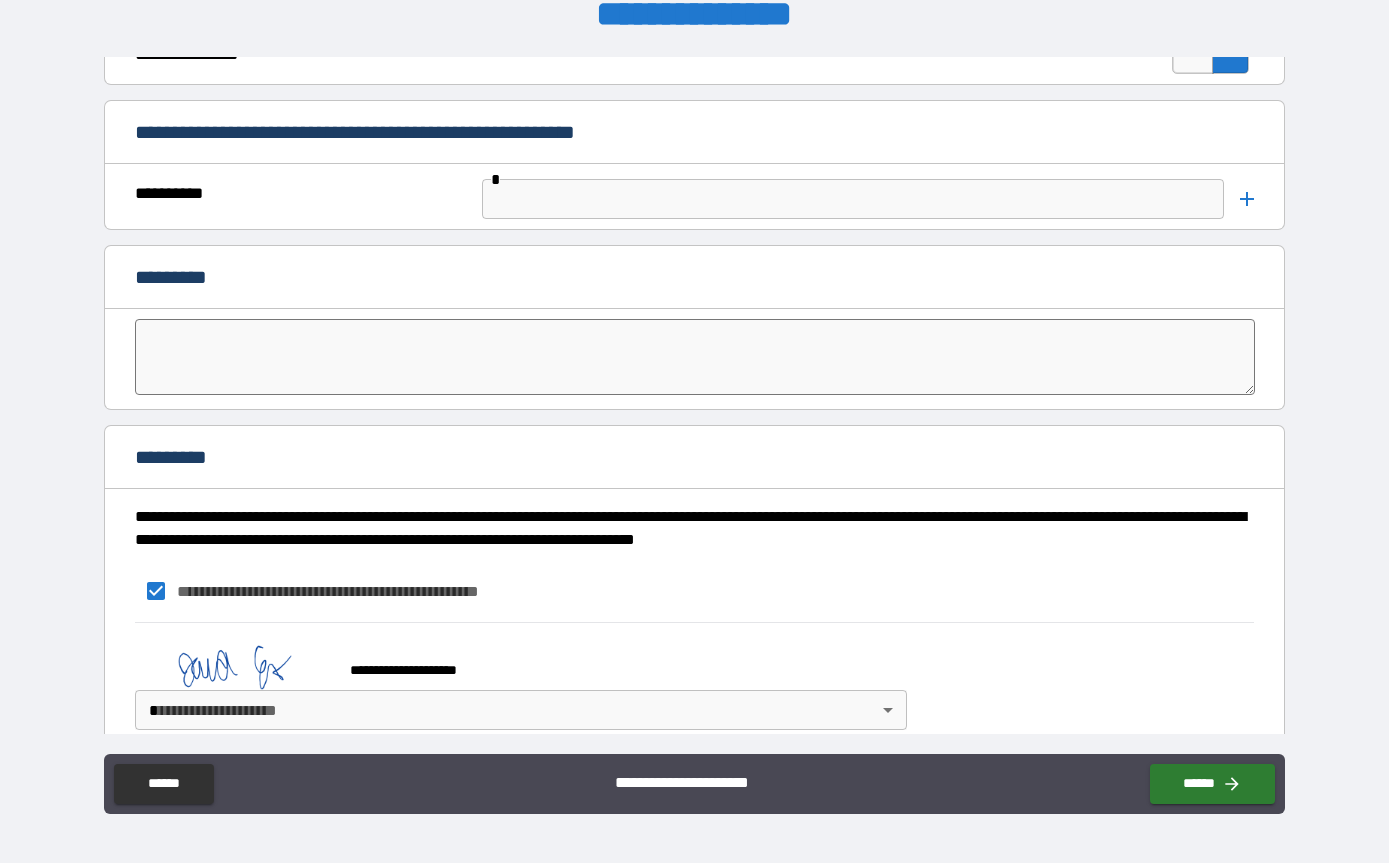 click on "**********" at bounding box center [694, 407] 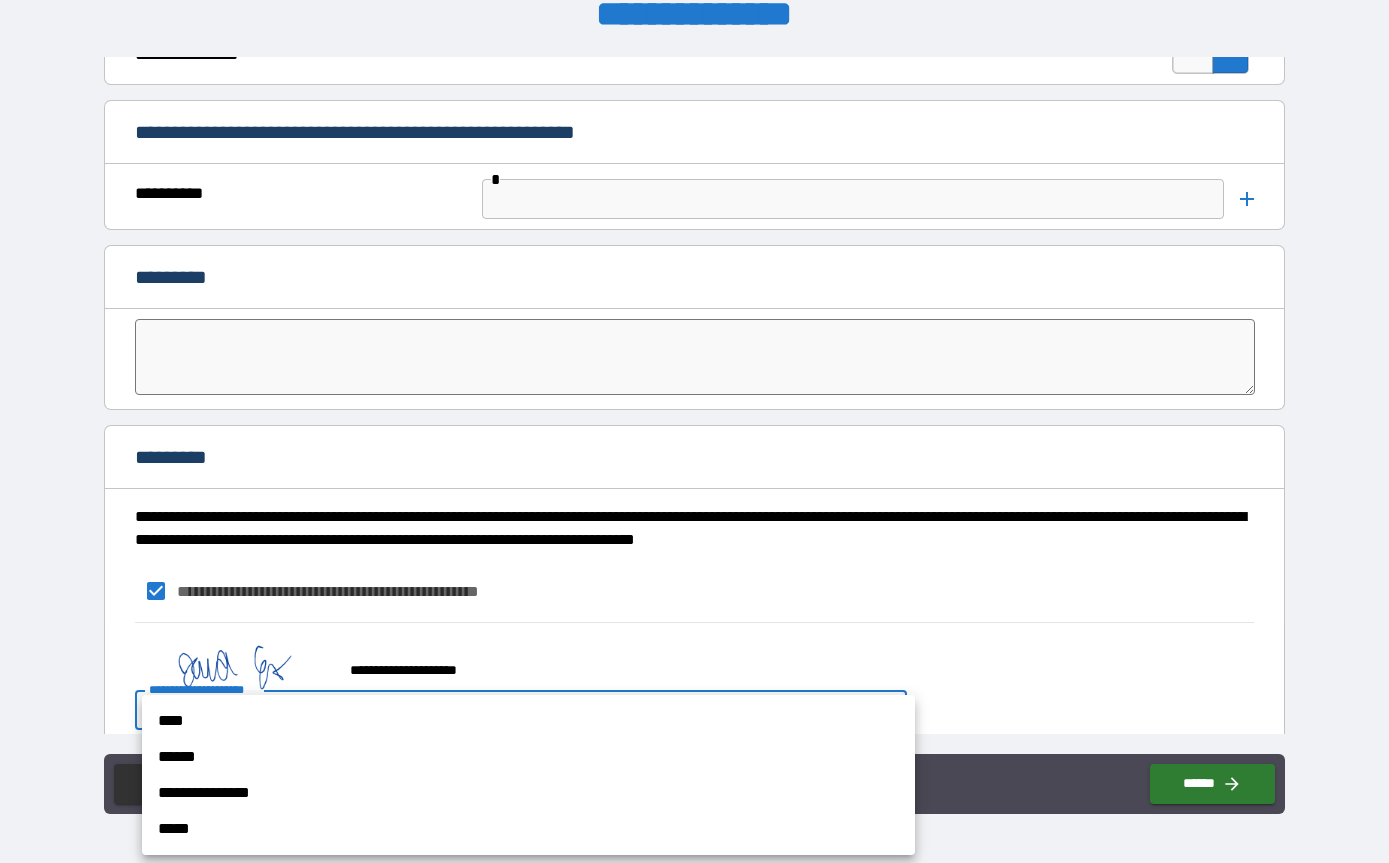 click on "**********" at bounding box center [528, 793] 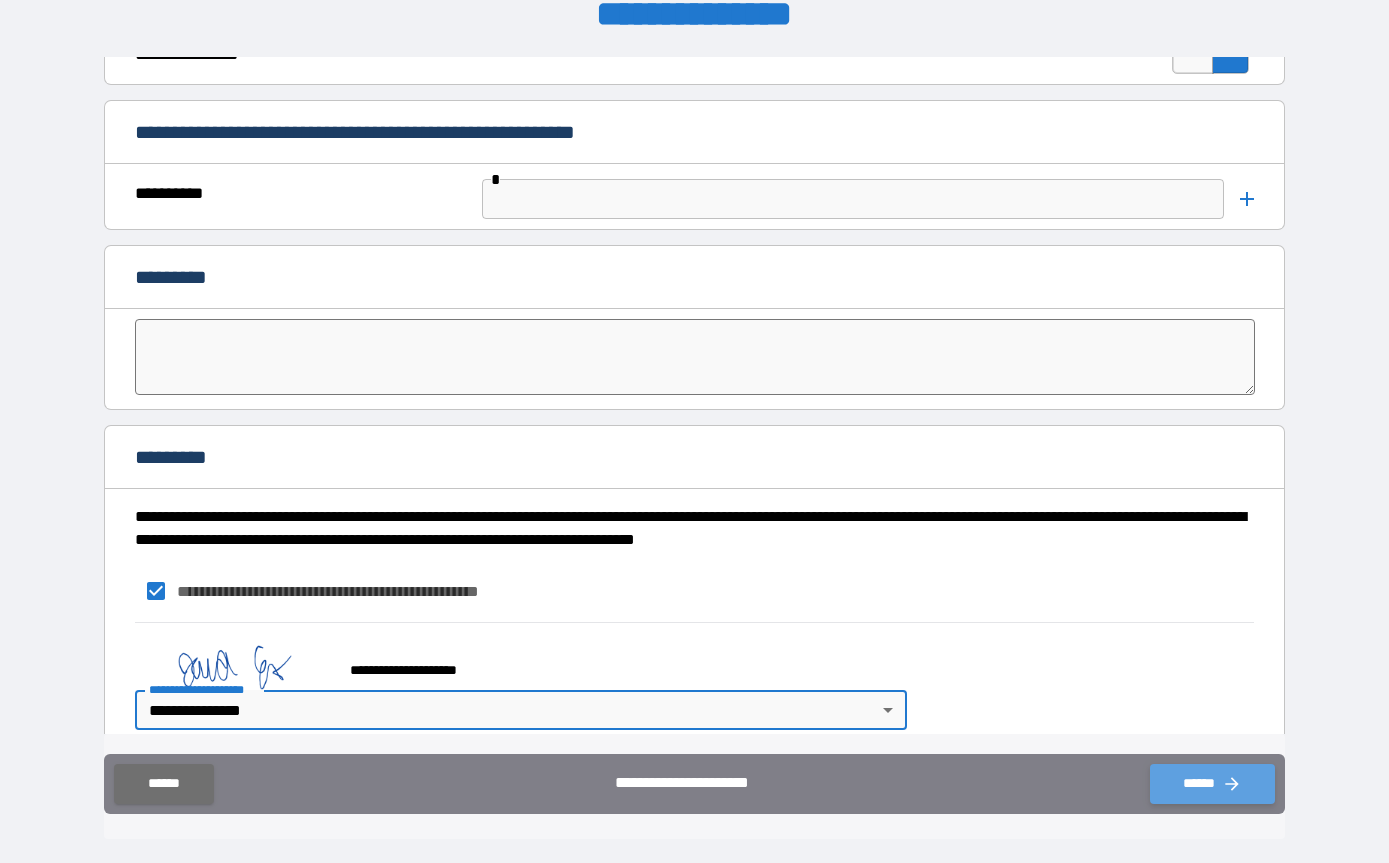 click on "******" at bounding box center (1212, 784) 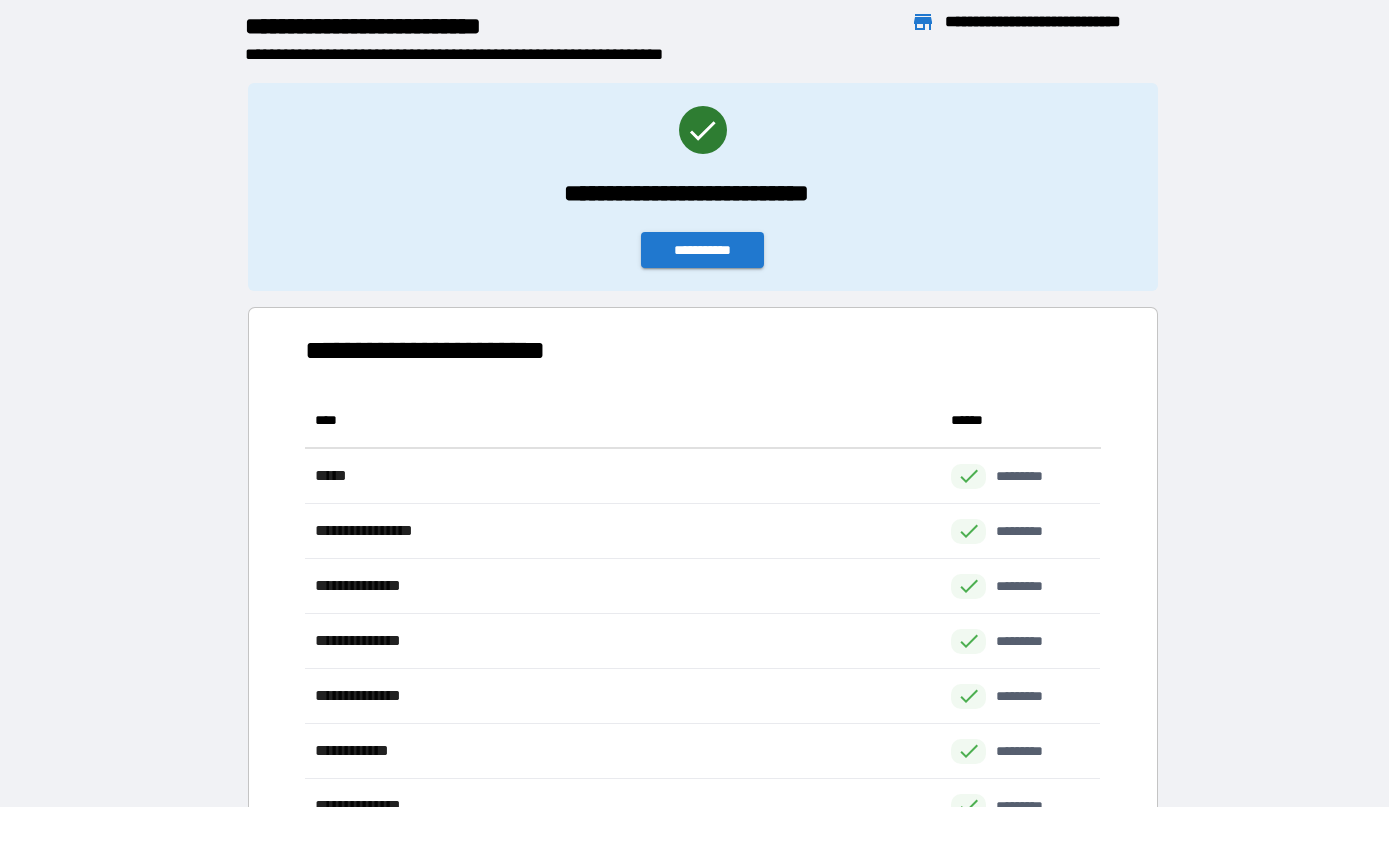 scroll, scrollTop: 1, scrollLeft: 1, axis: both 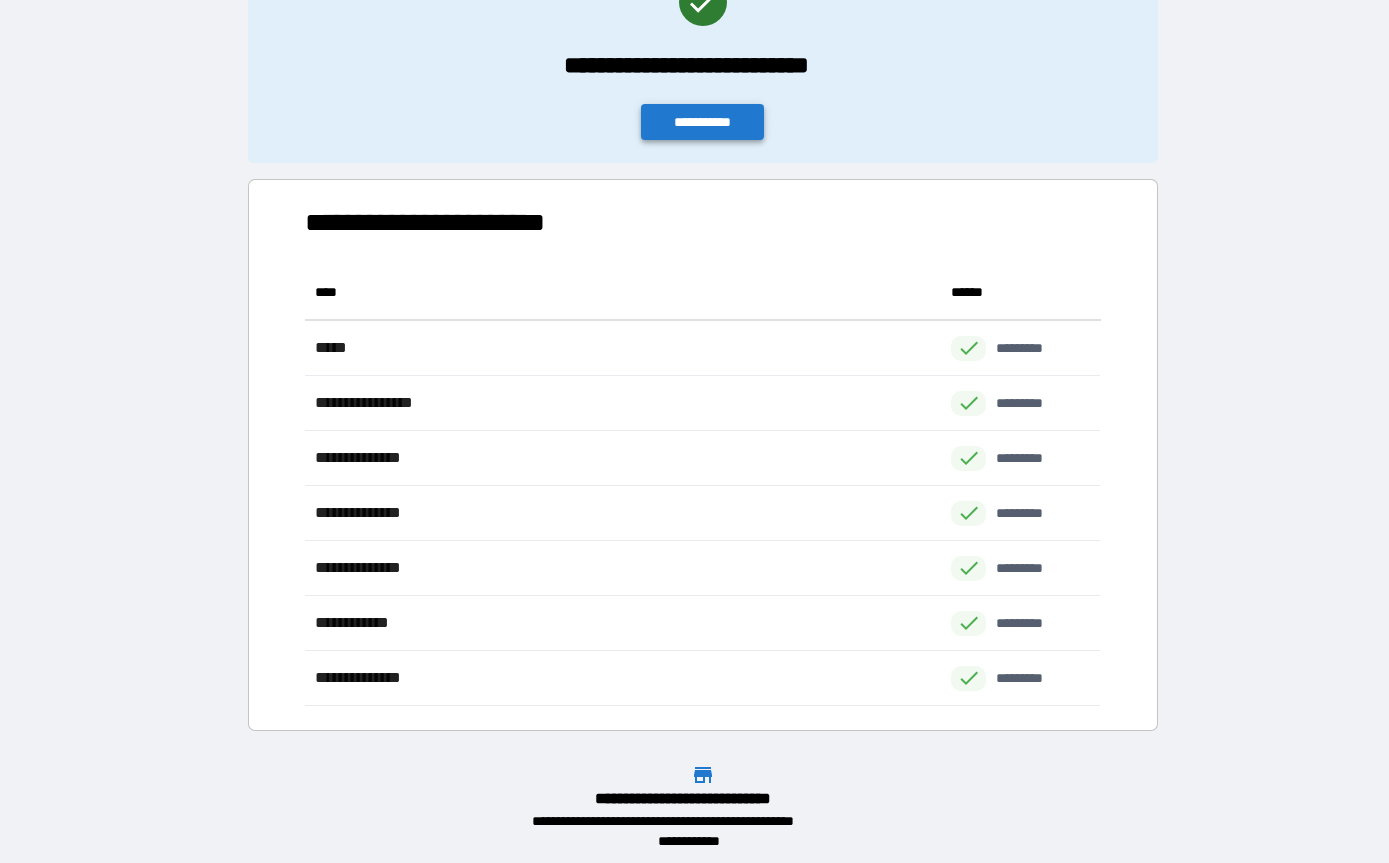 click on "**********" at bounding box center (703, 122) 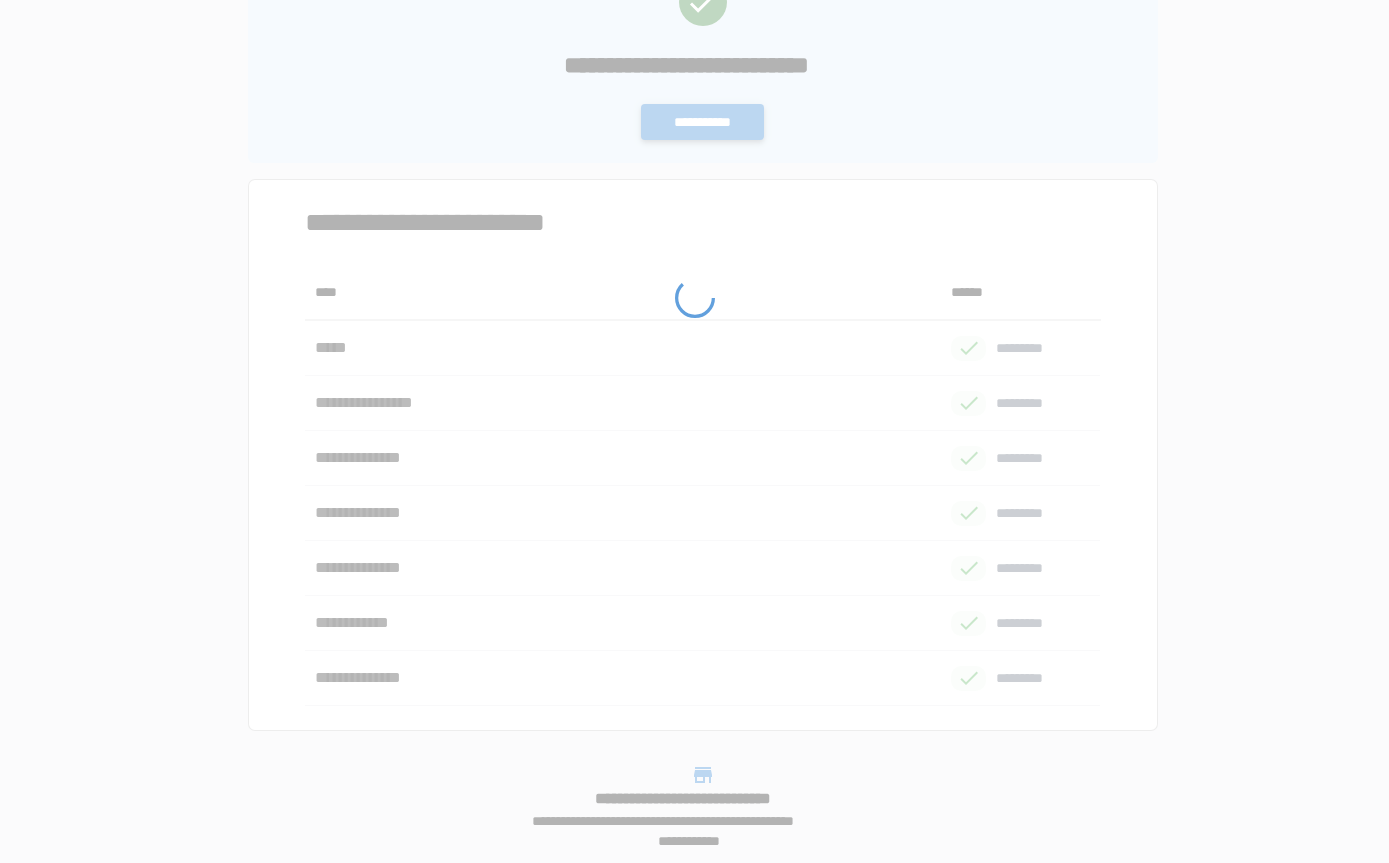scroll, scrollTop: 0, scrollLeft: 0, axis: both 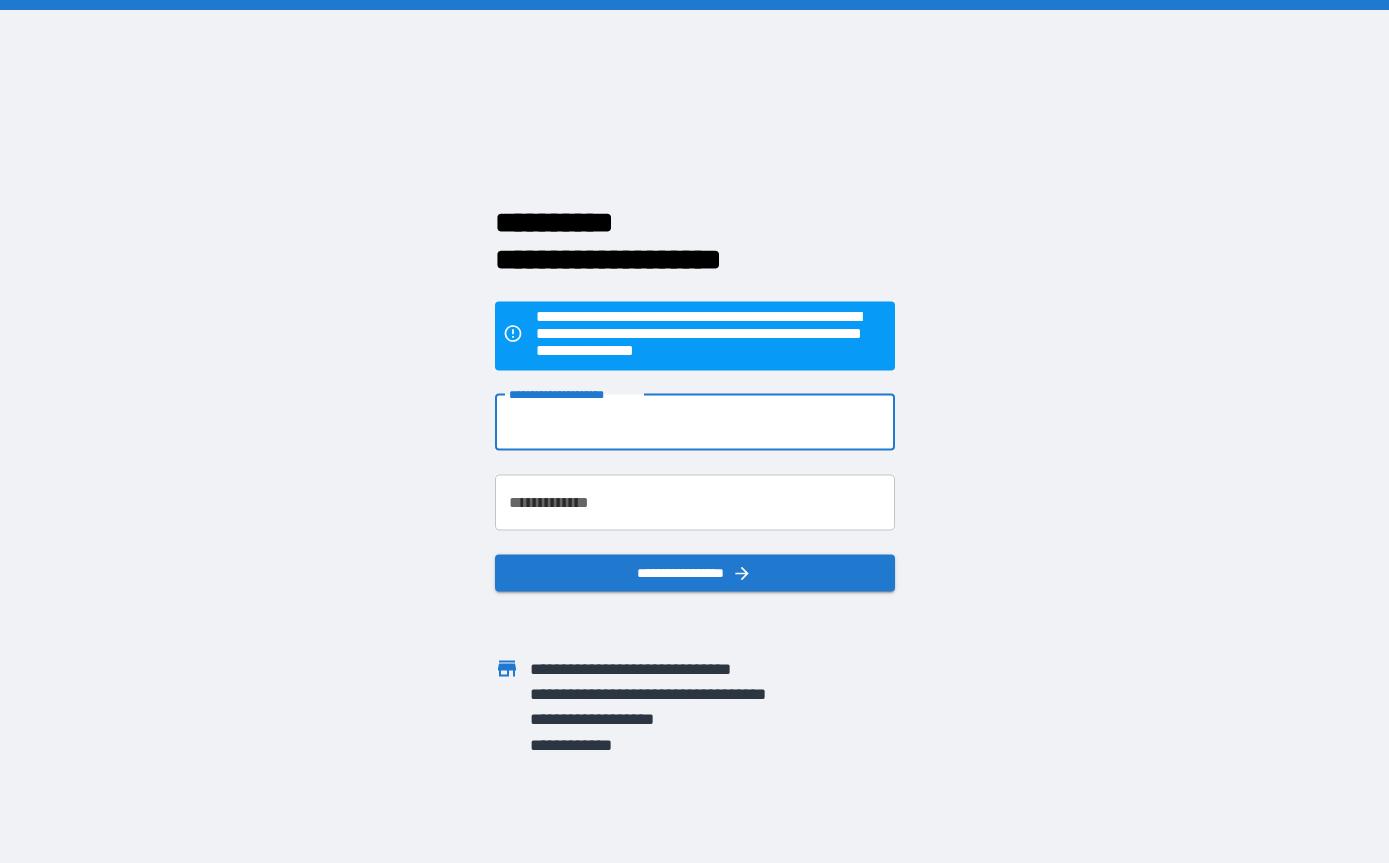 click on "**********" at bounding box center (695, 422) 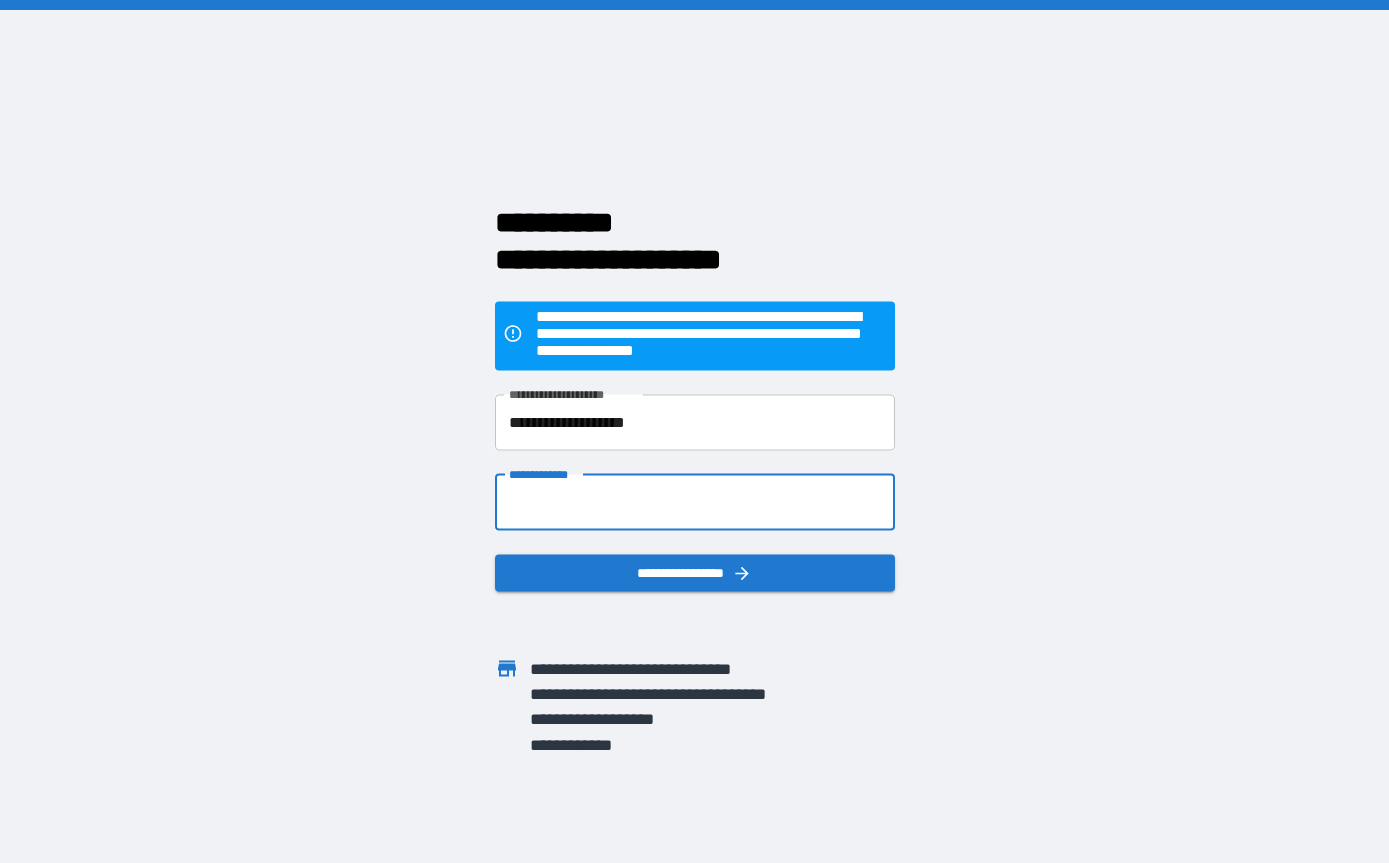 click on "**********" at bounding box center [695, 502] 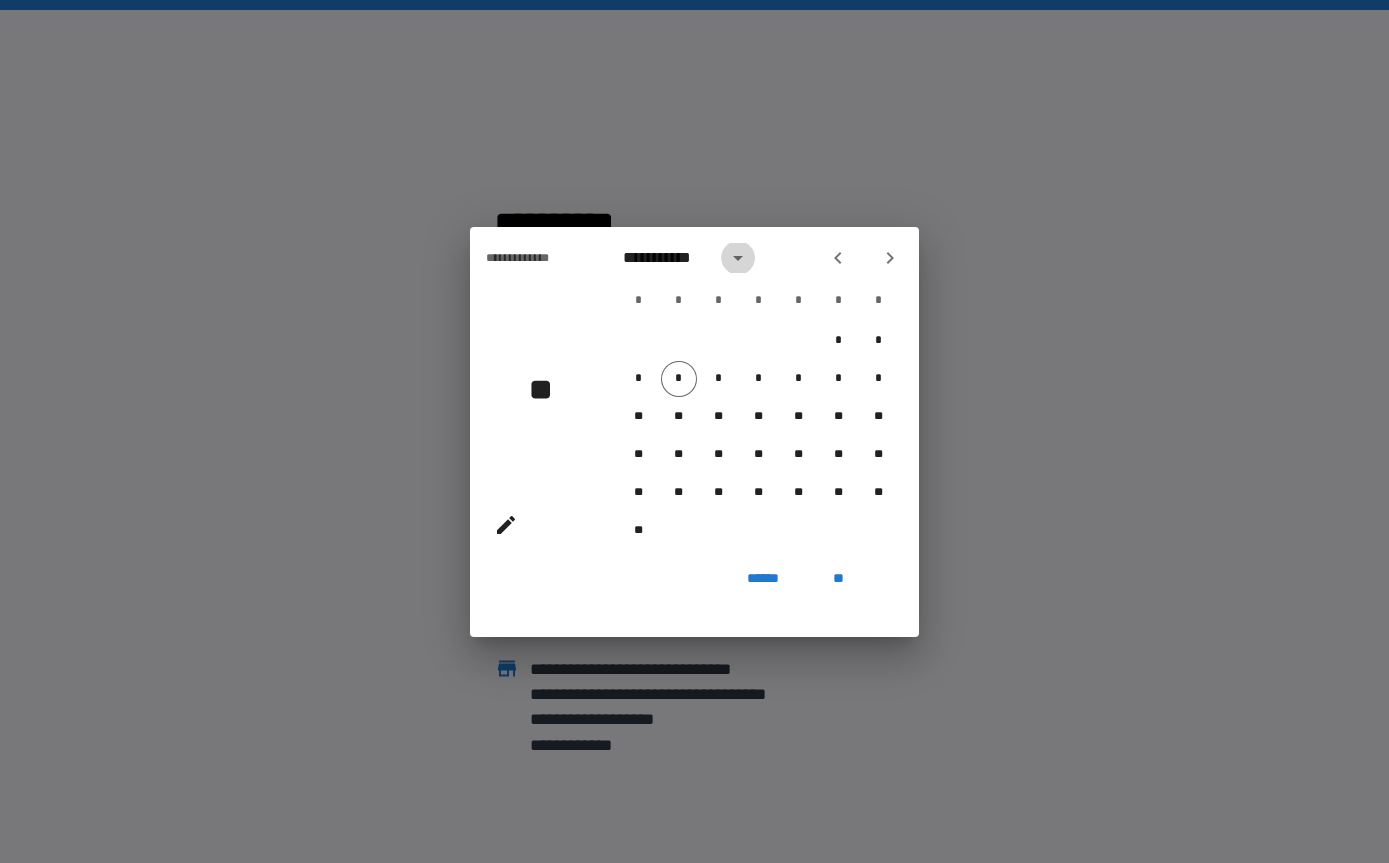 click 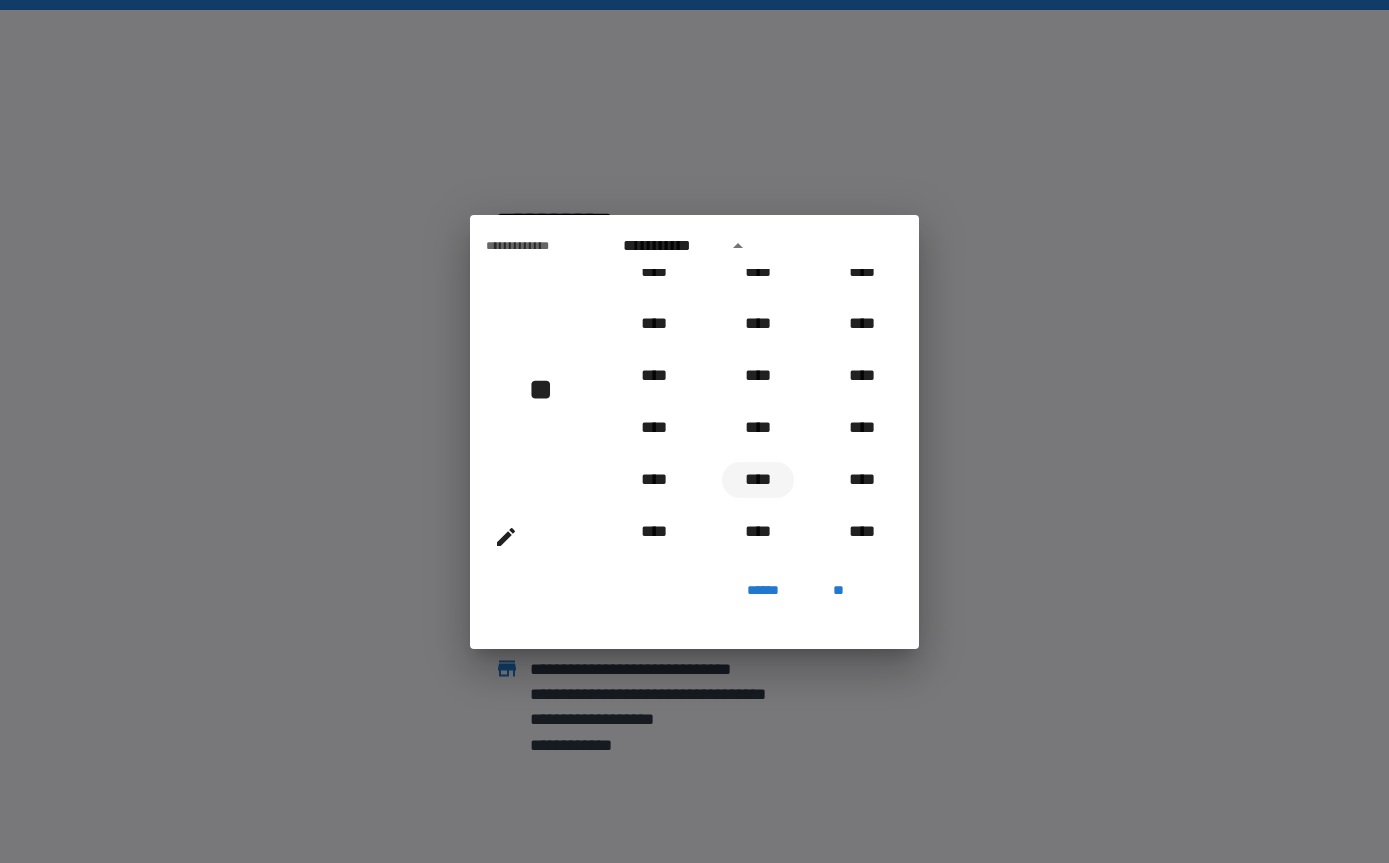 scroll, scrollTop: 1478, scrollLeft: 0, axis: vertical 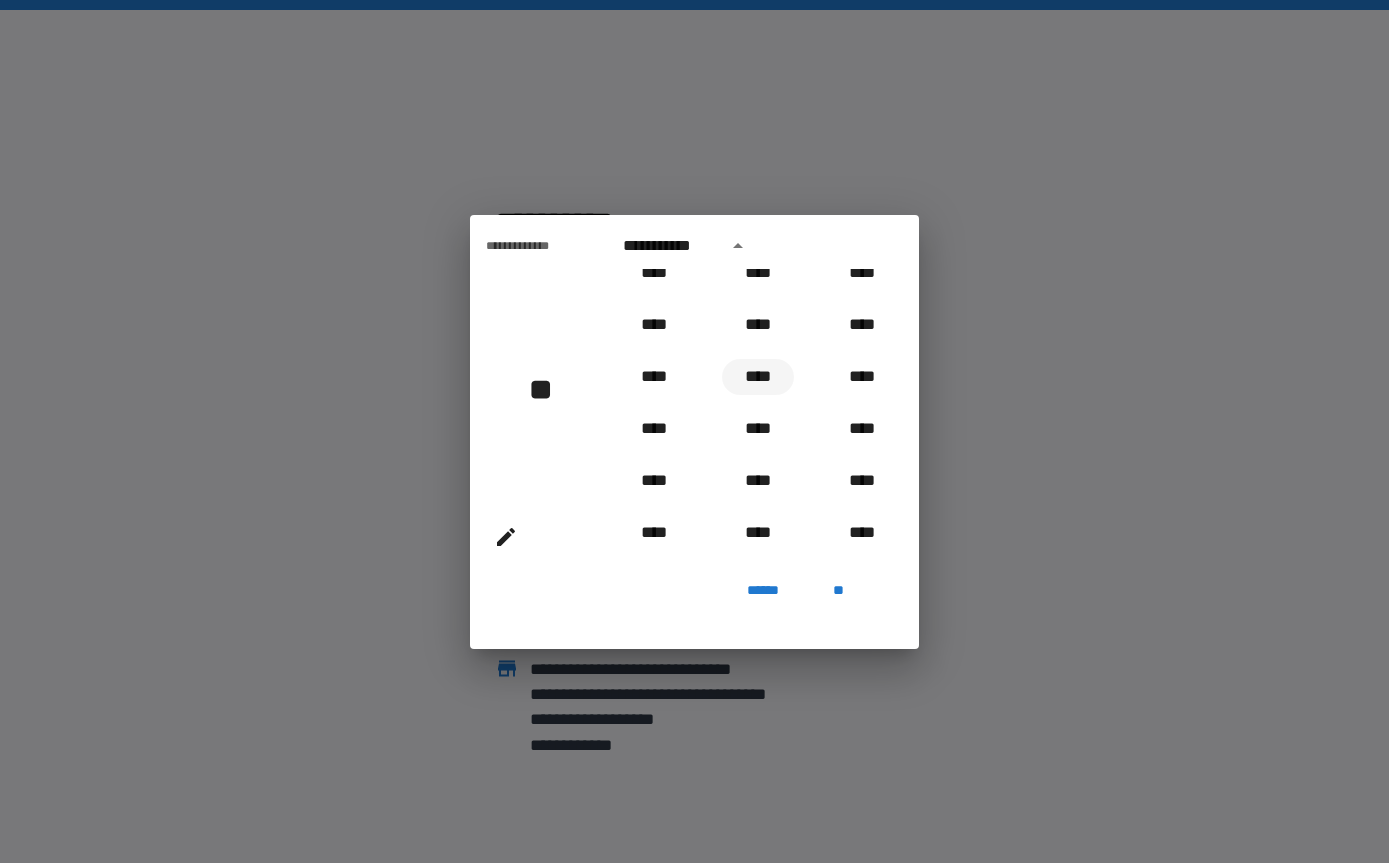 click on "****" at bounding box center [758, 377] 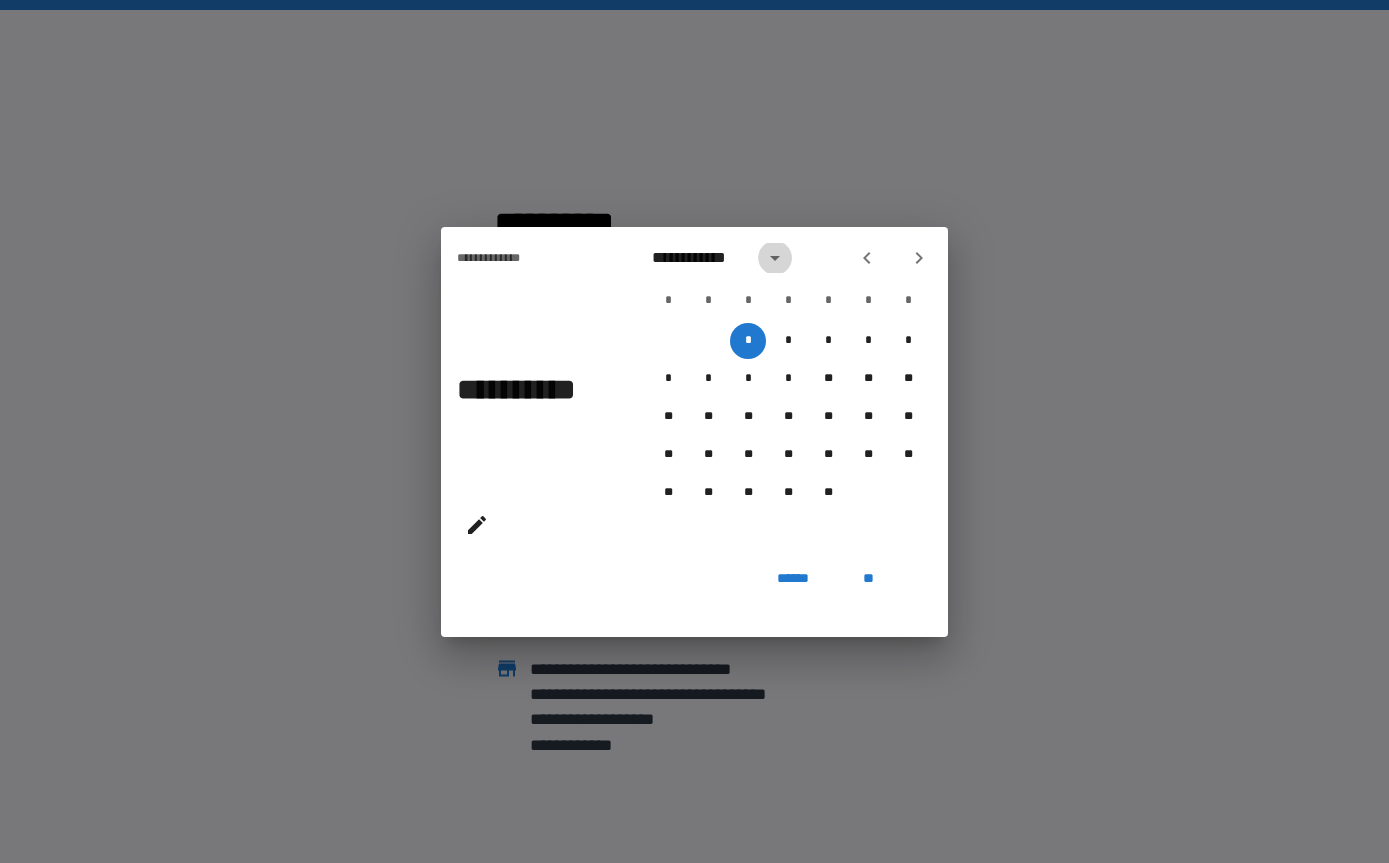 click 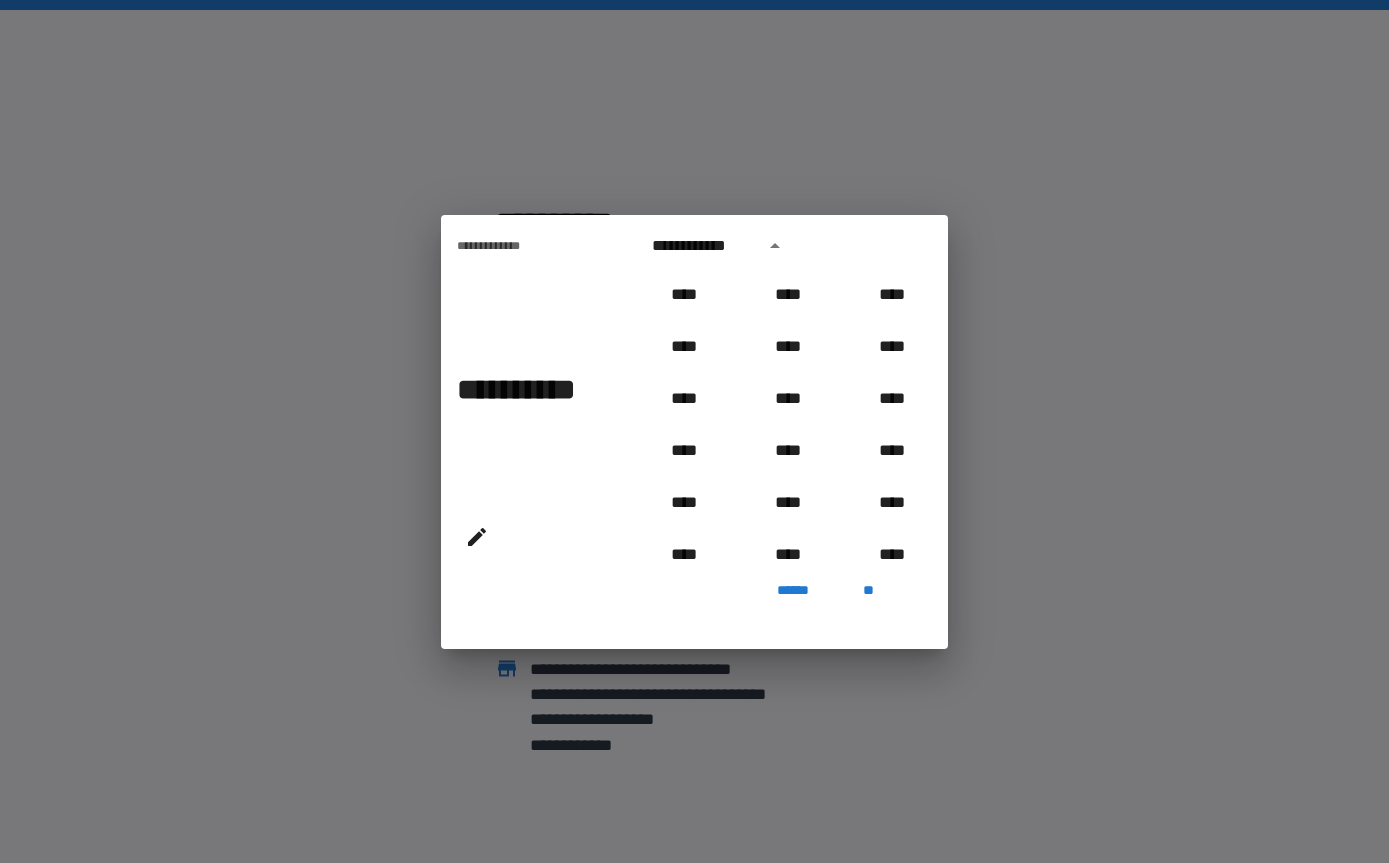 scroll, scrollTop: 1434, scrollLeft: 0, axis: vertical 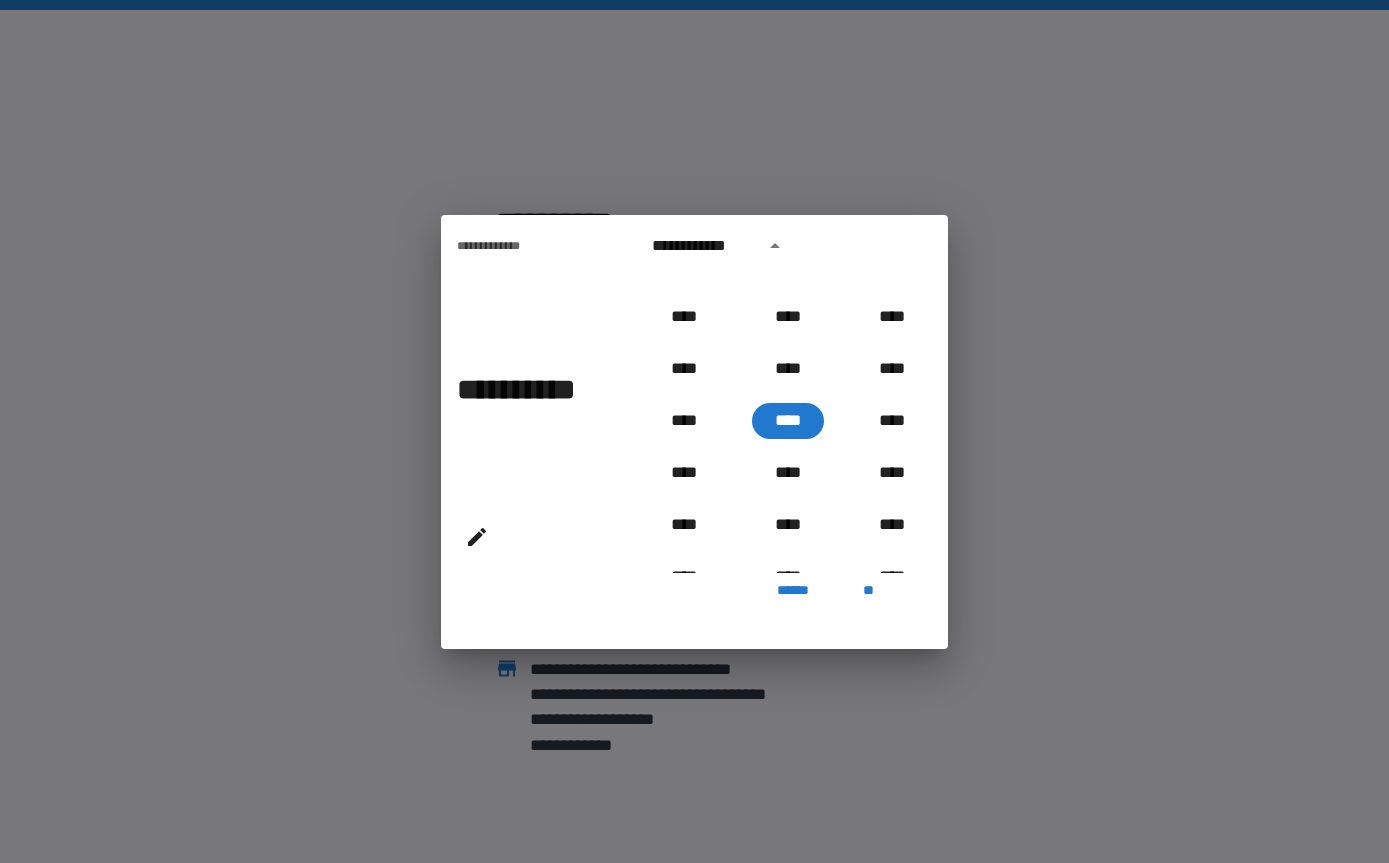 click on "**********" at bounding box center [788, 246] 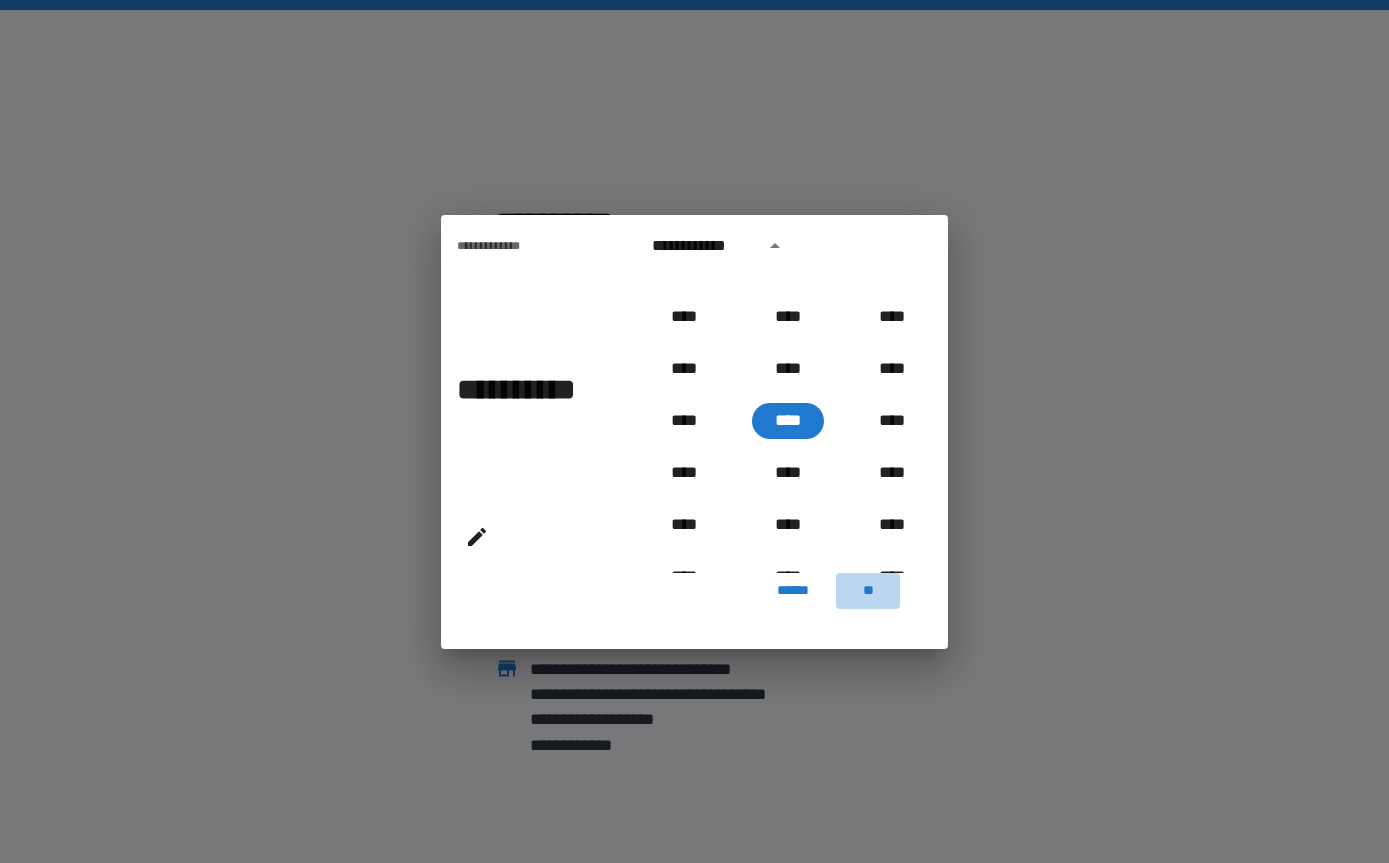 click on "**" at bounding box center (868, 591) 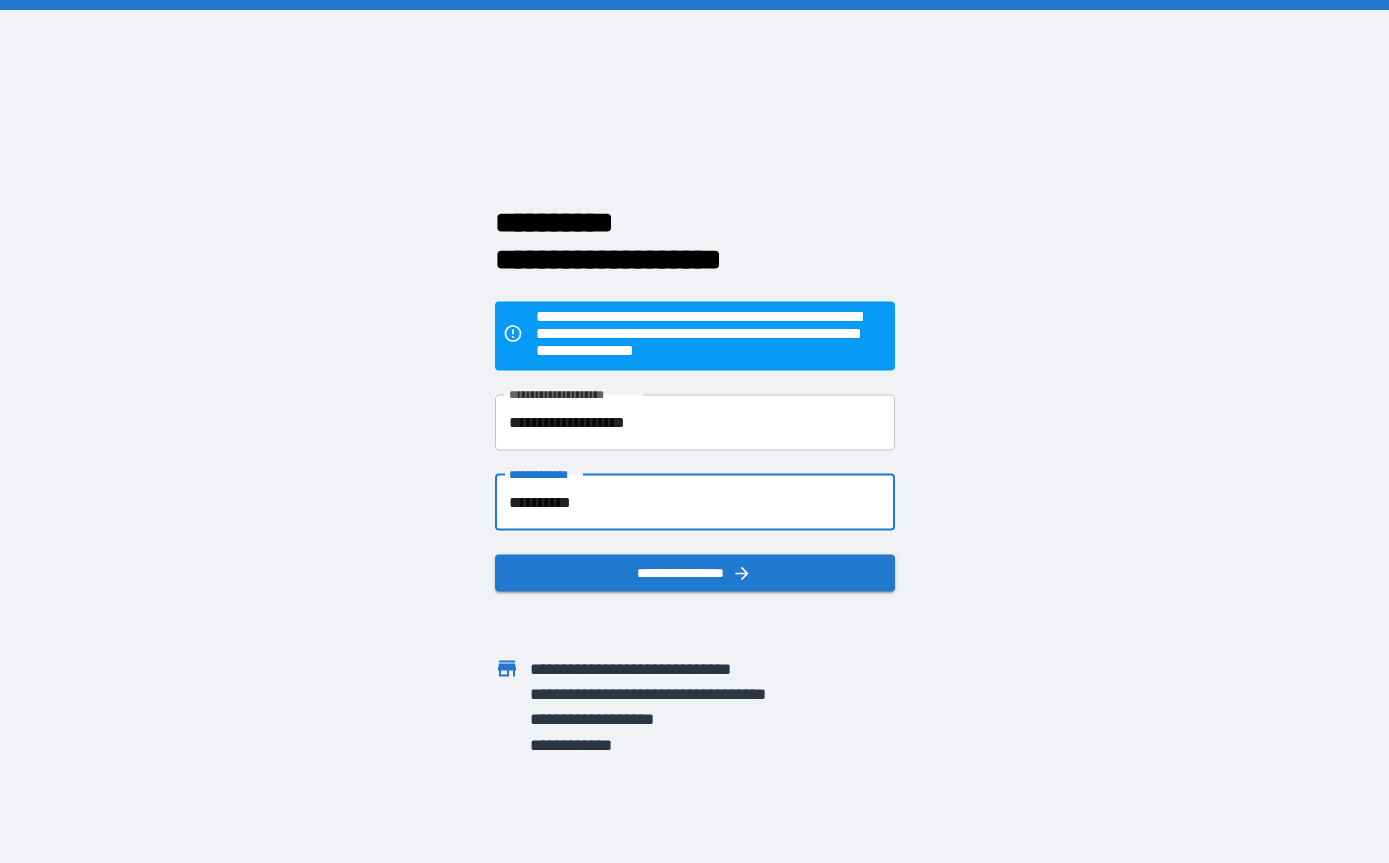 click on "**********" at bounding box center [695, 502] 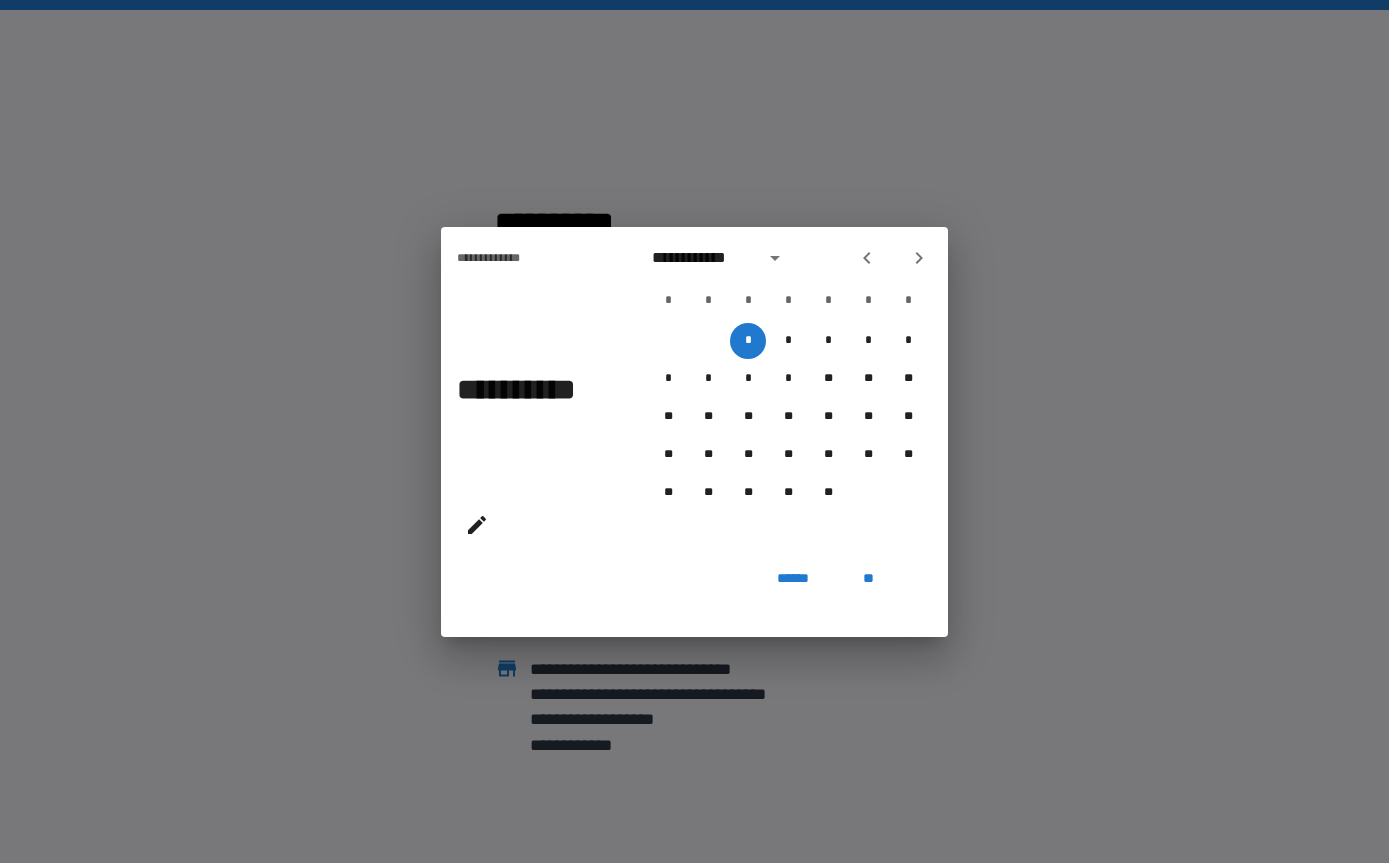 click 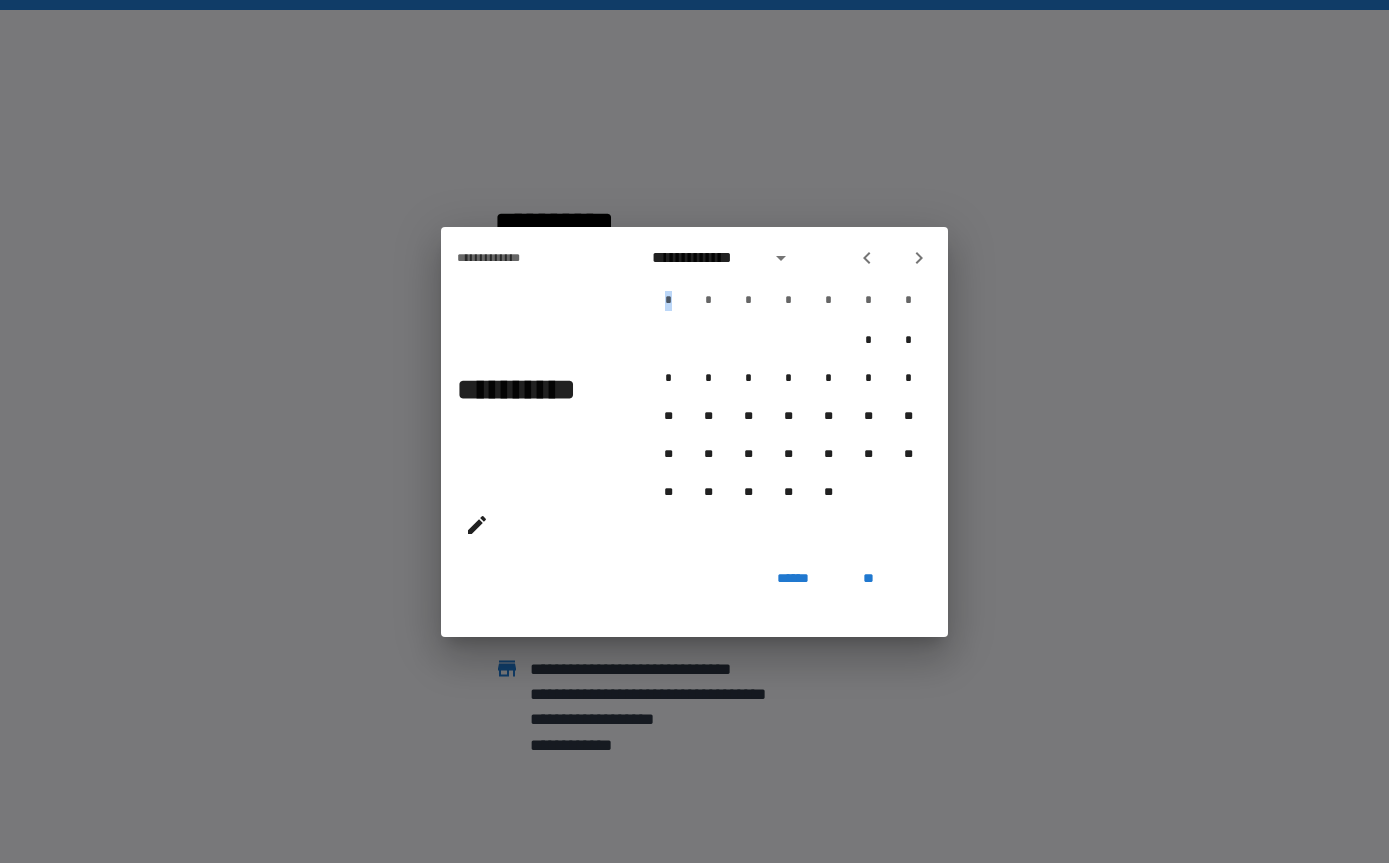 click 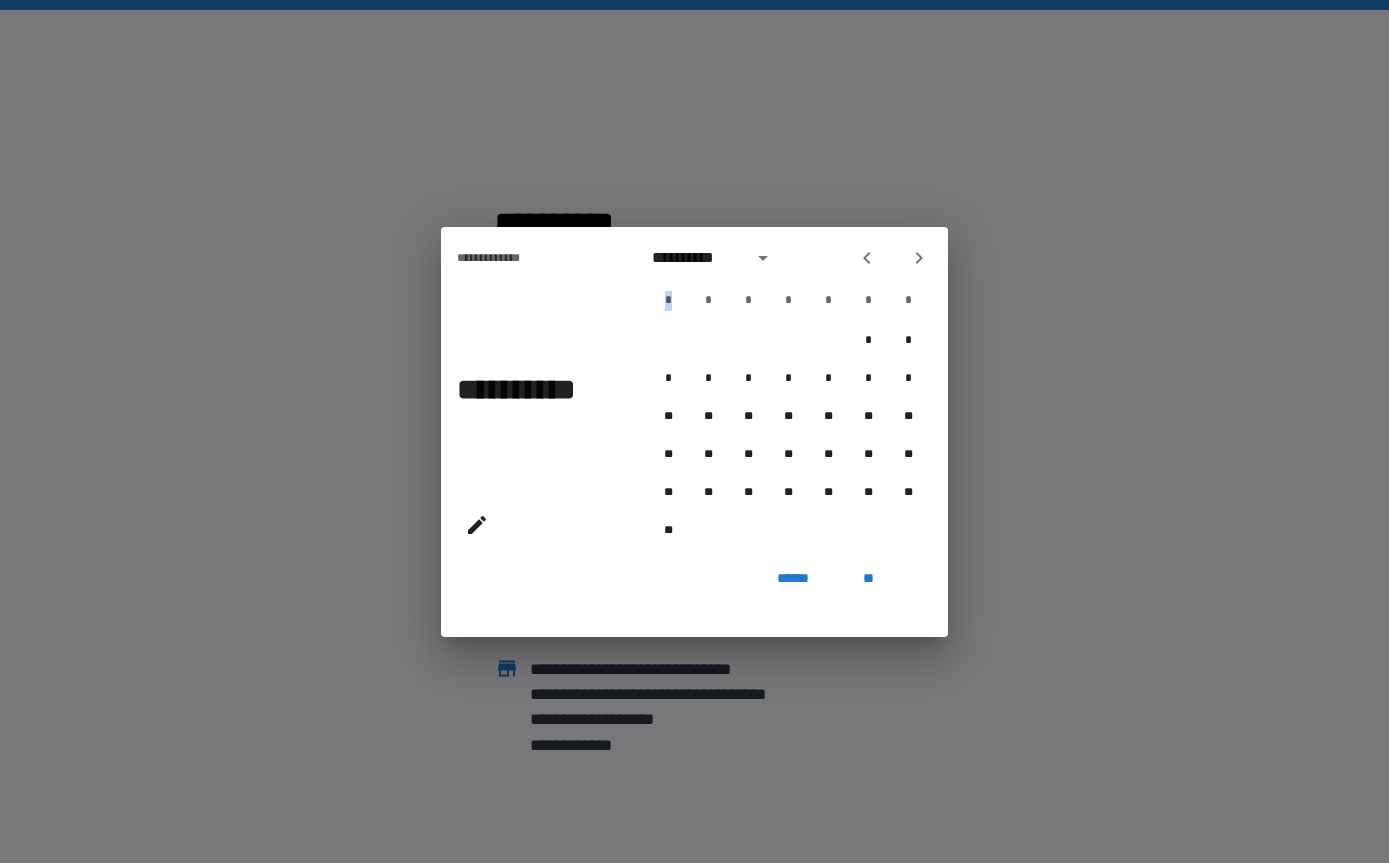 click at bounding box center (919, 258) 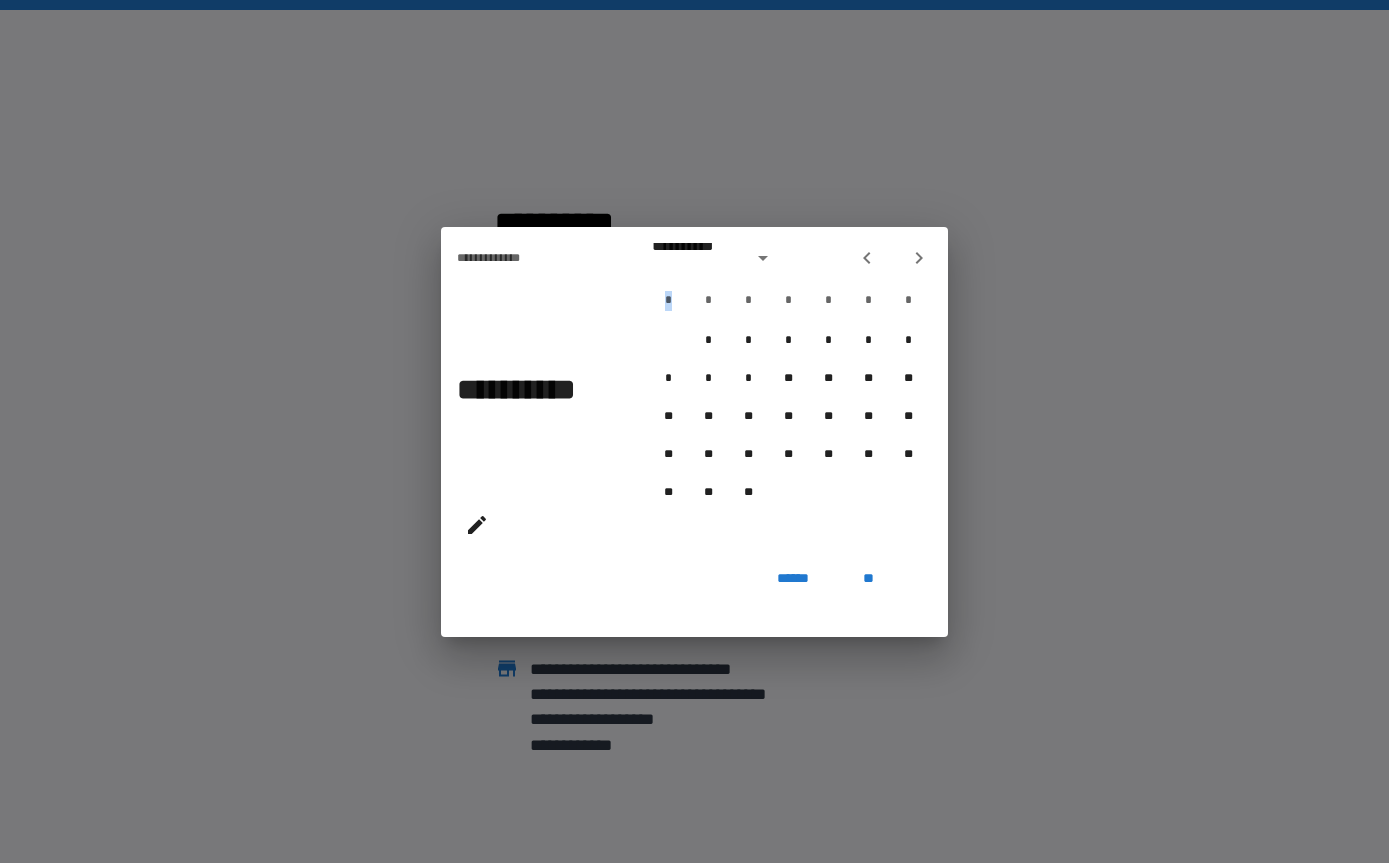 click at bounding box center [919, 258] 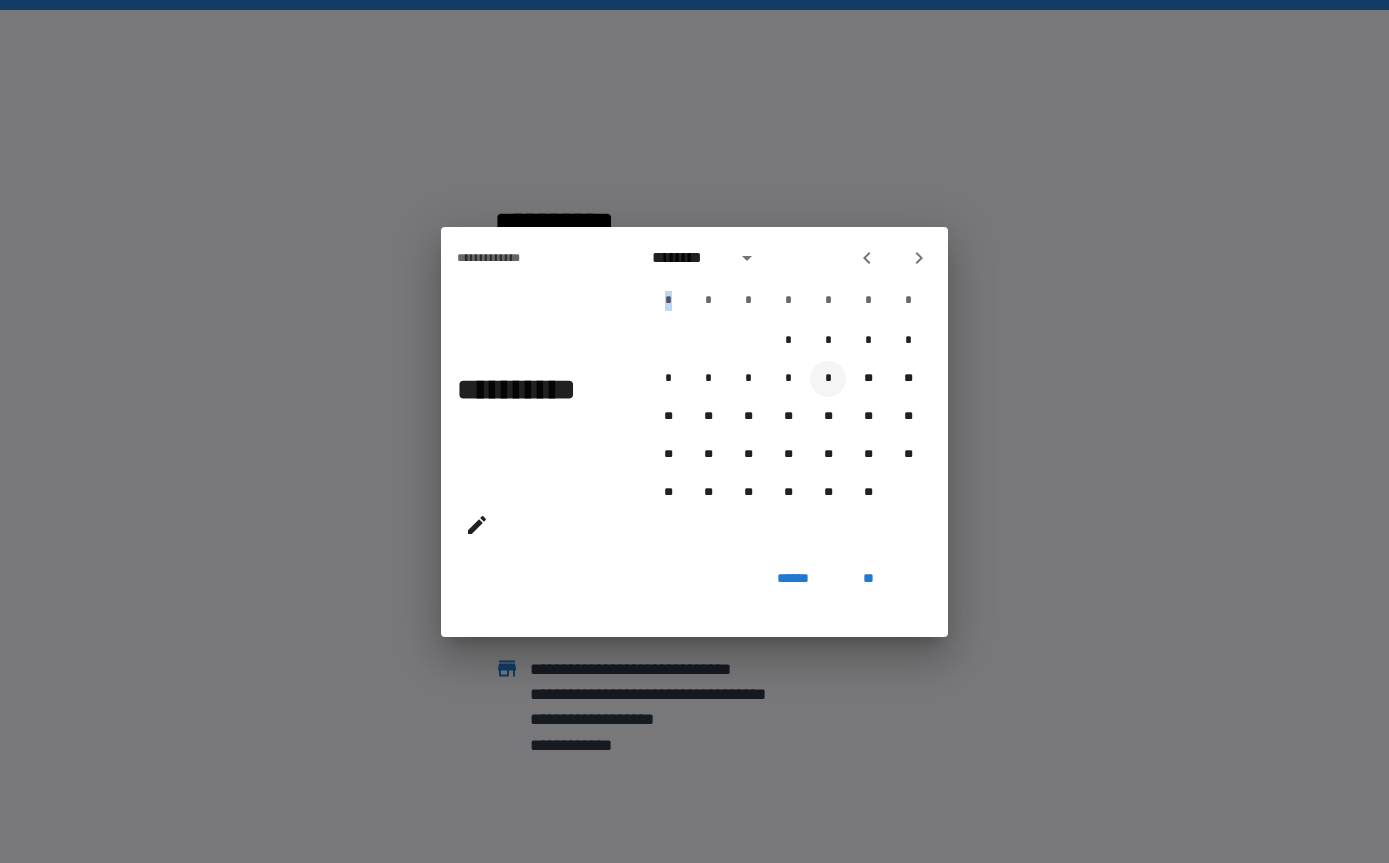 click on "*" at bounding box center [828, 379] 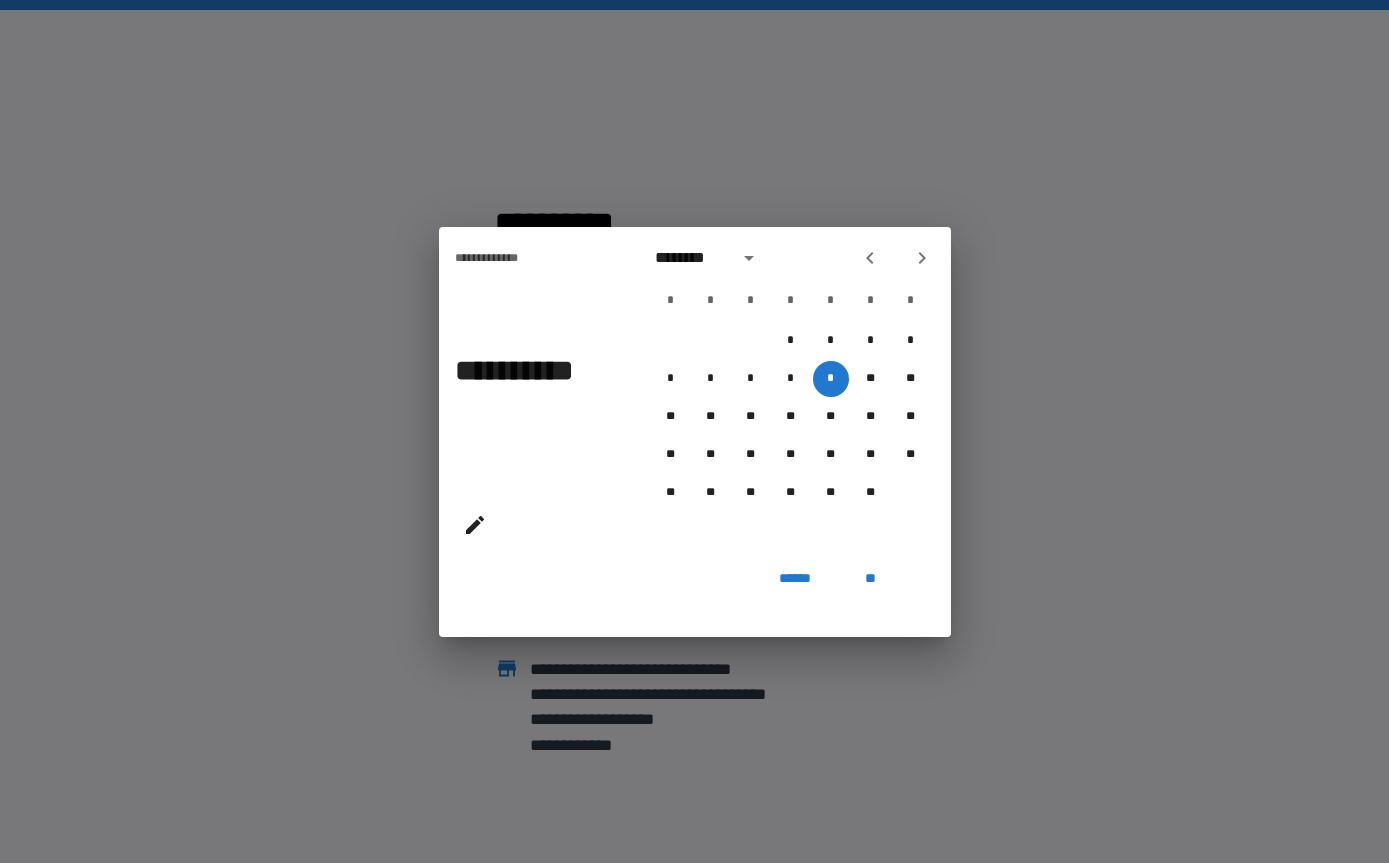 click on "**" at bounding box center (871, 579) 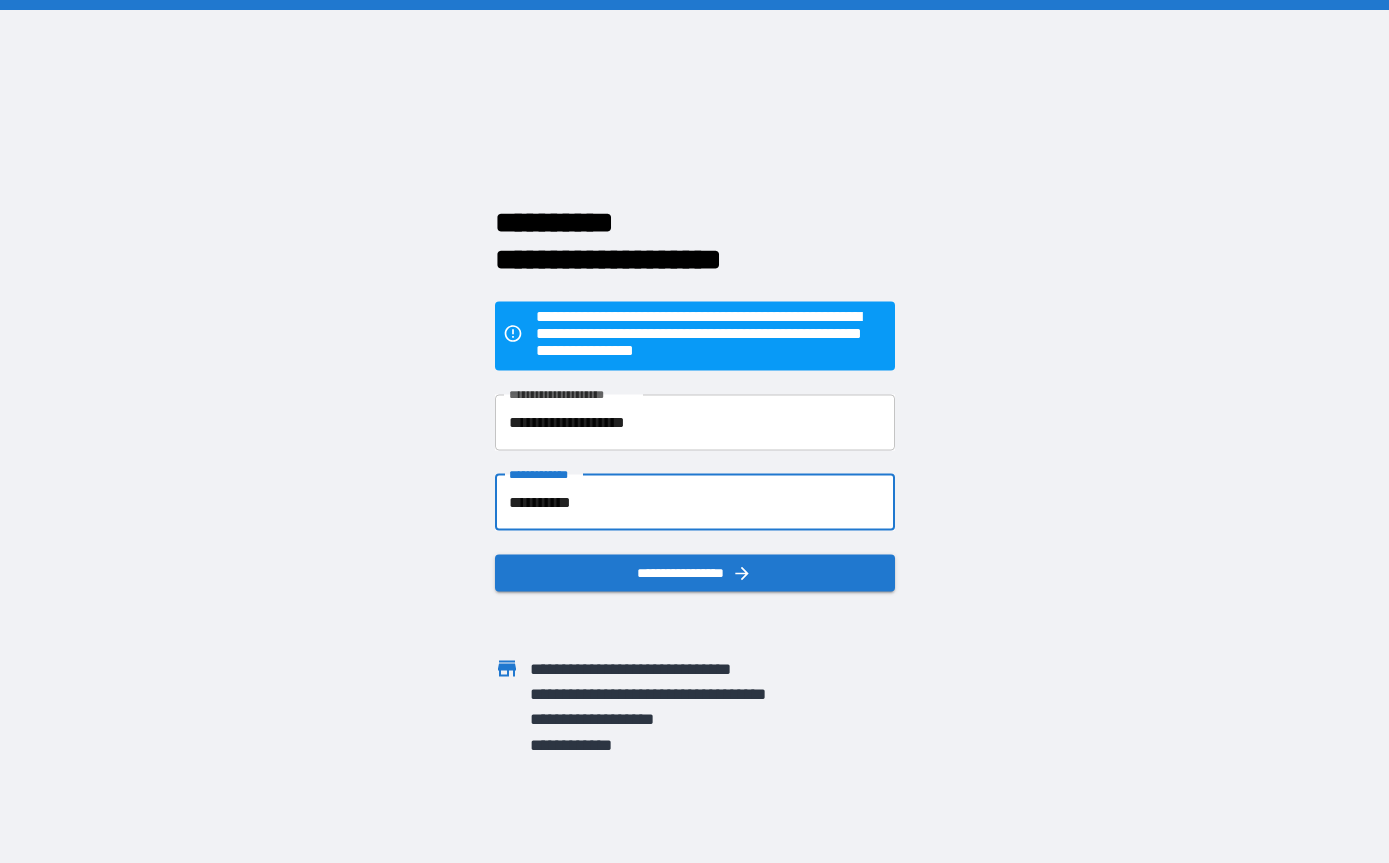 click on "**********" at bounding box center [695, 572] 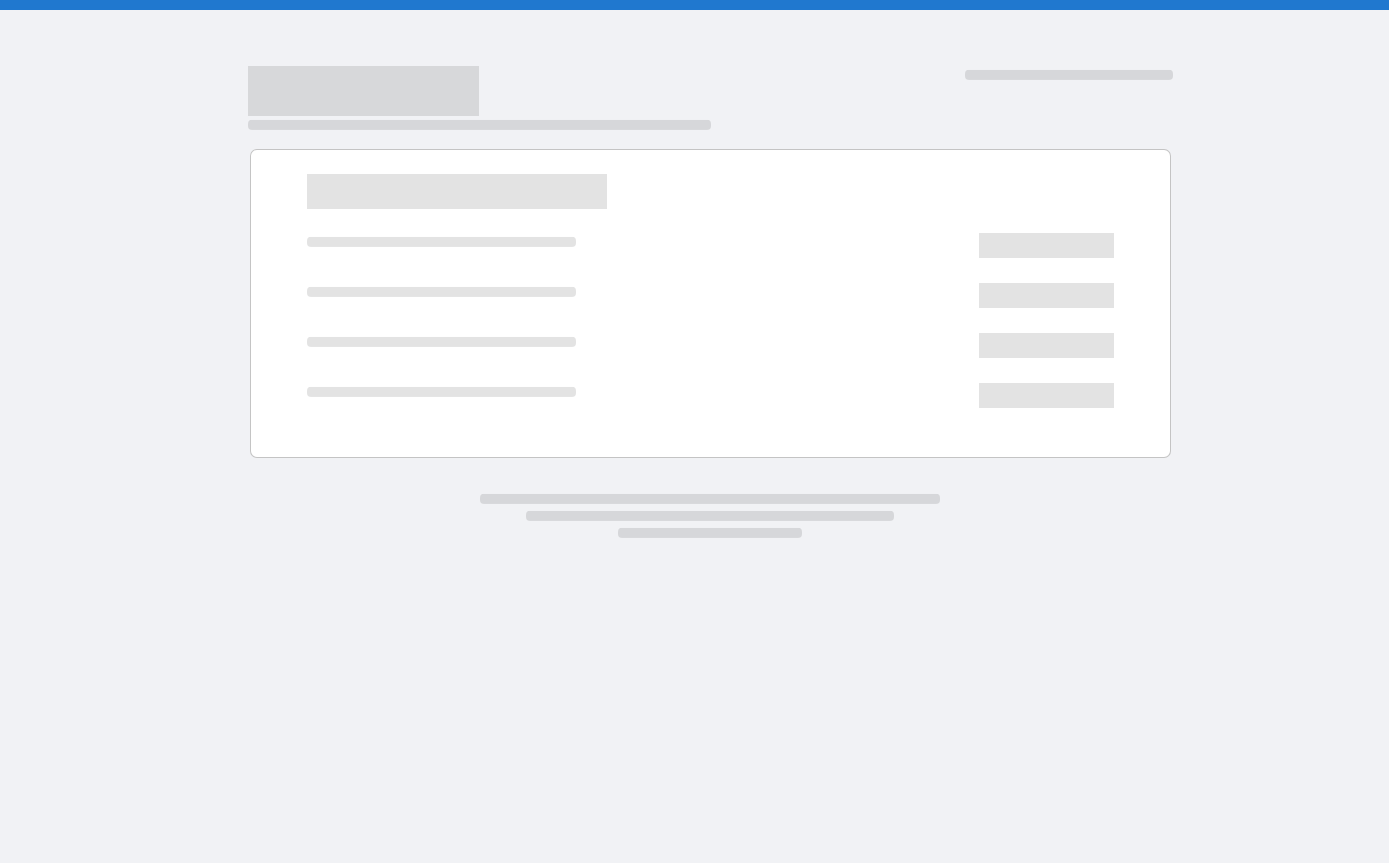 scroll, scrollTop: 0, scrollLeft: 0, axis: both 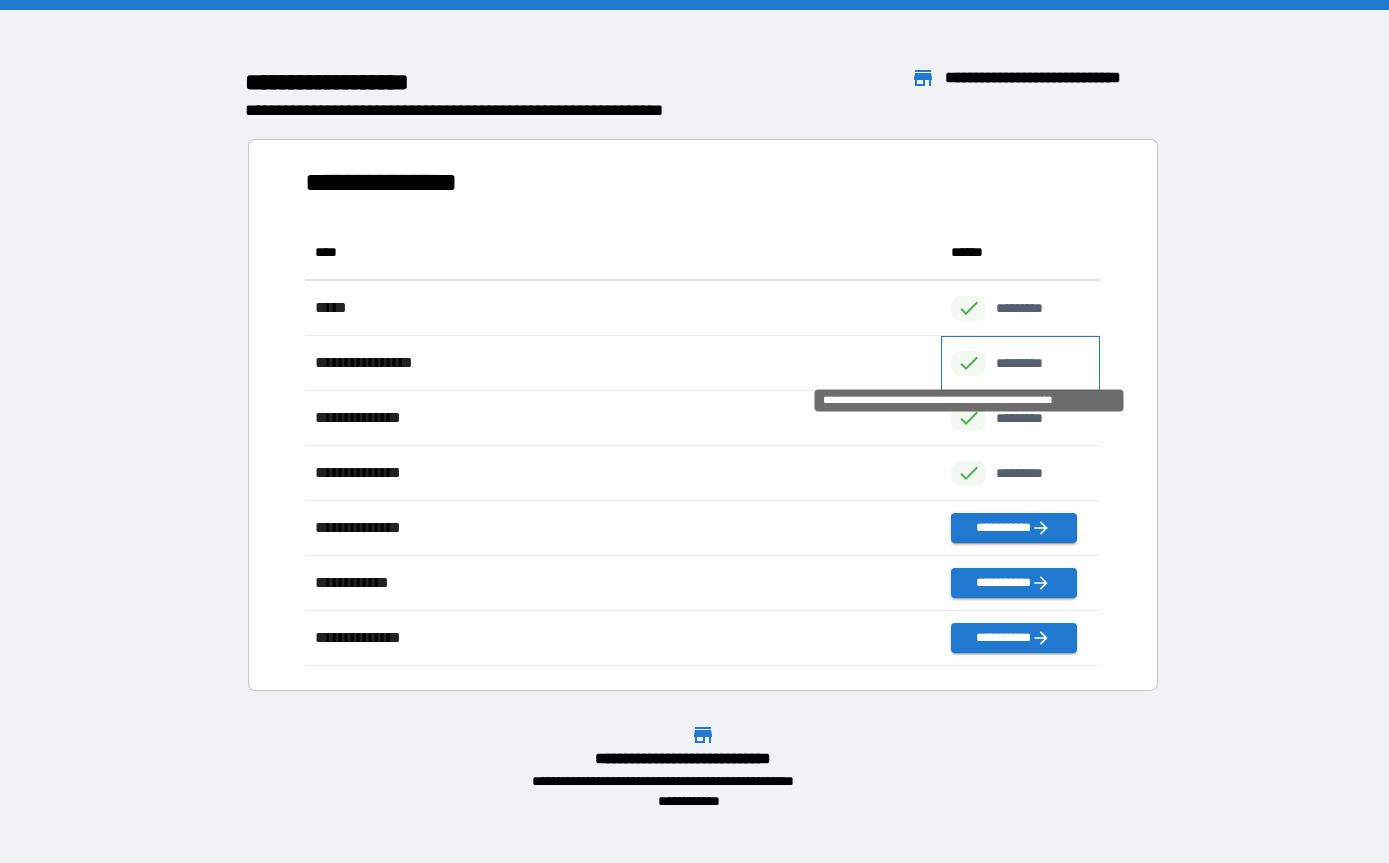 click 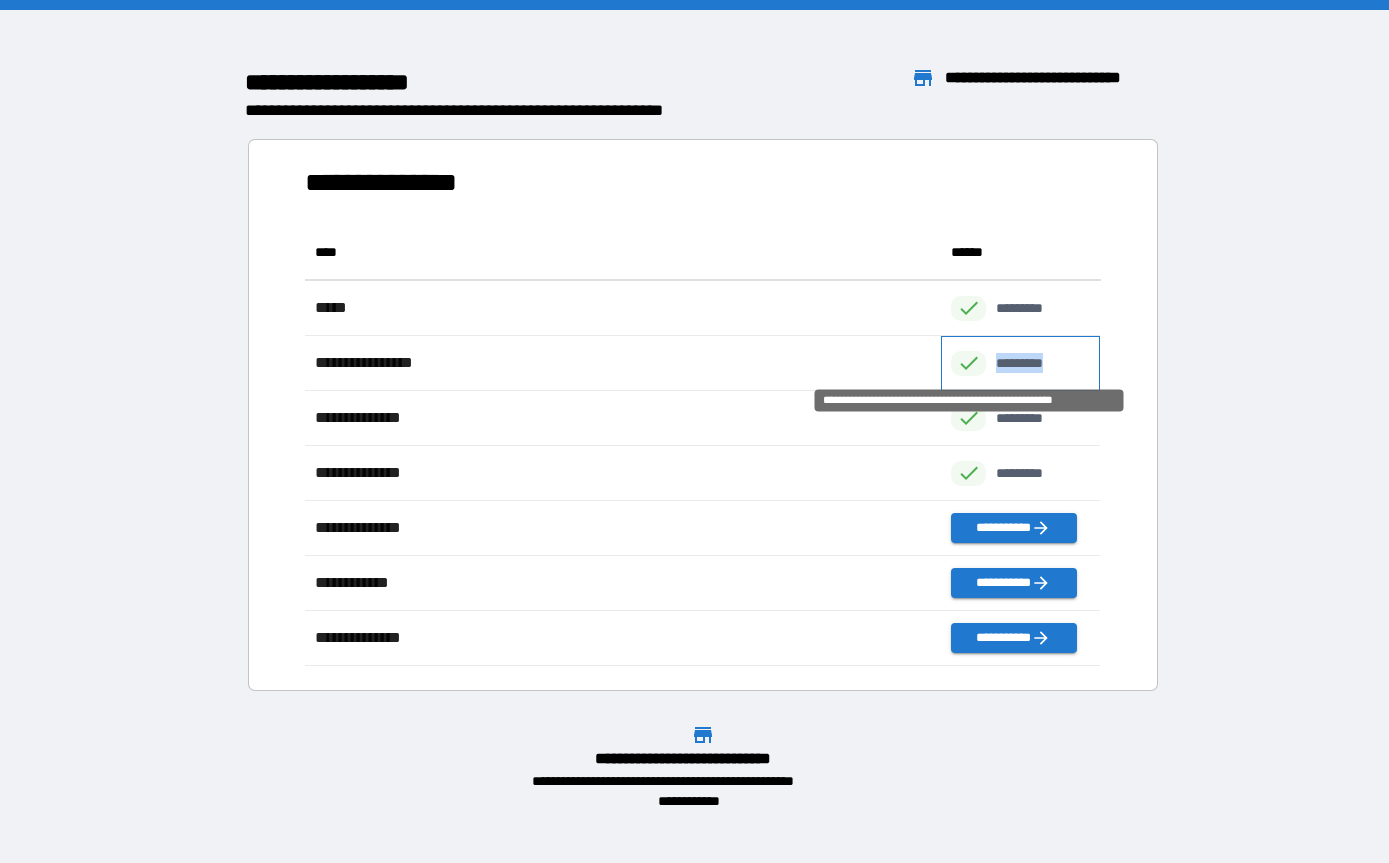 click 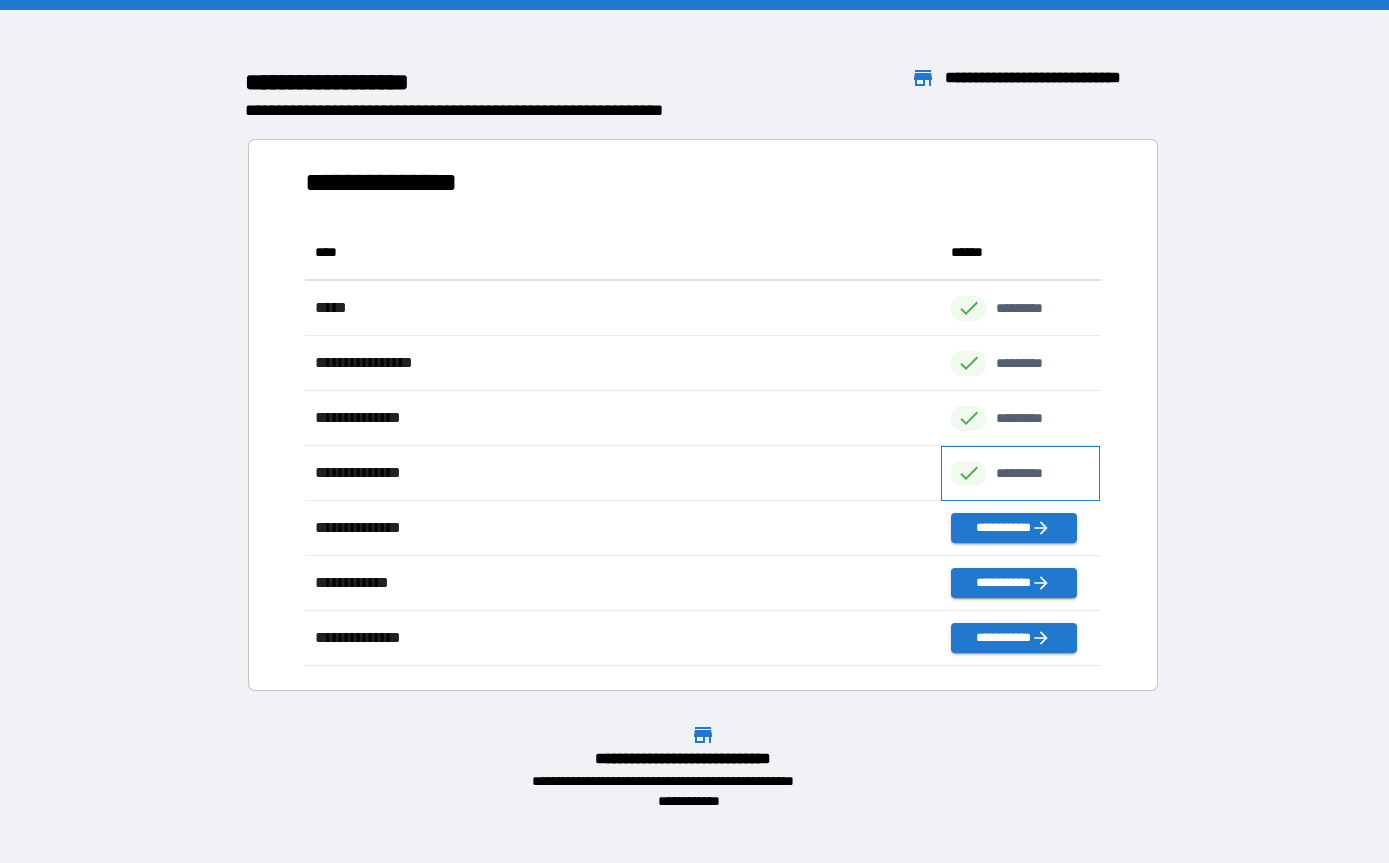 click on "*********" at bounding box center [1020, 473] 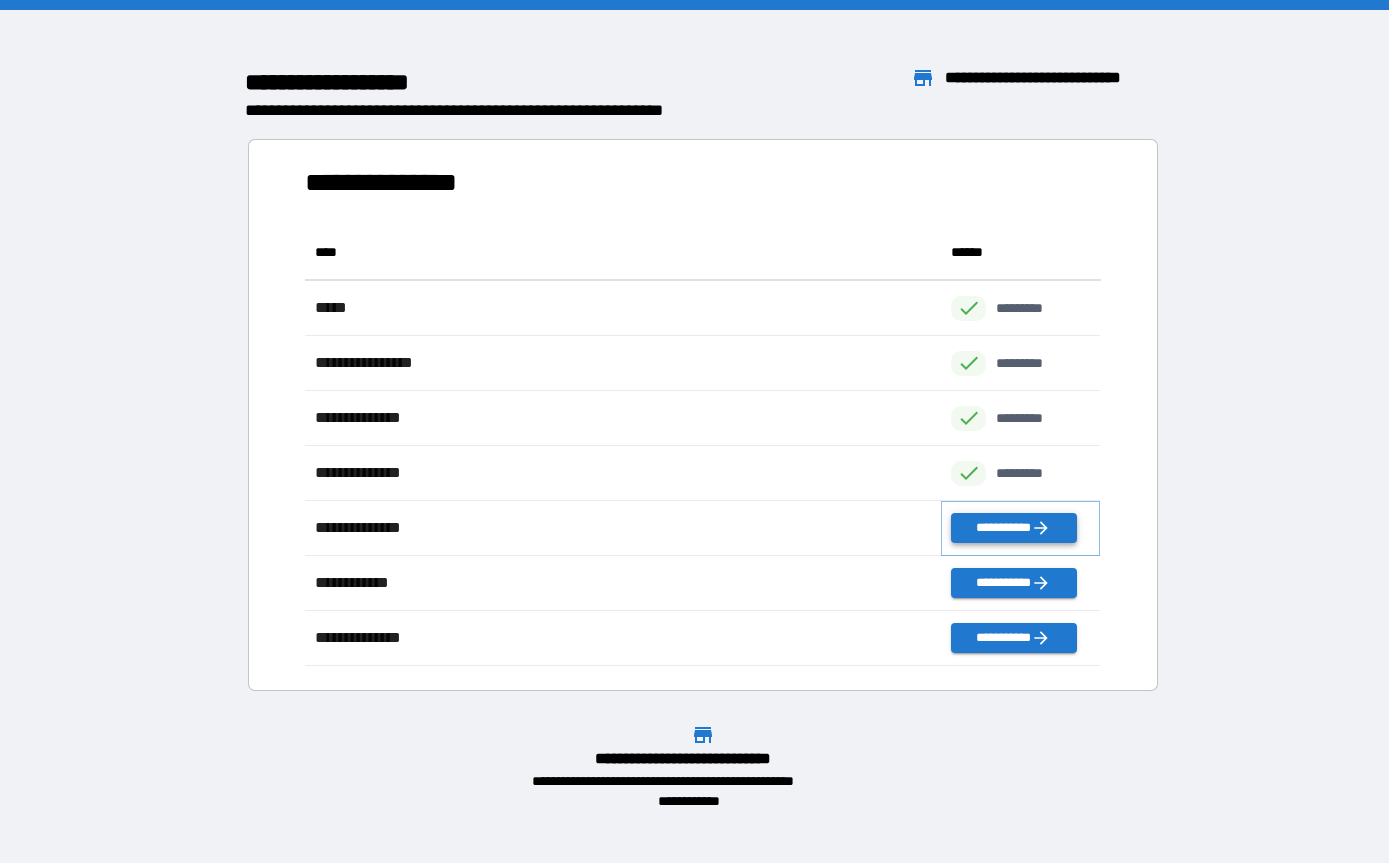 click on "**********" at bounding box center (1013, 528) 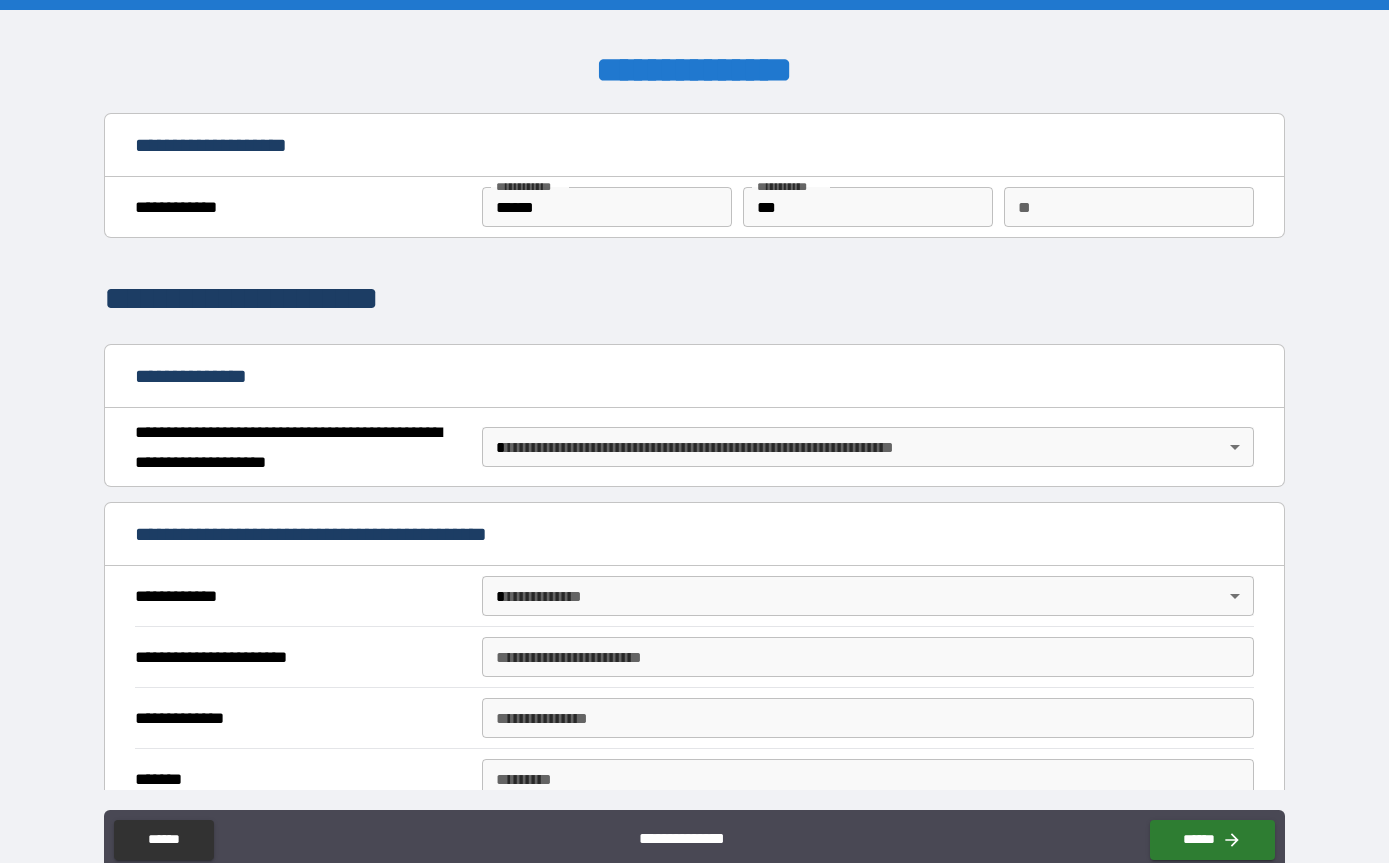 click on "**********" at bounding box center [694, 463] 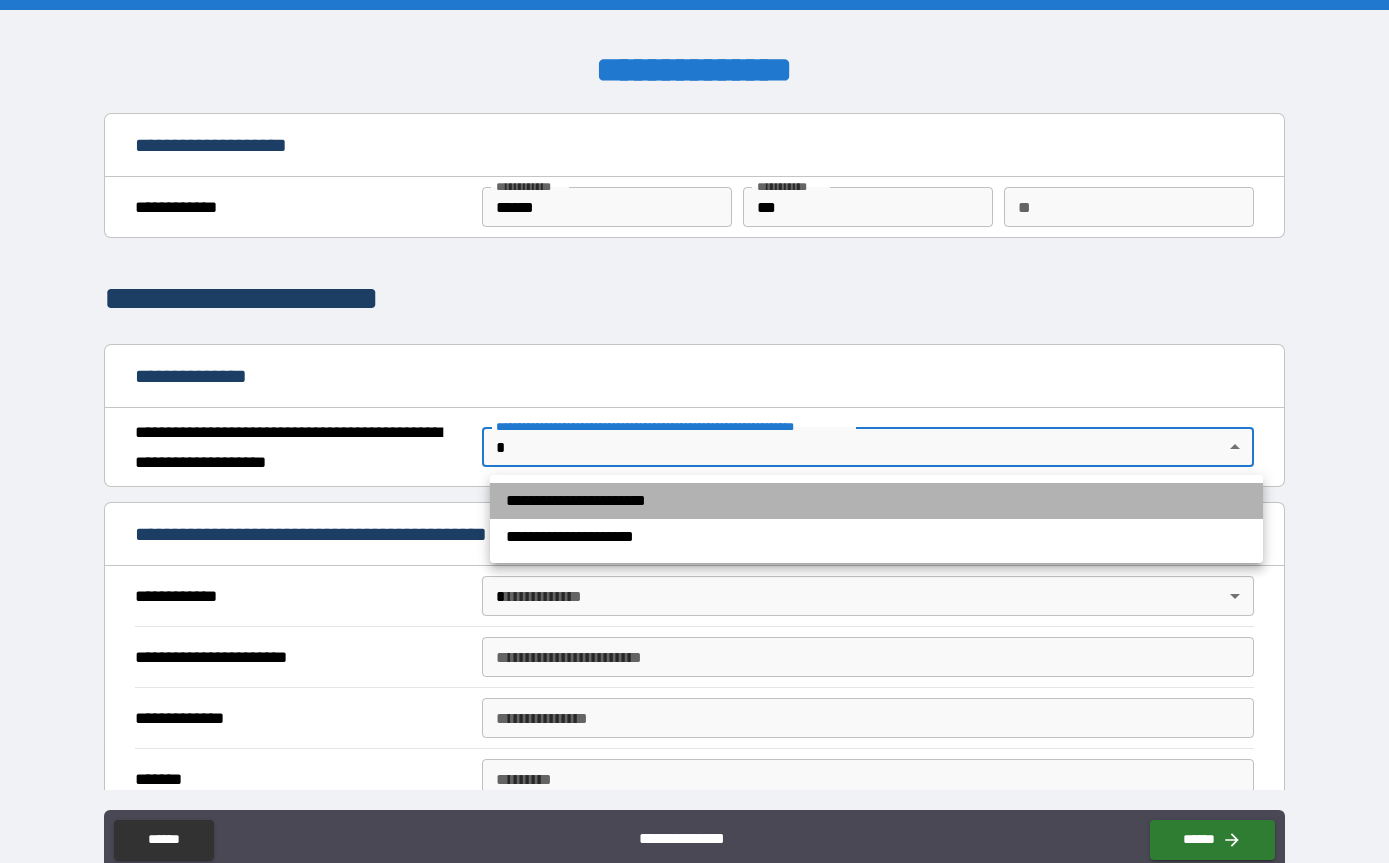 click on "**********" at bounding box center (876, 501) 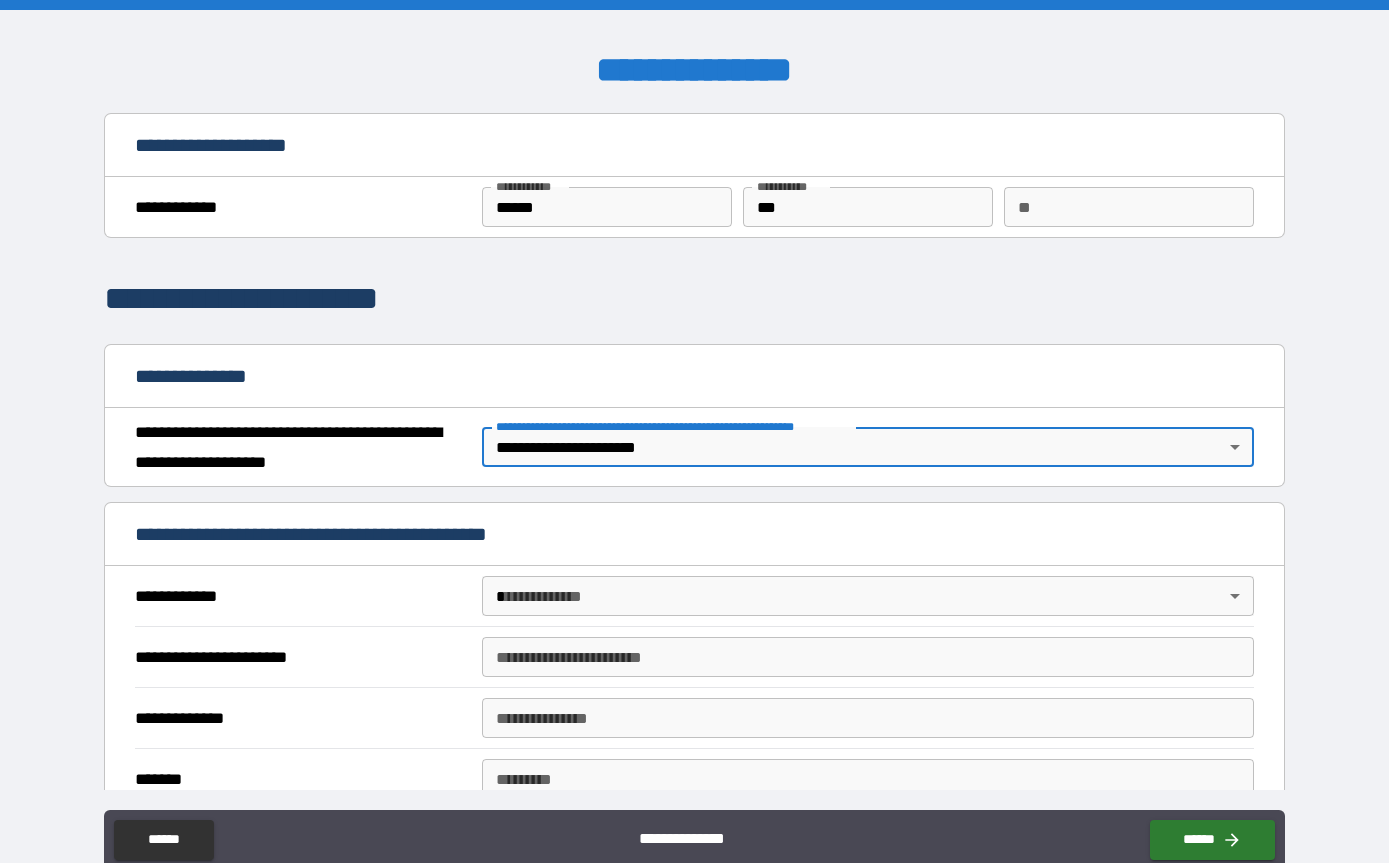 click on "**********" at bounding box center [694, 463] 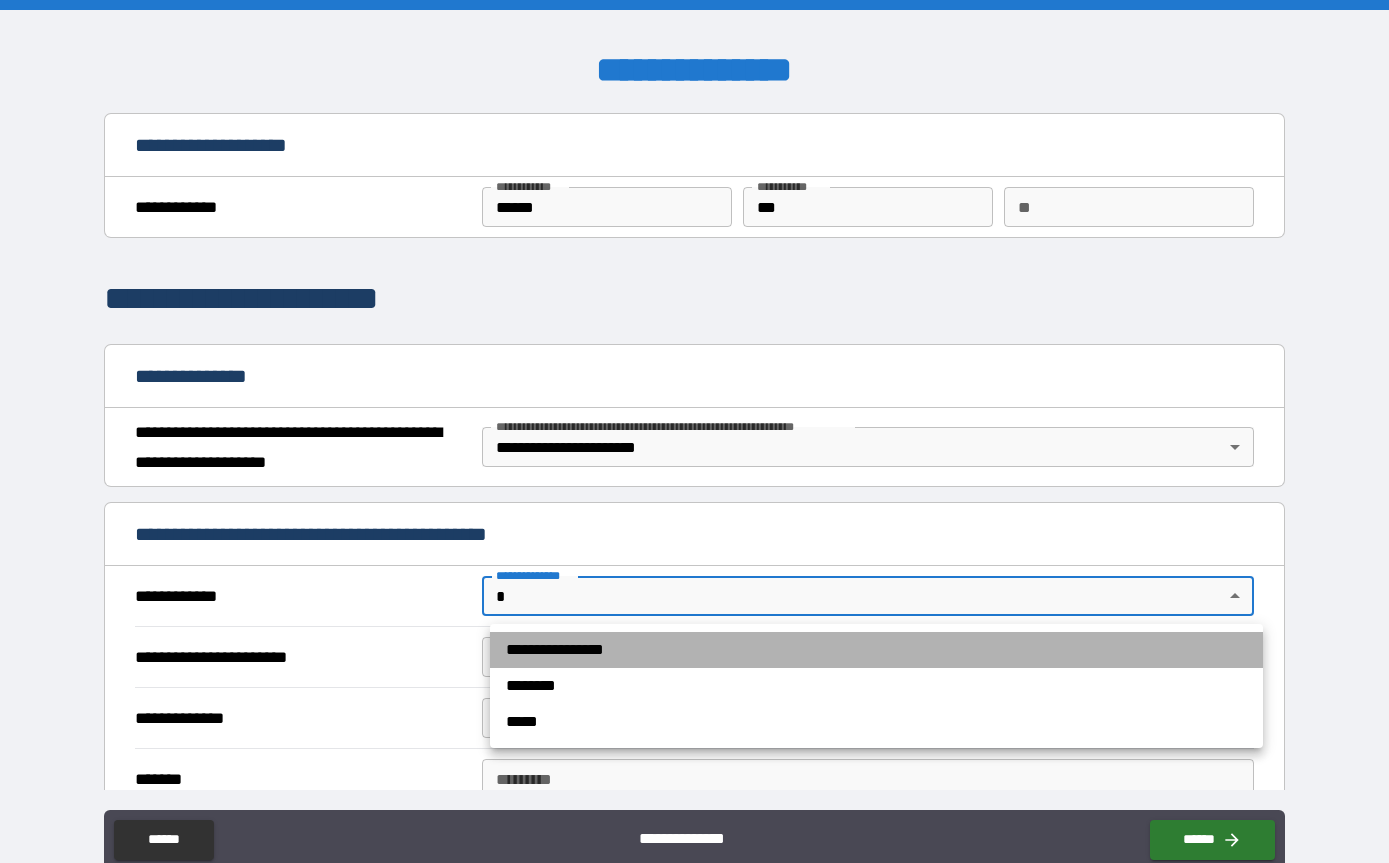 click on "**********" at bounding box center (876, 650) 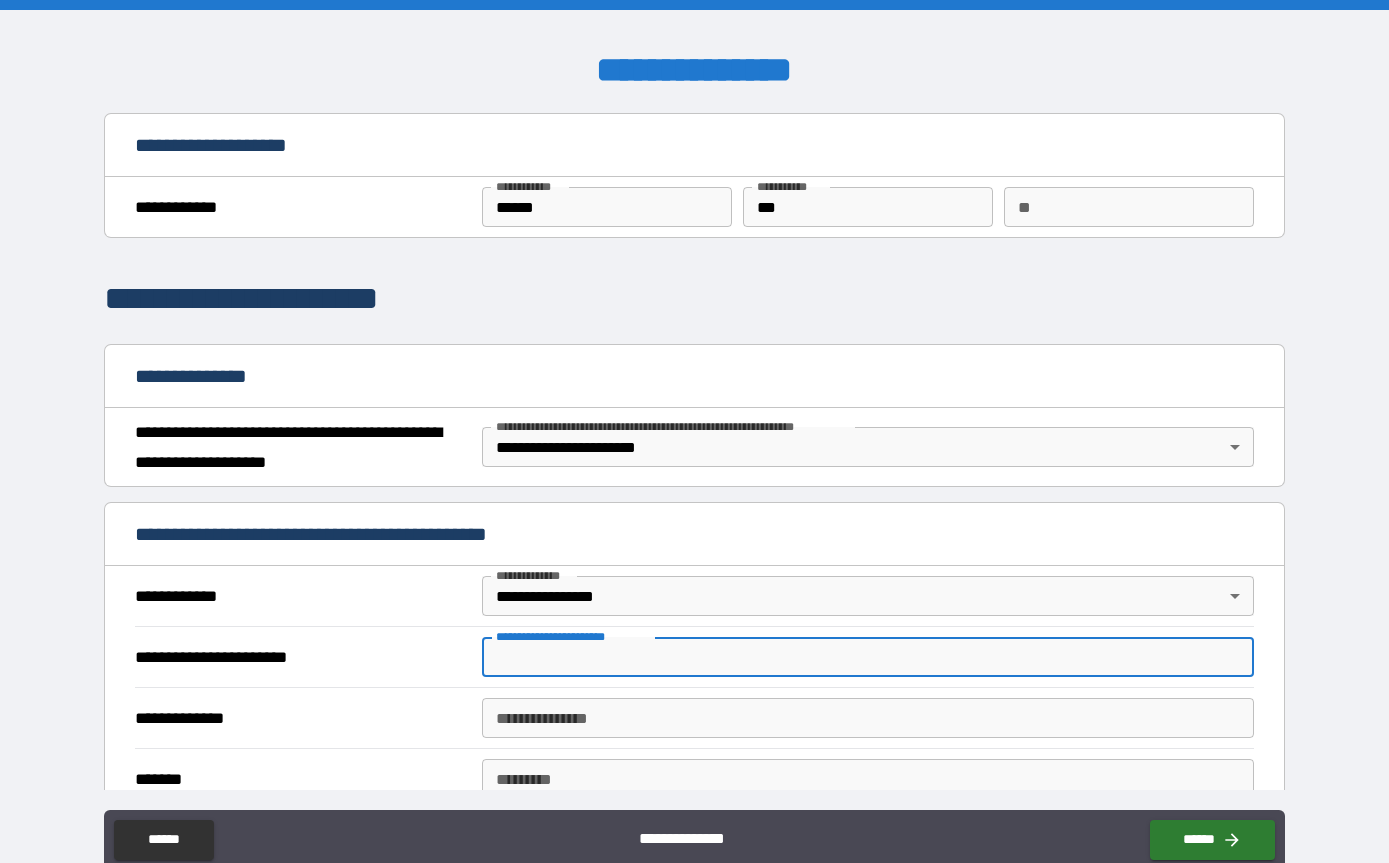 click on "**********" at bounding box center (868, 657) 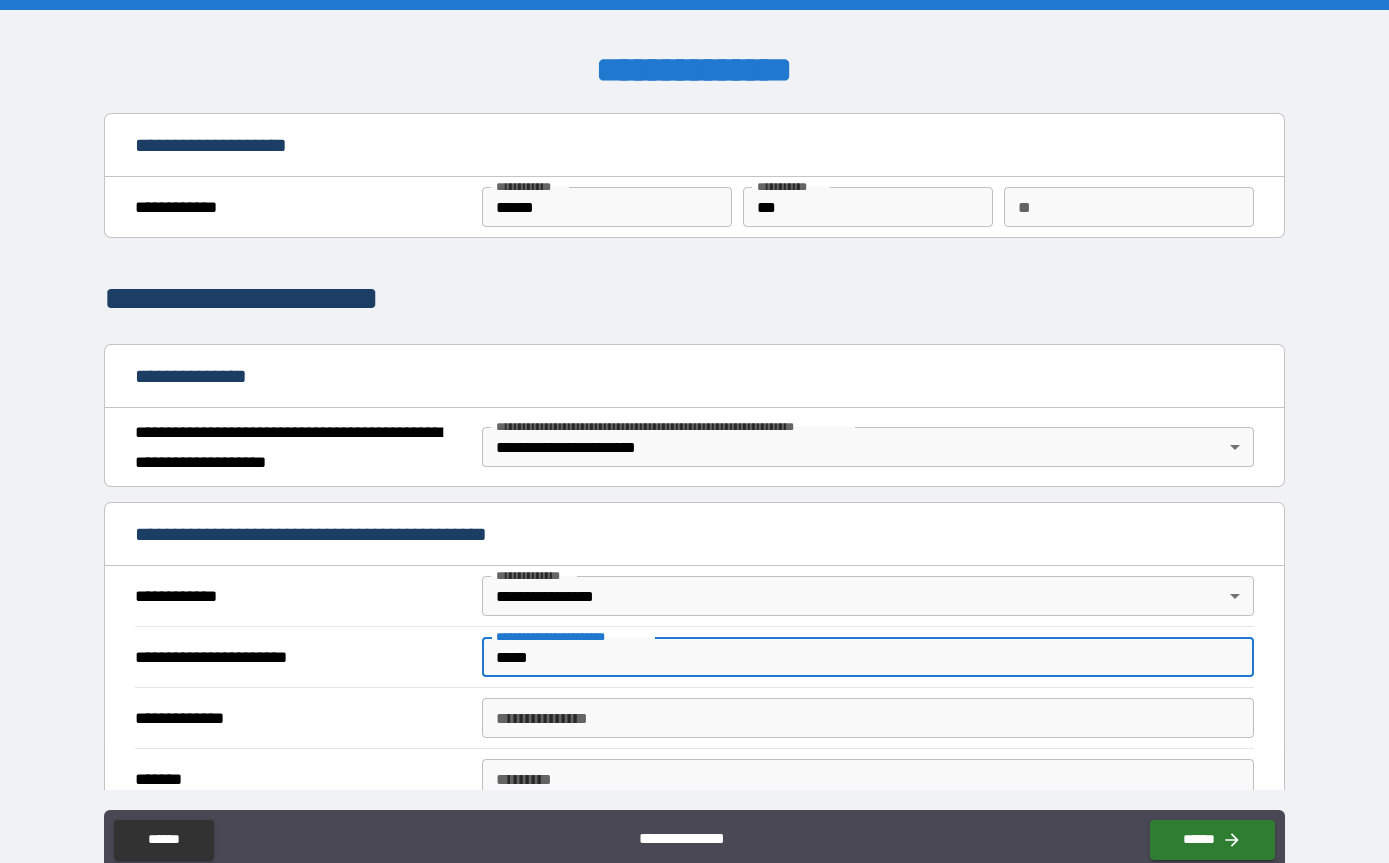type on "*****" 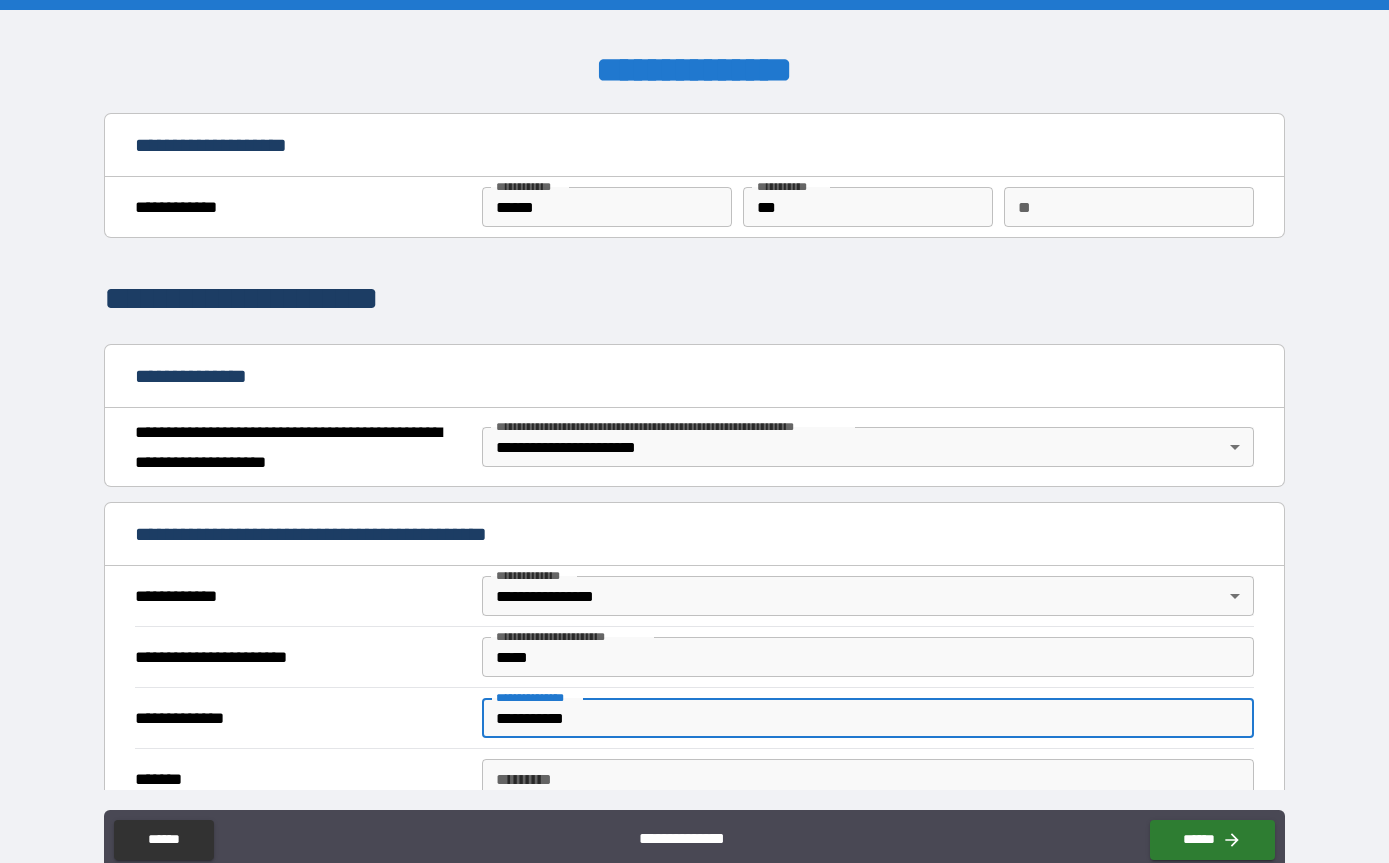 type on "**********" 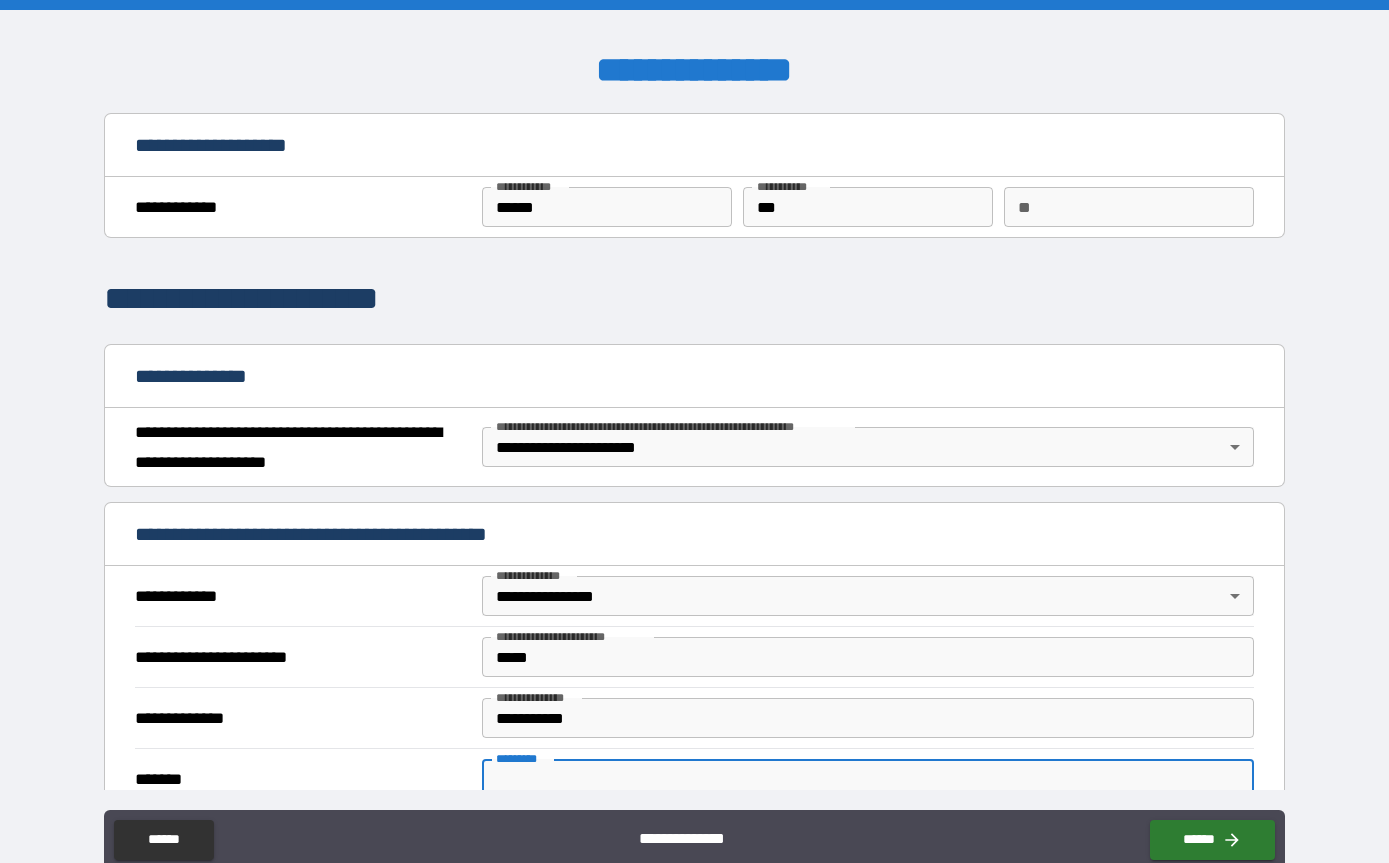 scroll, scrollTop: 64, scrollLeft: 0, axis: vertical 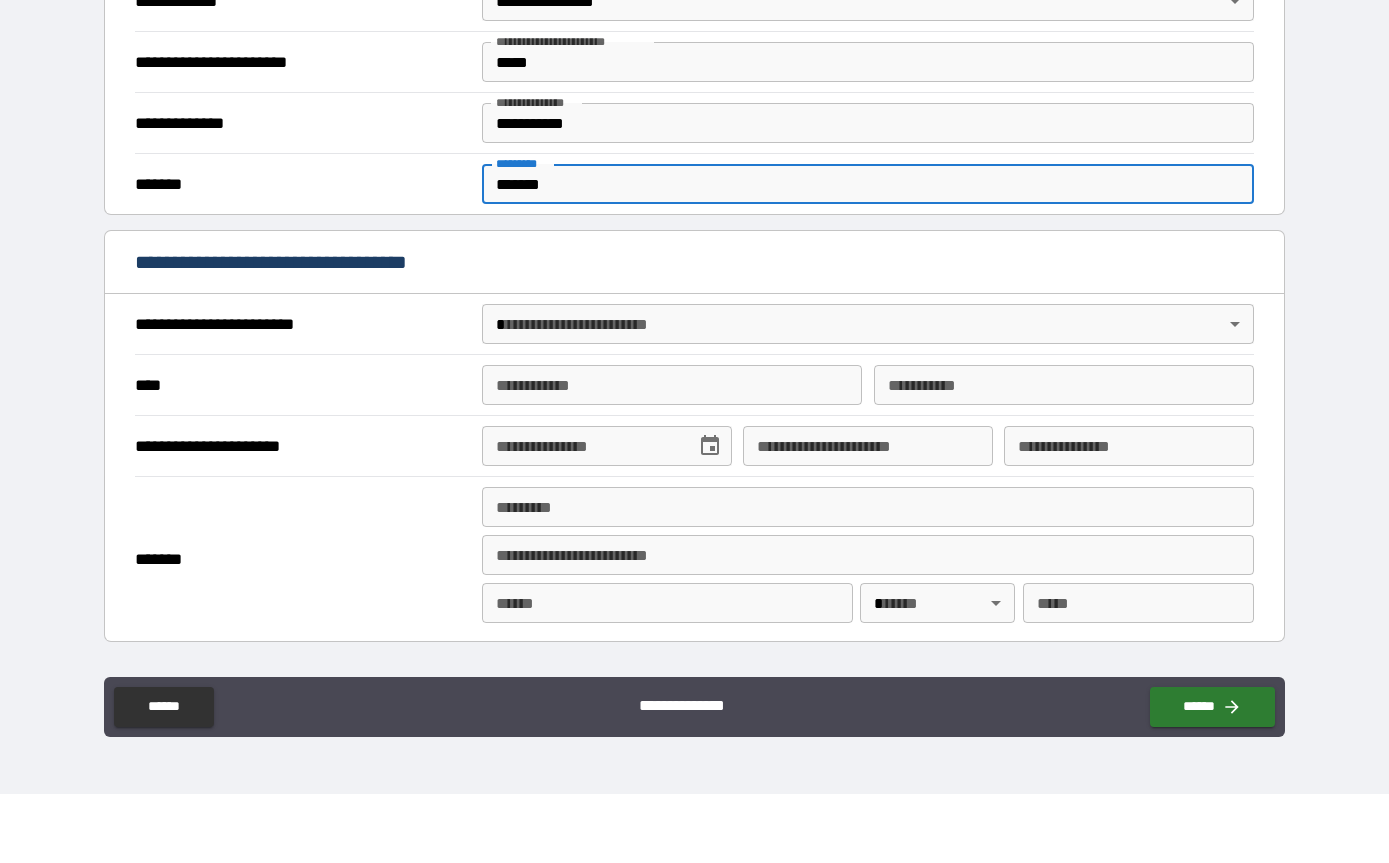 type on "*******" 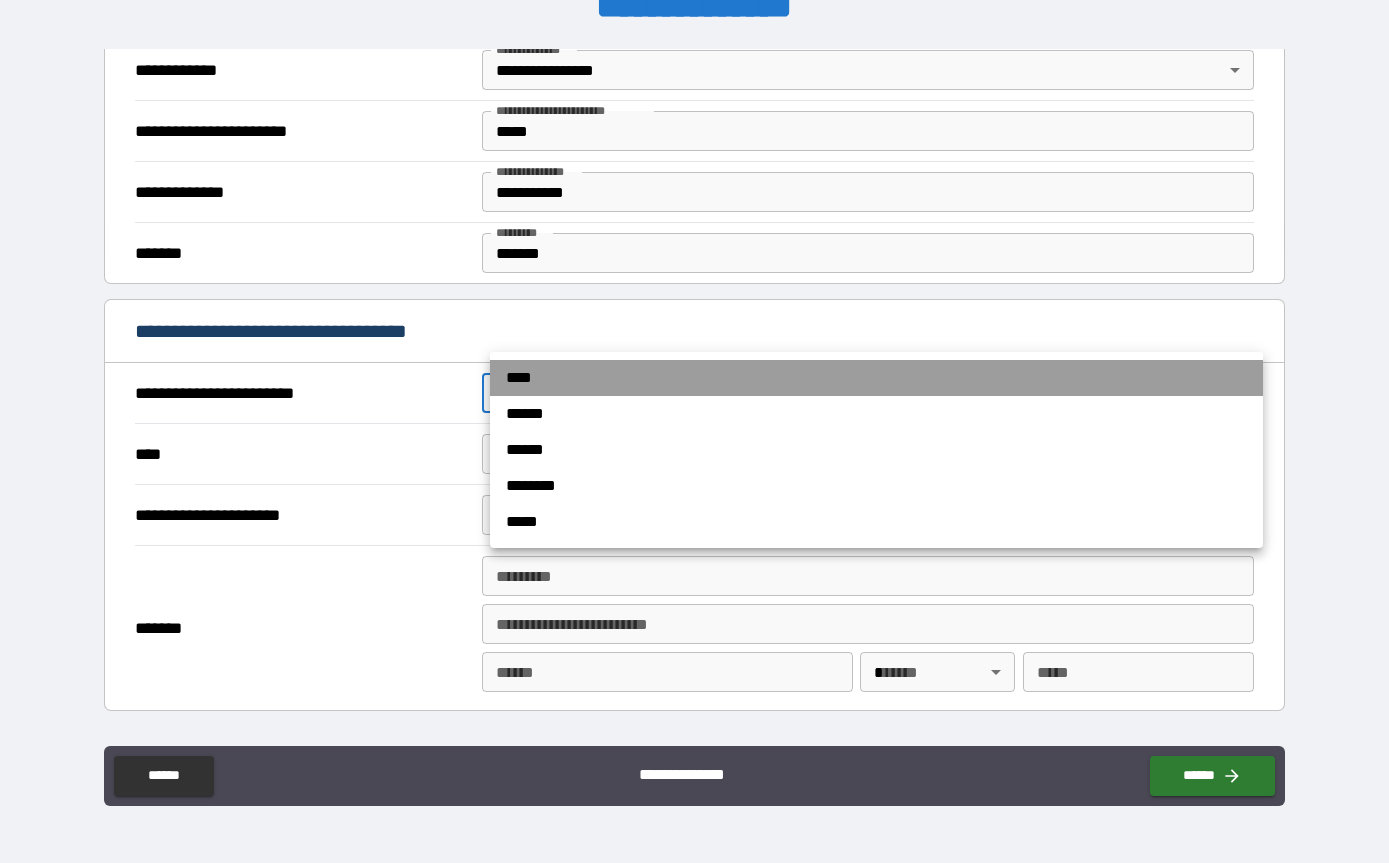 click on "****" at bounding box center [876, 378] 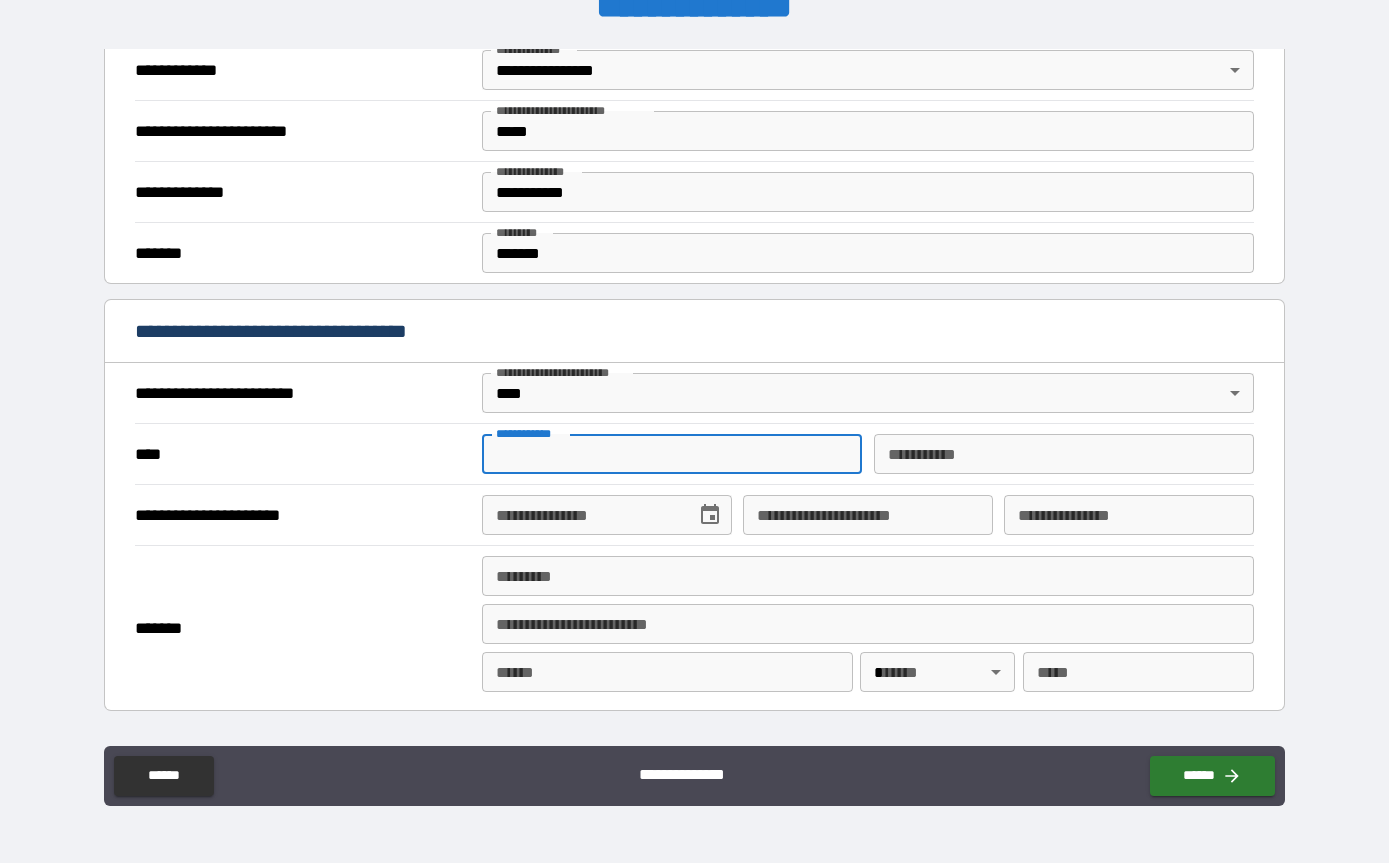 click on "**********" at bounding box center (672, 454) 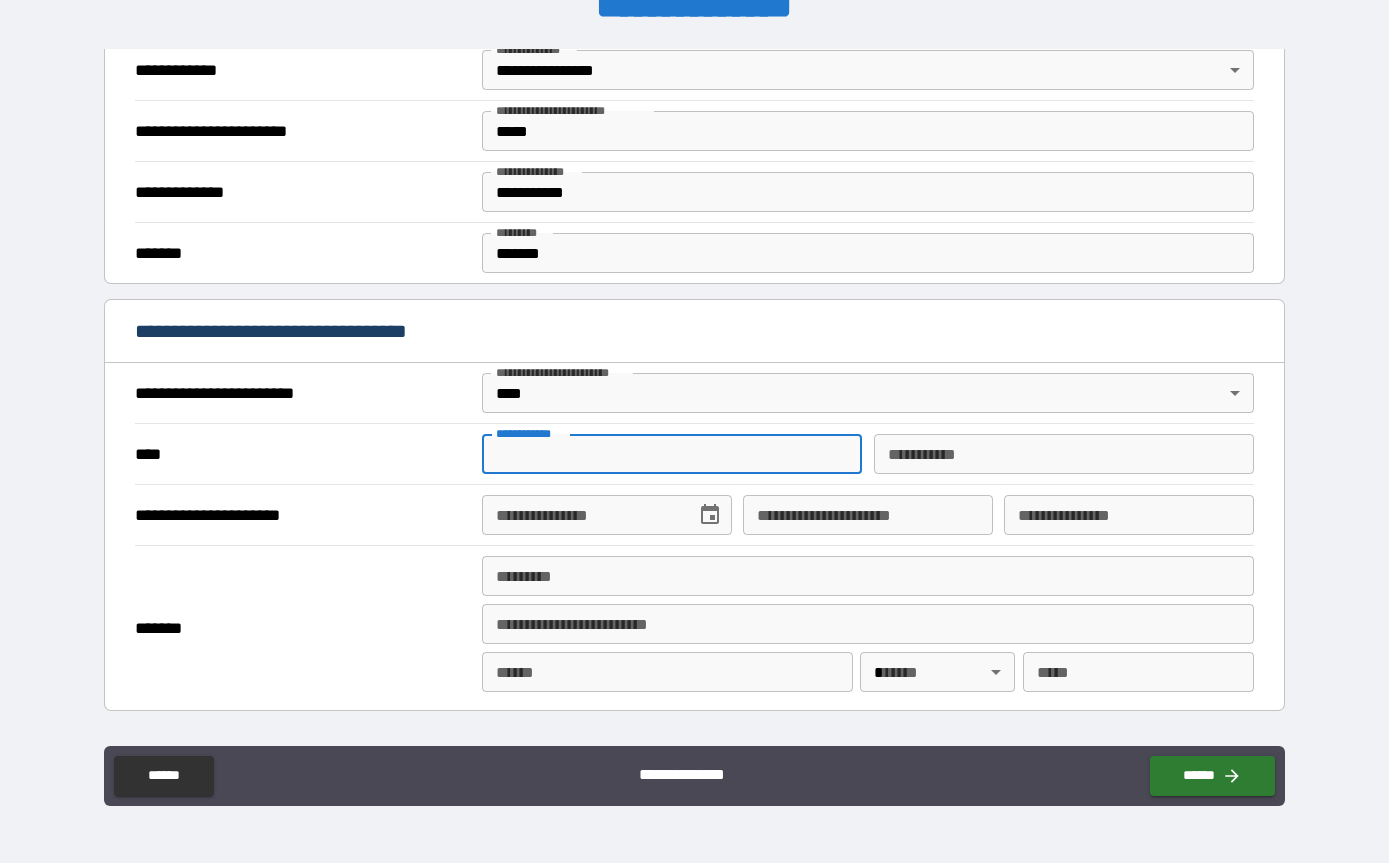type on "******" 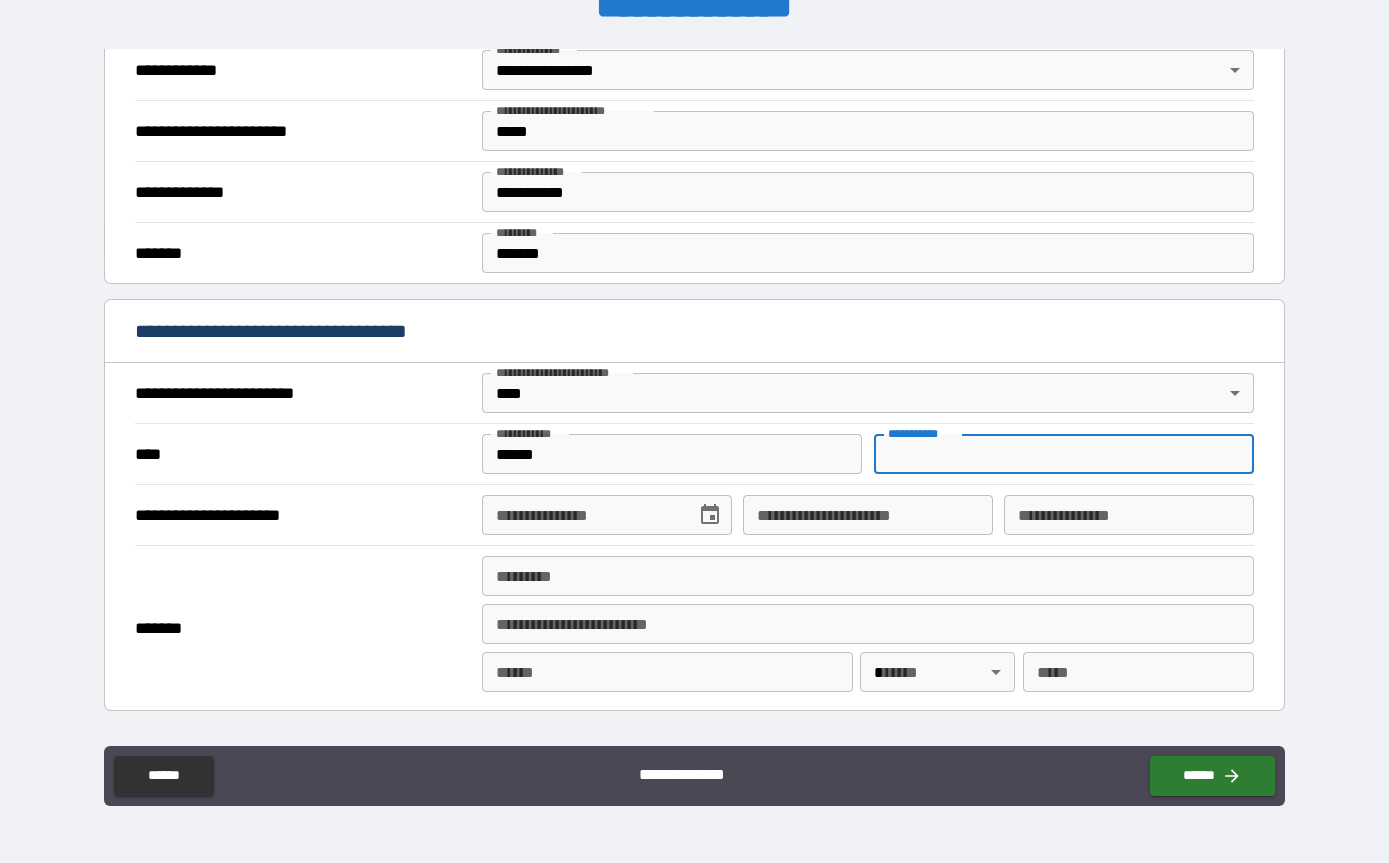 type on "***" 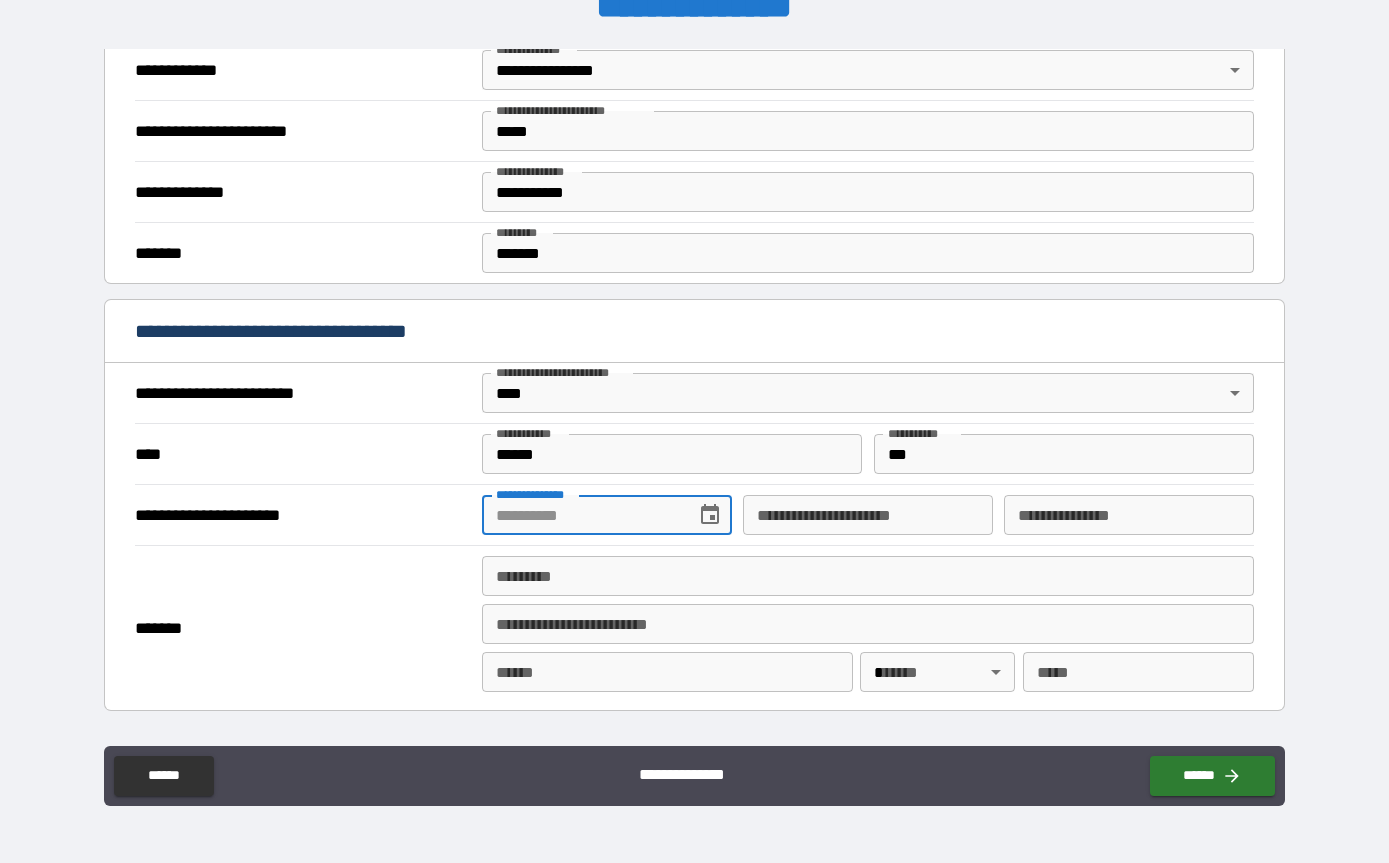 type on "**********" 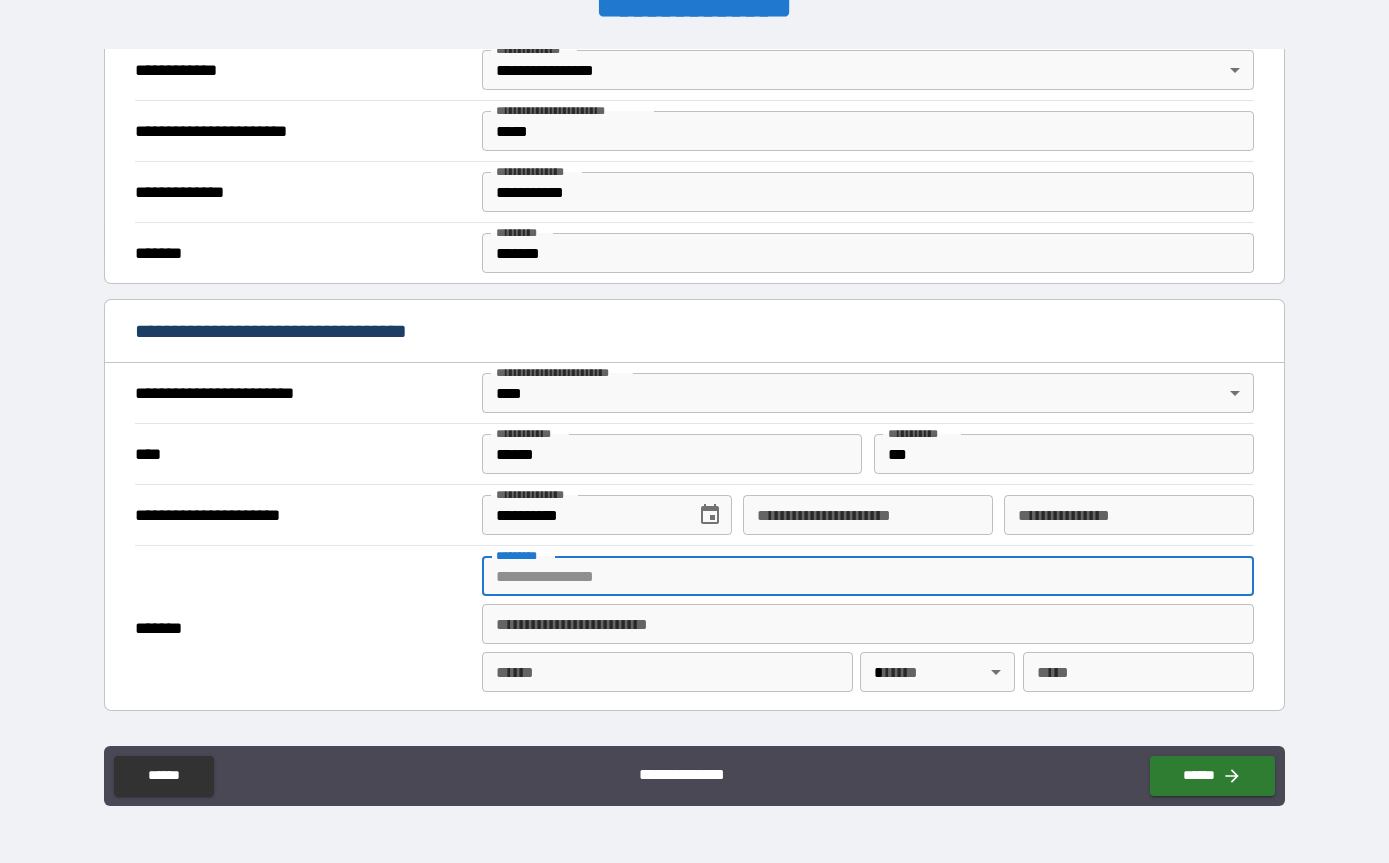 click on "*******   *" at bounding box center (868, 576) 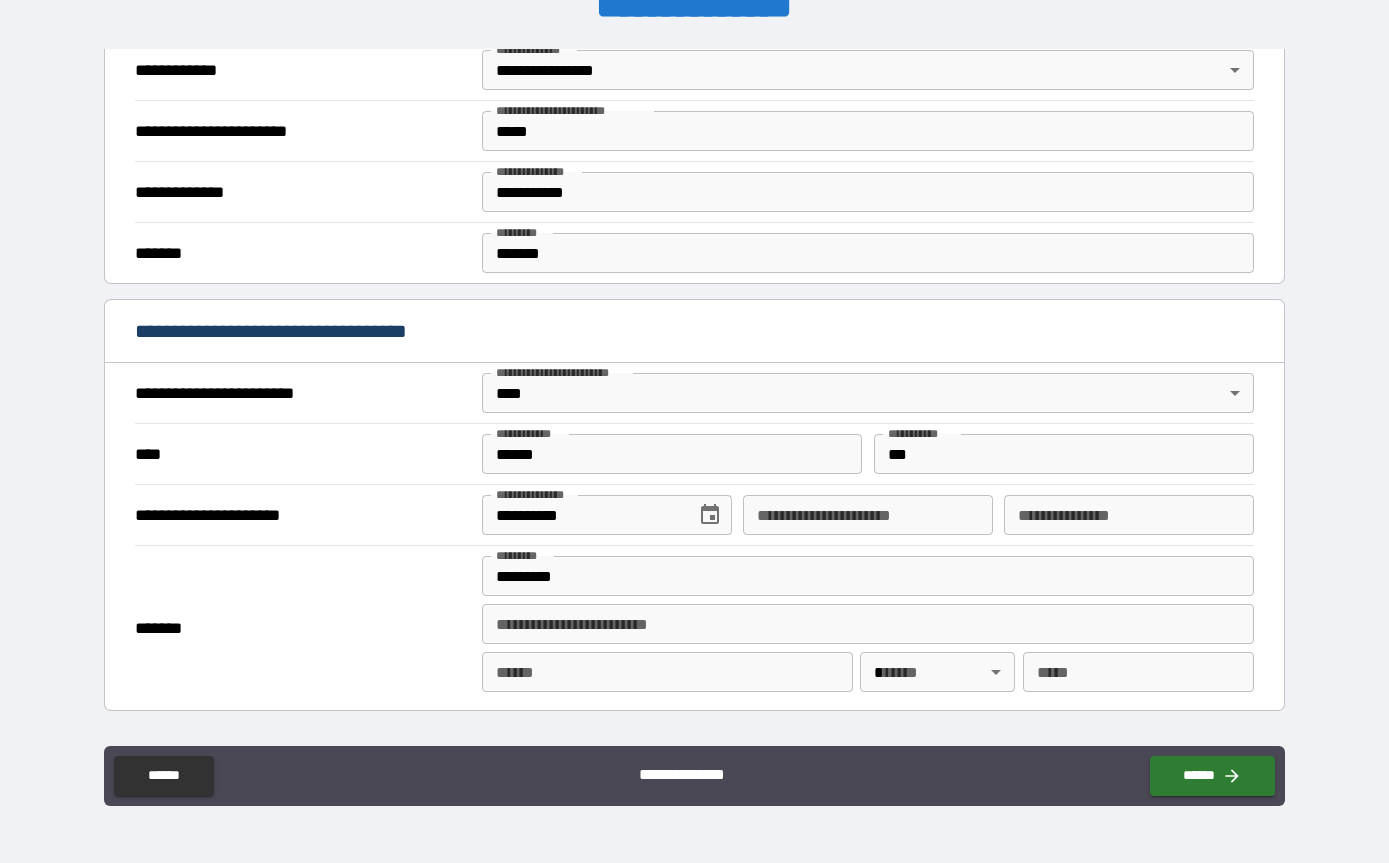 type on "**********" 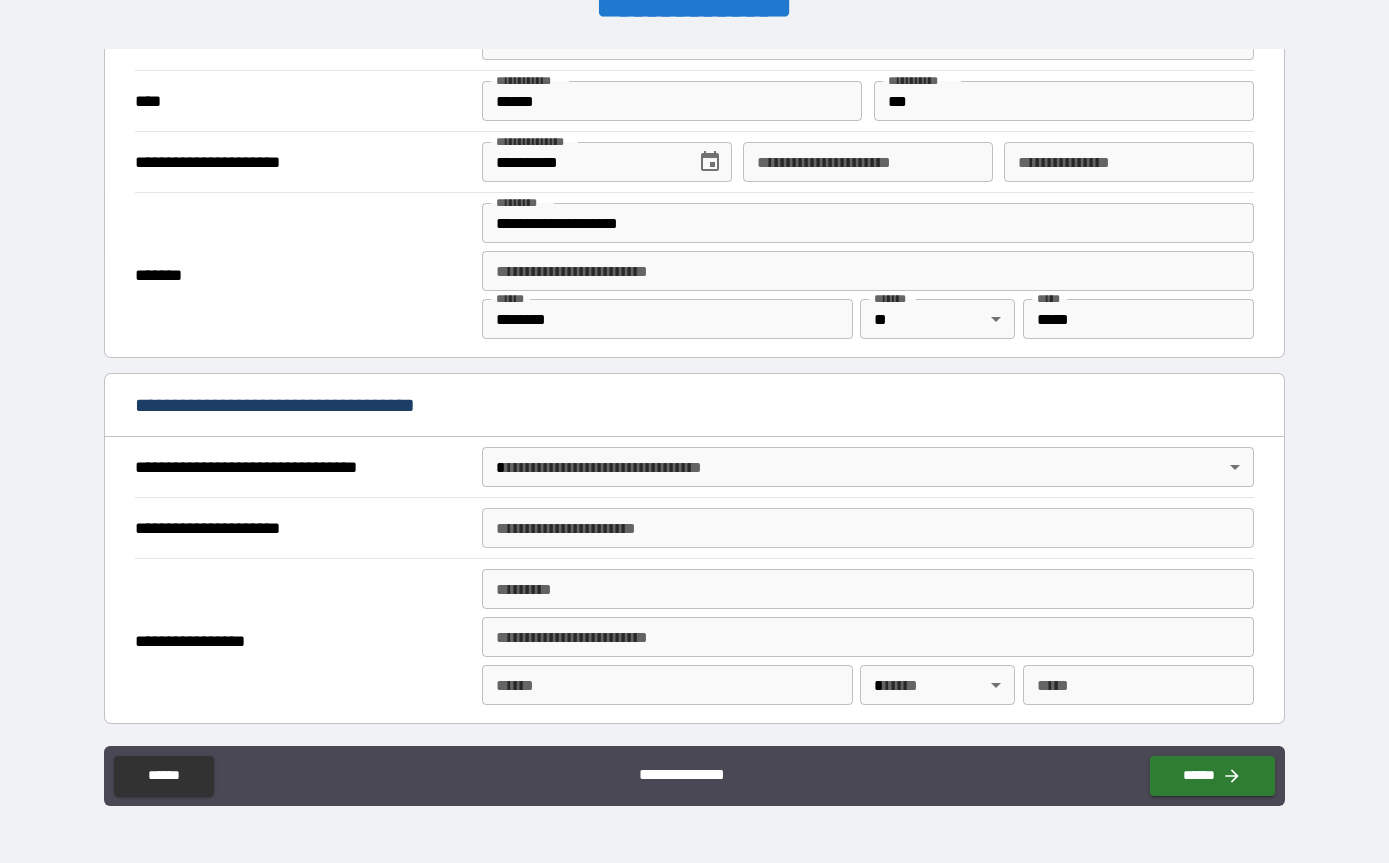 scroll, scrollTop: 827, scrollLeft: 0, axis: vertical 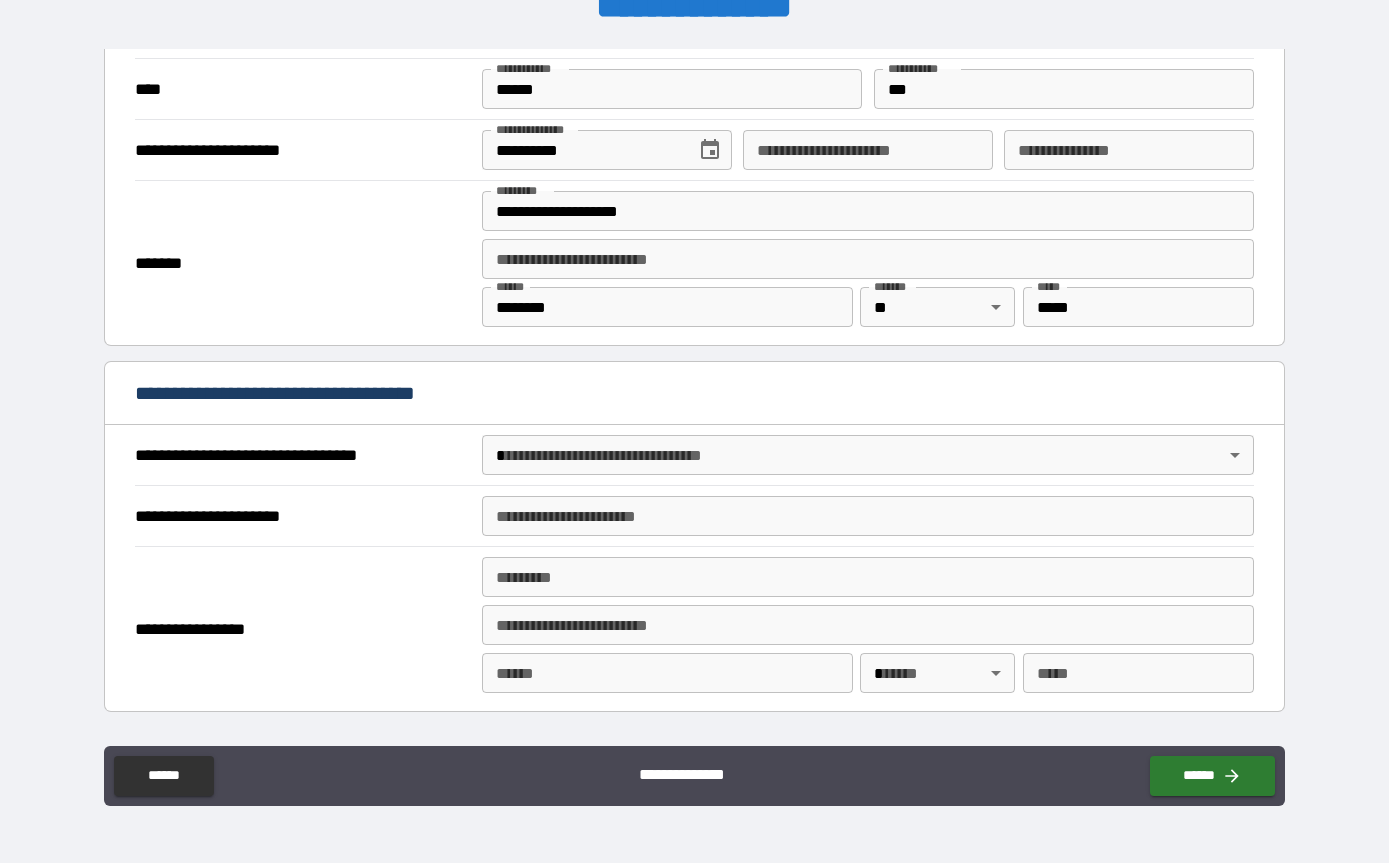 click on "**********" at bounding box center (694, 399) 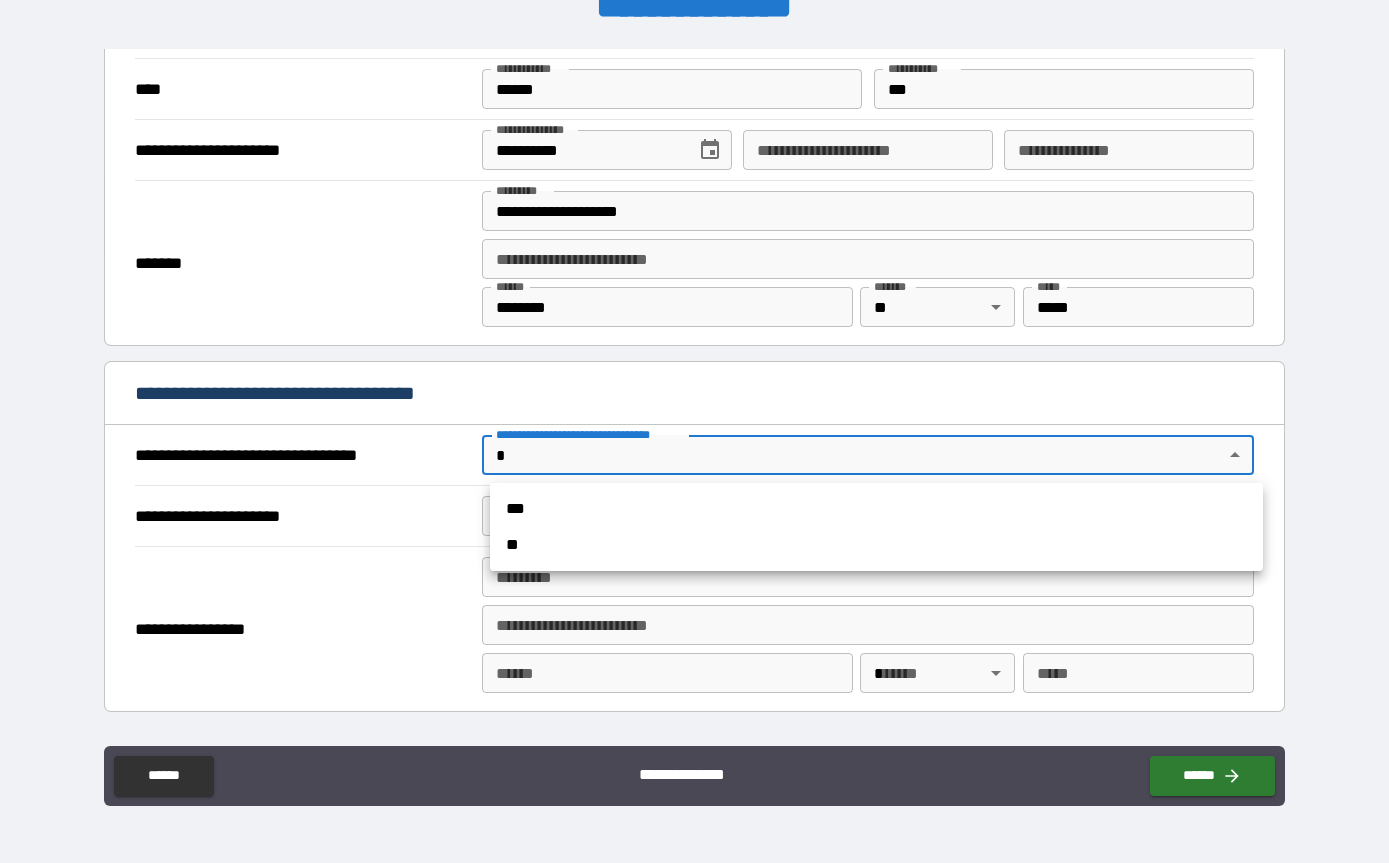 click on "*** **" at bounding box center (876, 527) 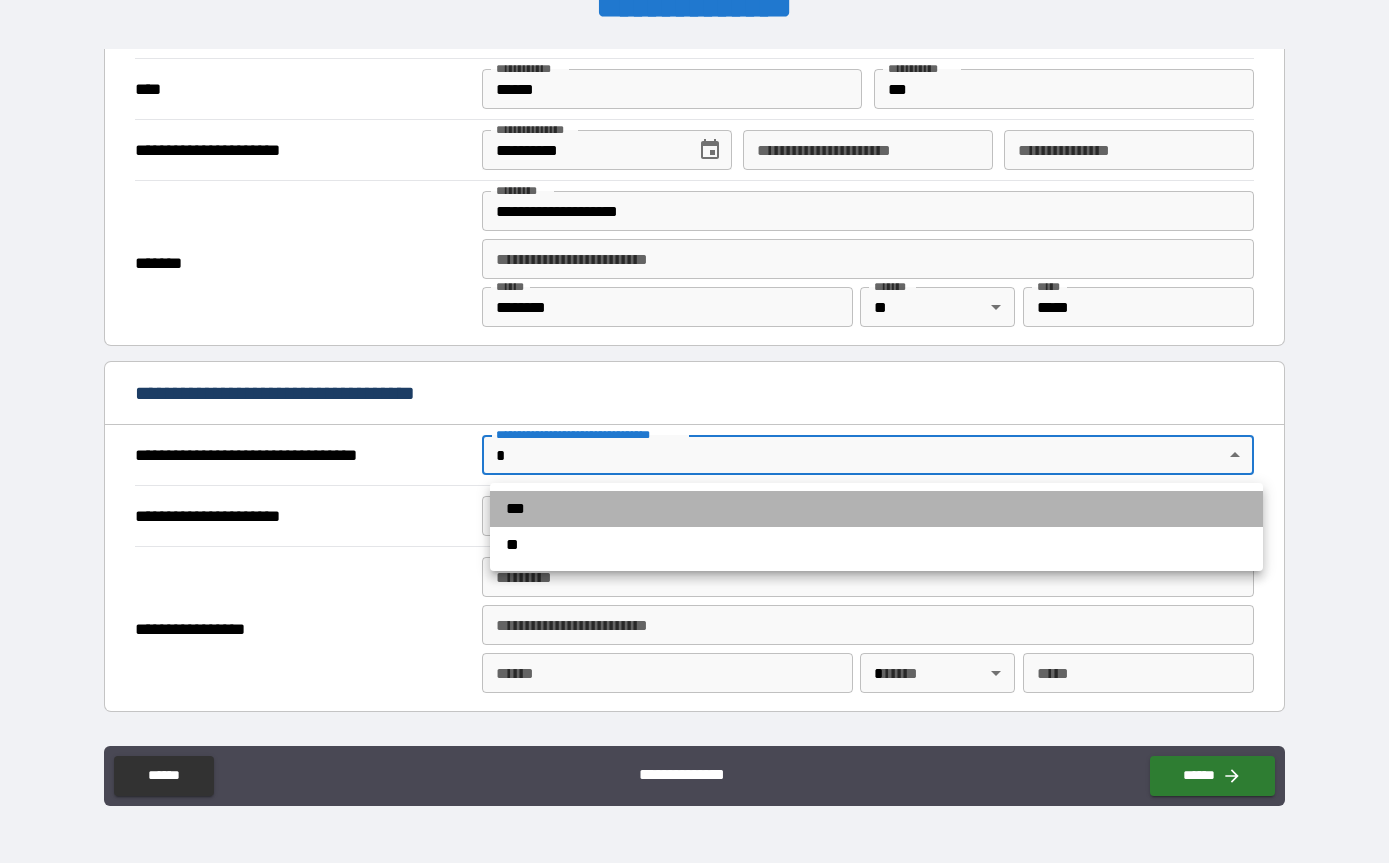 click on "***" at bounding box center [876, 509] 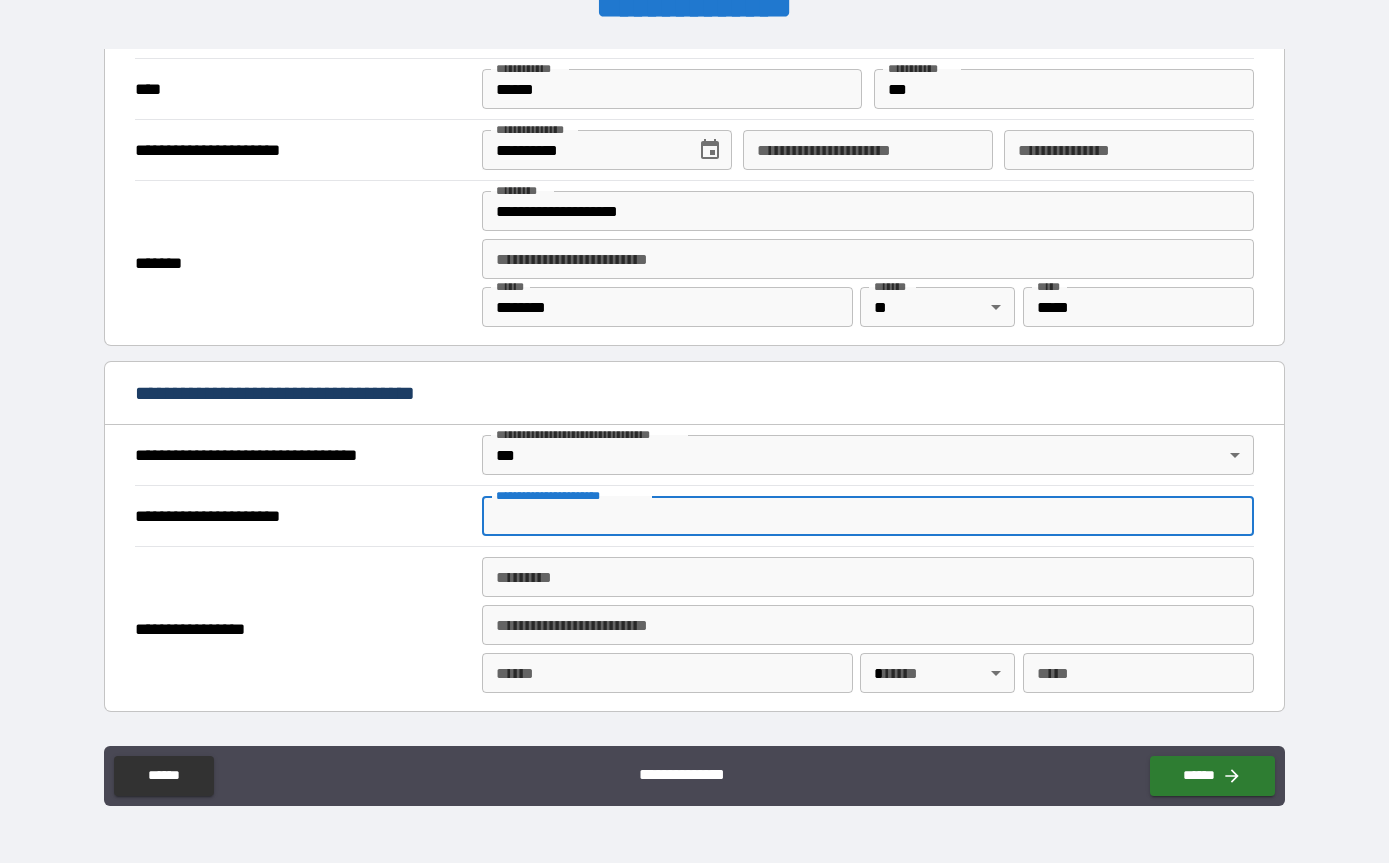 click on "**********" at bounding box center (868, 516) 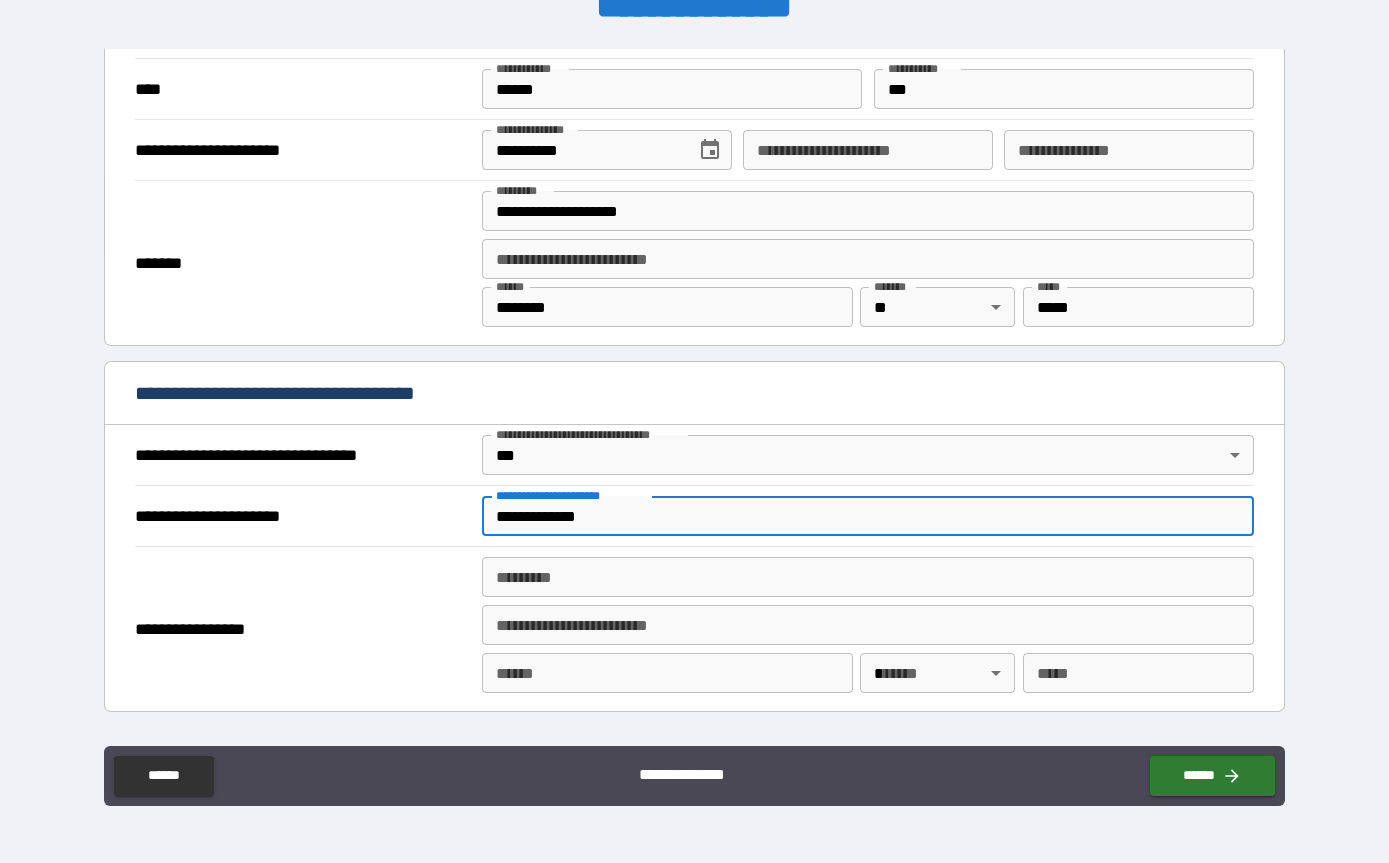type on "**********" 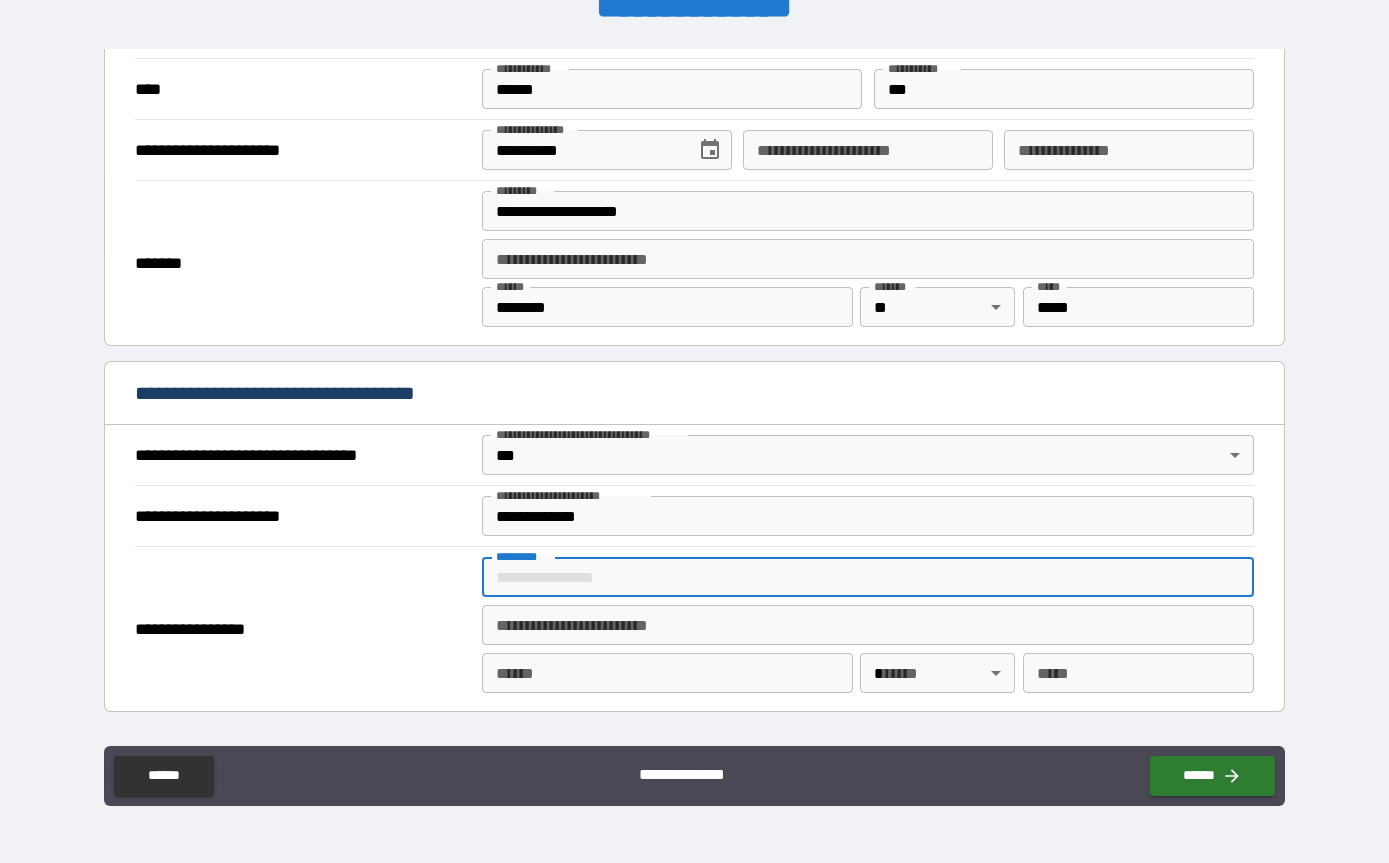 paste on "**********" 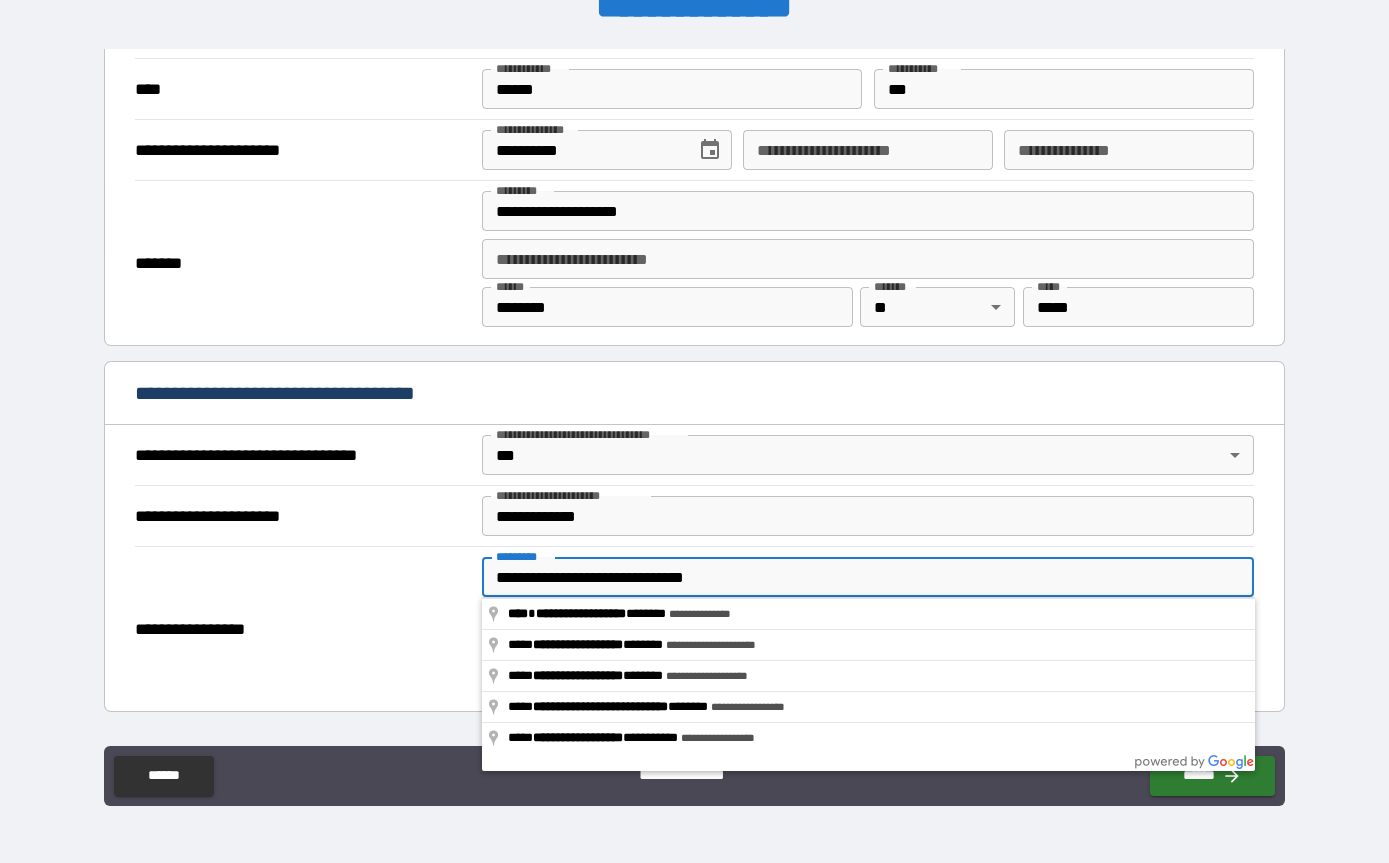 type on "**********" 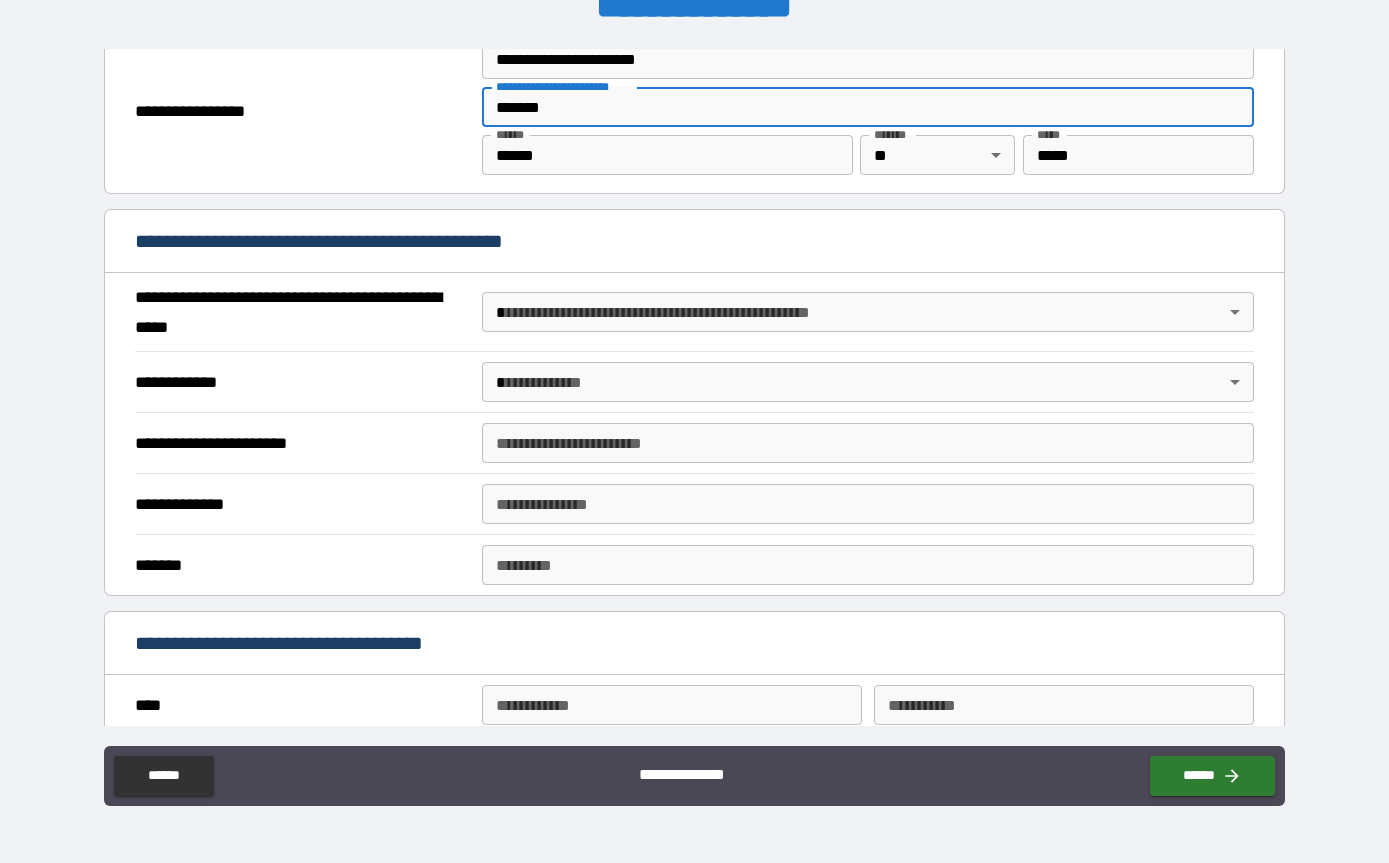 scroll, scrollTop: 1352, scrollLeft: 0, axis: vertical 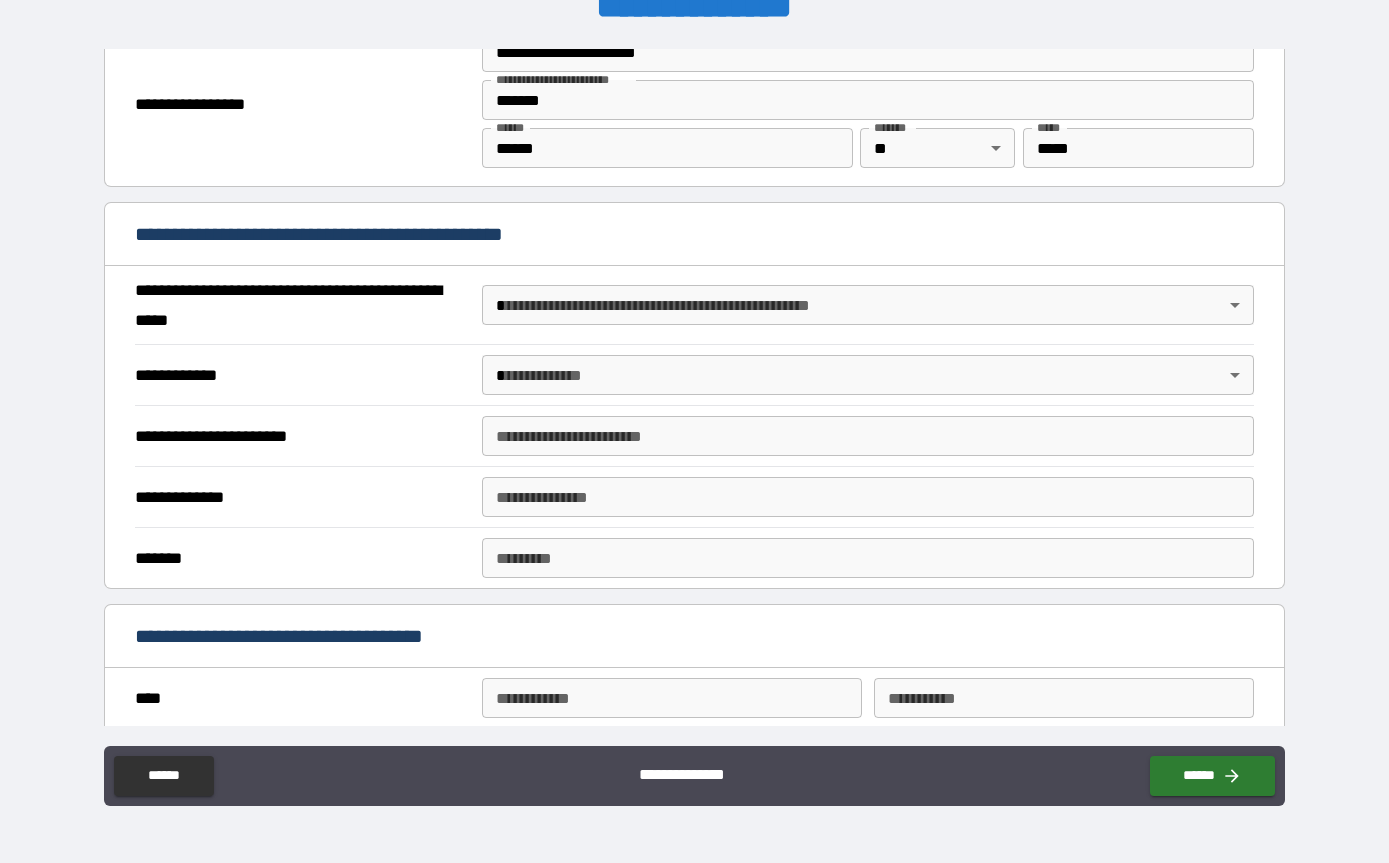 click on "**********" at bounding box center [868, 305] 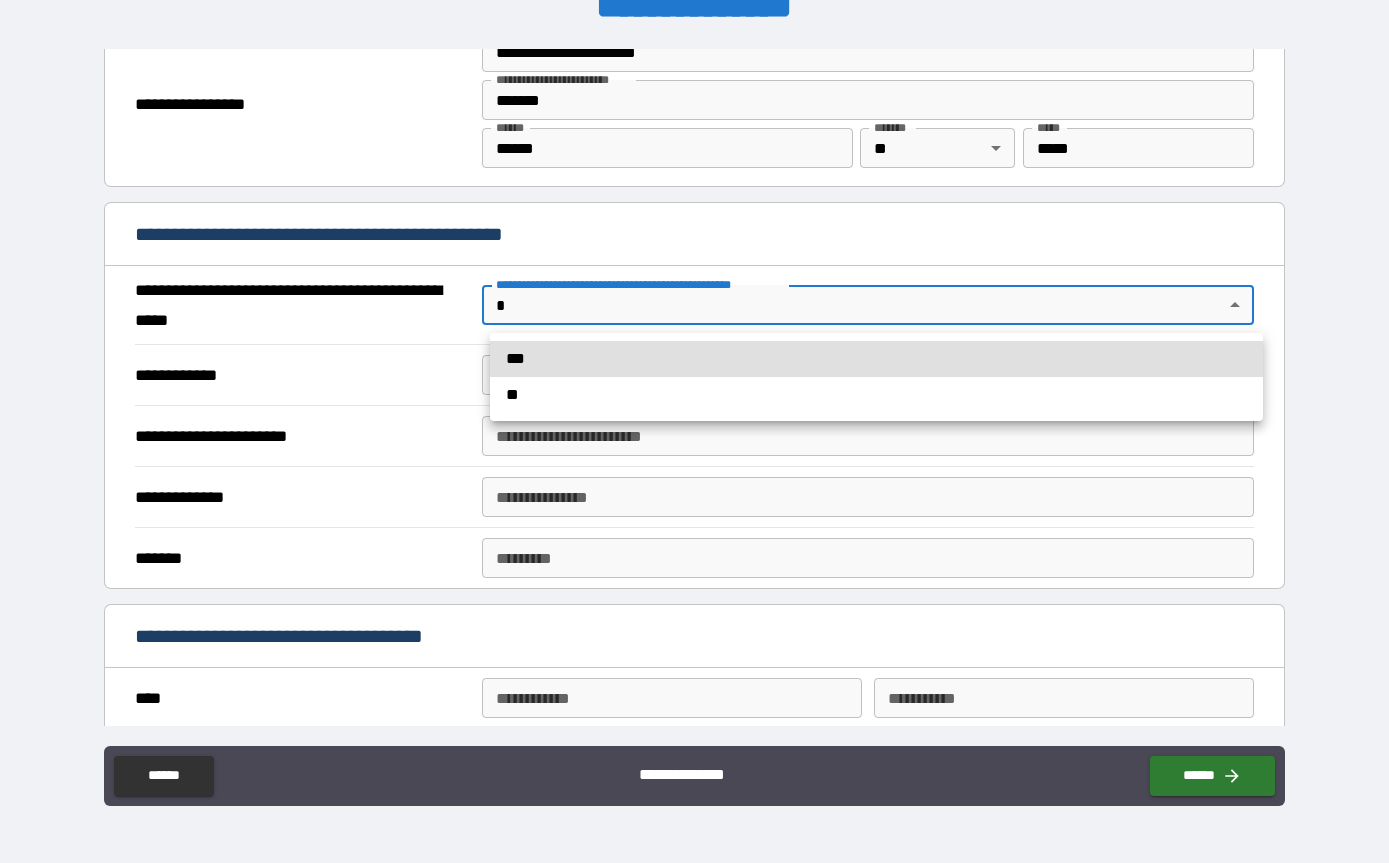 click on "***" at bounding box center (876, 359) 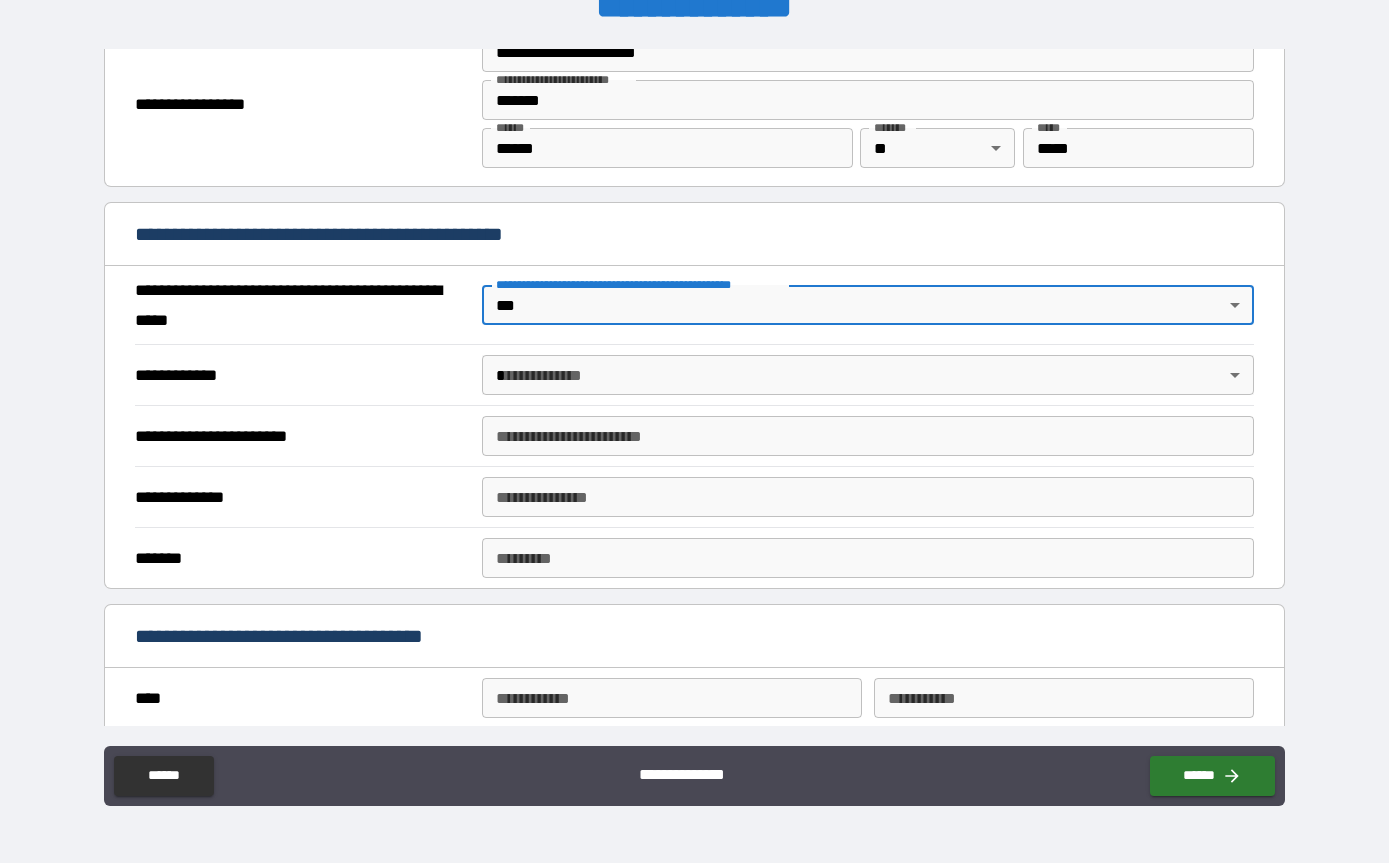 click on "**********" at bounding box center (694, 399) 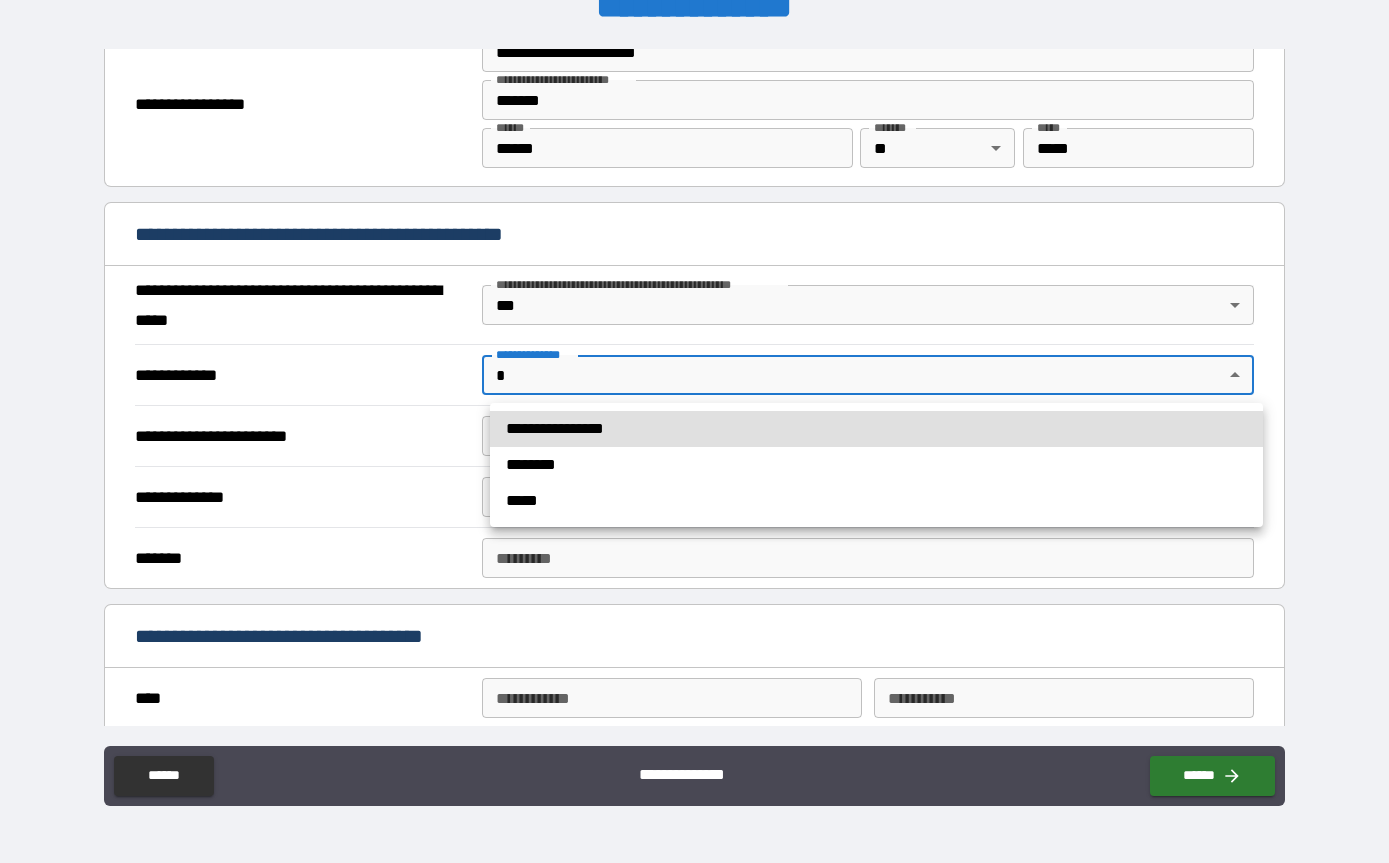 click on "**********" at bounding box center [876, 429] 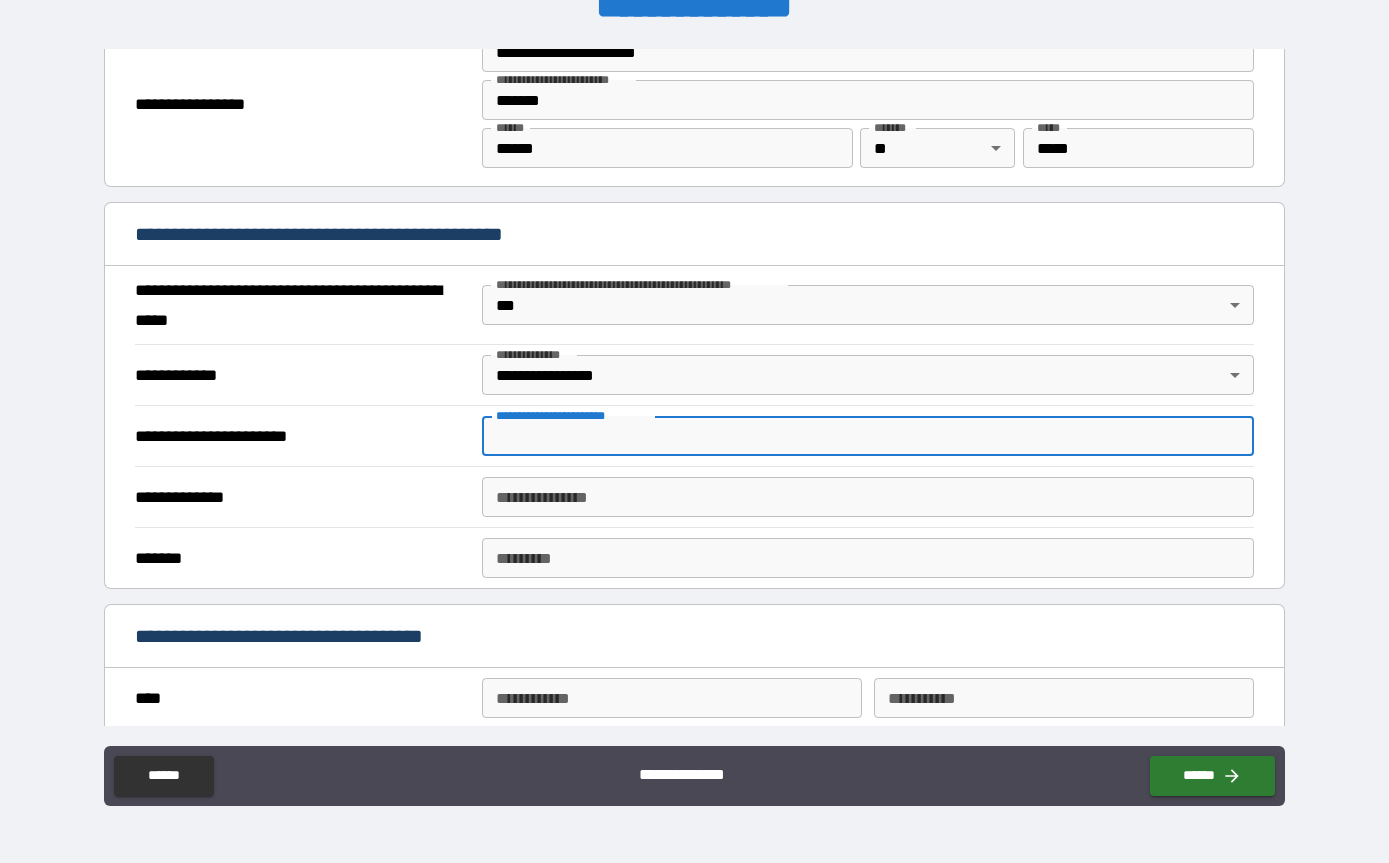 click on "**********" at bounding box center [868, 436] 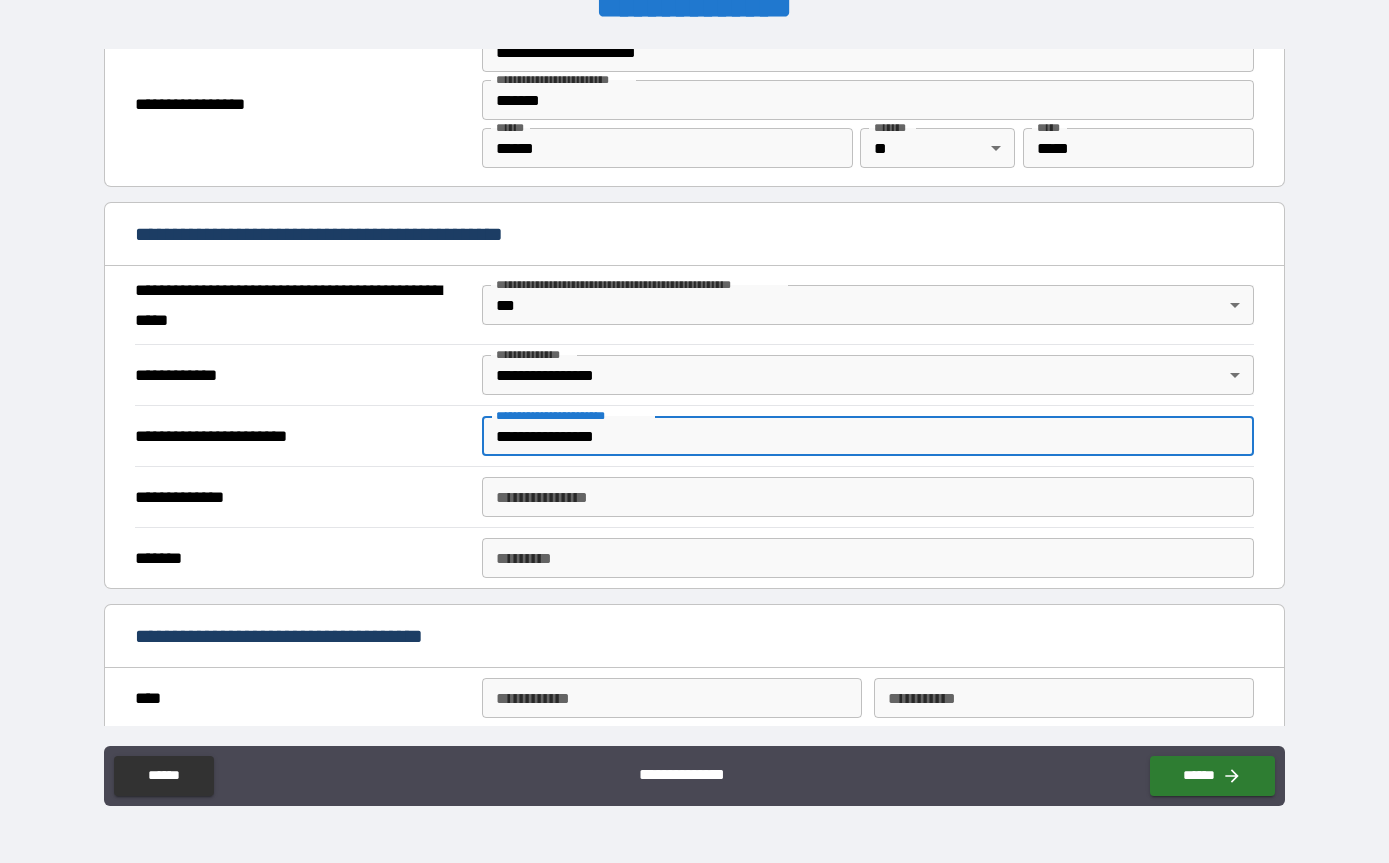 type on "**********" 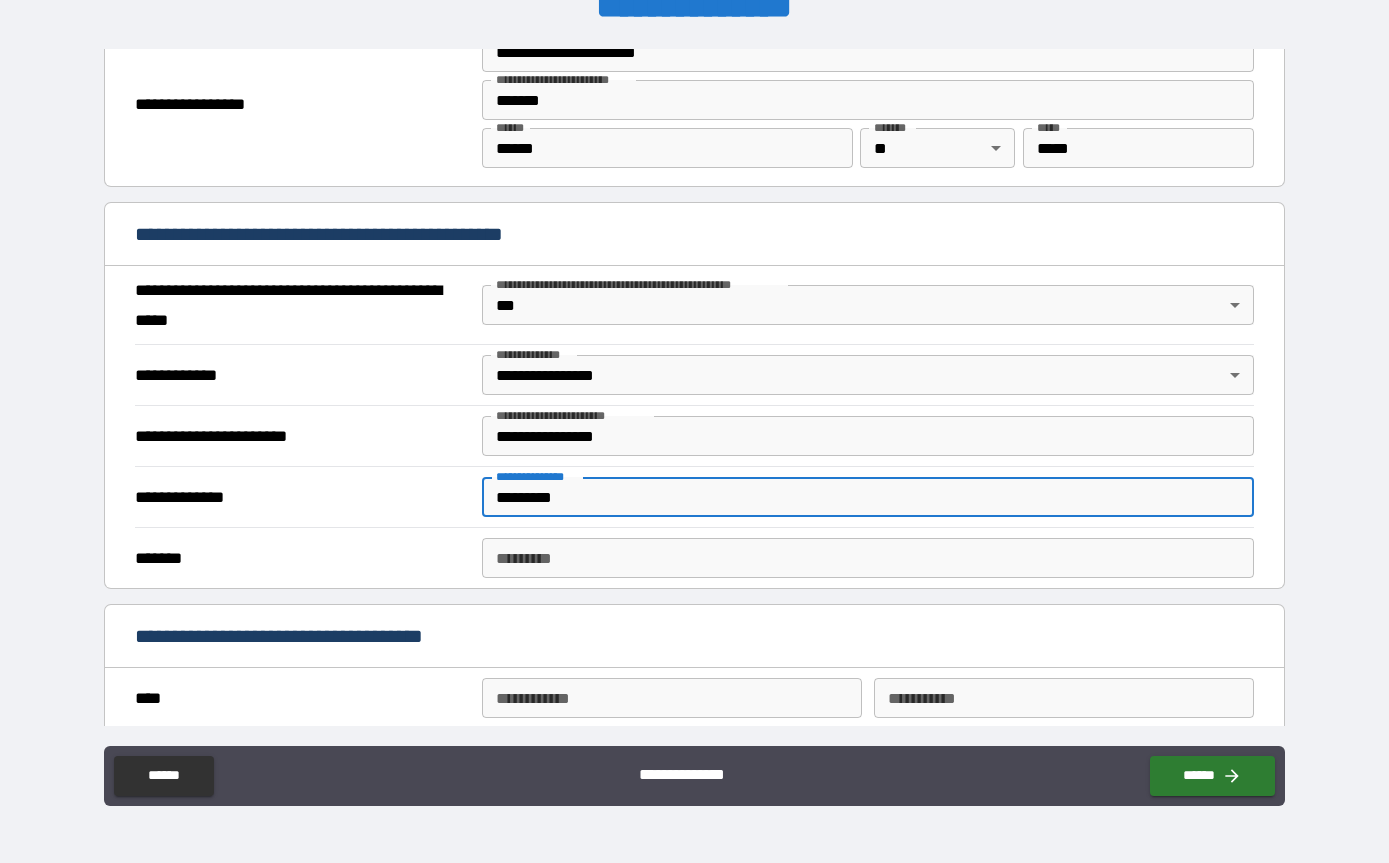 type on "*********" 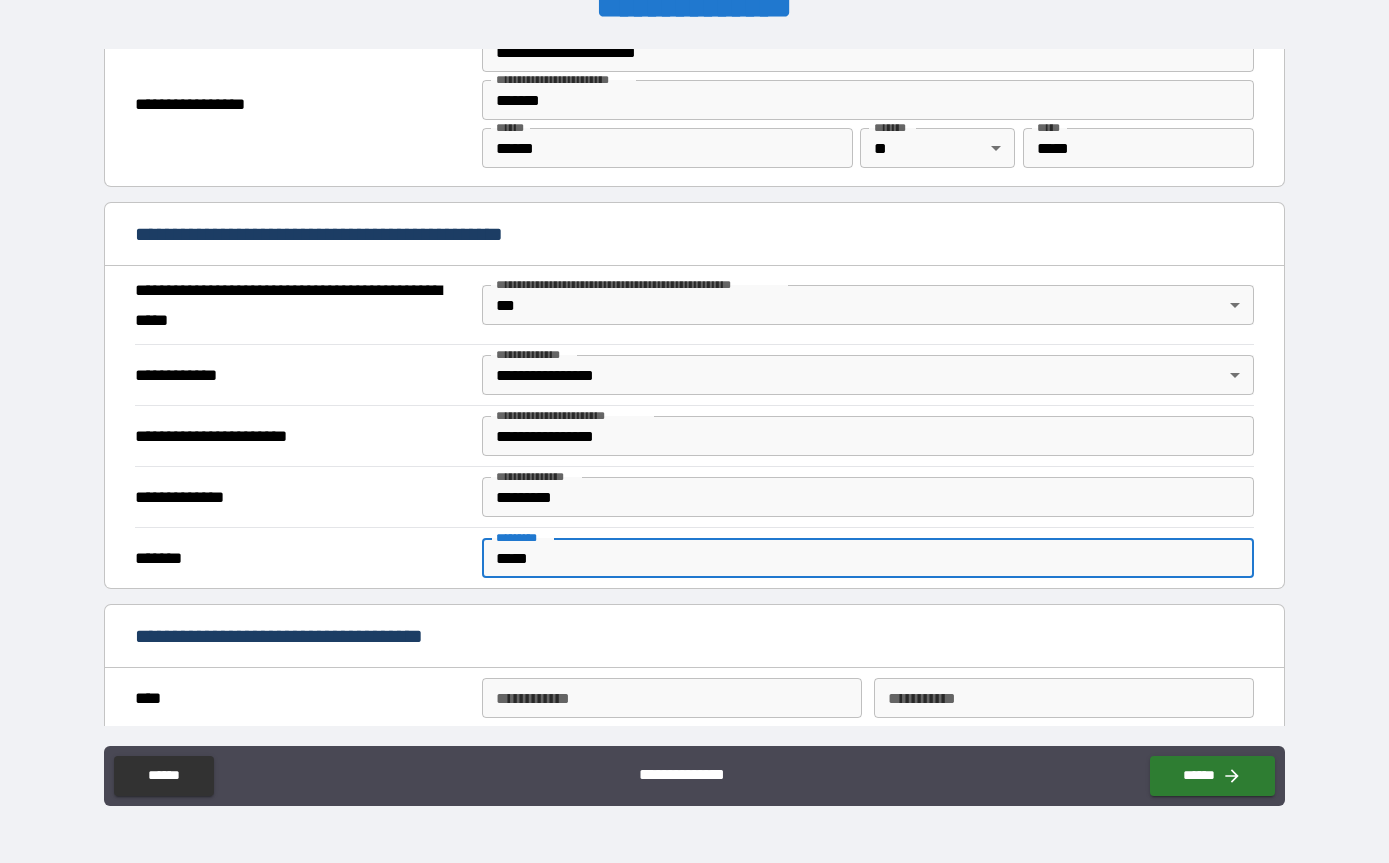 type on "*****" 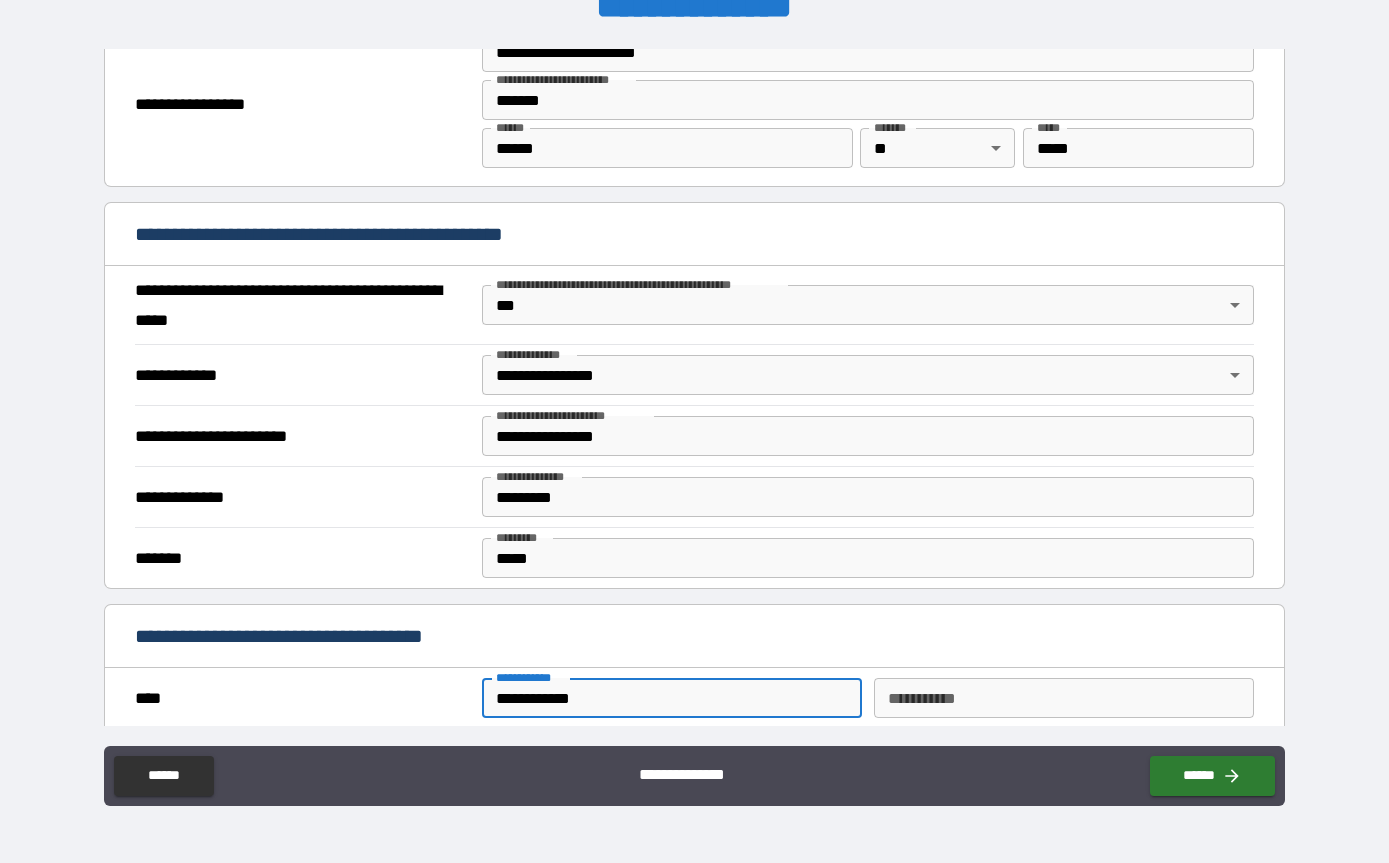 type on "**********" 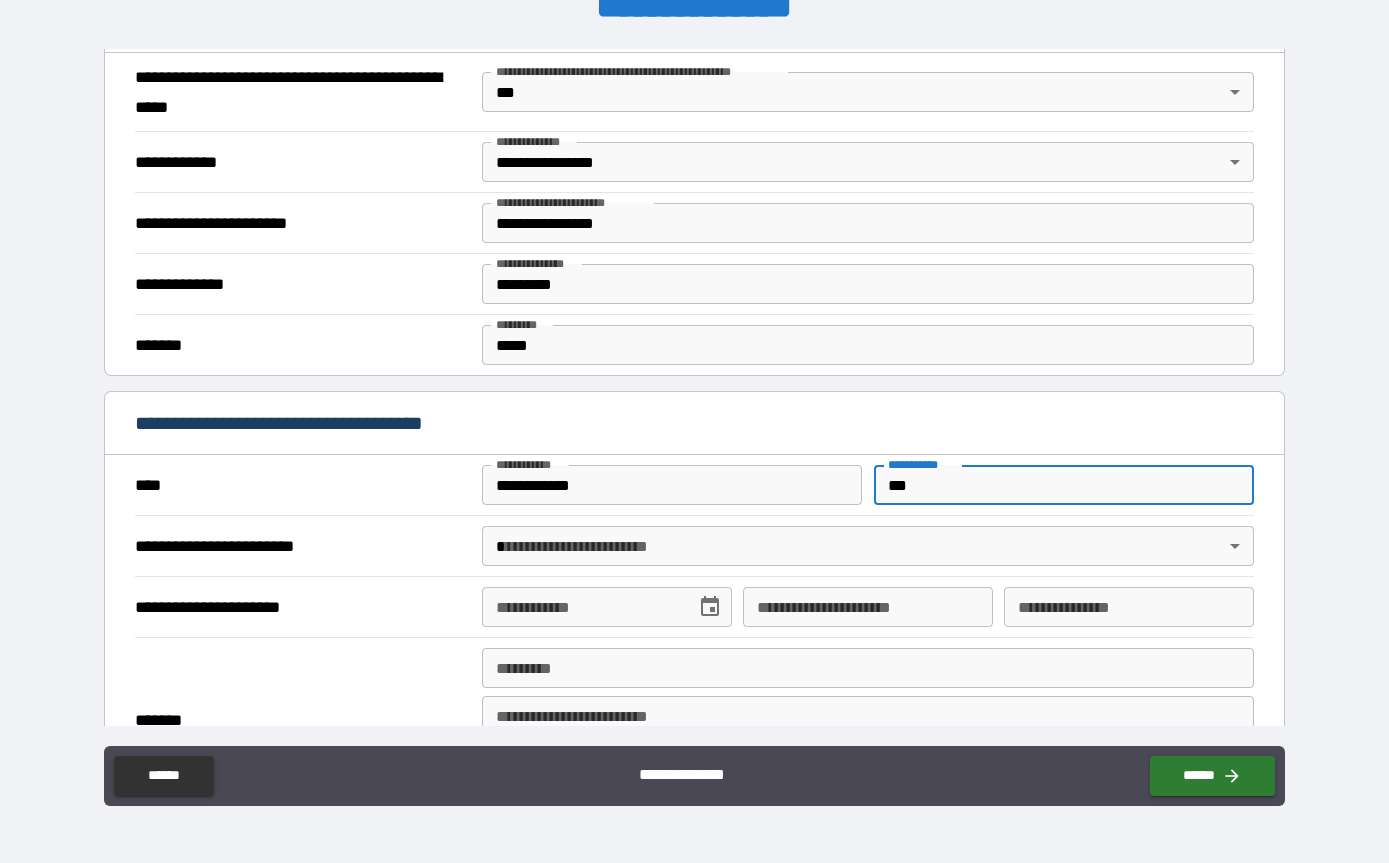 scroll, scrollTop: 1817, scrollLeft: 0, axis: vertical 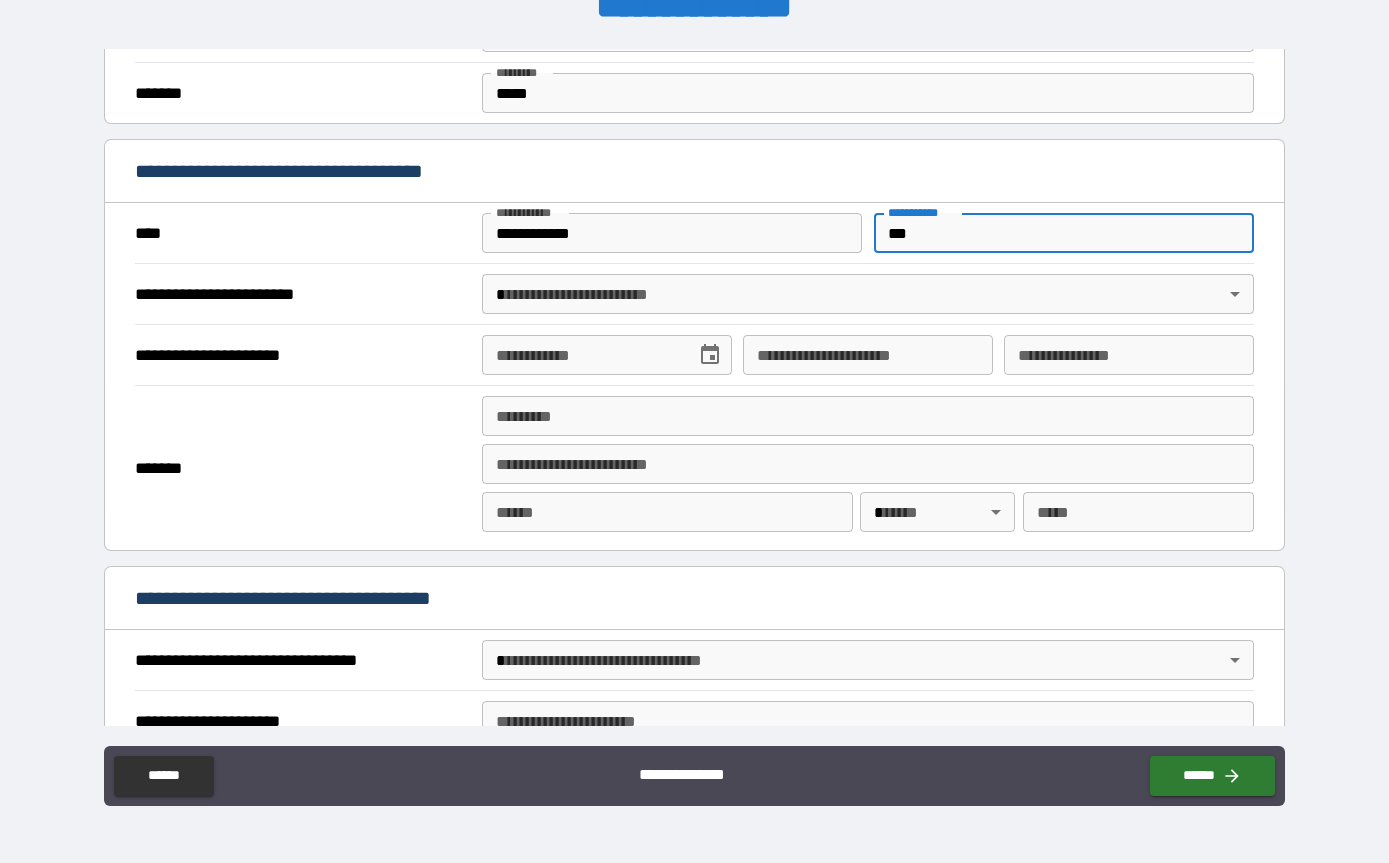 type on "***" 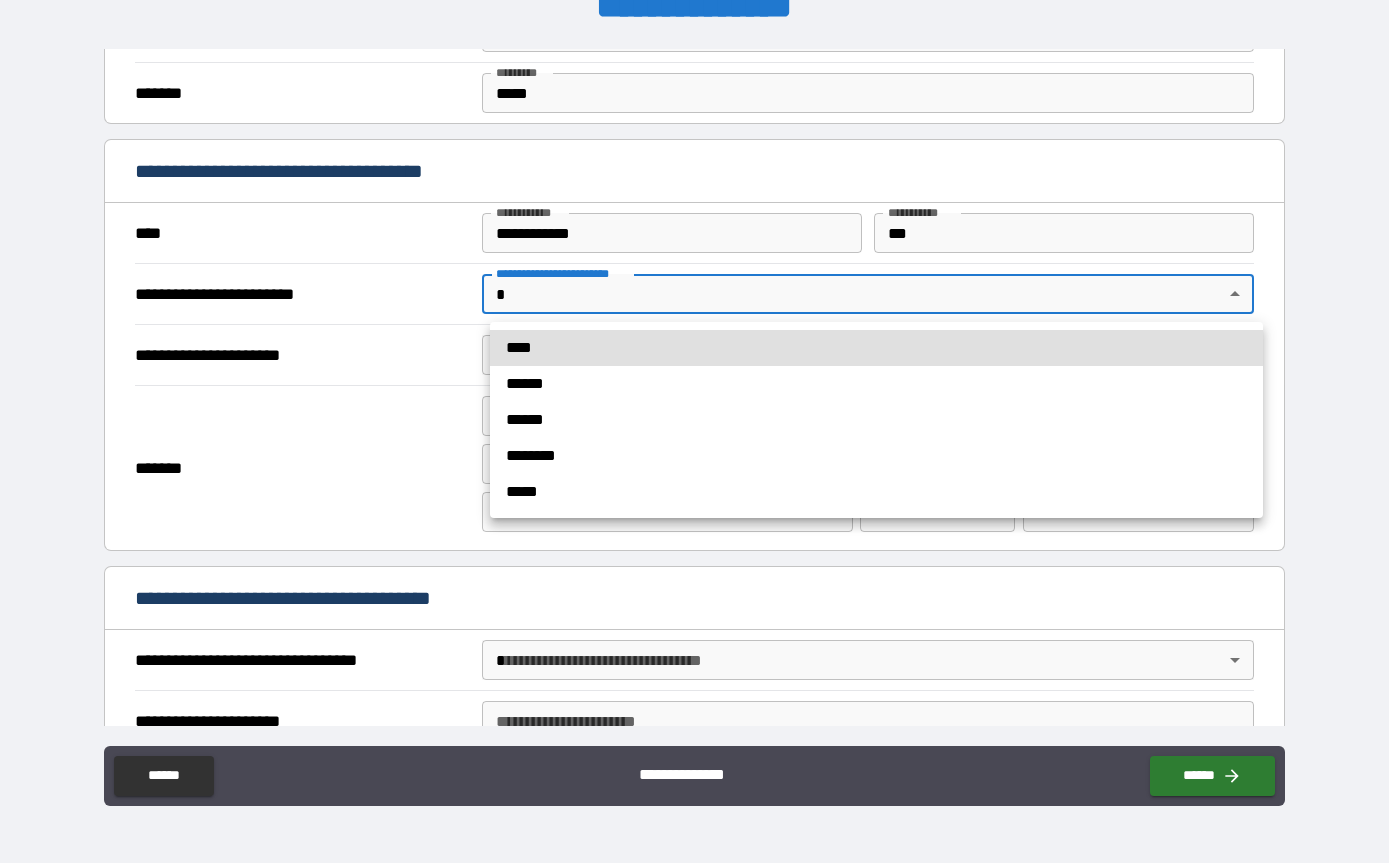 click on "******" at bounding box center [876, 420] 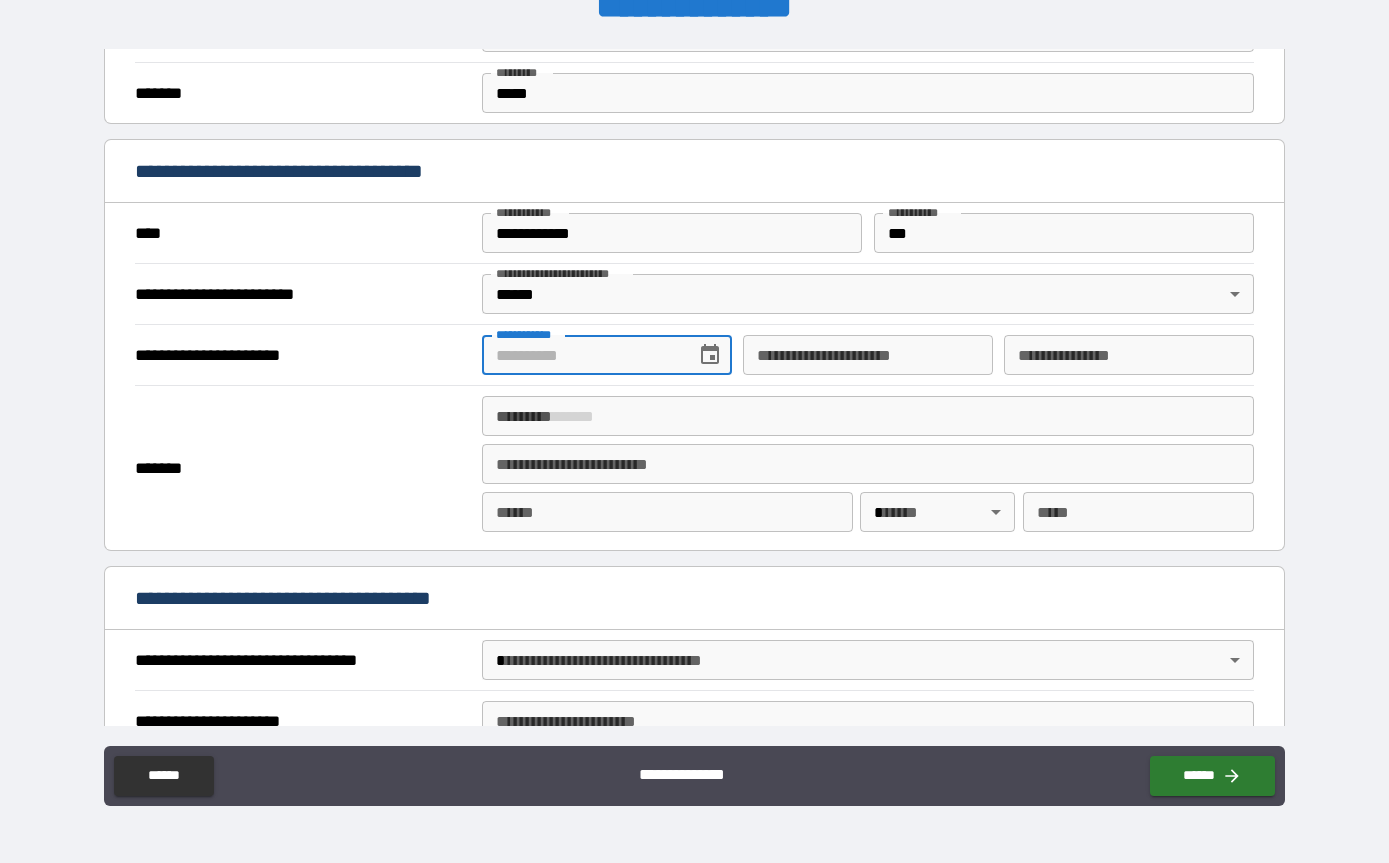 click on "**********" at bounding box center (582, 355) 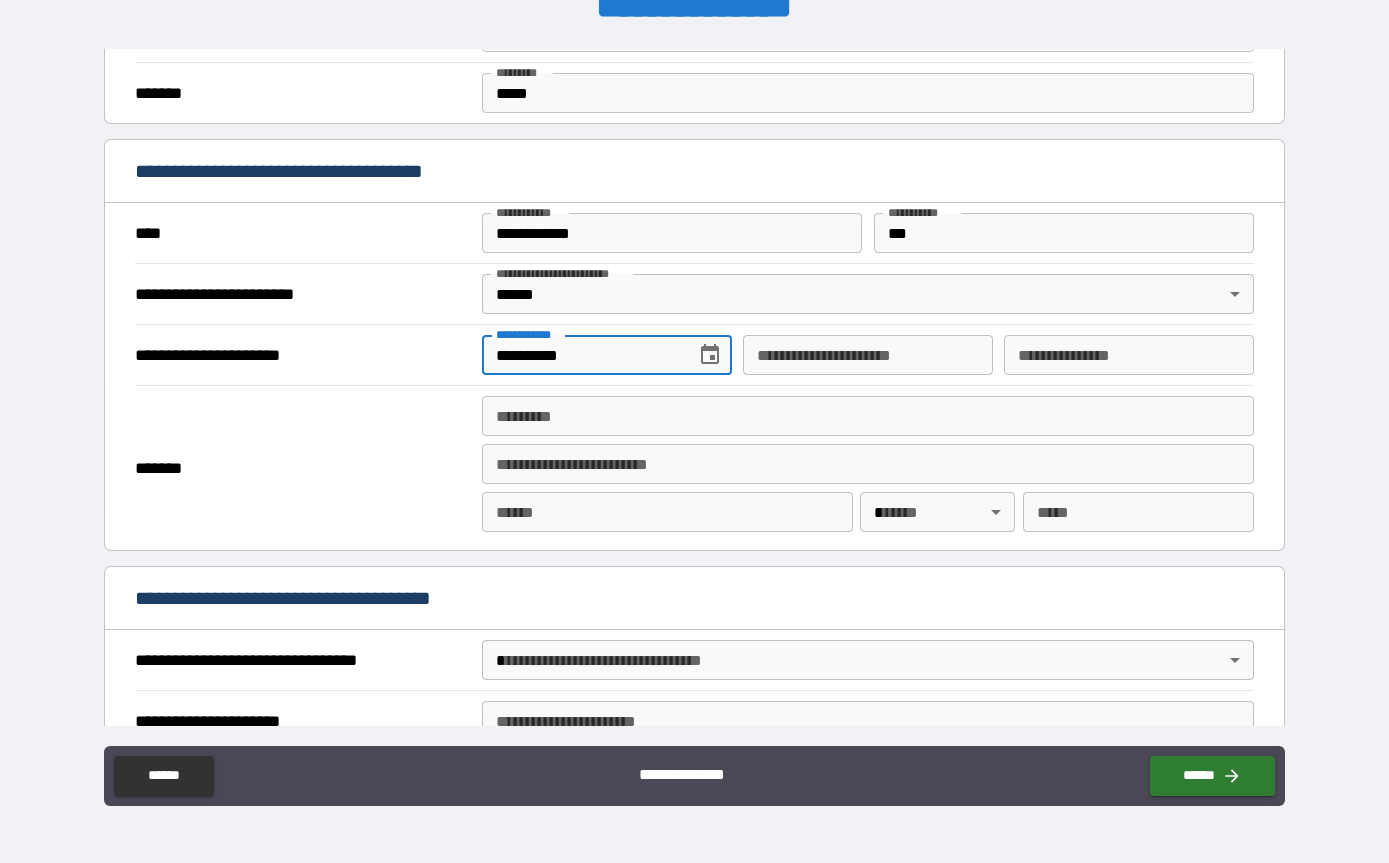 type on "**********" 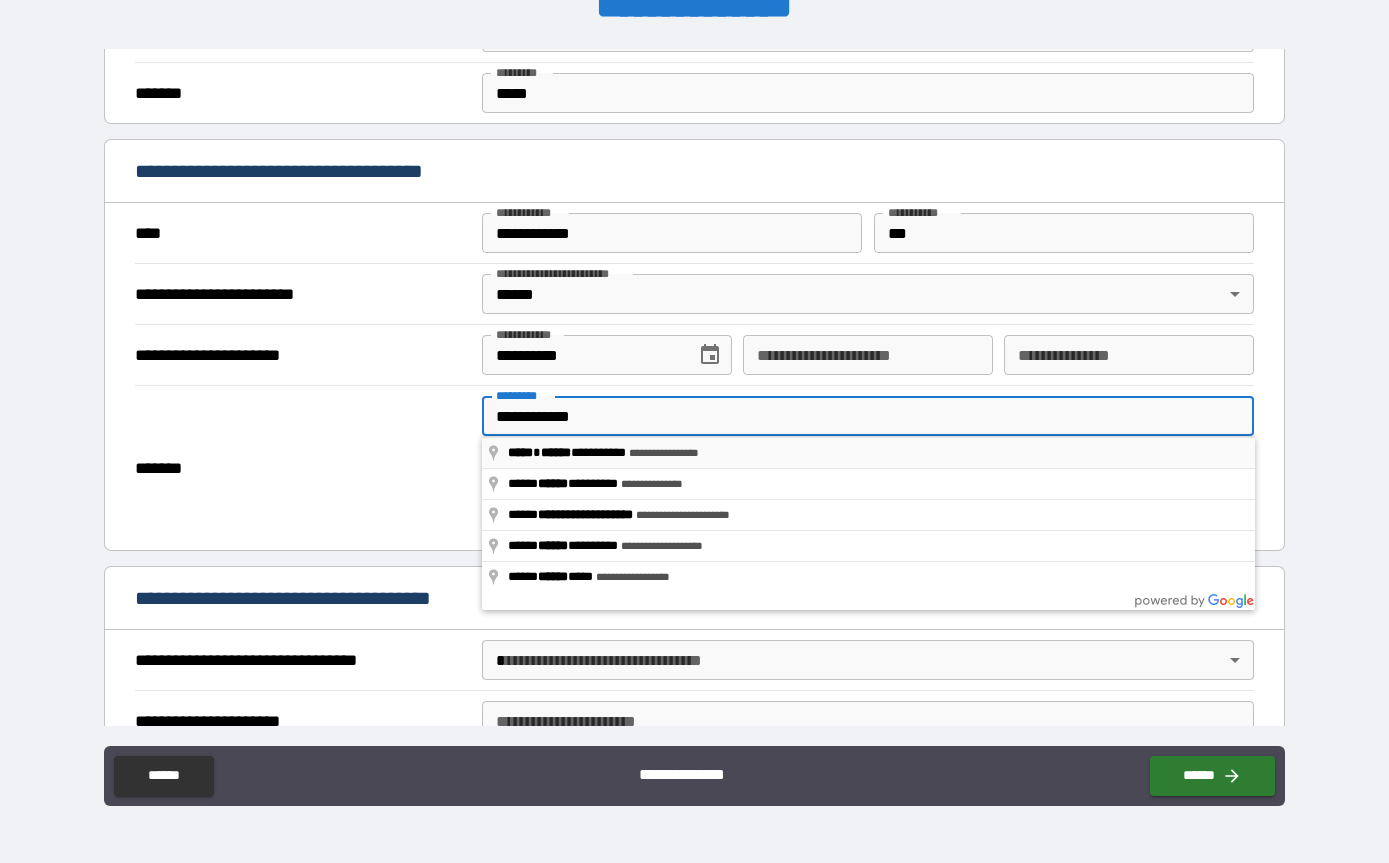 type on "**********" 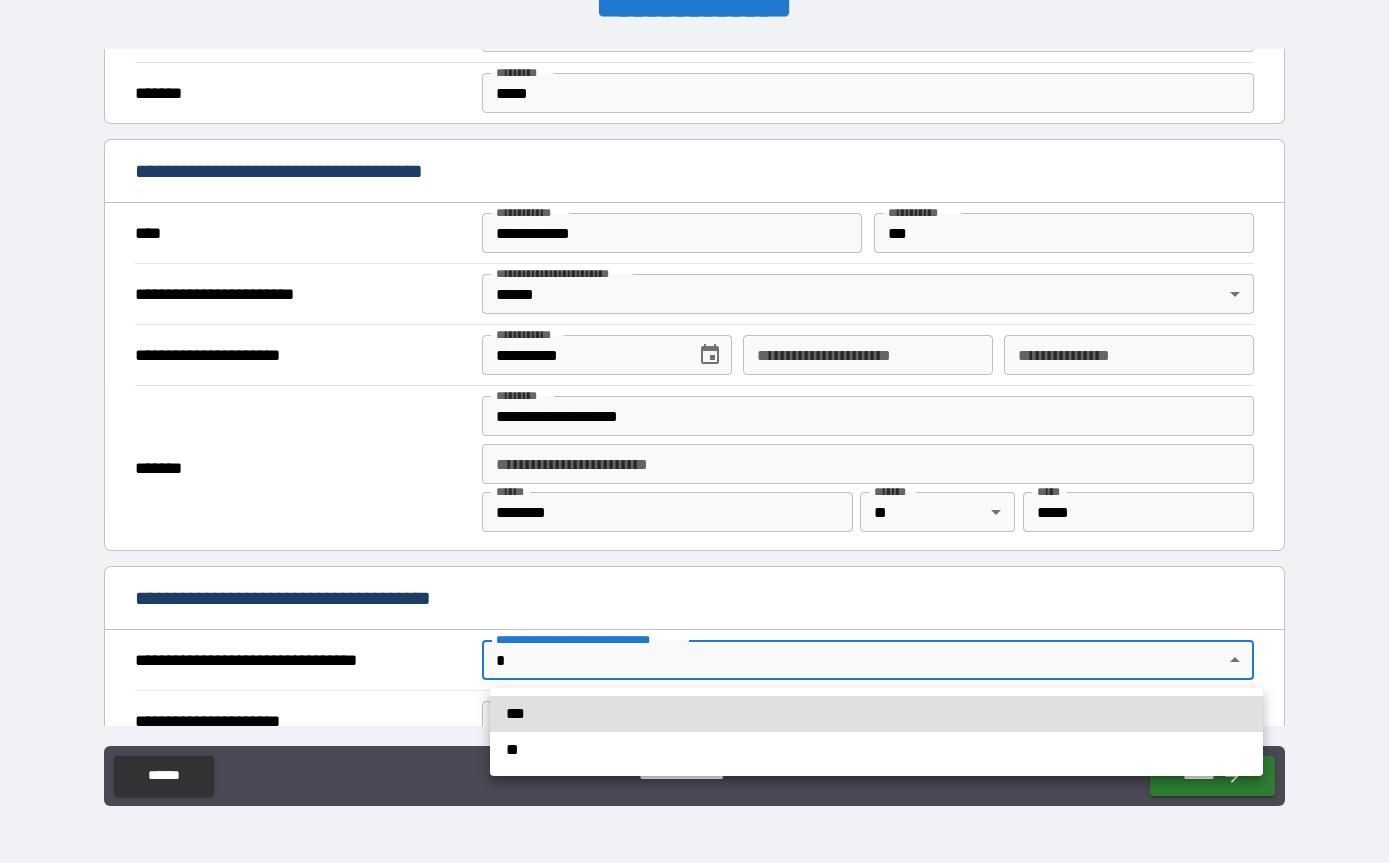 click on "**********" at bounding box center [694, 399] 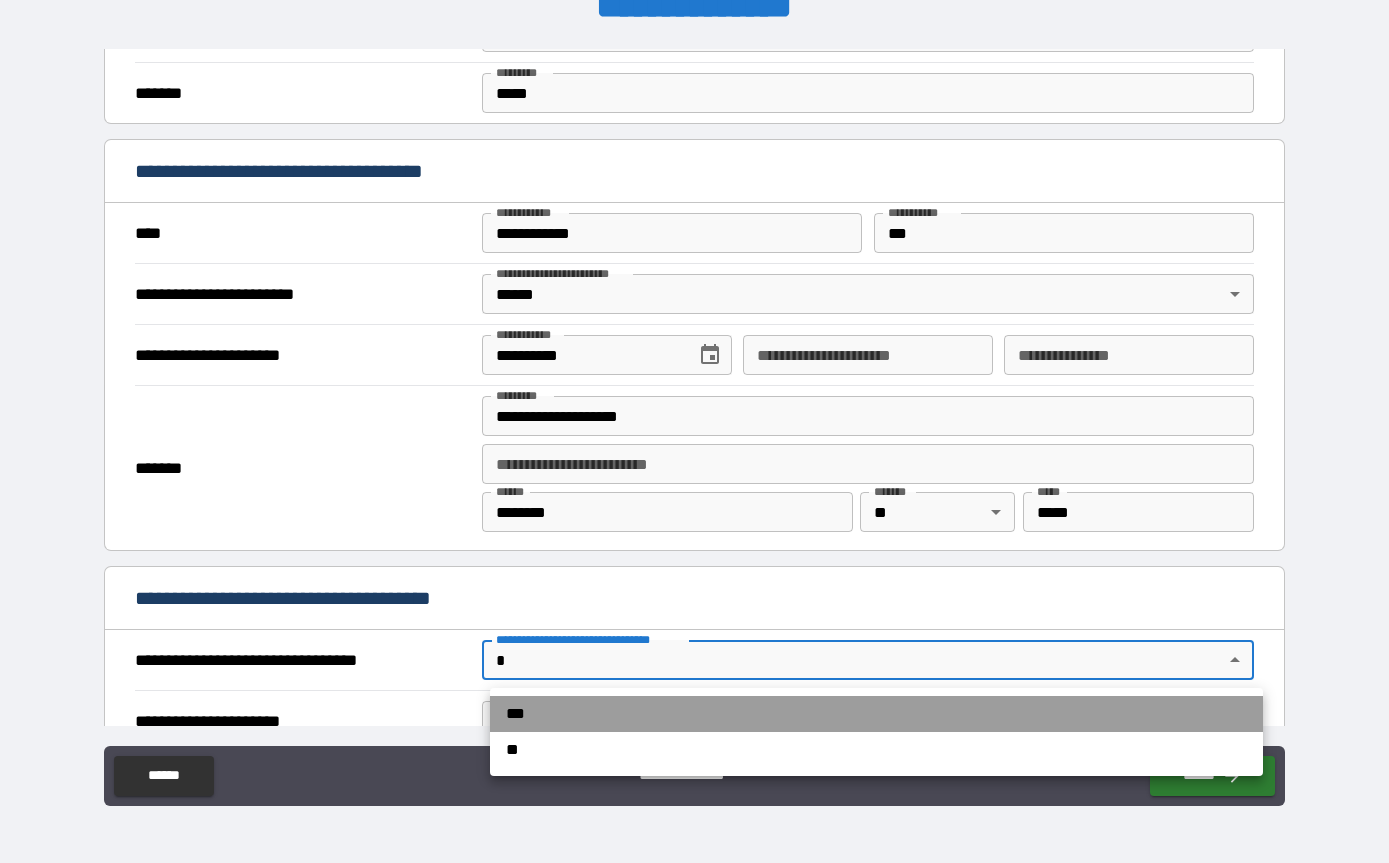 click on "***" at bounding box center [876, 714] 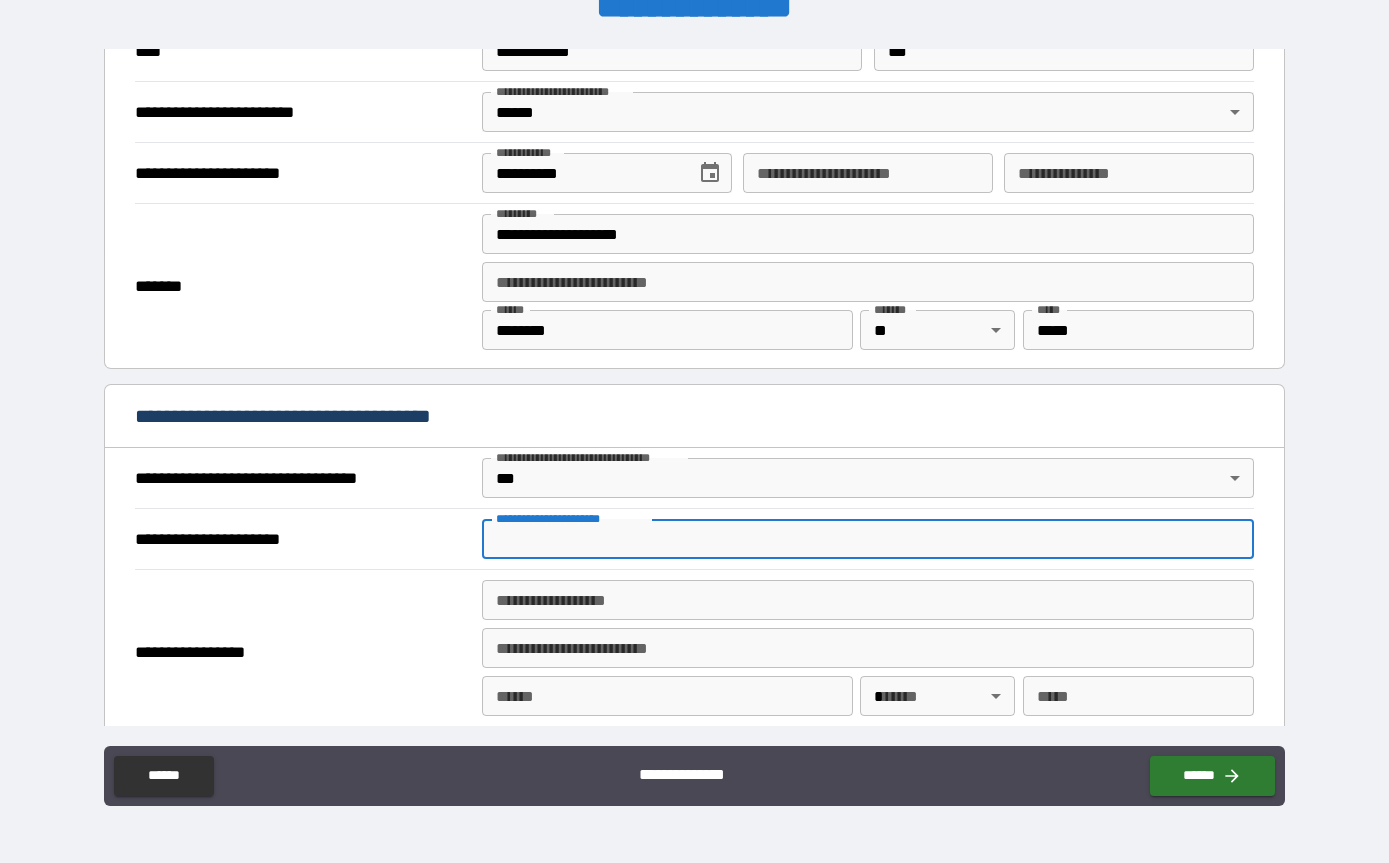 scroll, scrollTop: 2016, scrollLeft: 0, axis: vertical 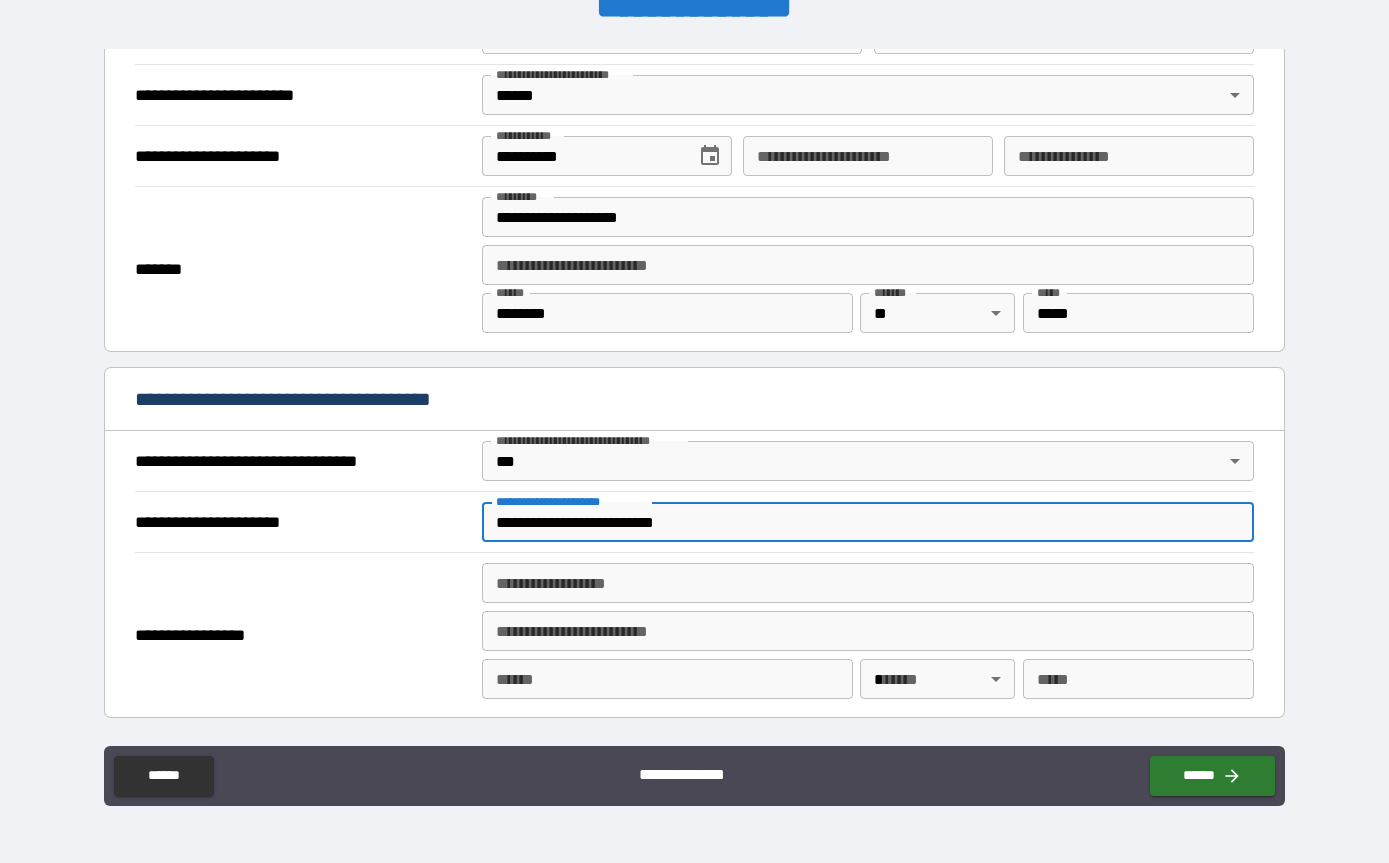 type on "**********" 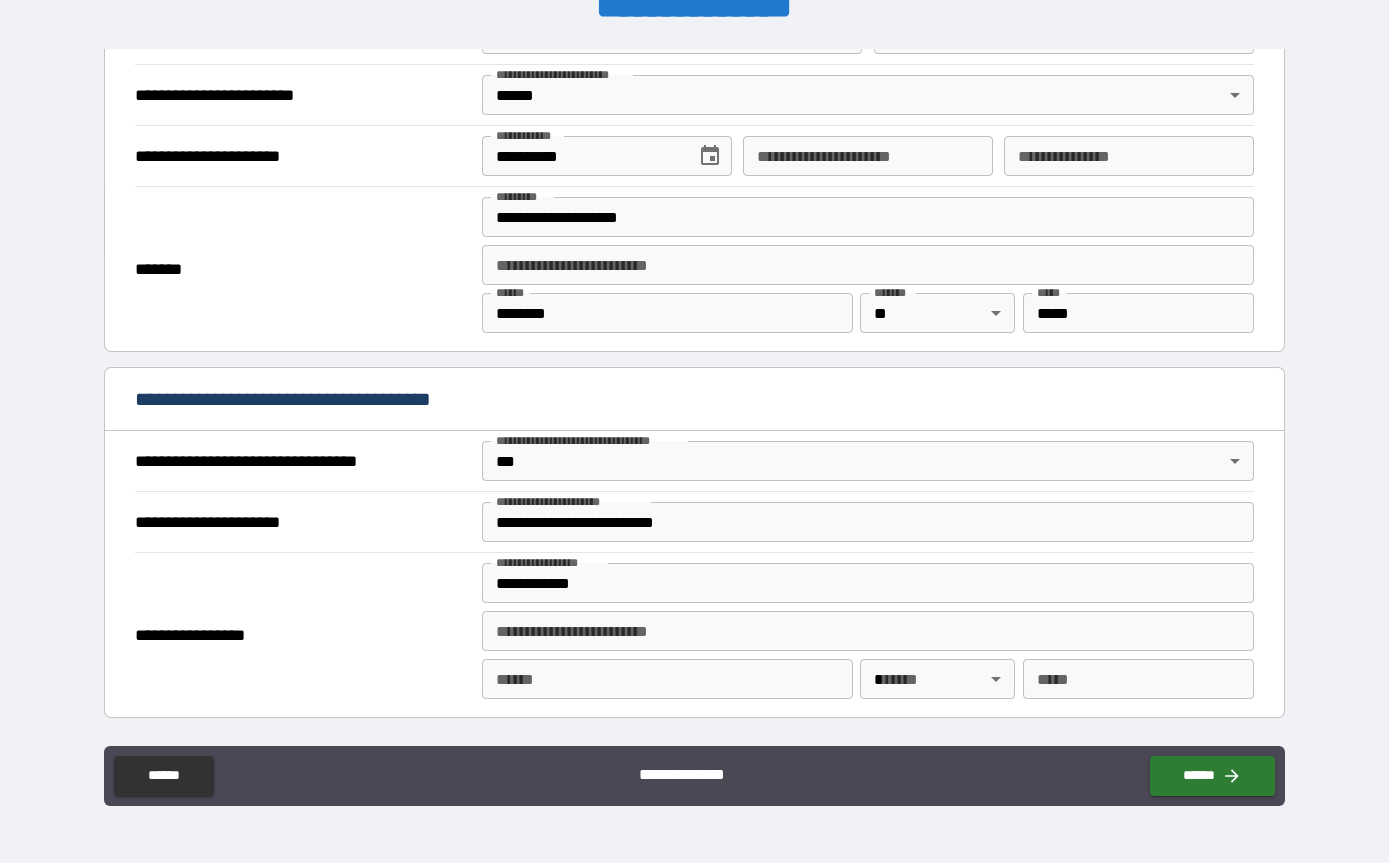 drag, startPoint x: 812, startPoint y: 117, endPoint x: 581, endPoint y: 626, distance: 558.9651 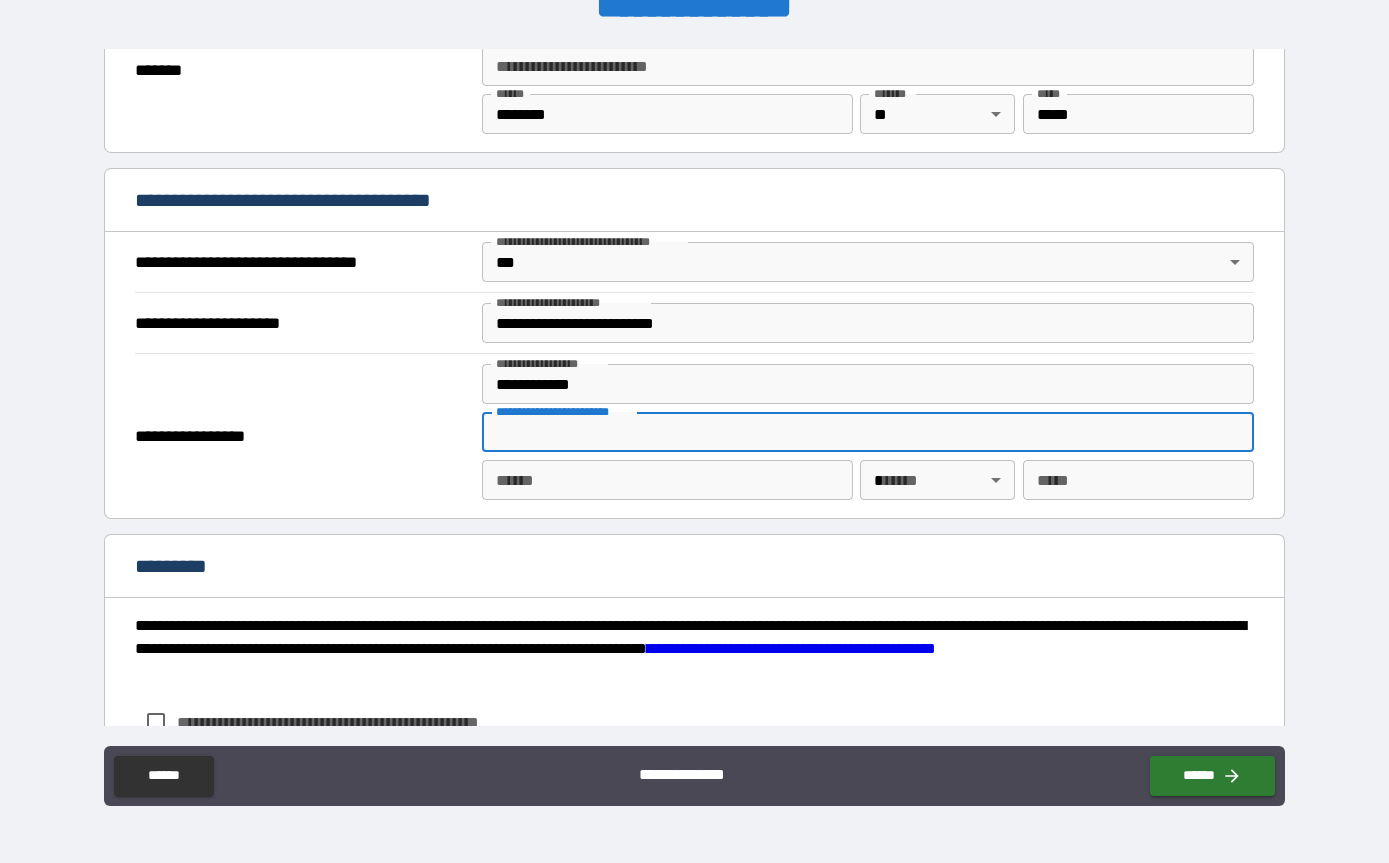 scroll, scrollTop: 2220, scrollLeft: 0, axis: vertical 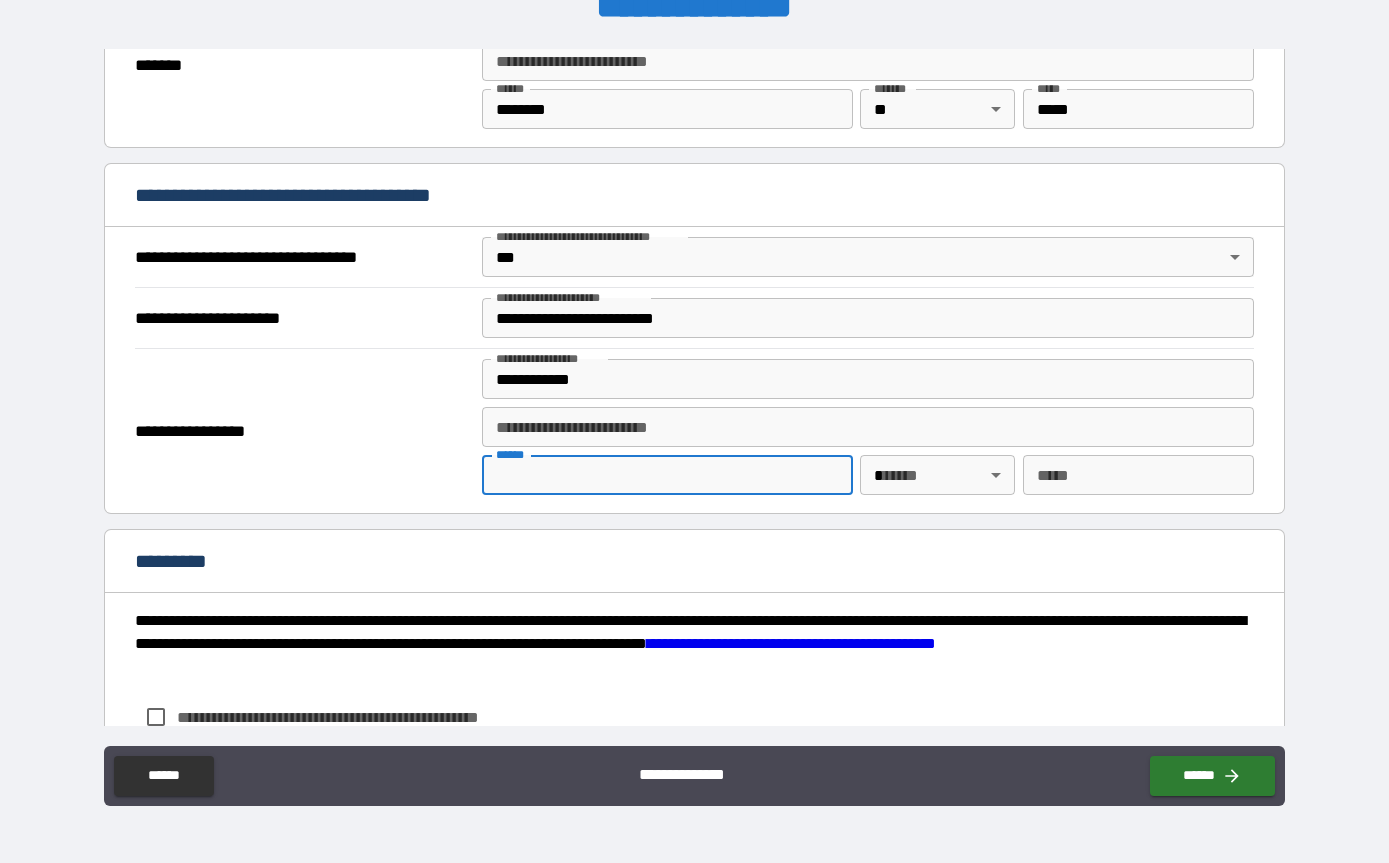 click on "****   *" at bounding box center (667, 475) 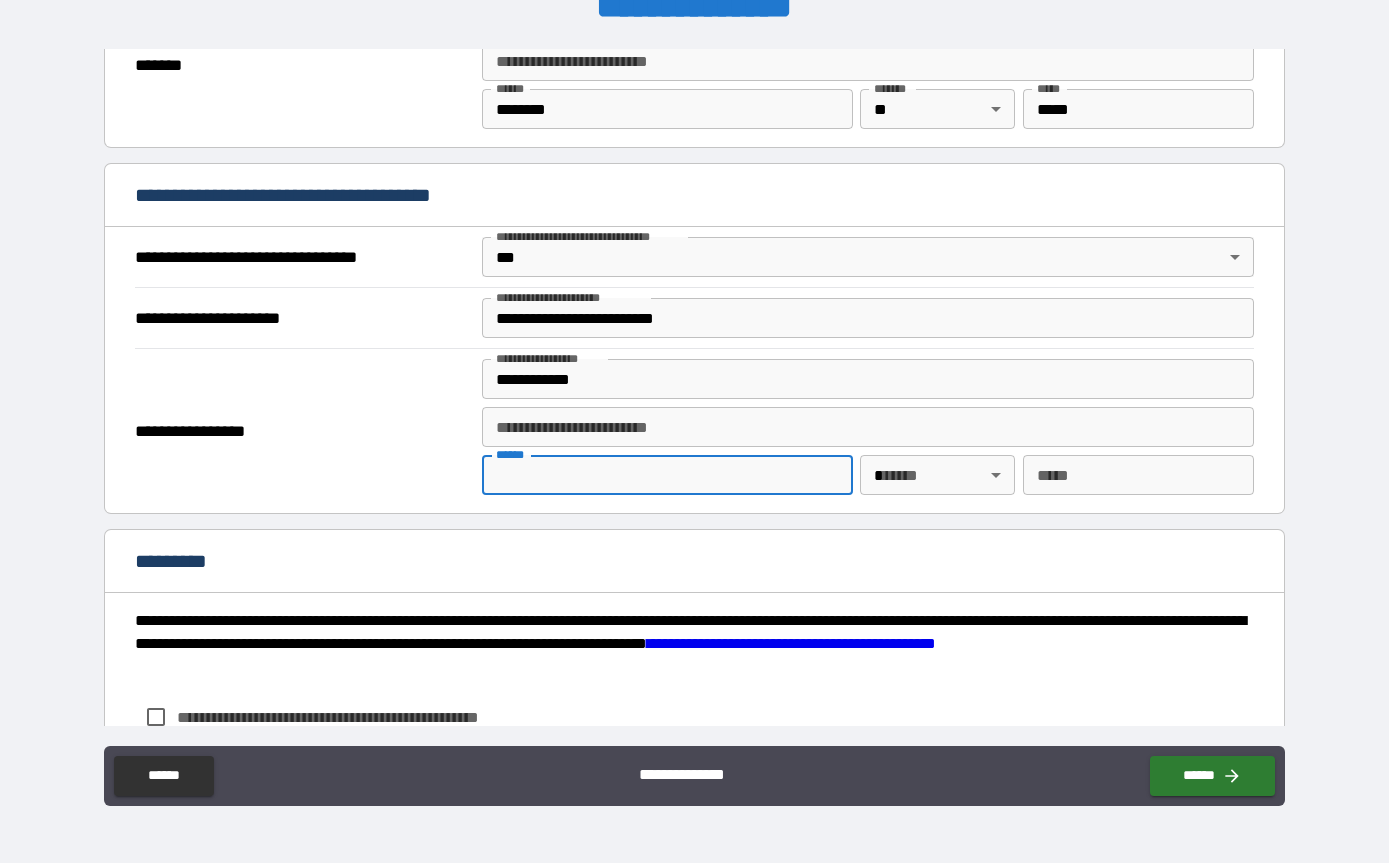 click on "**********" at bounding box center (868, 379) 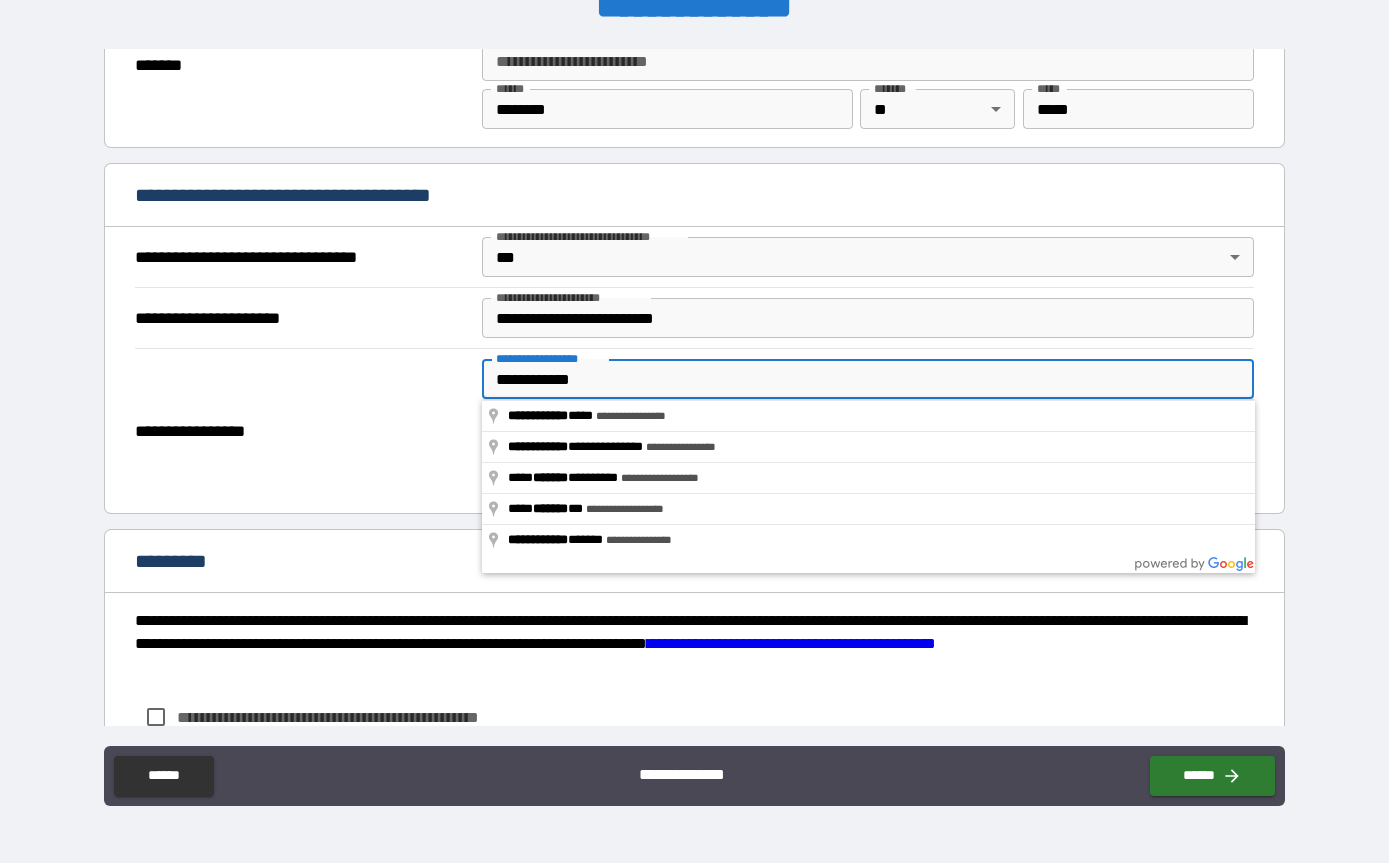type on "**********" 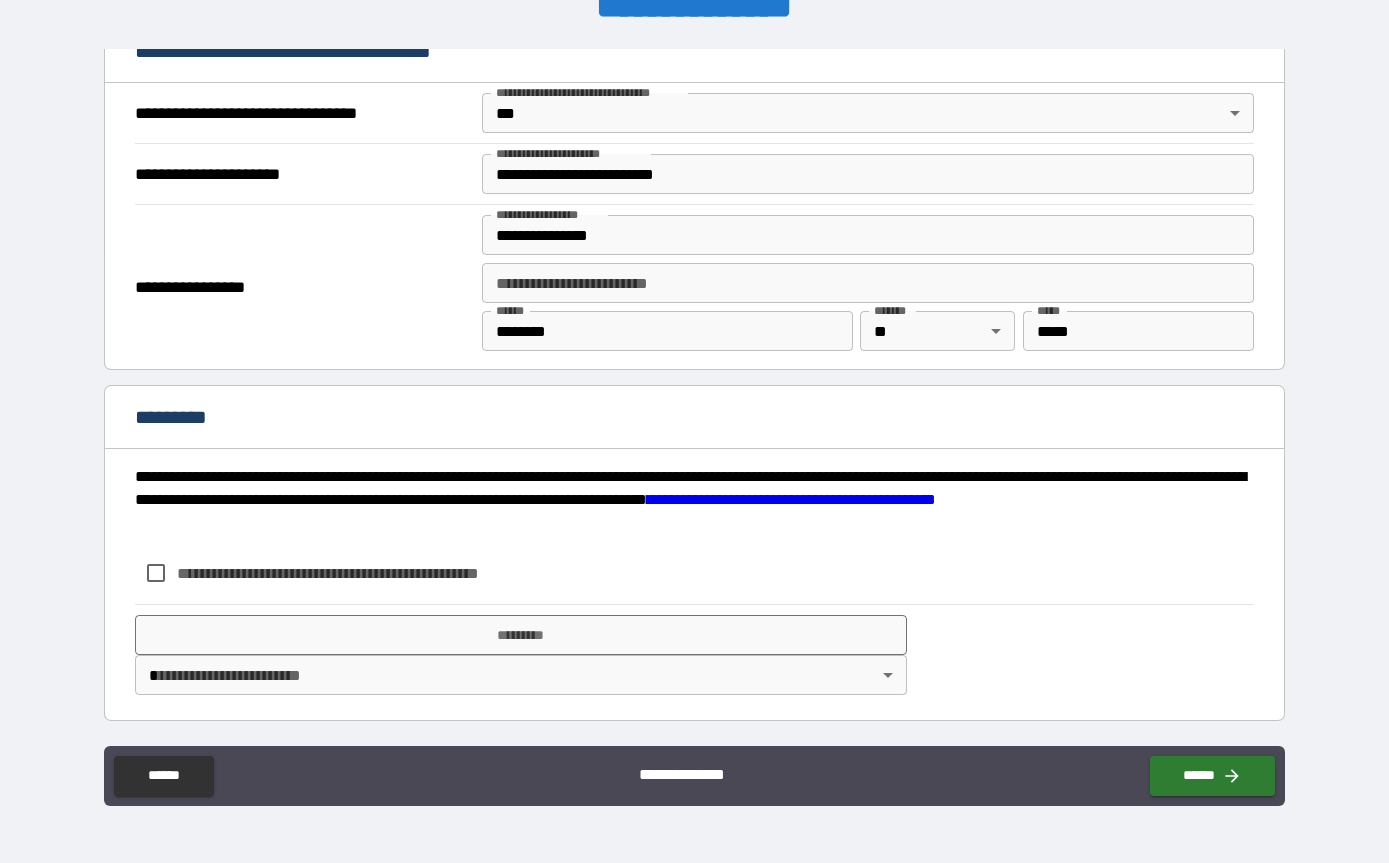 scroll, scrollTop: 2364, scrollLeft: 0, axis: vertical 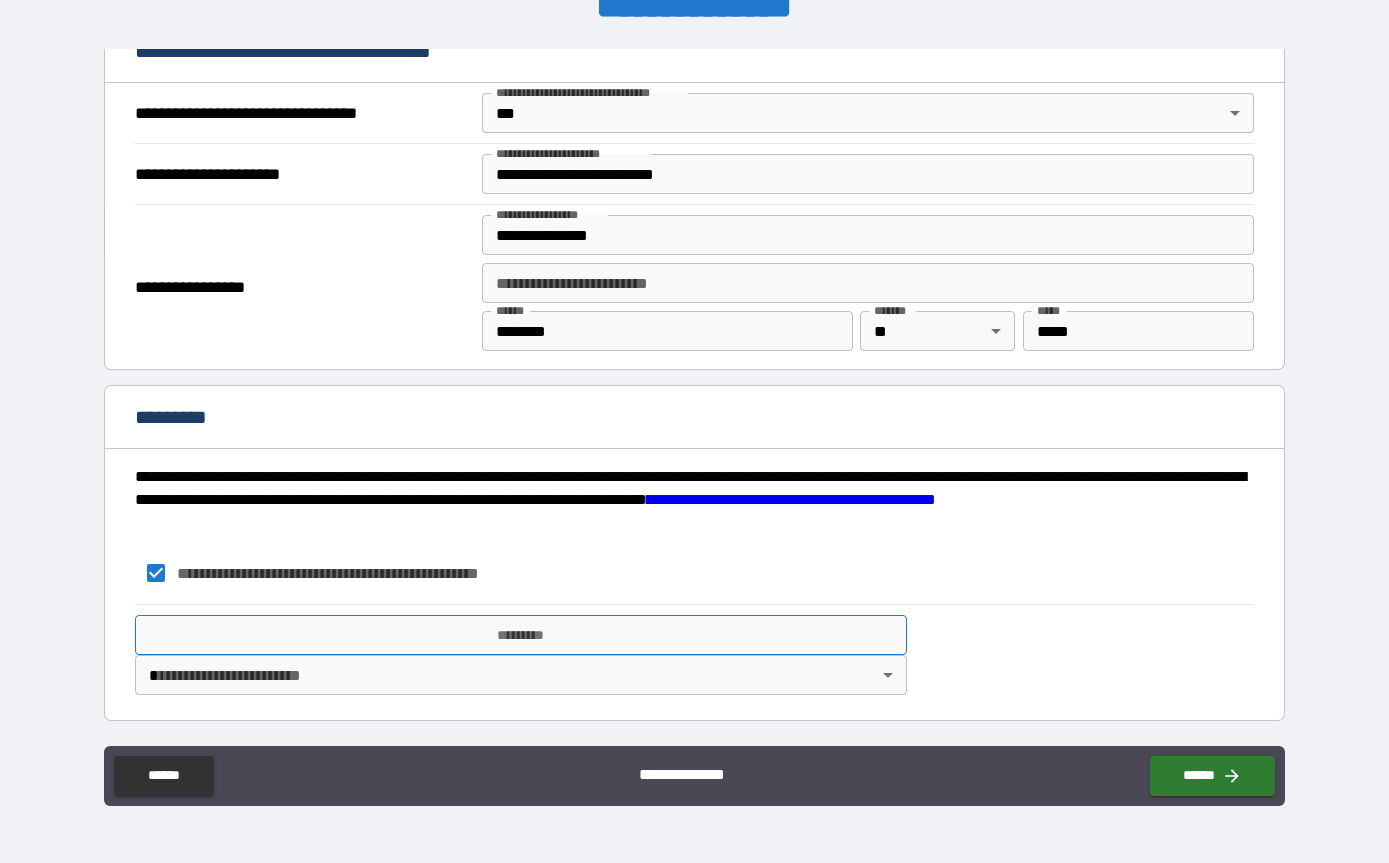 click on "*********" at bounding box center [521, 635] 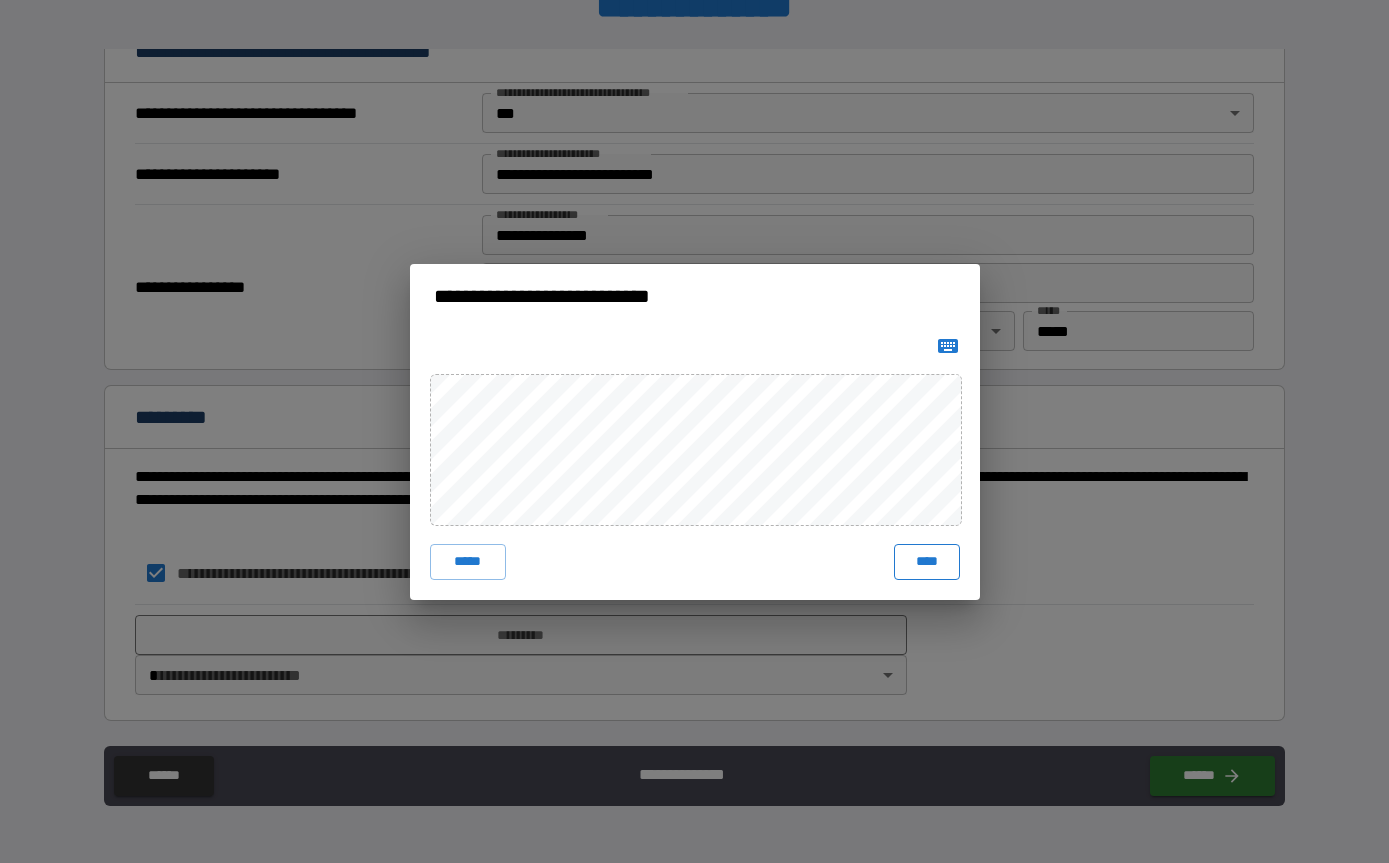 click on "****" at bounding box center [927, 562] 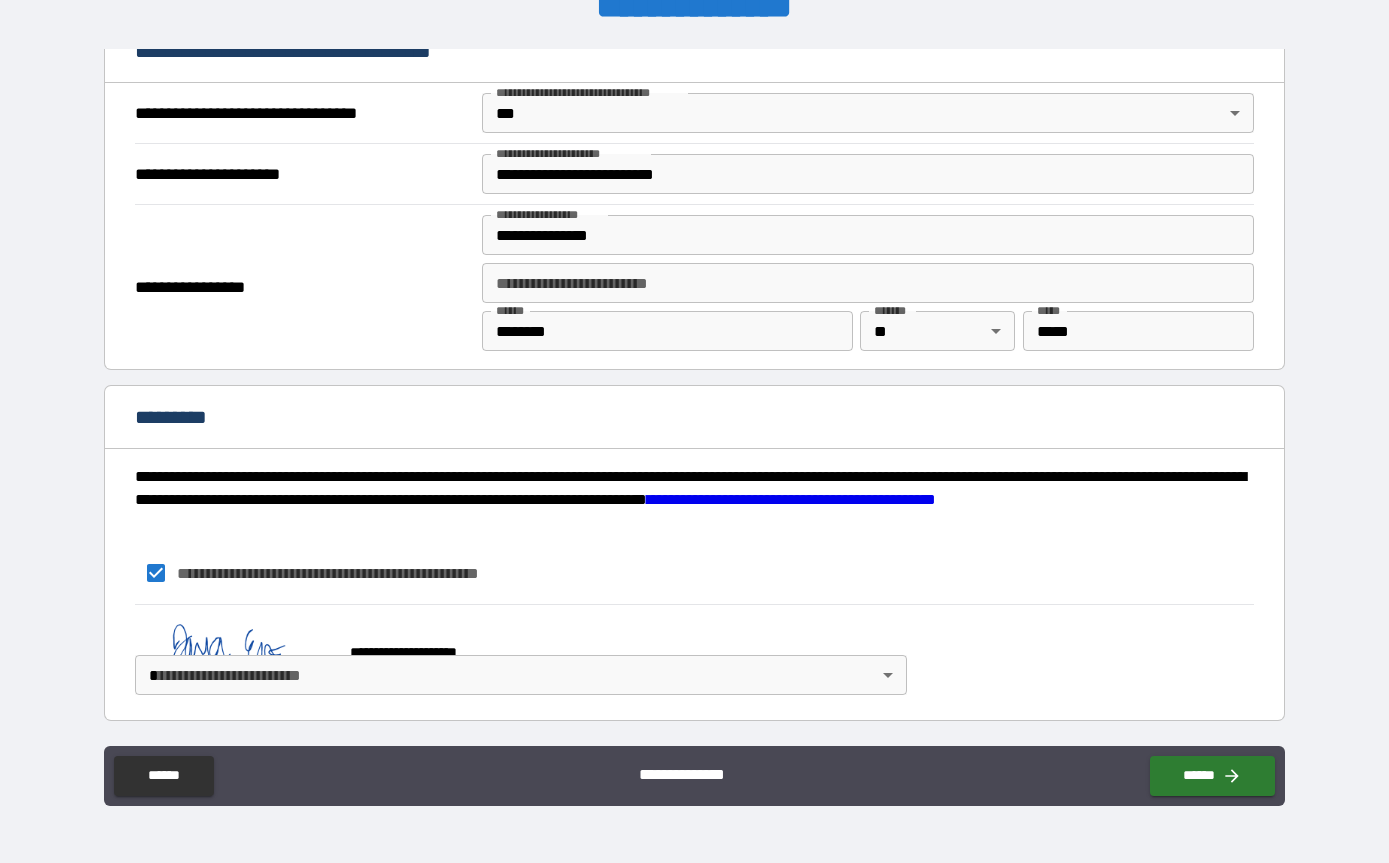 scroll, scrollTop: 2354, scrollLeft: 0, axis: vertical 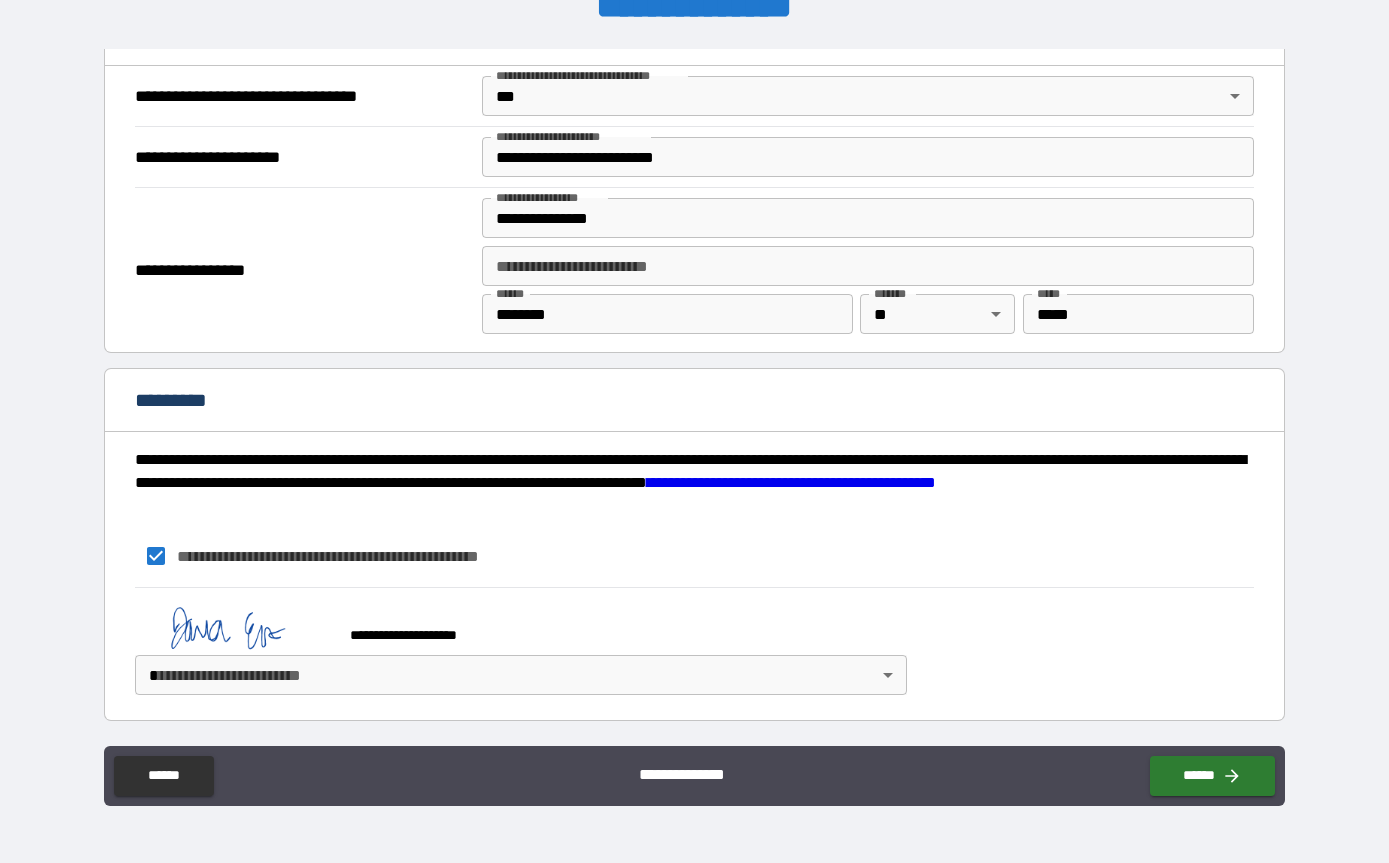 click on "**********" at bounding box center [694, 399] 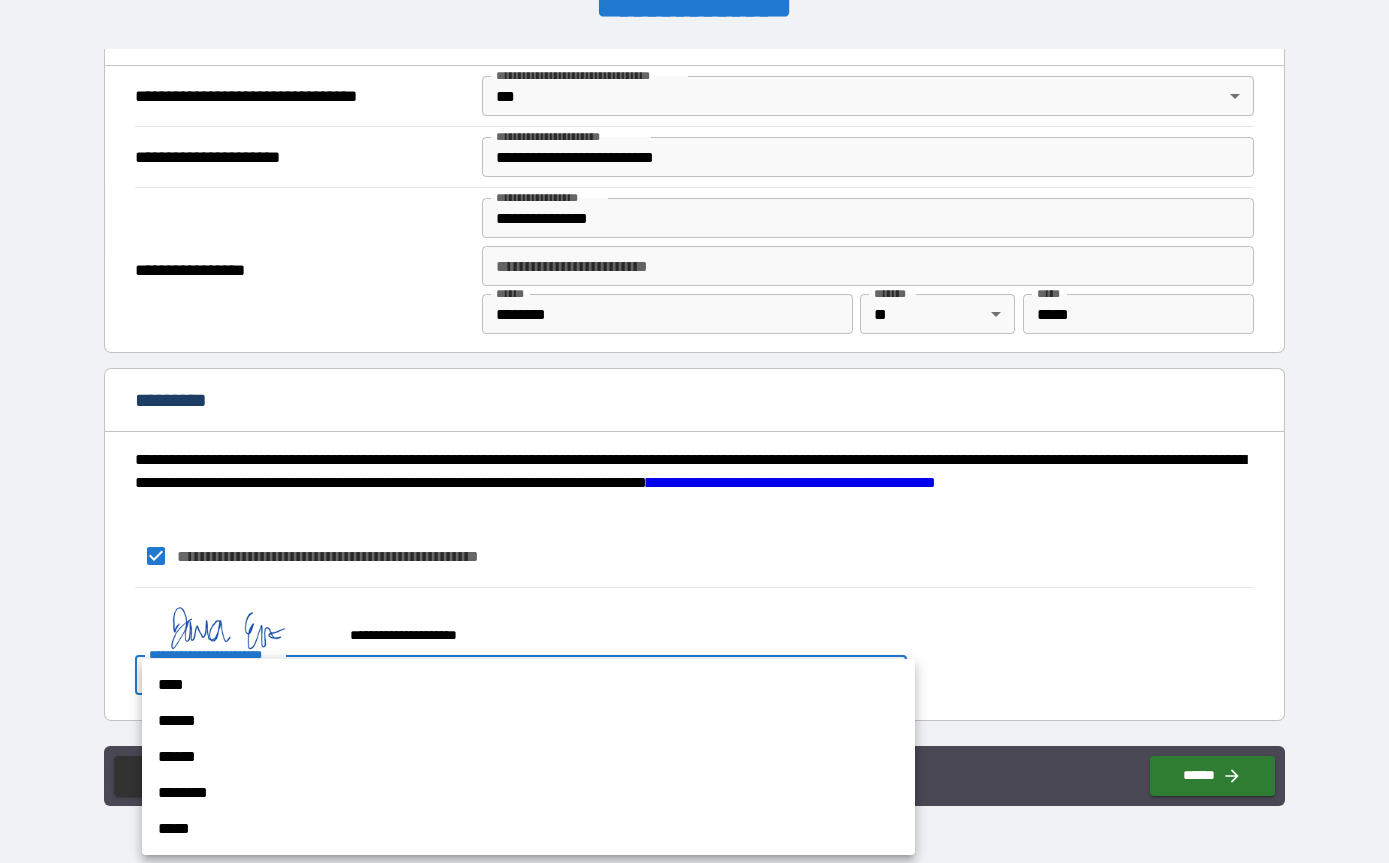 scroll, scrollTop: 2381, scrollLeft: 0, axis: vertical 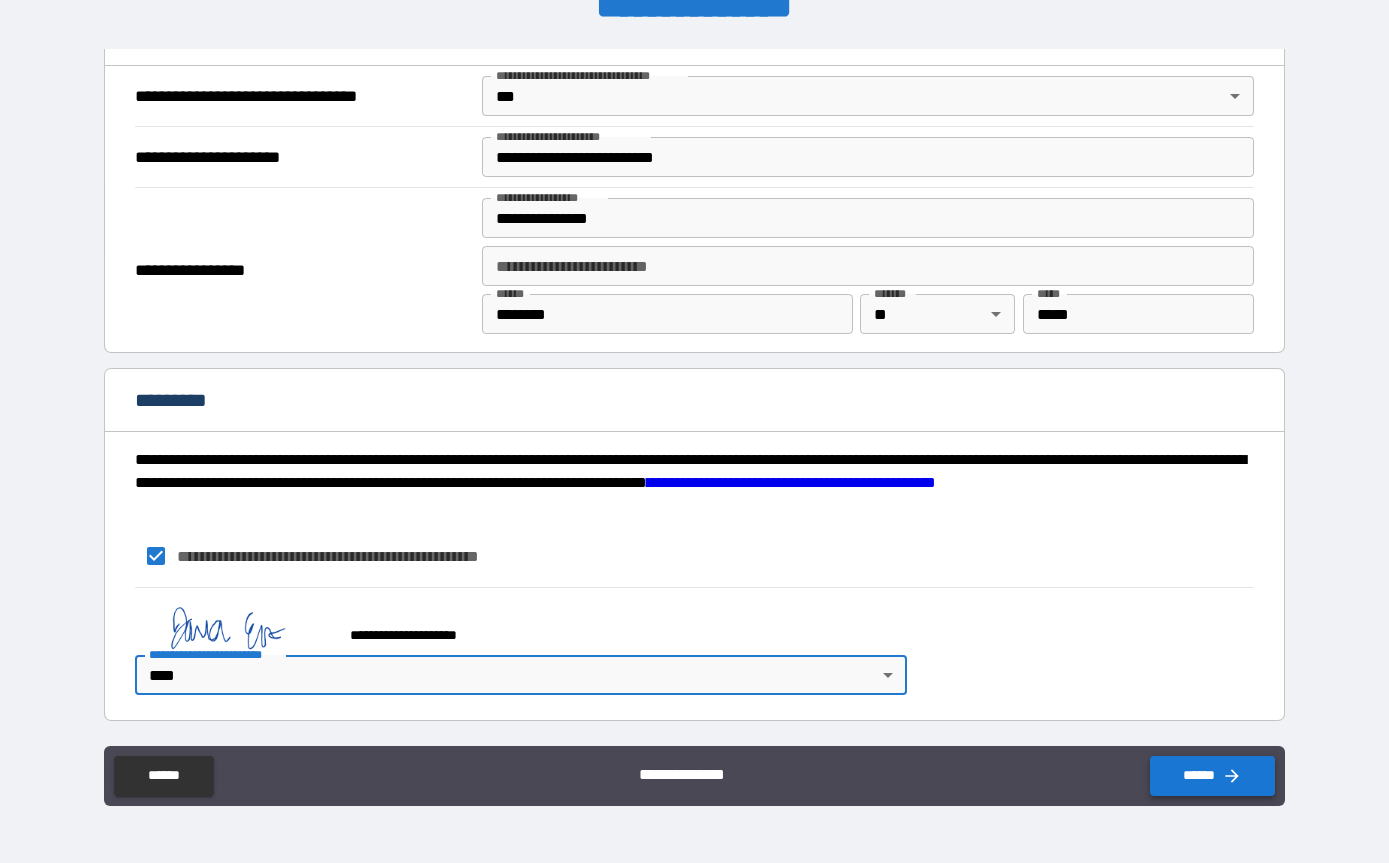 click 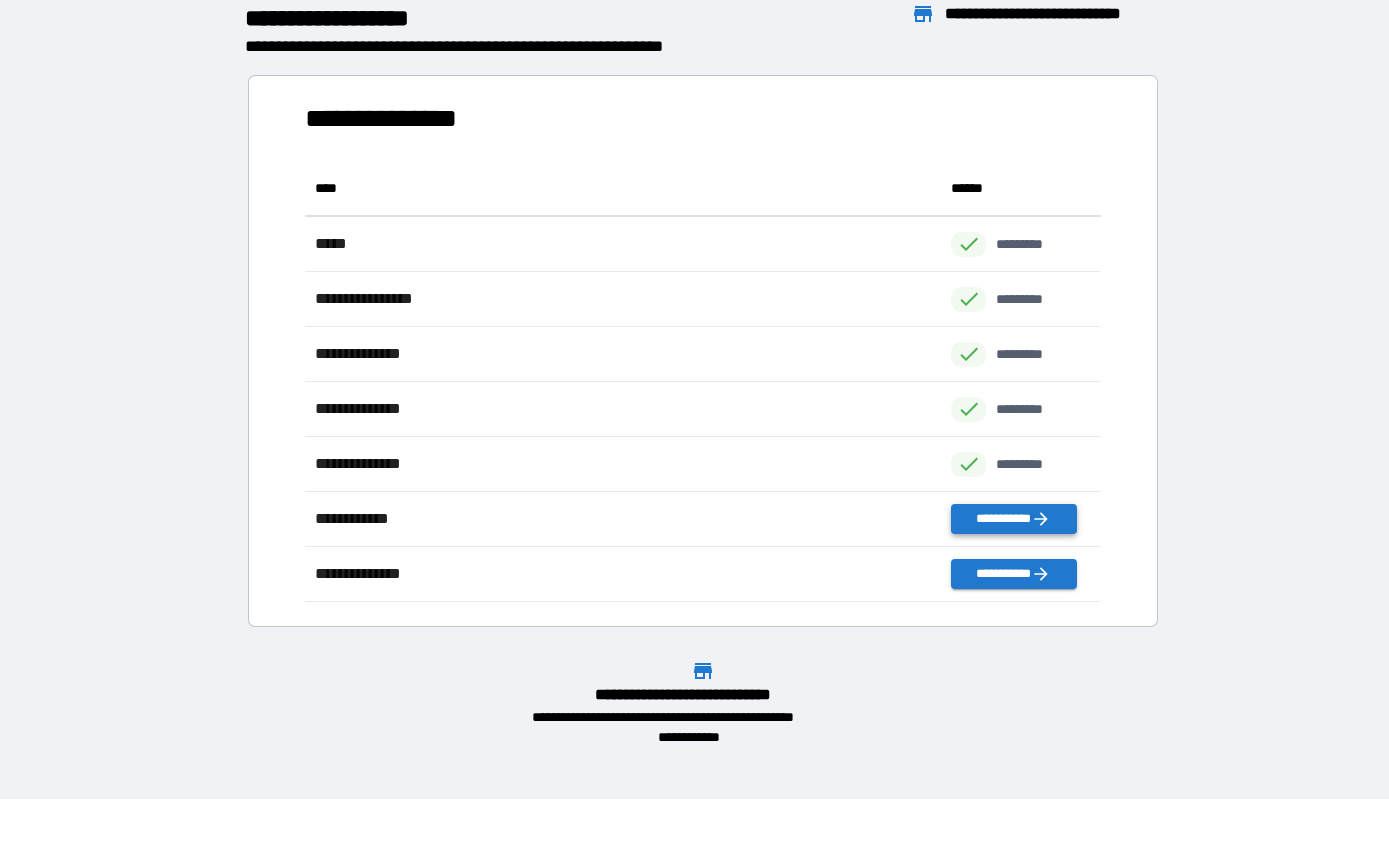 scroll, scrollTop: 1, scrollLeft: 1, axis: both 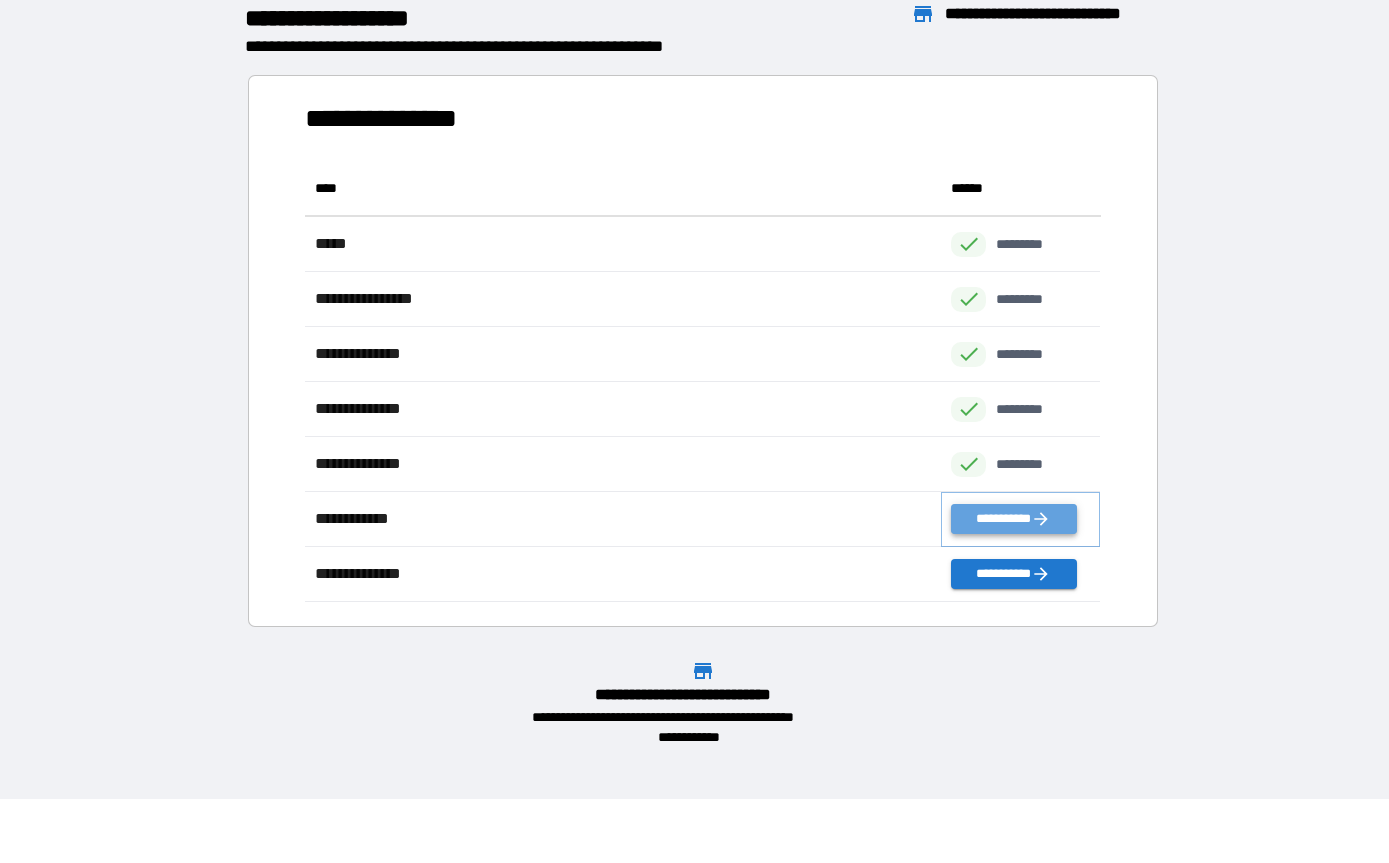 click 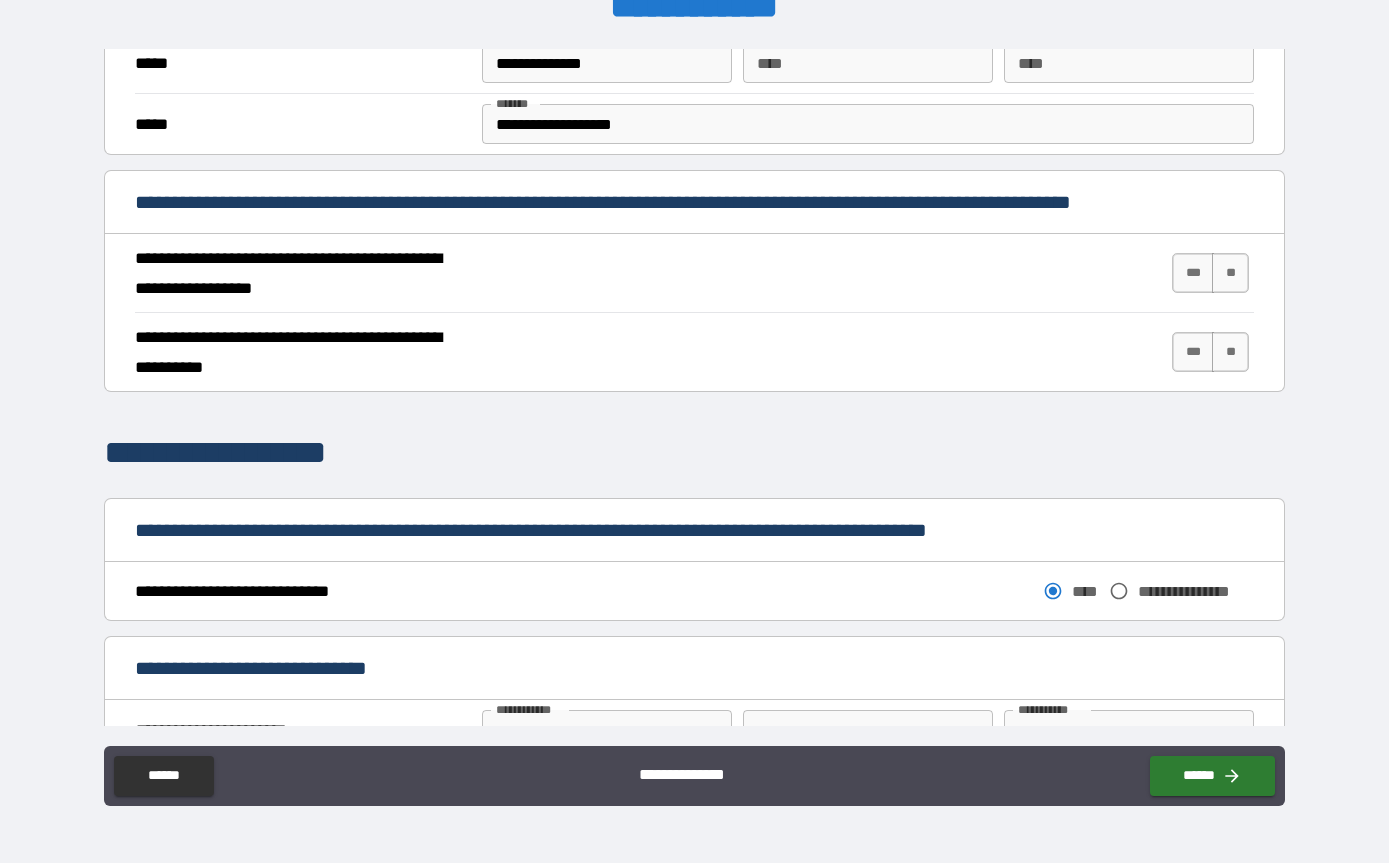 scroll, scrollTop: 671, scrollLeft: 0, axis: vertical 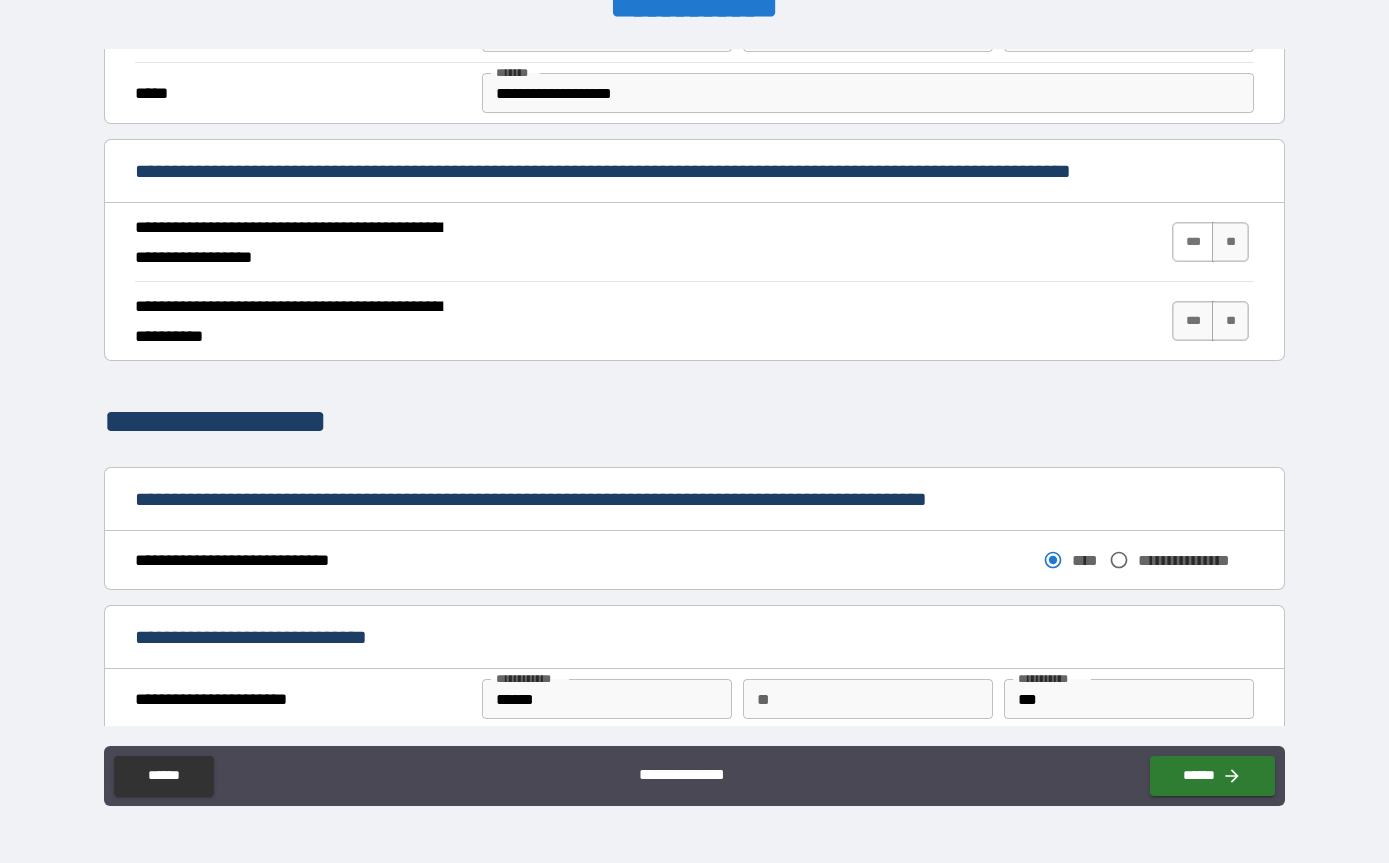 click on "***" at bounding box center [1193, 242] 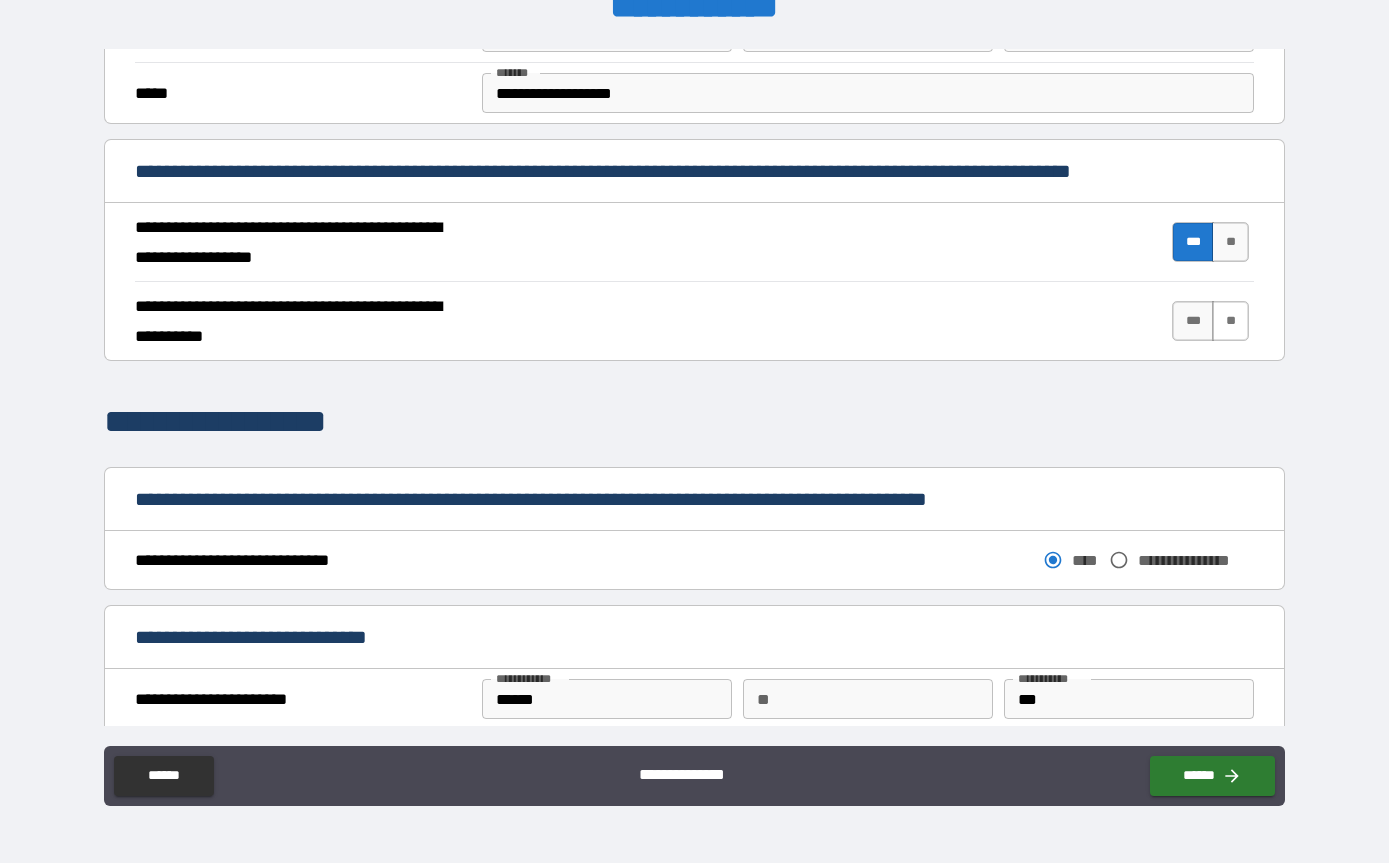 click on "**" at bounding box center (1230, 321) 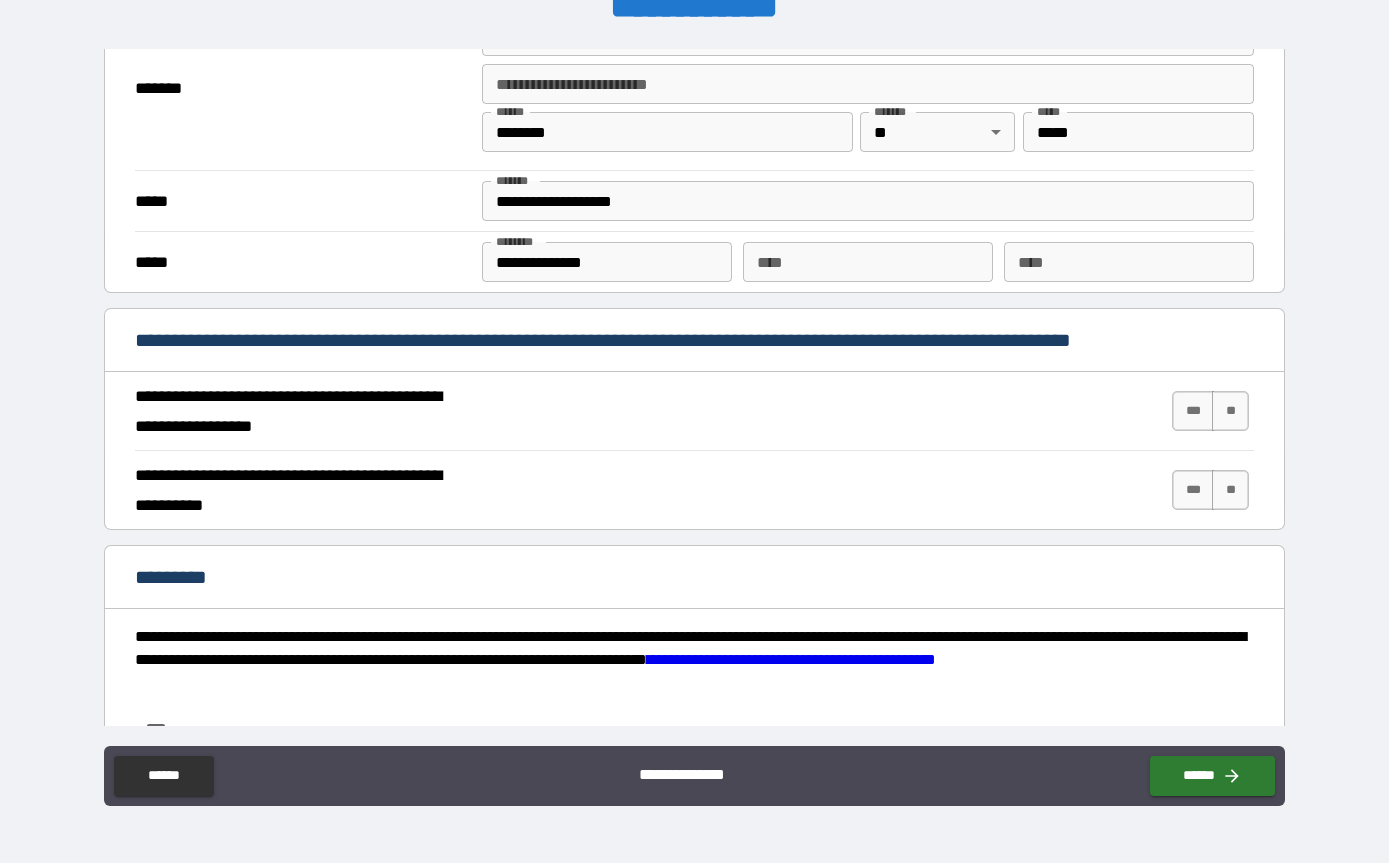 scroll, scrollTop: 1536, scrollLeft: 0, axis: vertical 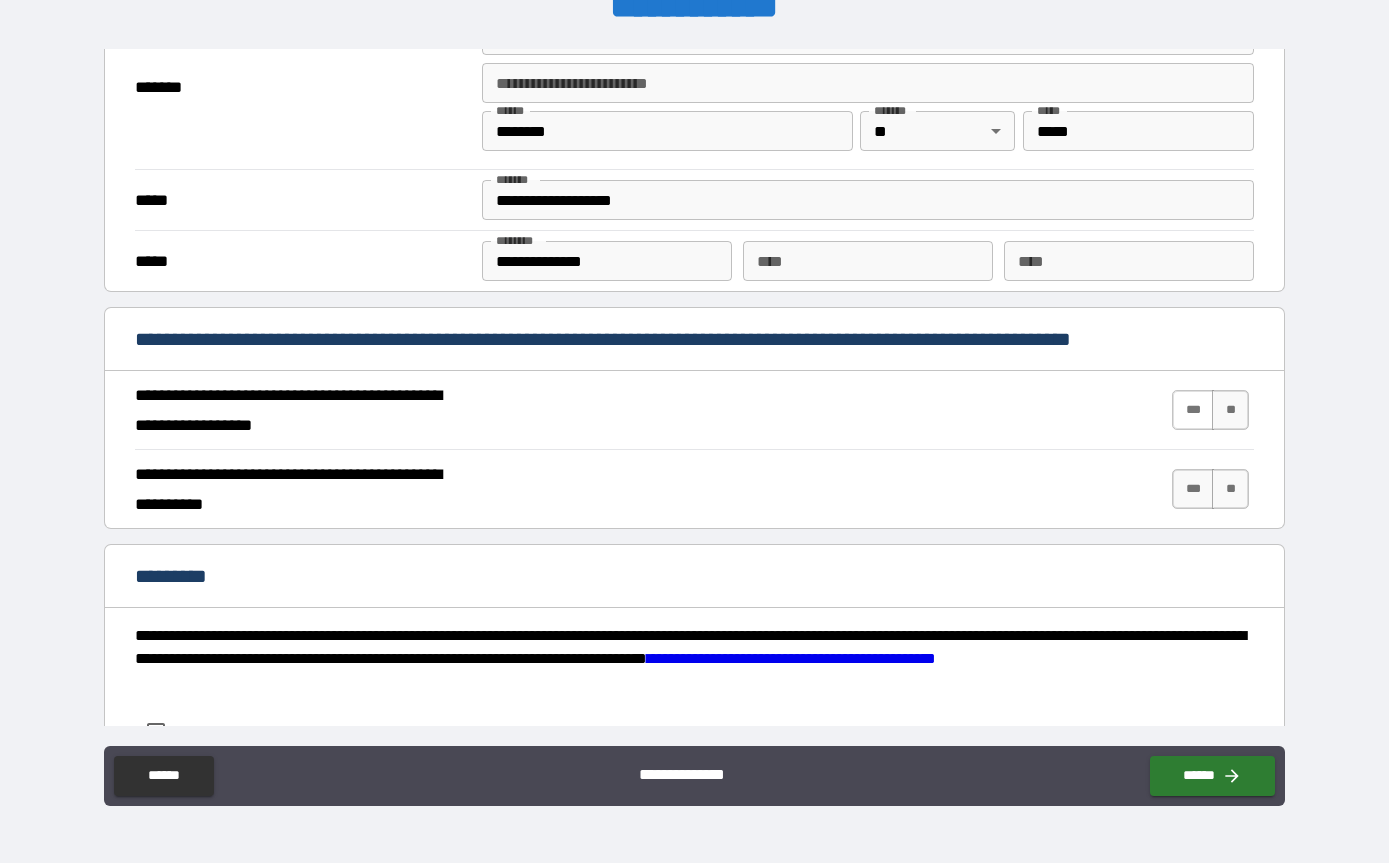 click on "***" at bounding box center (1193, 410) 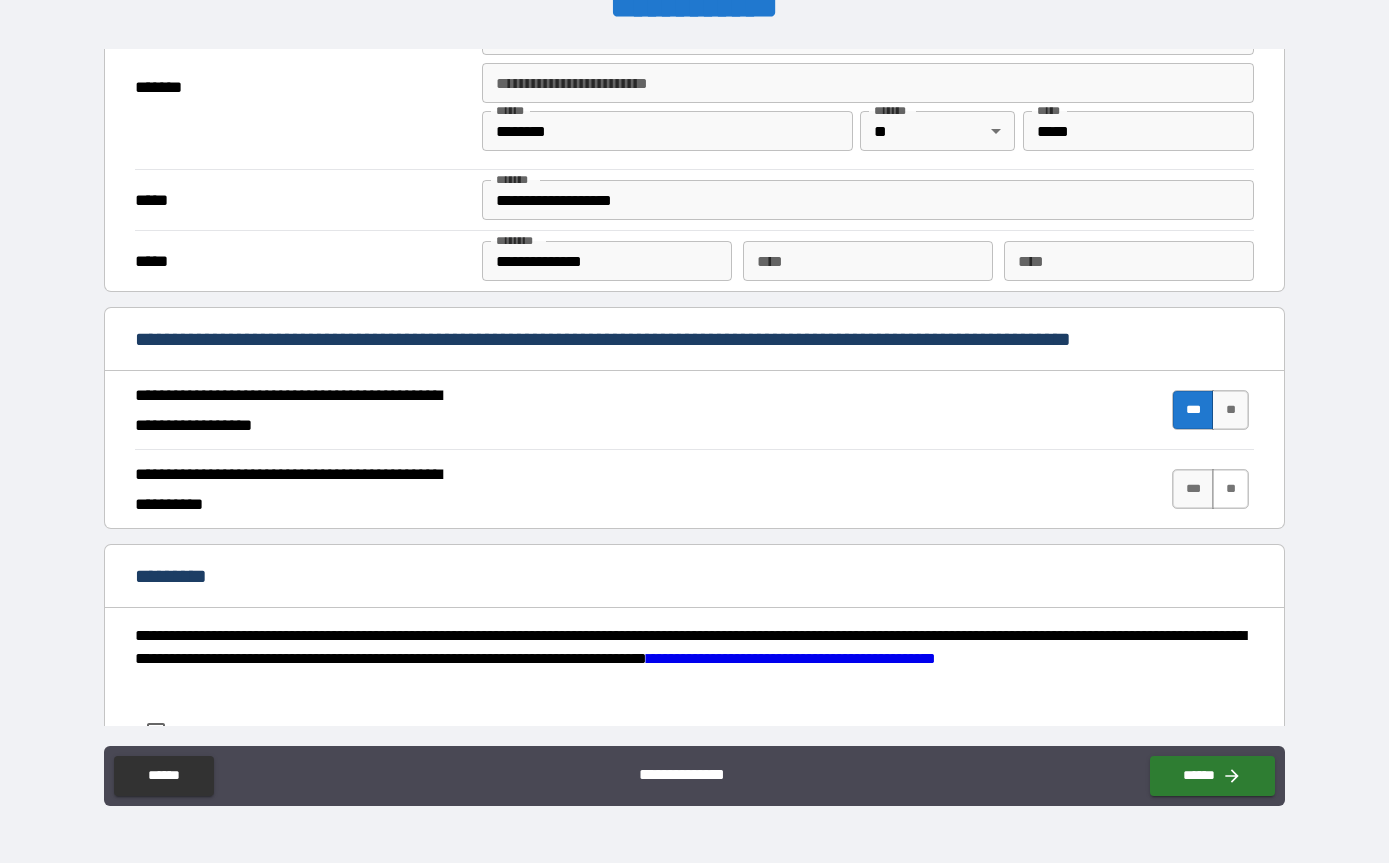 click on "**" at bounding box center (1230, 489) 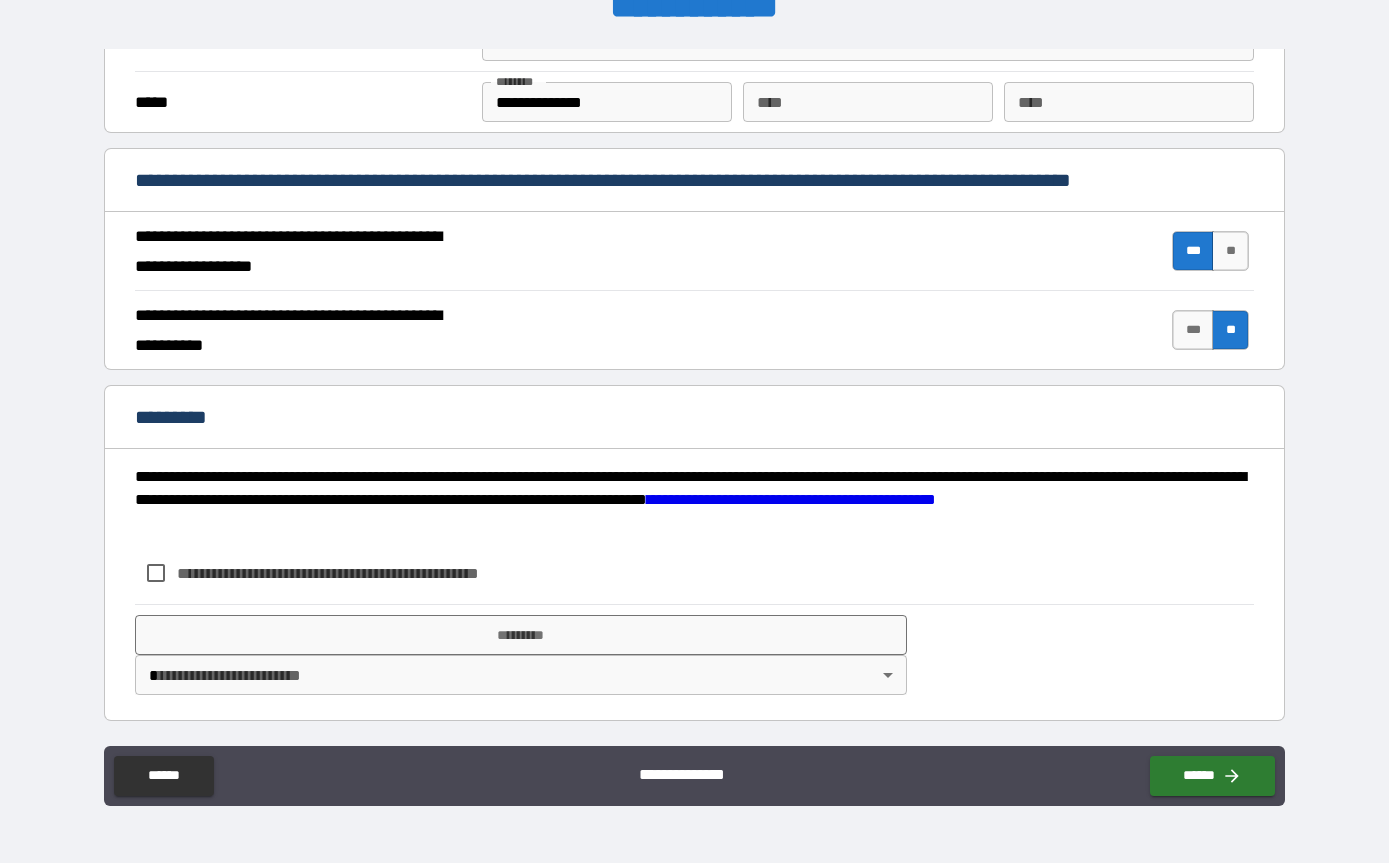 scroll, scrollTop: 1695, scrollLeft: 0, axis: vertical 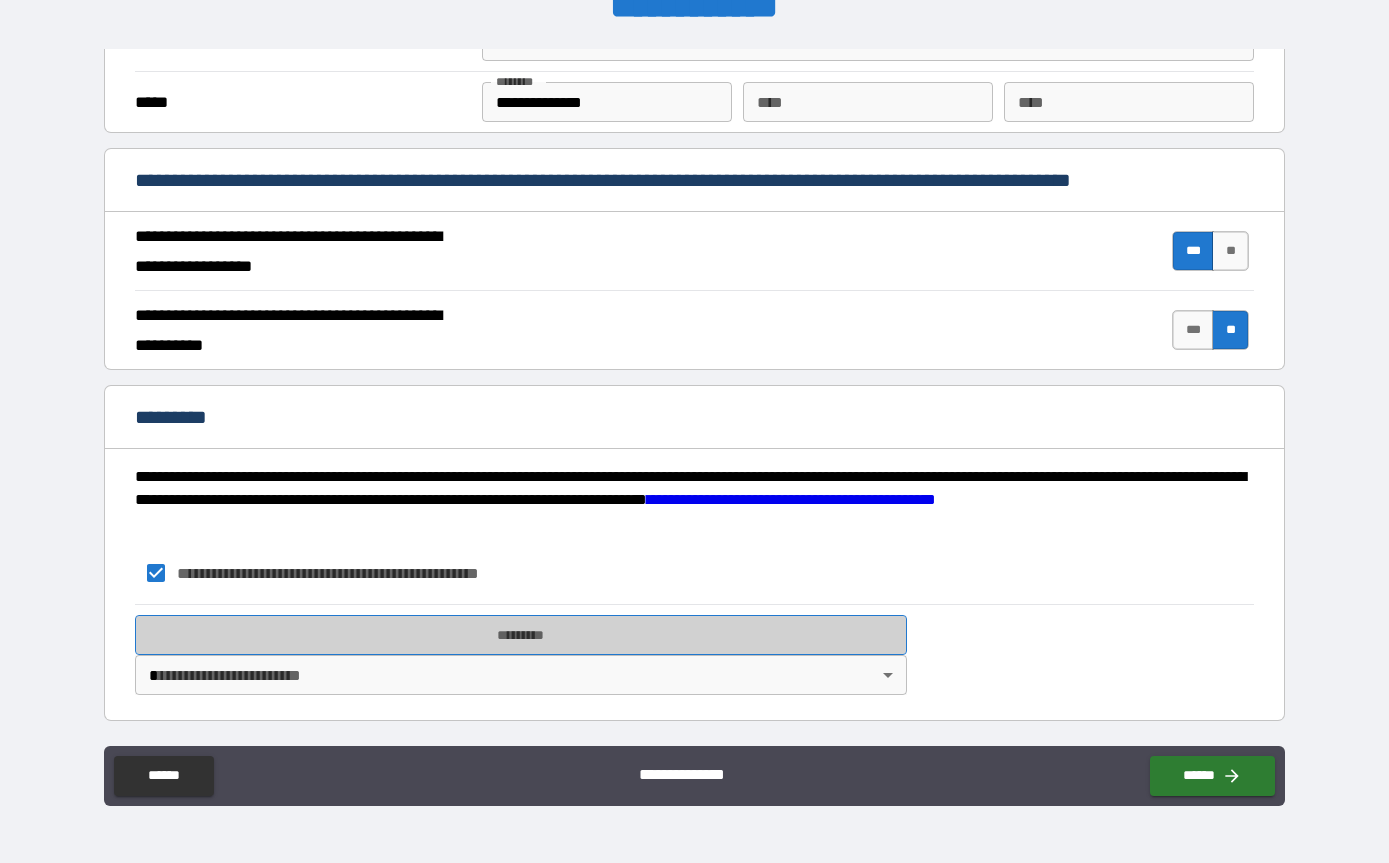 click on "*********" at bounding box center (521, 635) 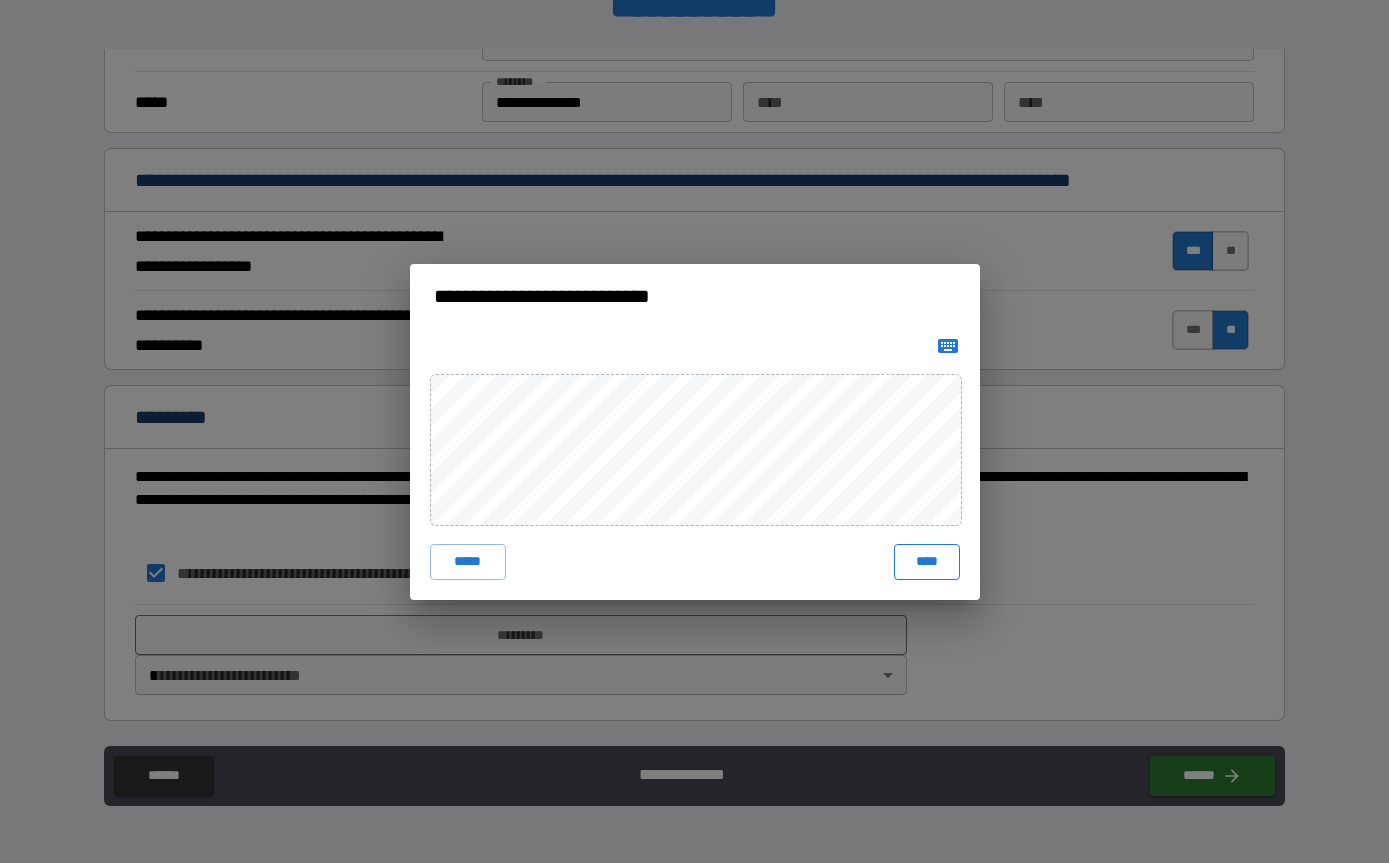 click on "****" at bounding box center [927, 562] 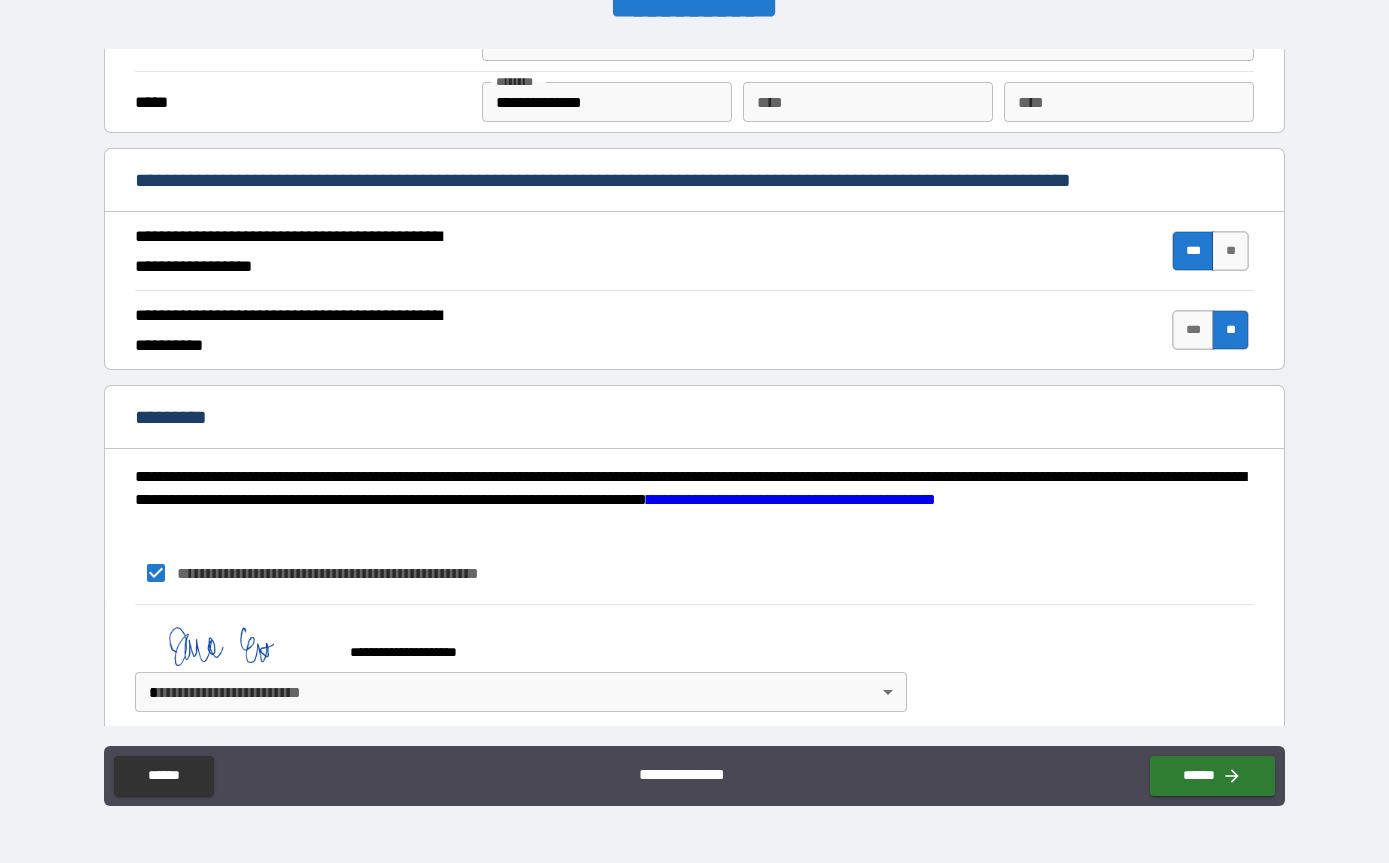 scroll, scrollTop: 1685, scrollLeft: 0, axis: vertical 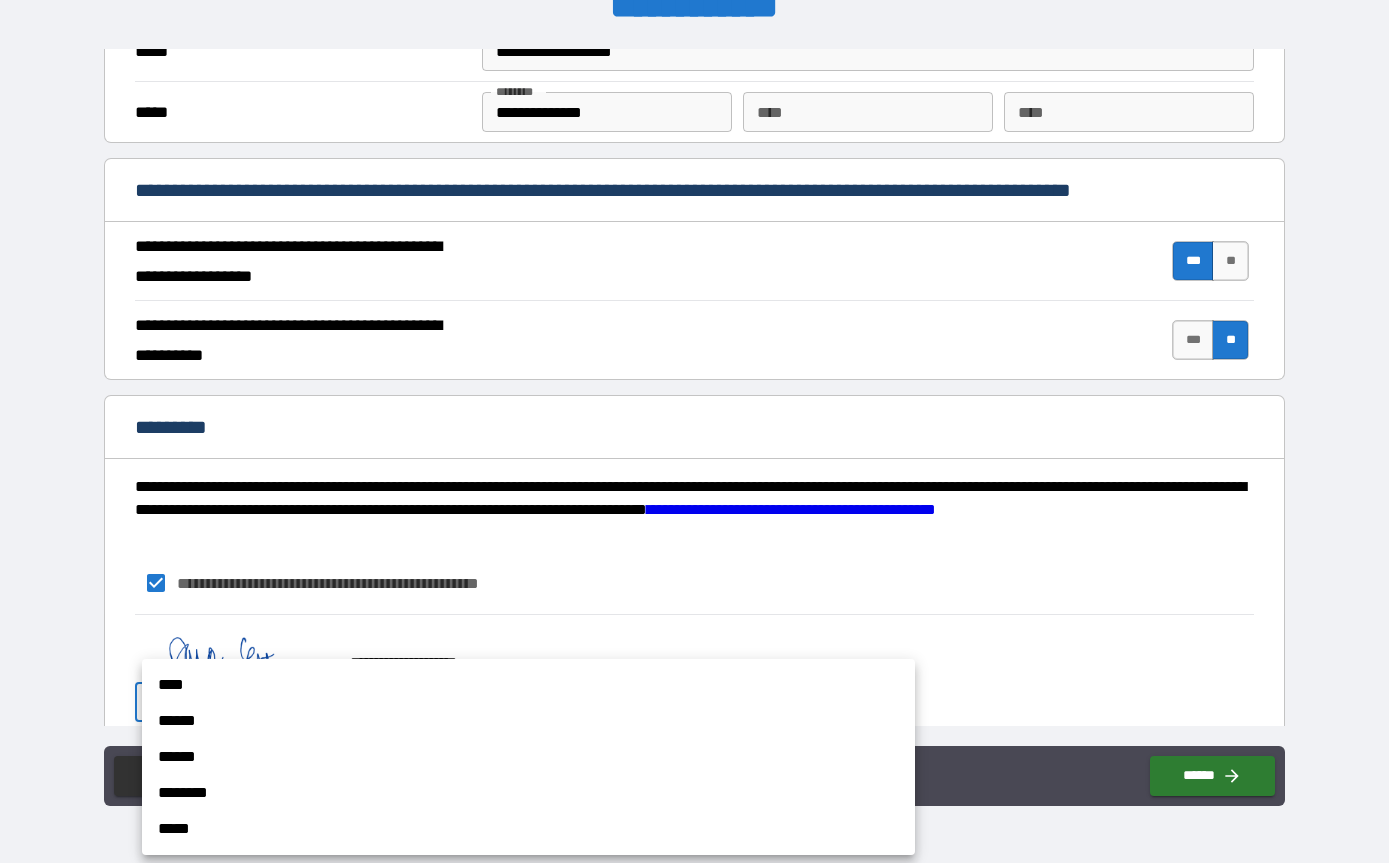 click on "**********" at bounding box center (694, 399) 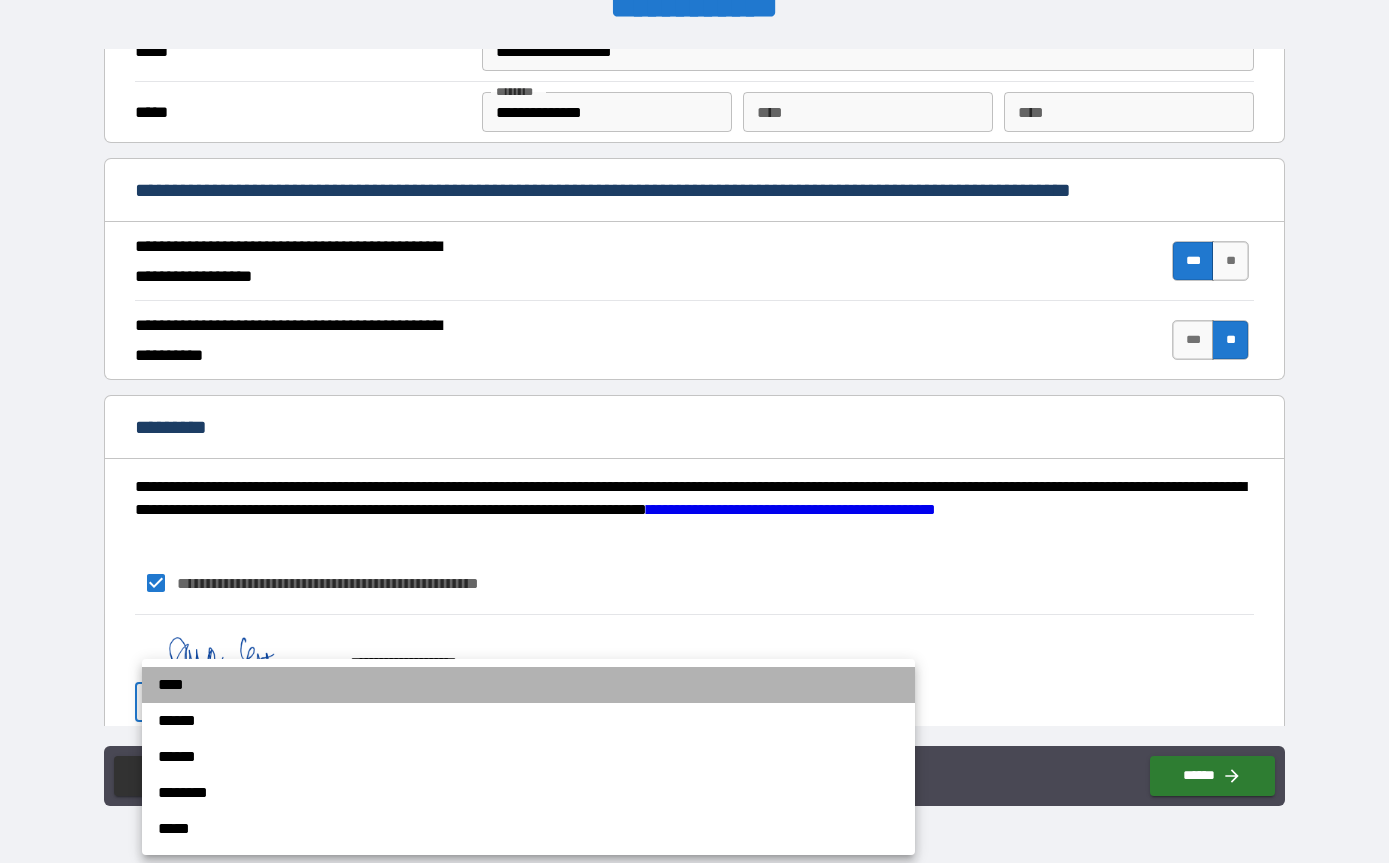 click on "****" at bounding box center (528, 685) 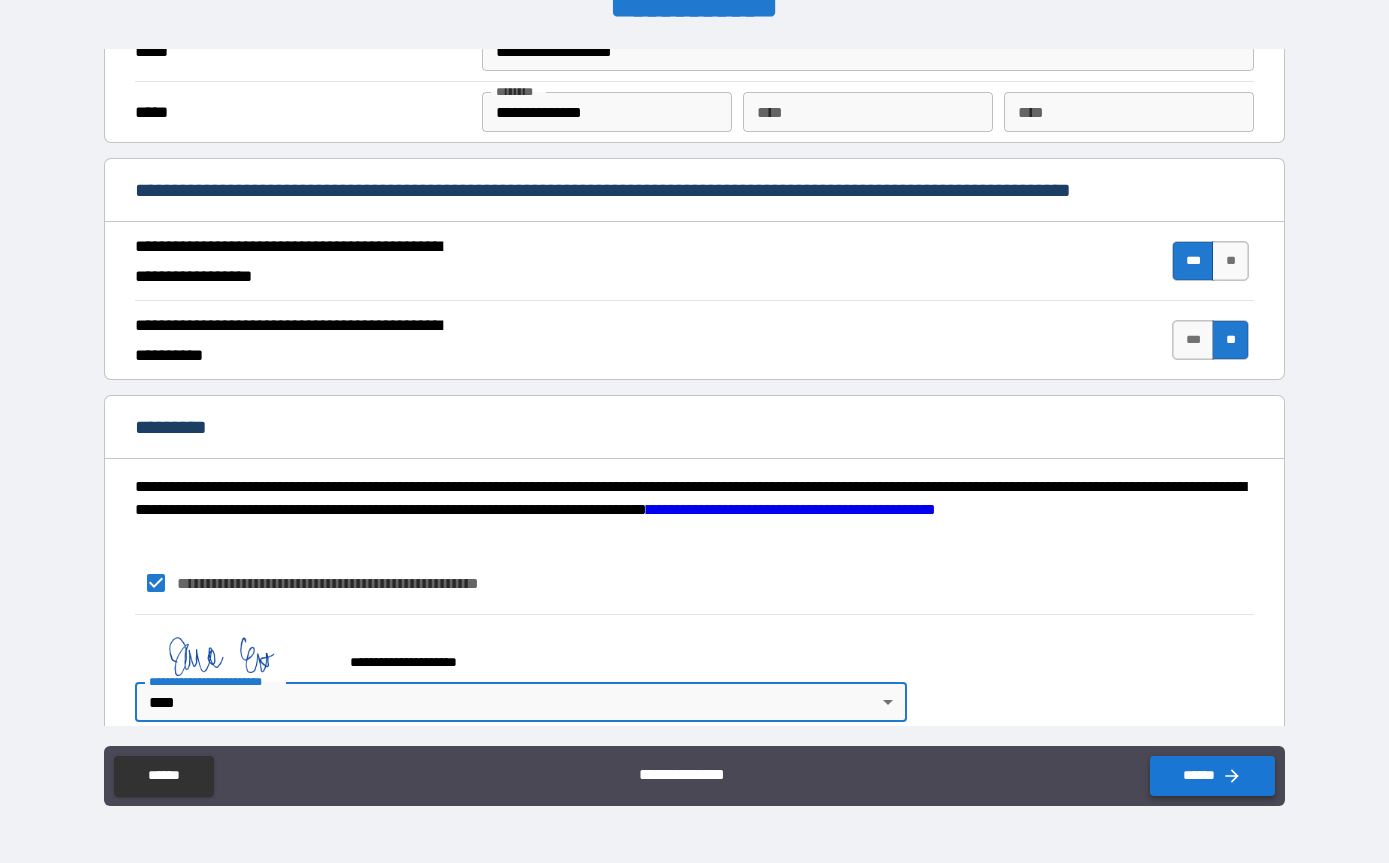 click on "******" at bounding box center [1212, 776] 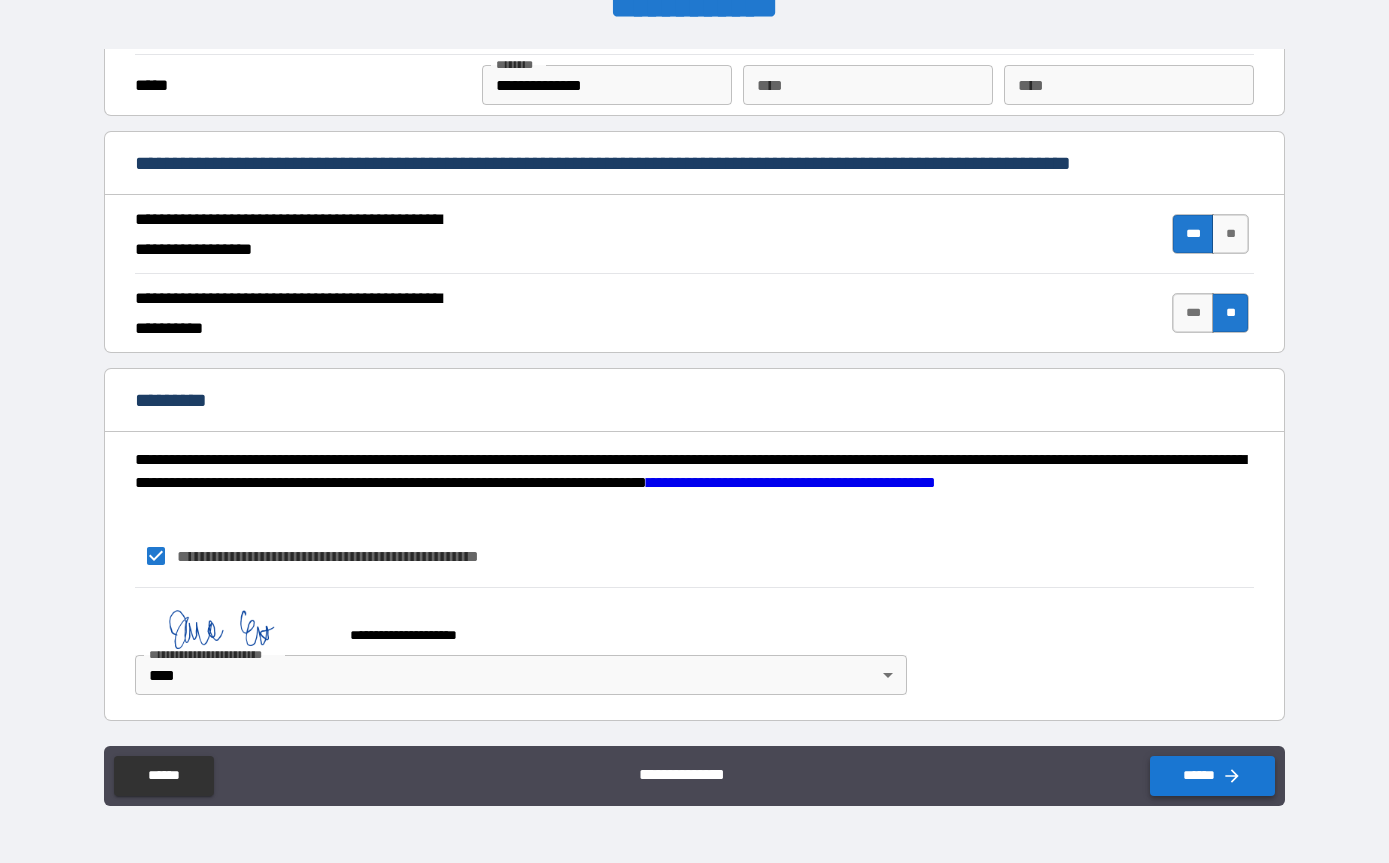 scroll, scrollTop: 1716, scrollLeft: 0, axis: vertical 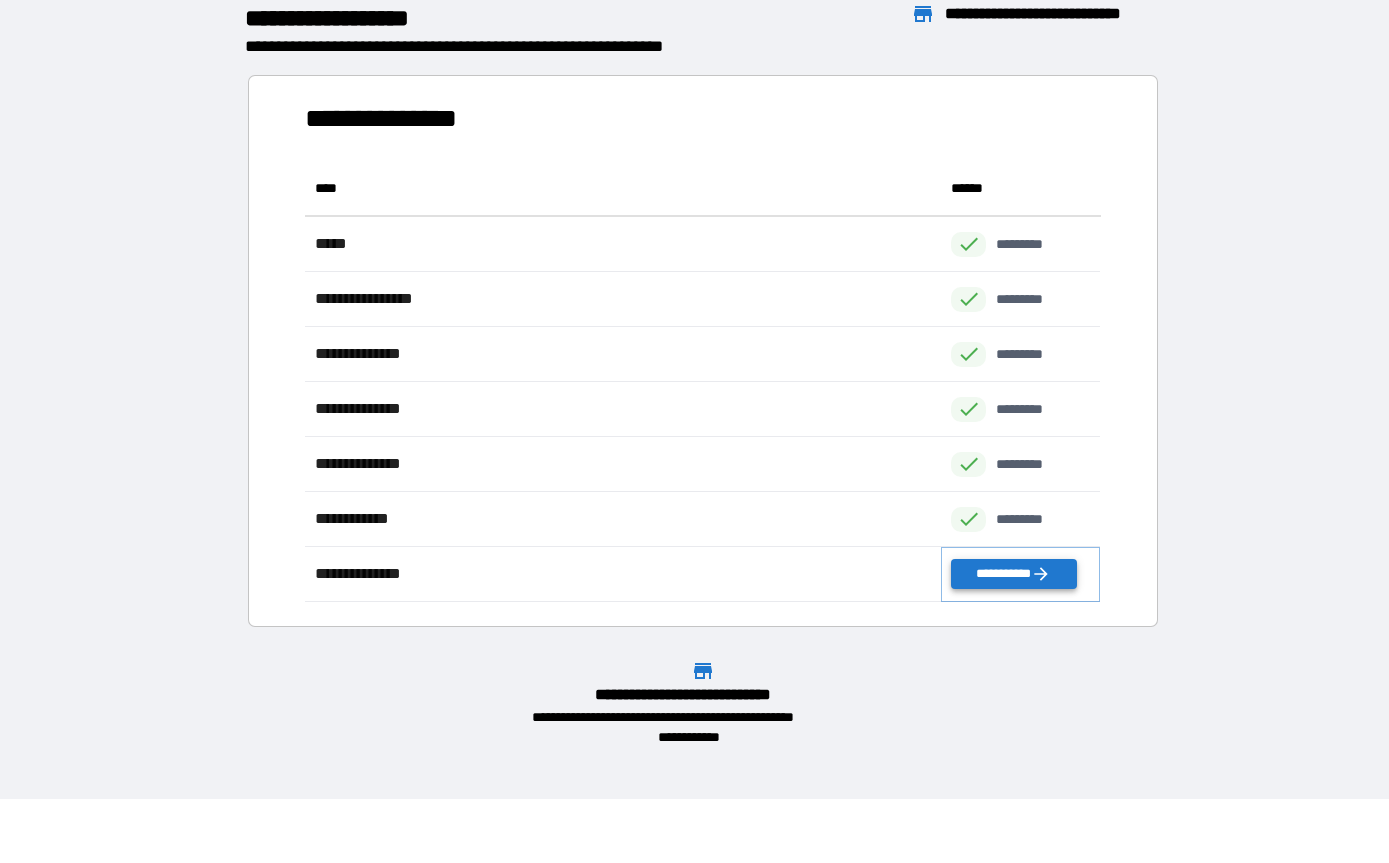 click on "**********" at bounding box center (1013, 574) 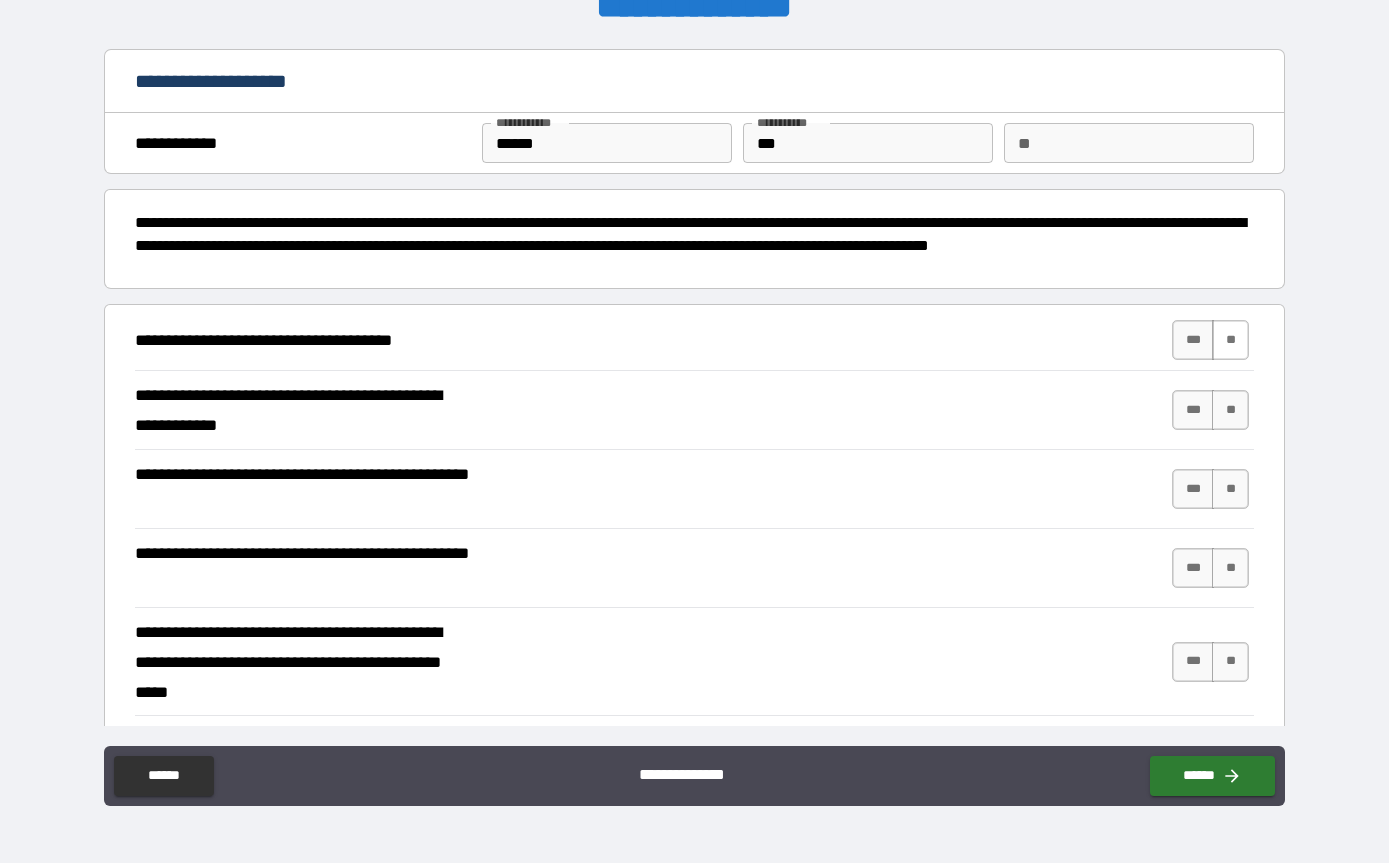 click on "**" at bounding box center [1230, 340] 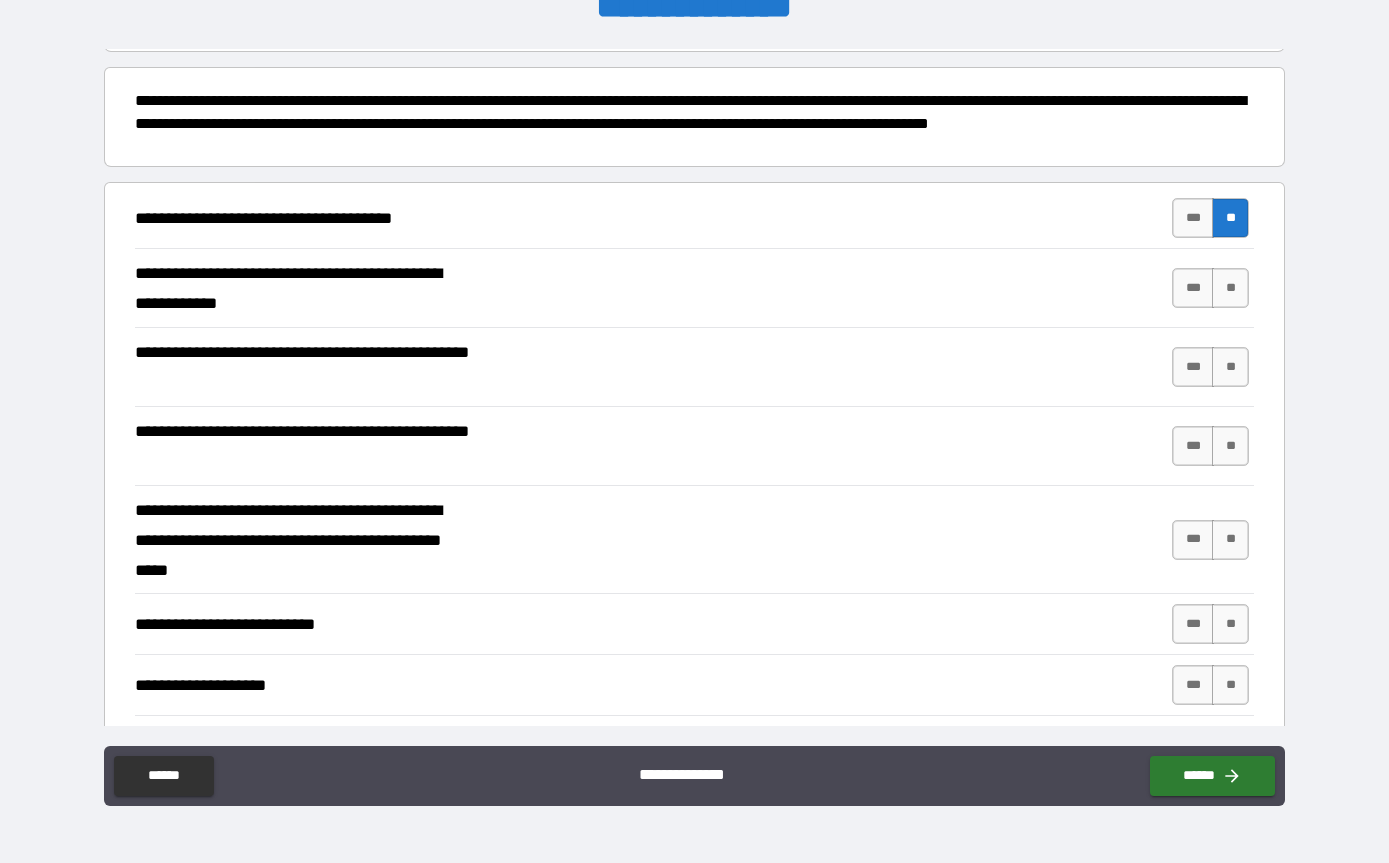 scroll, scrollTop: 144, scrollLeft: 0, axis: vertical 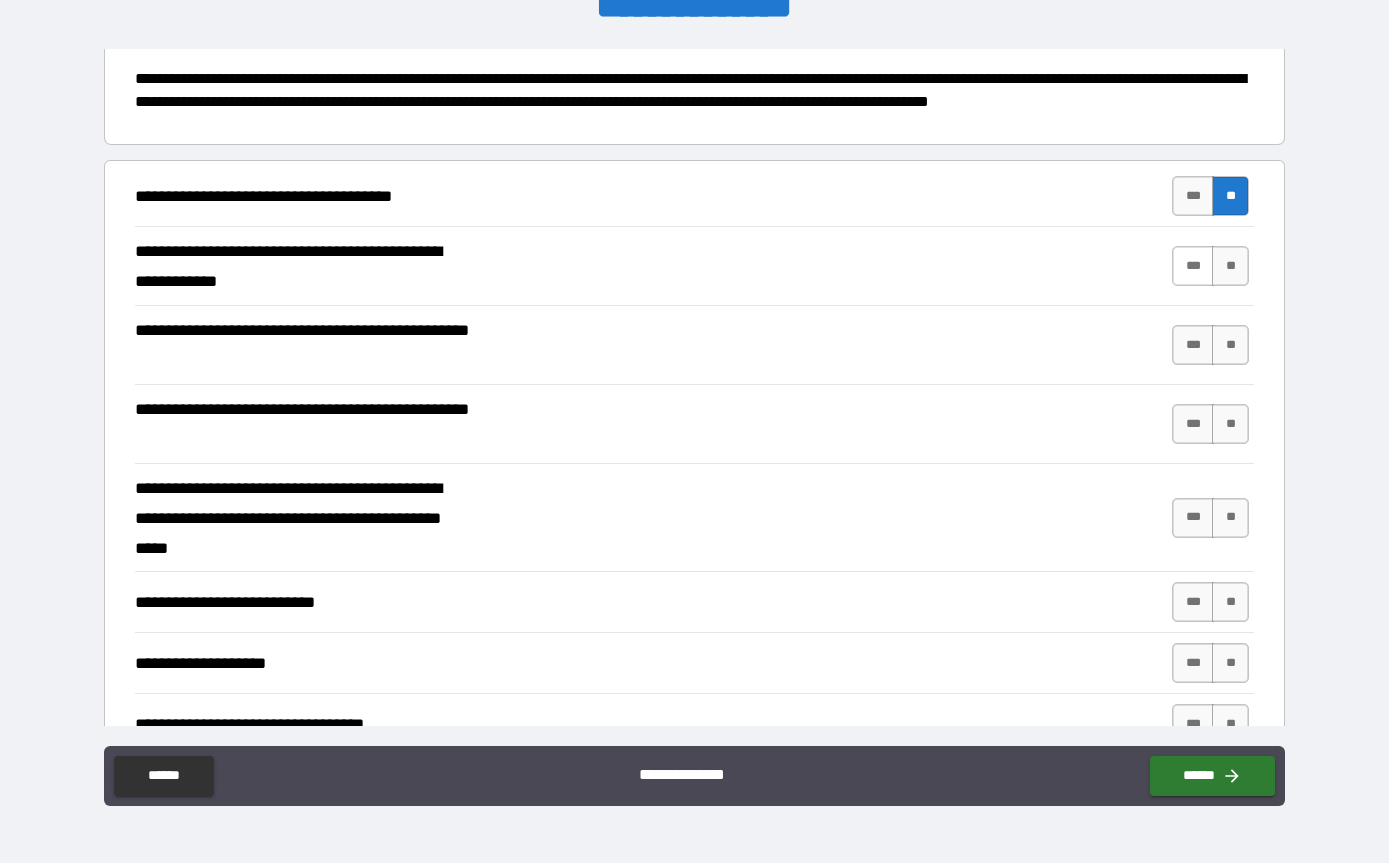 click on "***" at bounding box center [1193, 266] 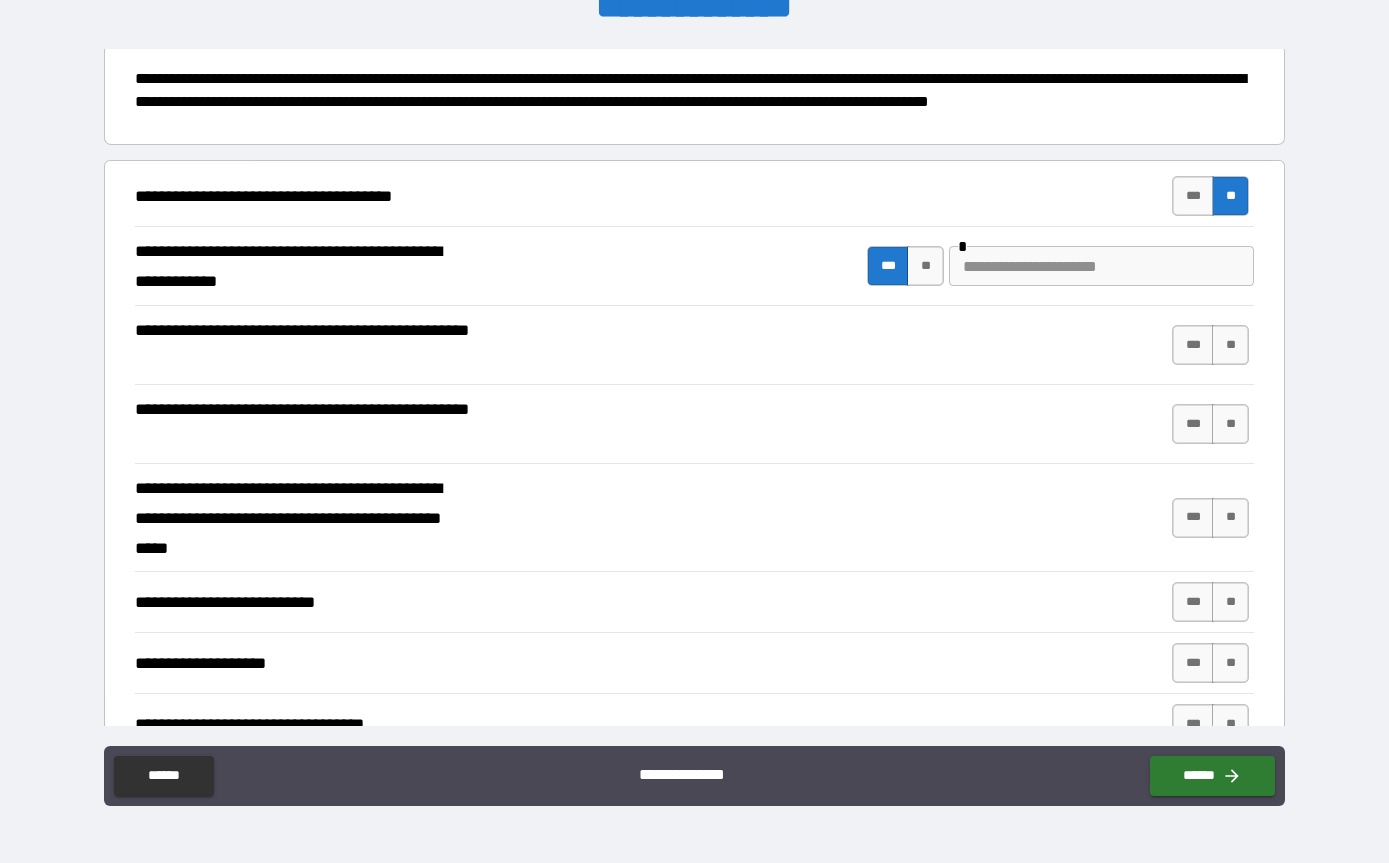 click at bounding box center [1101, 266] 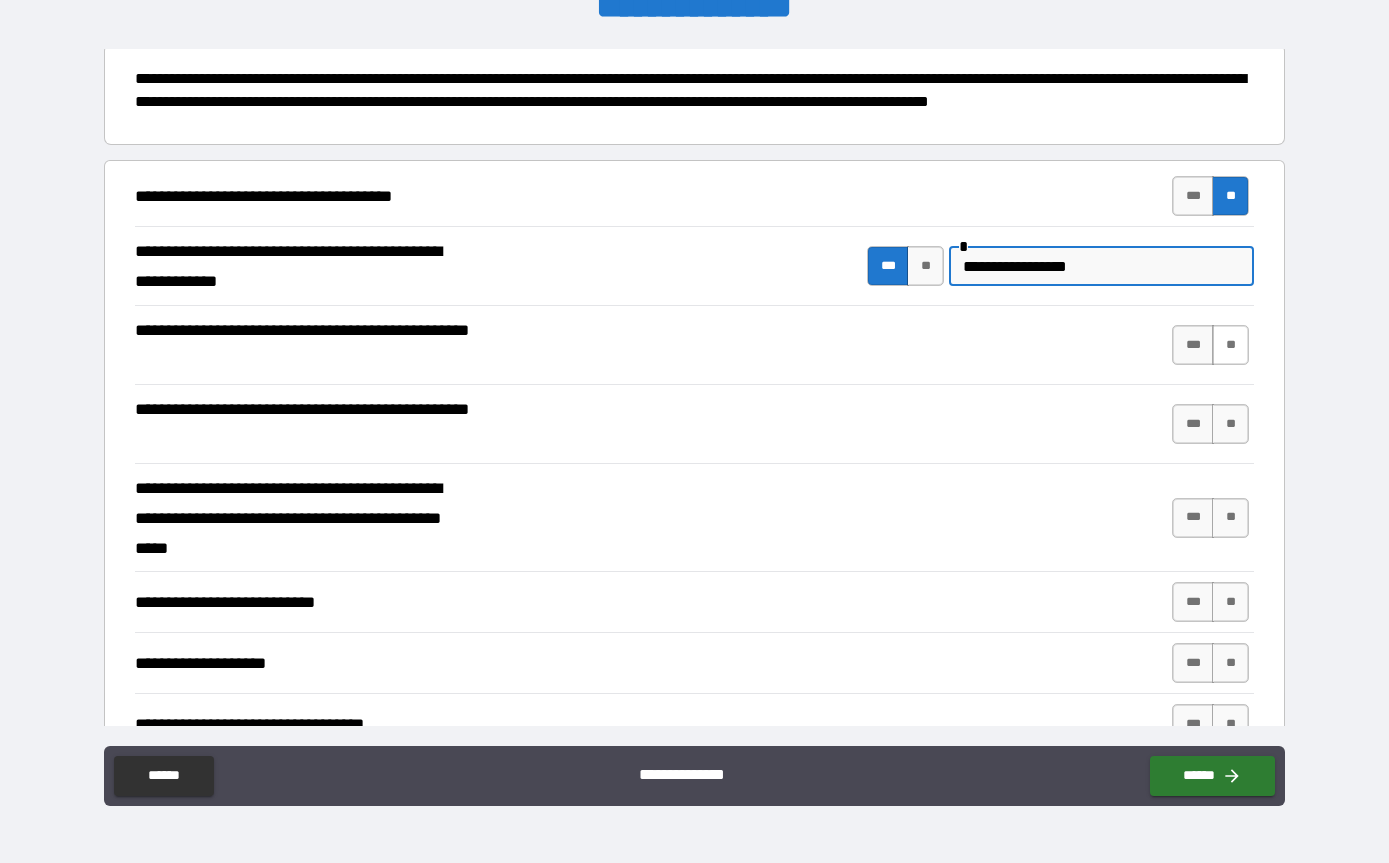 type on "**********" 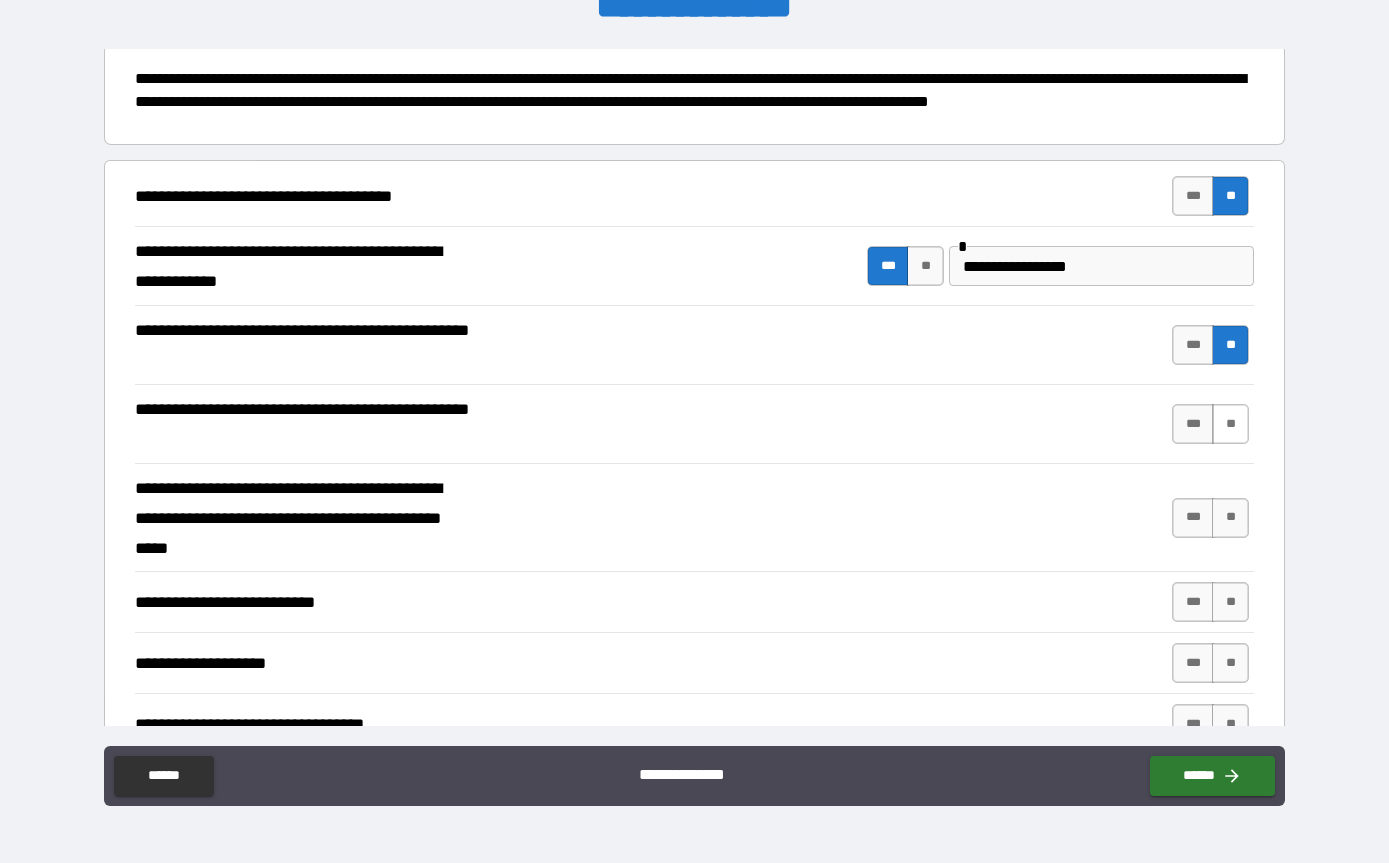 click on "**" at bounding box center (1230, 424) 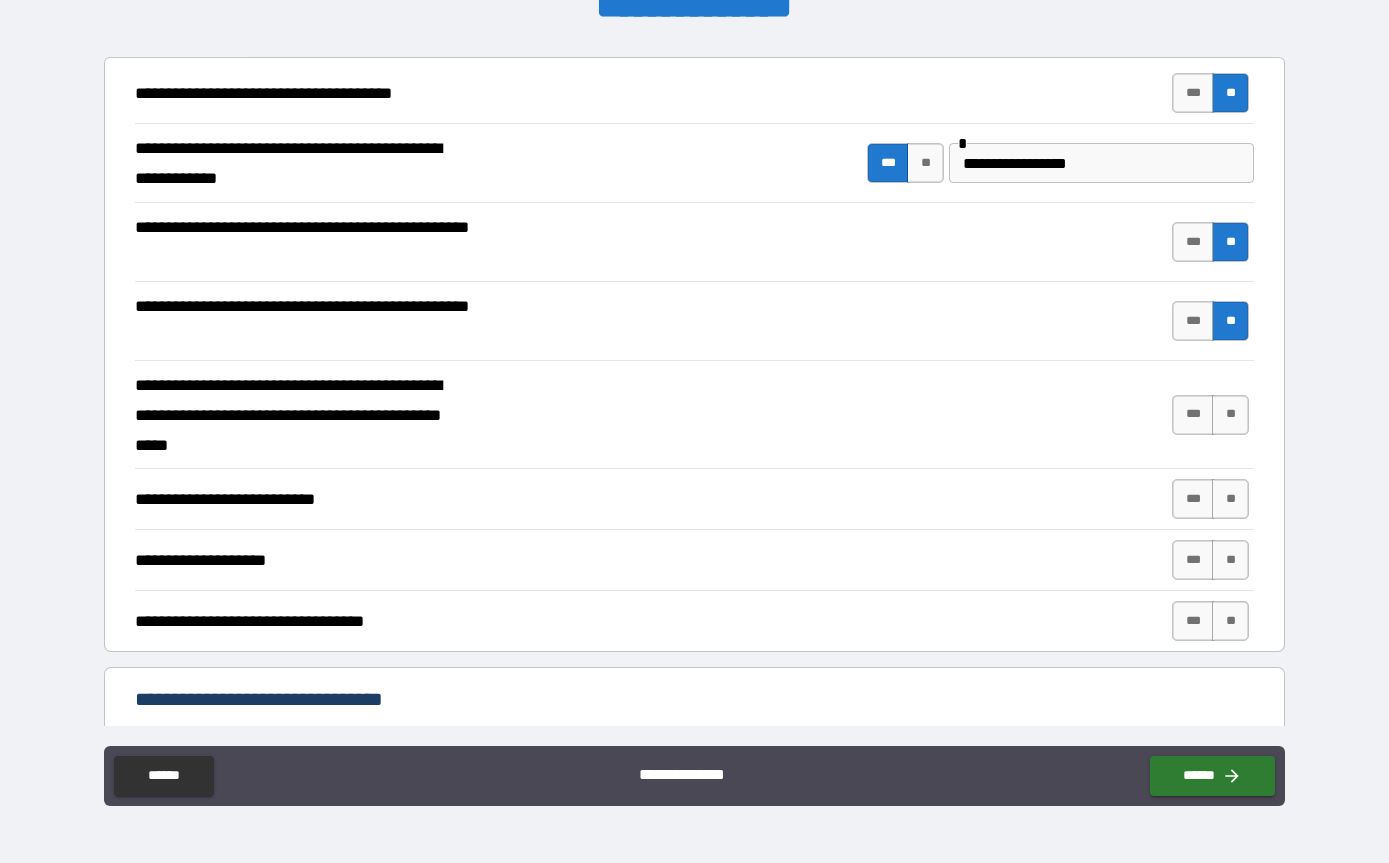 scroll, scrollTop: 263, scrollLeft: 0, axis: vertical 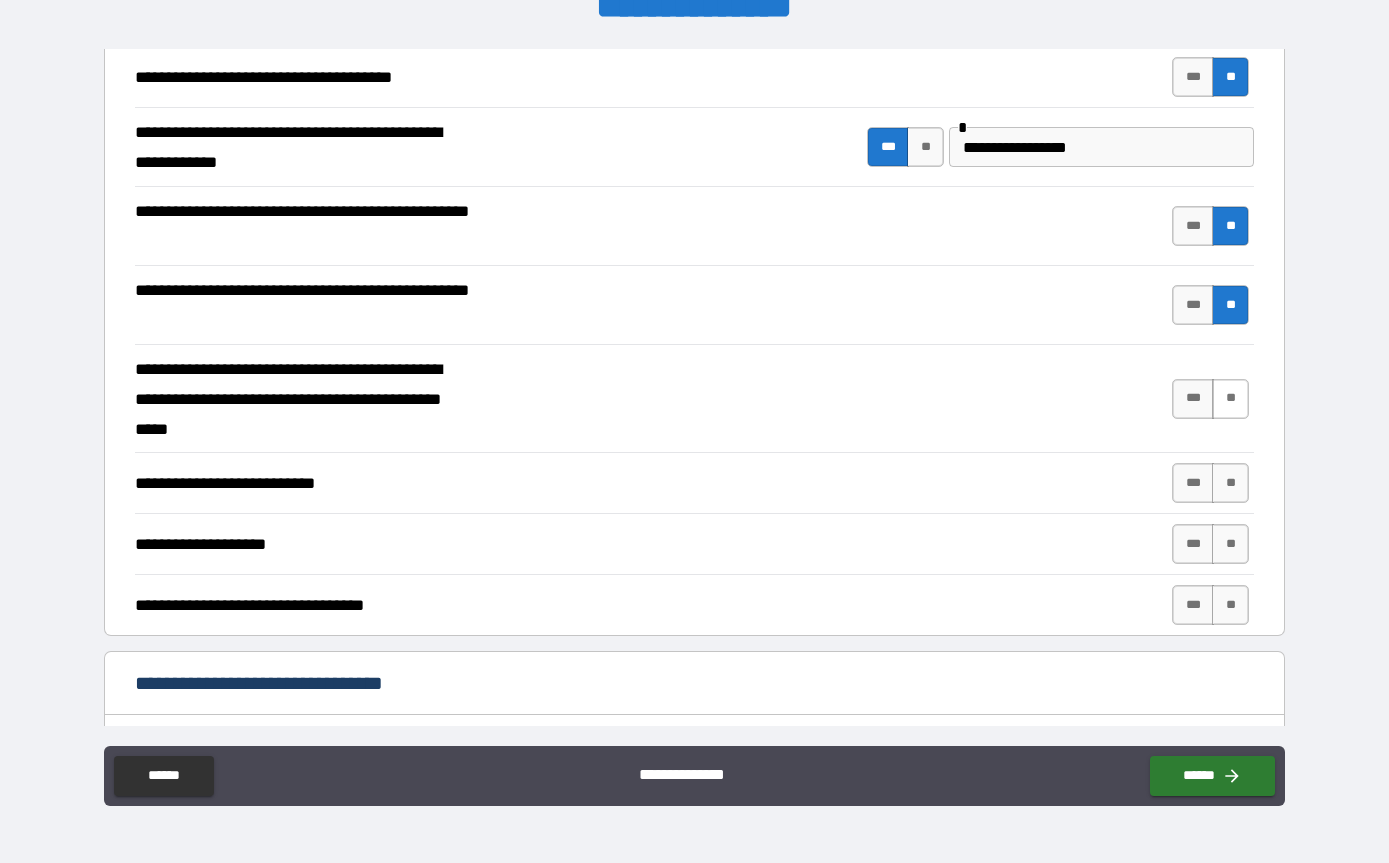 click on "**" at bounding box center (1230, 399) 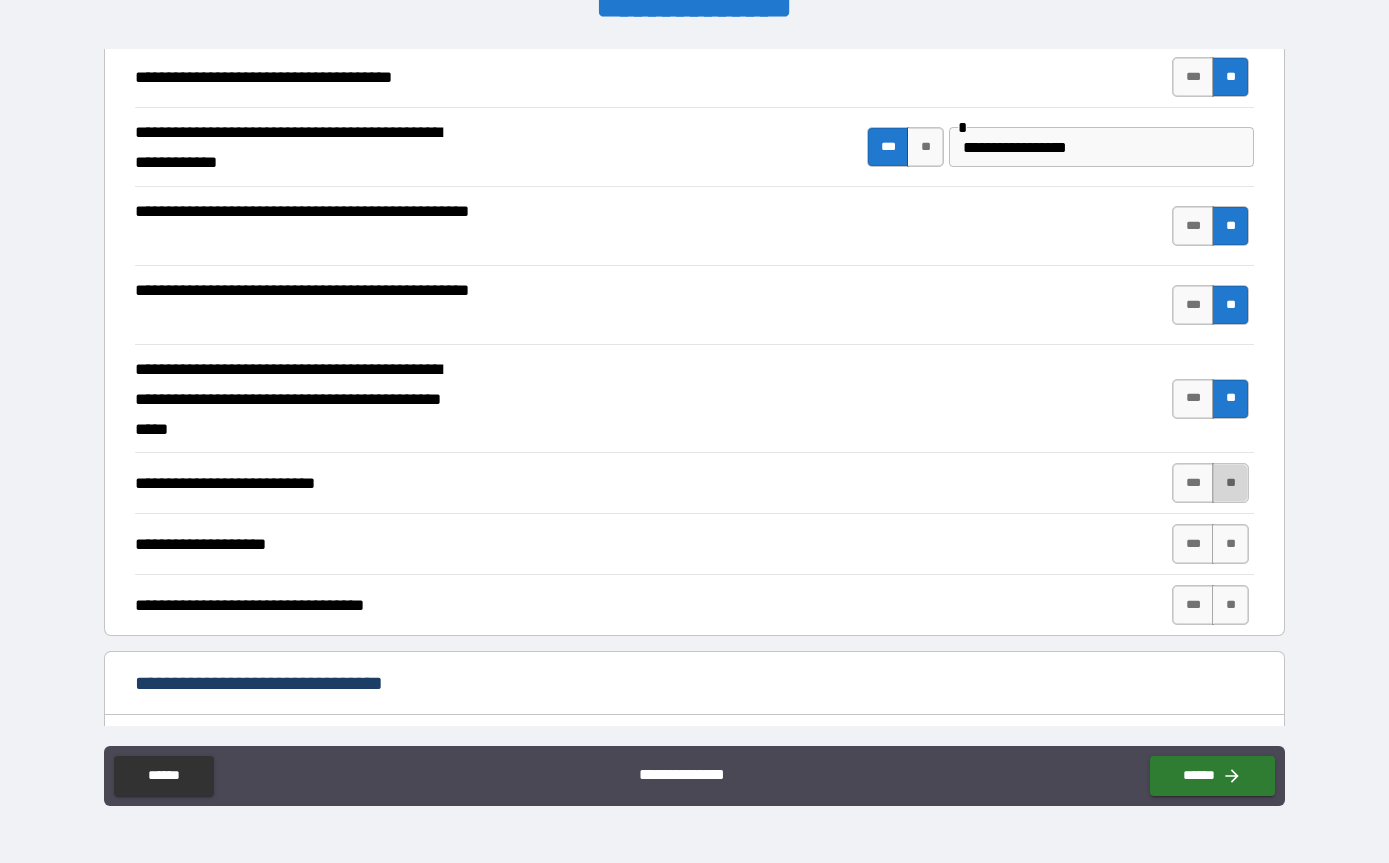 click on "**" at bounding box center (1230, 483) 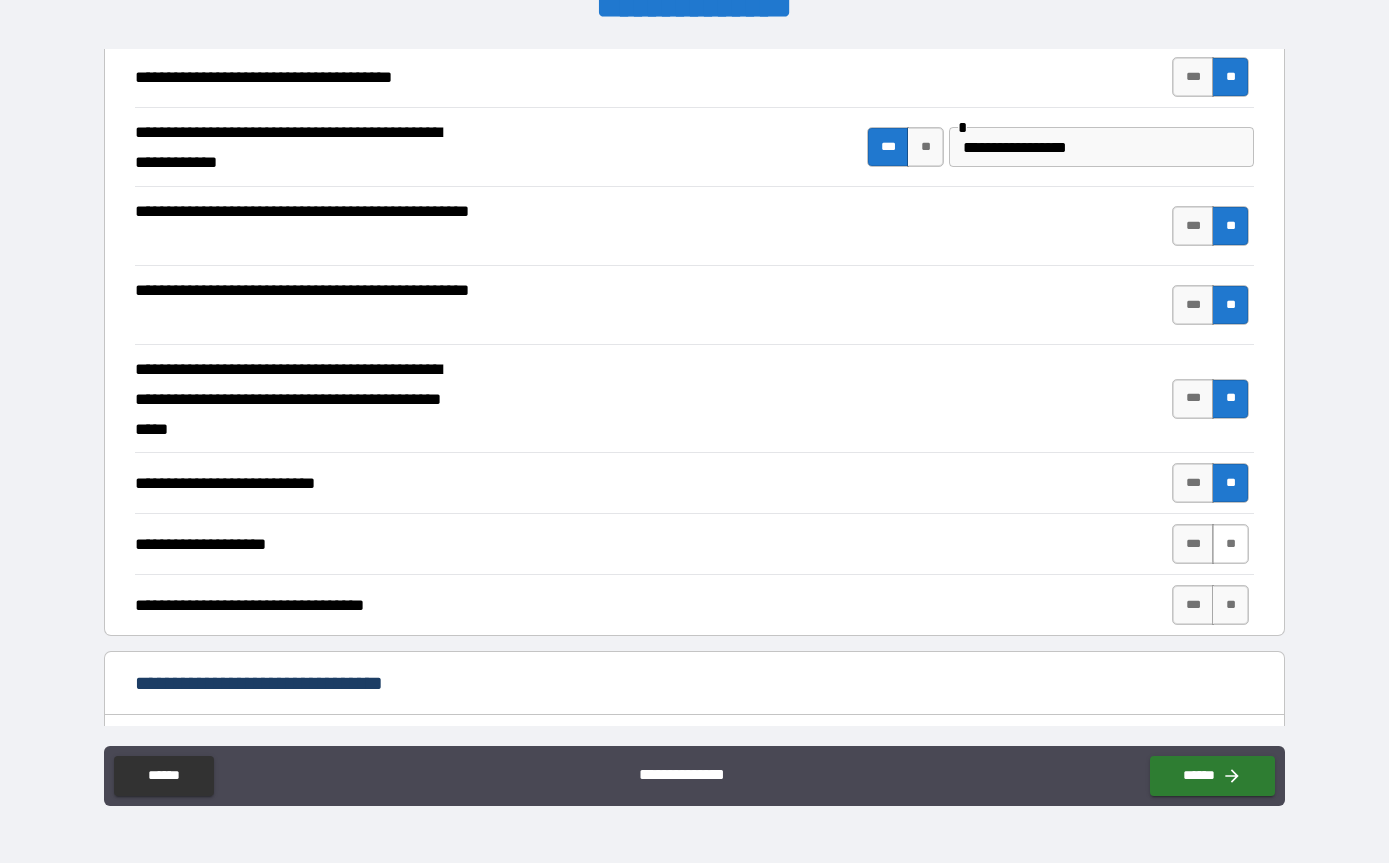 click on "**" at bounding box center [1230, 544] 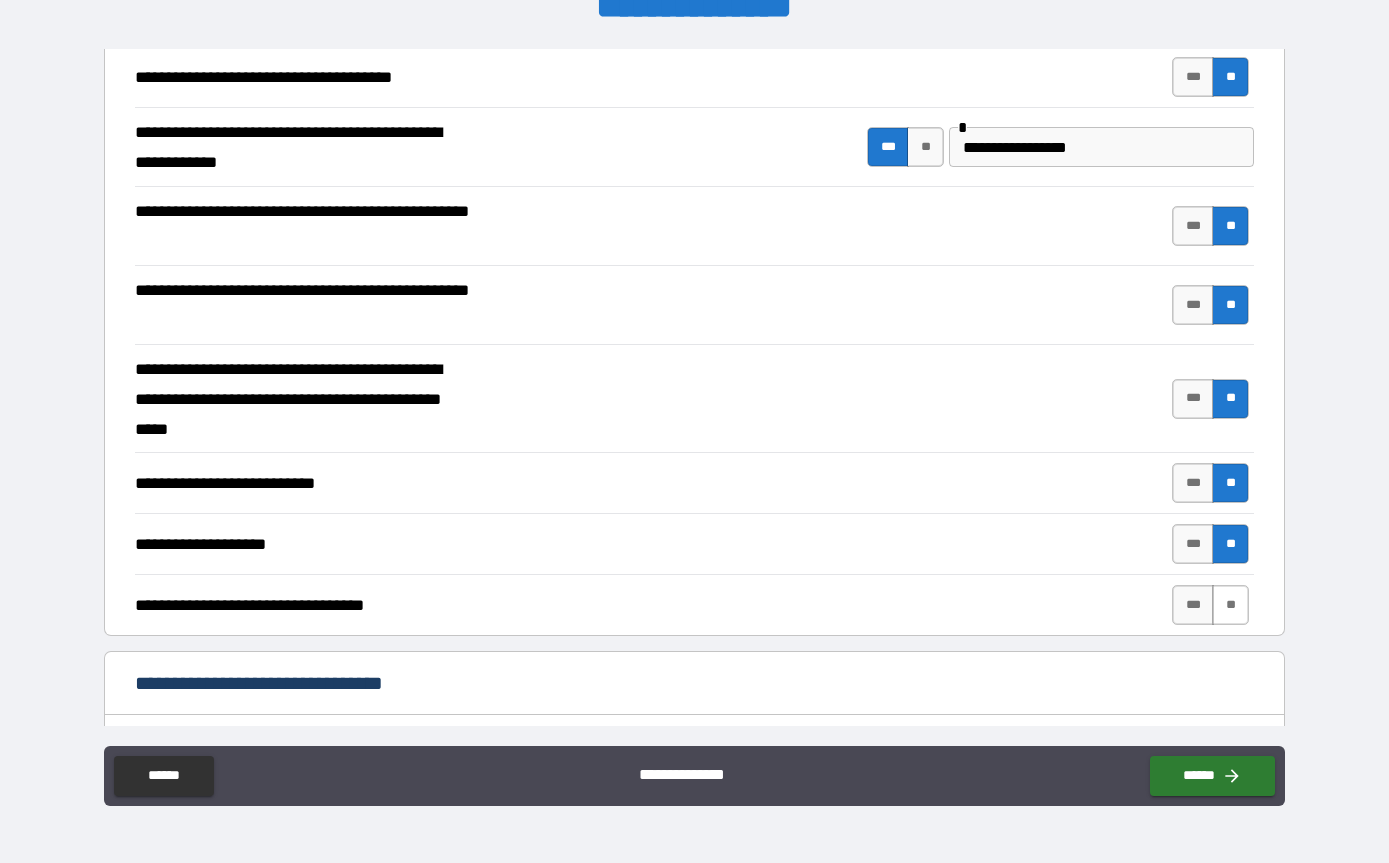 click on "**" at bounding box center [1230, 605] 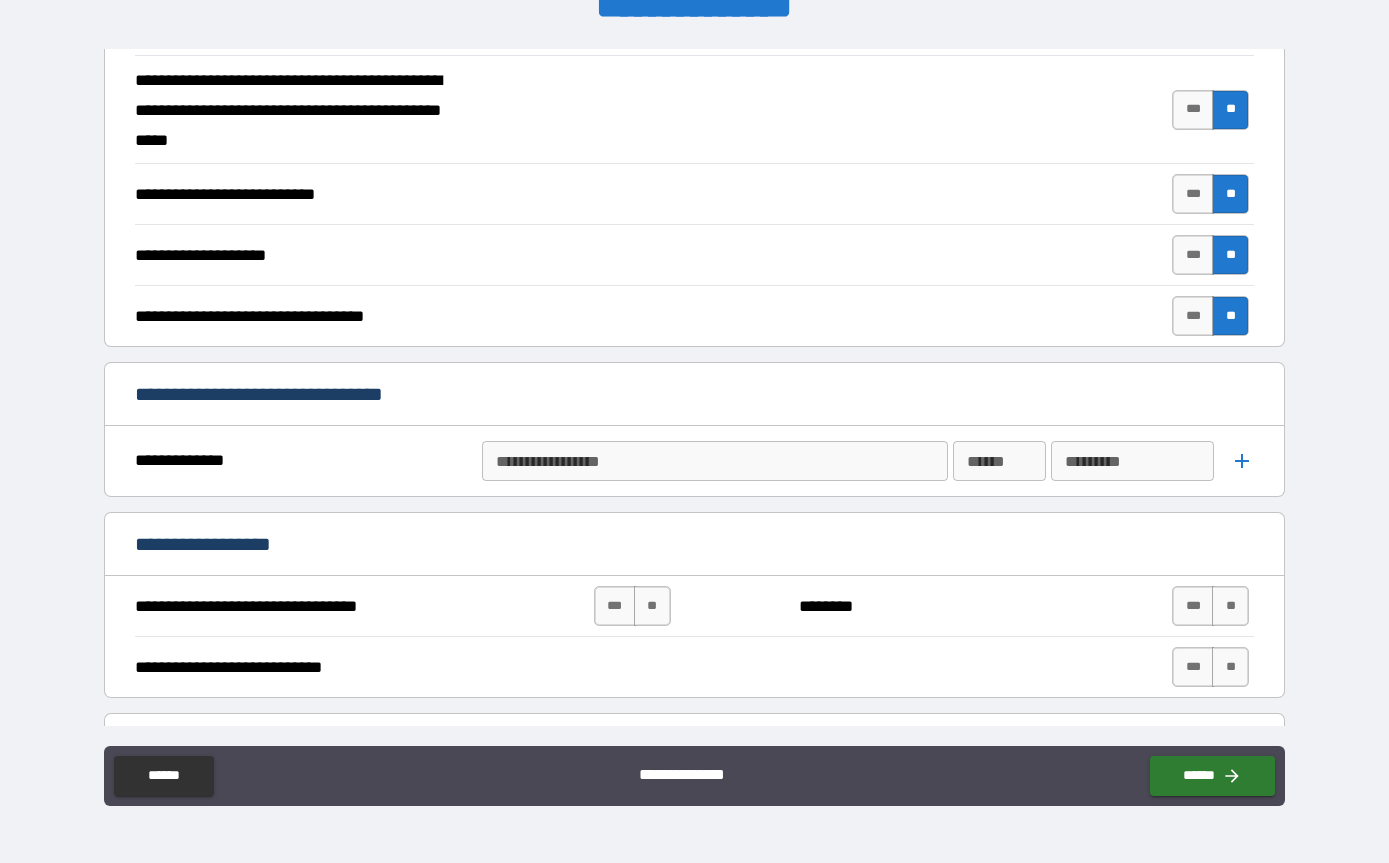 scroll, scrollTop: 731, scrollLeft: 0, axis: vertical 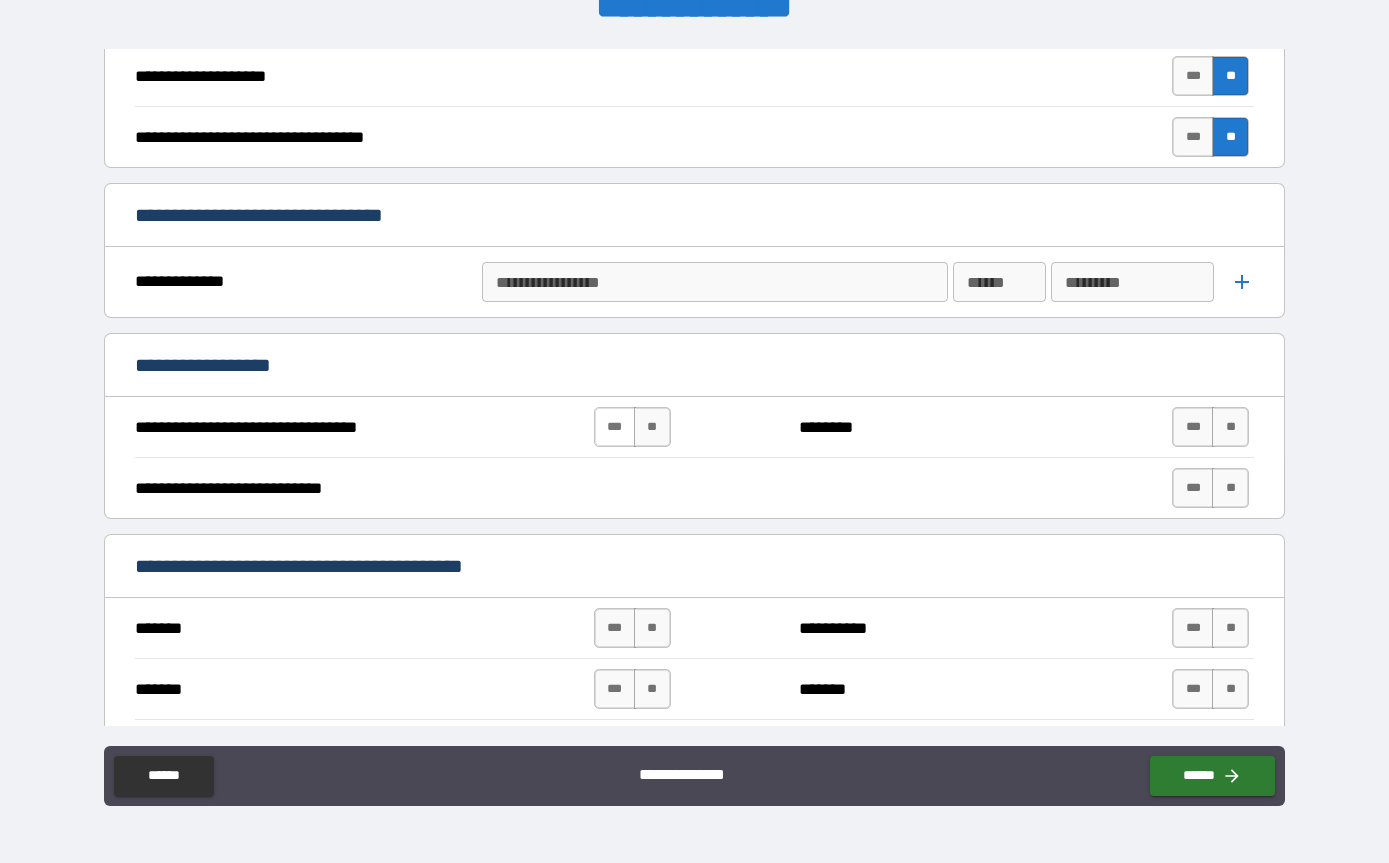 click on "***" at bounding box center [615, 427] 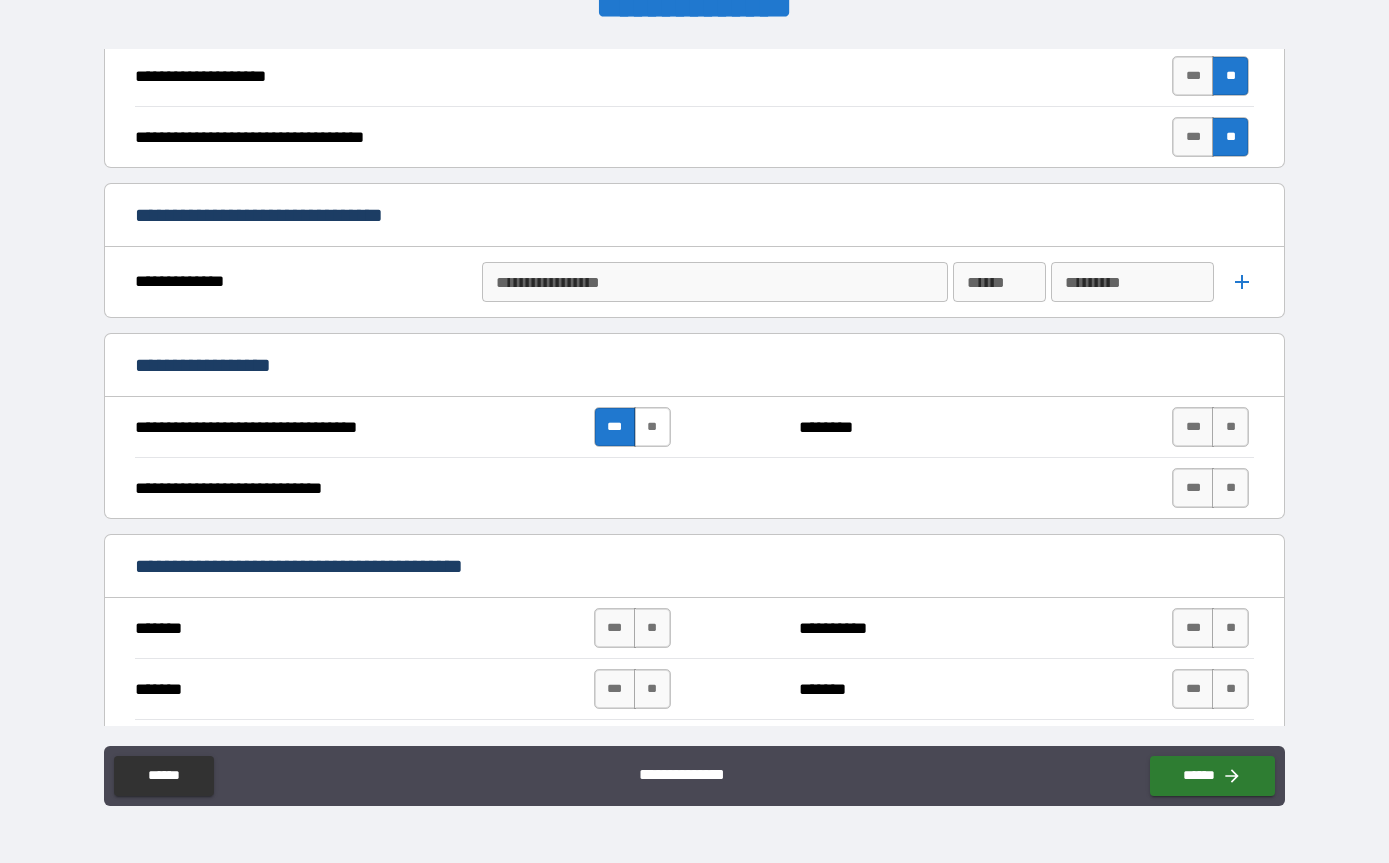 click on "**" at bounding box center [652, 427] 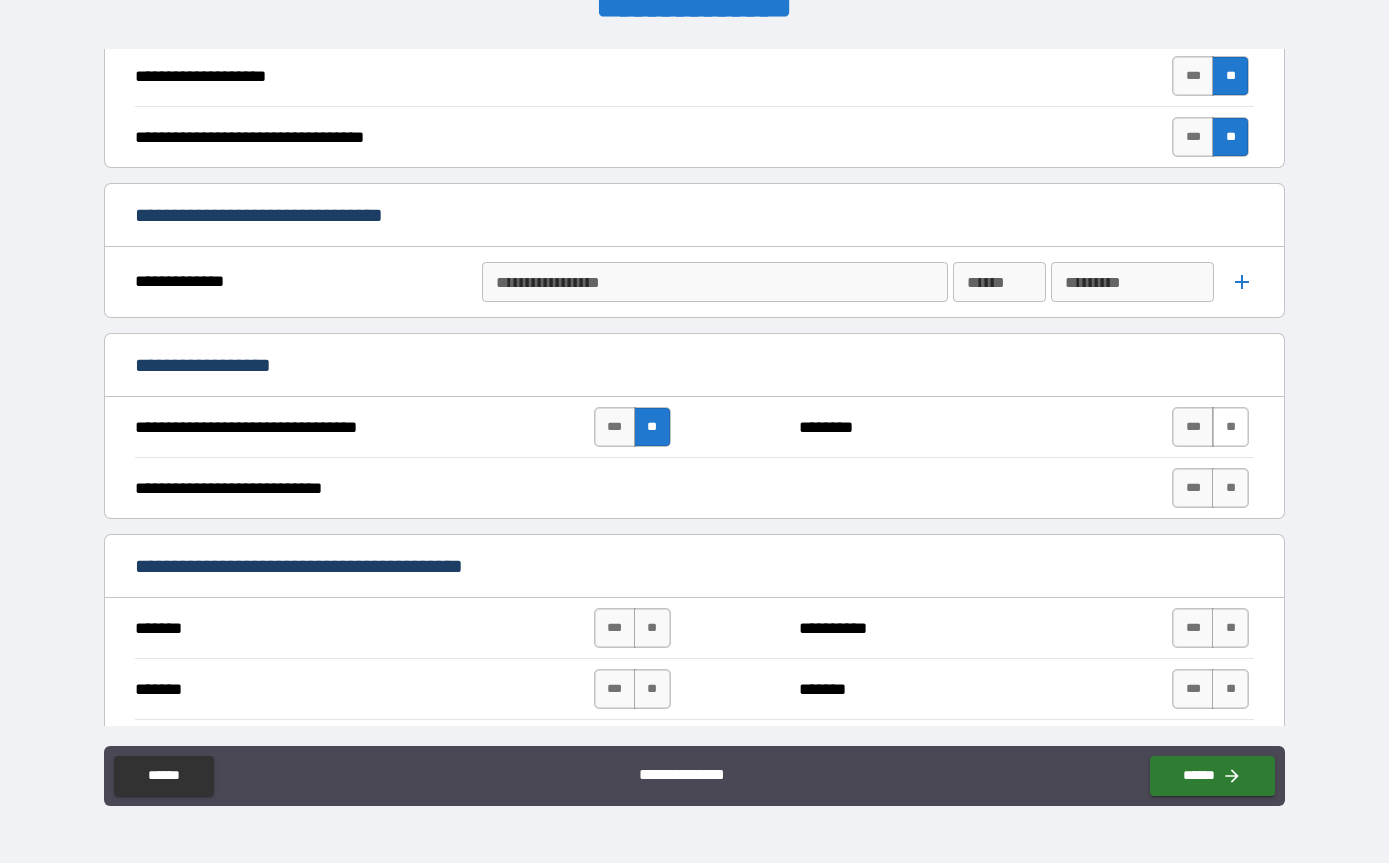 click on "**" at bounding box center (1230, 427) 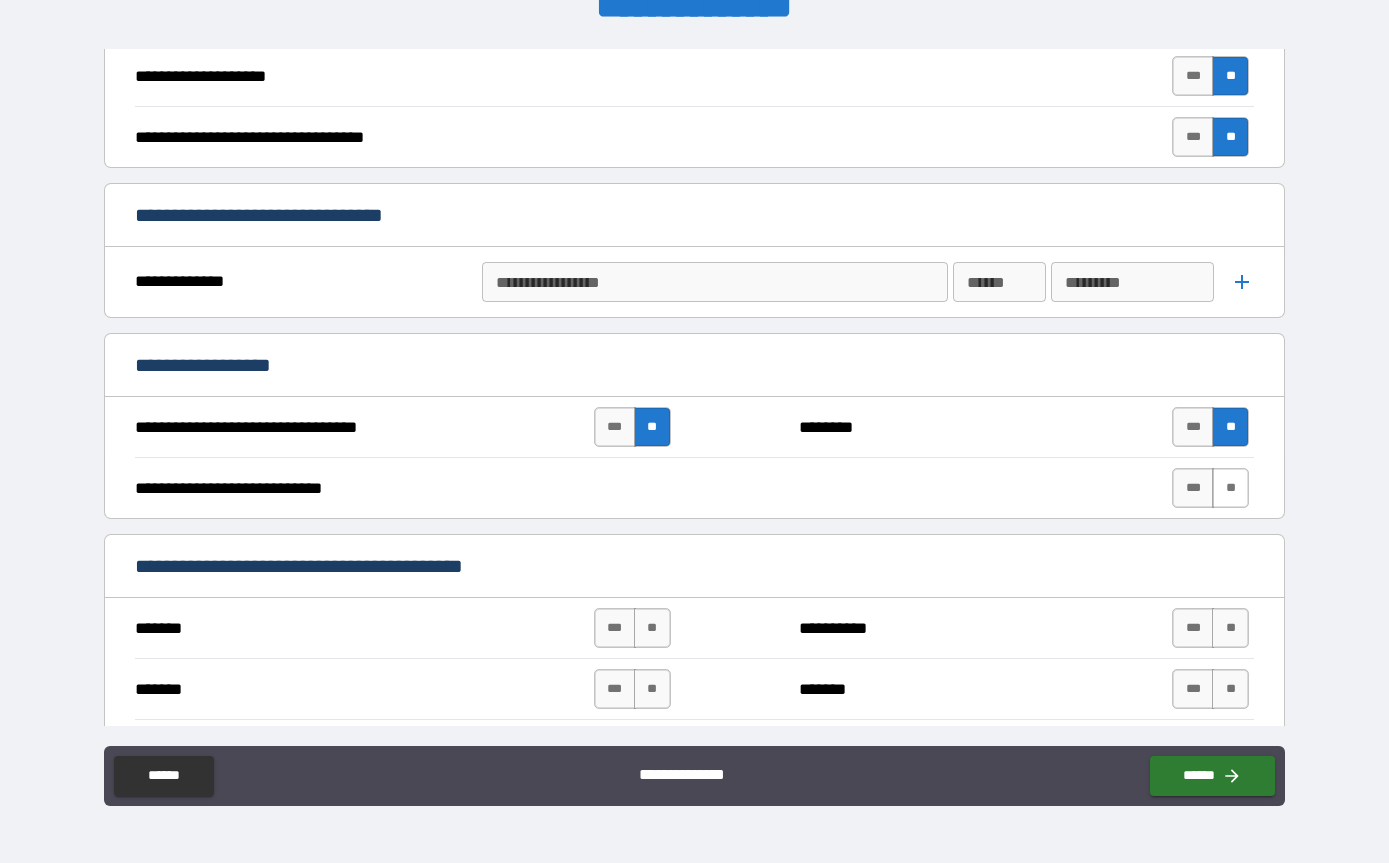 click on "**" at bounding box center (1230, 488) 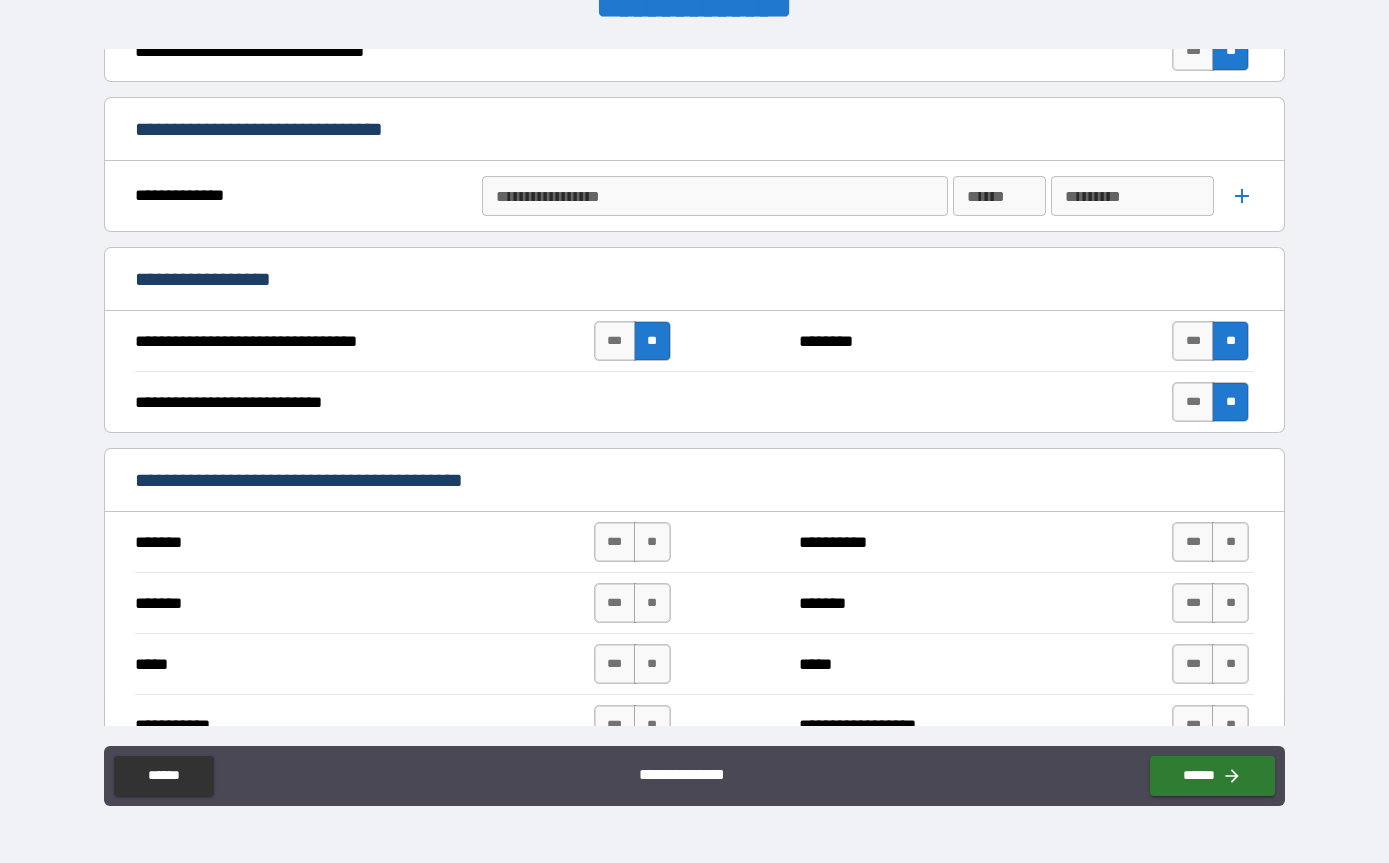 scroll, scrollTop: 837, scrollLeft: 0, axis: vertical 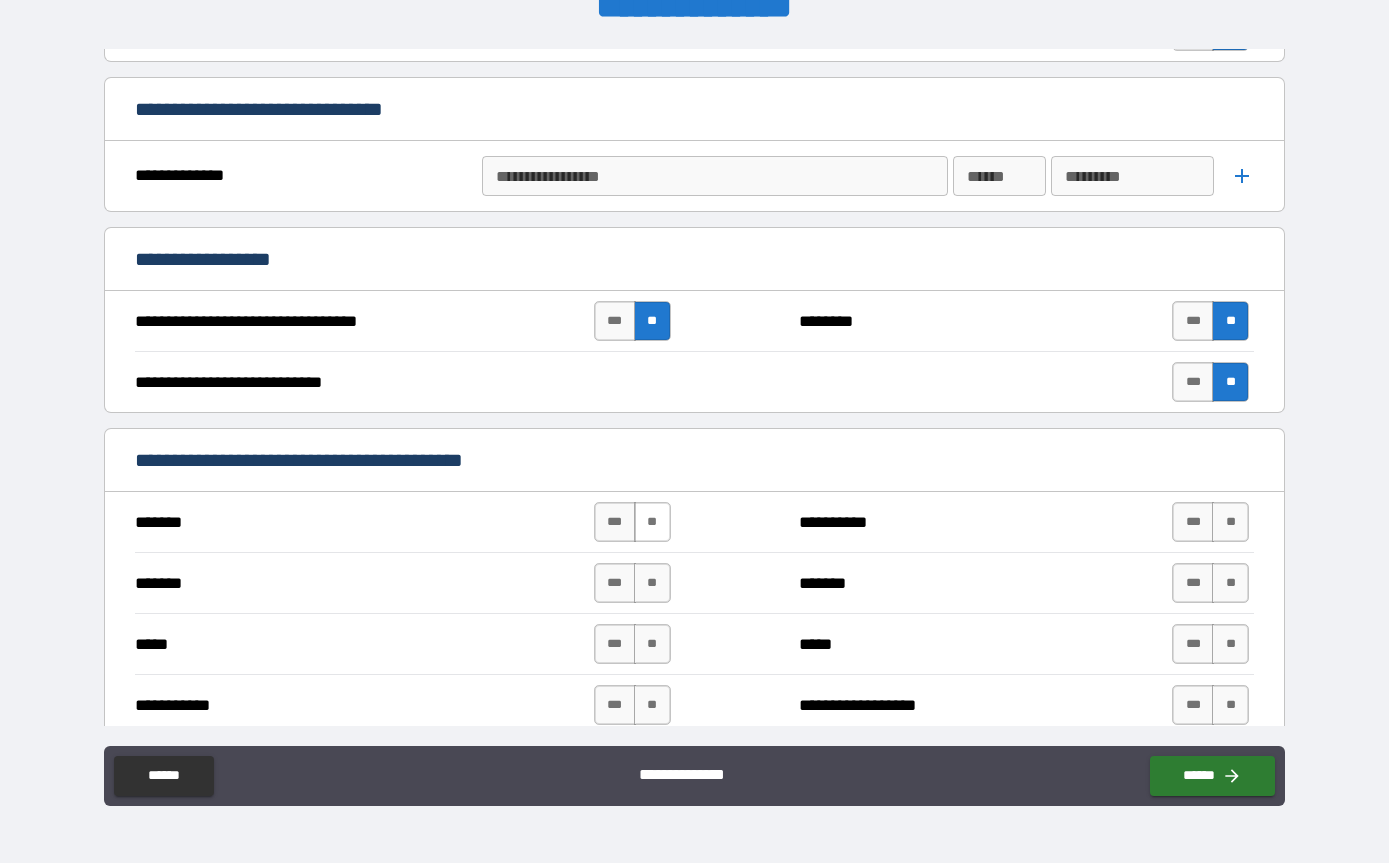 click on "**" at bounding box center [652, 522] 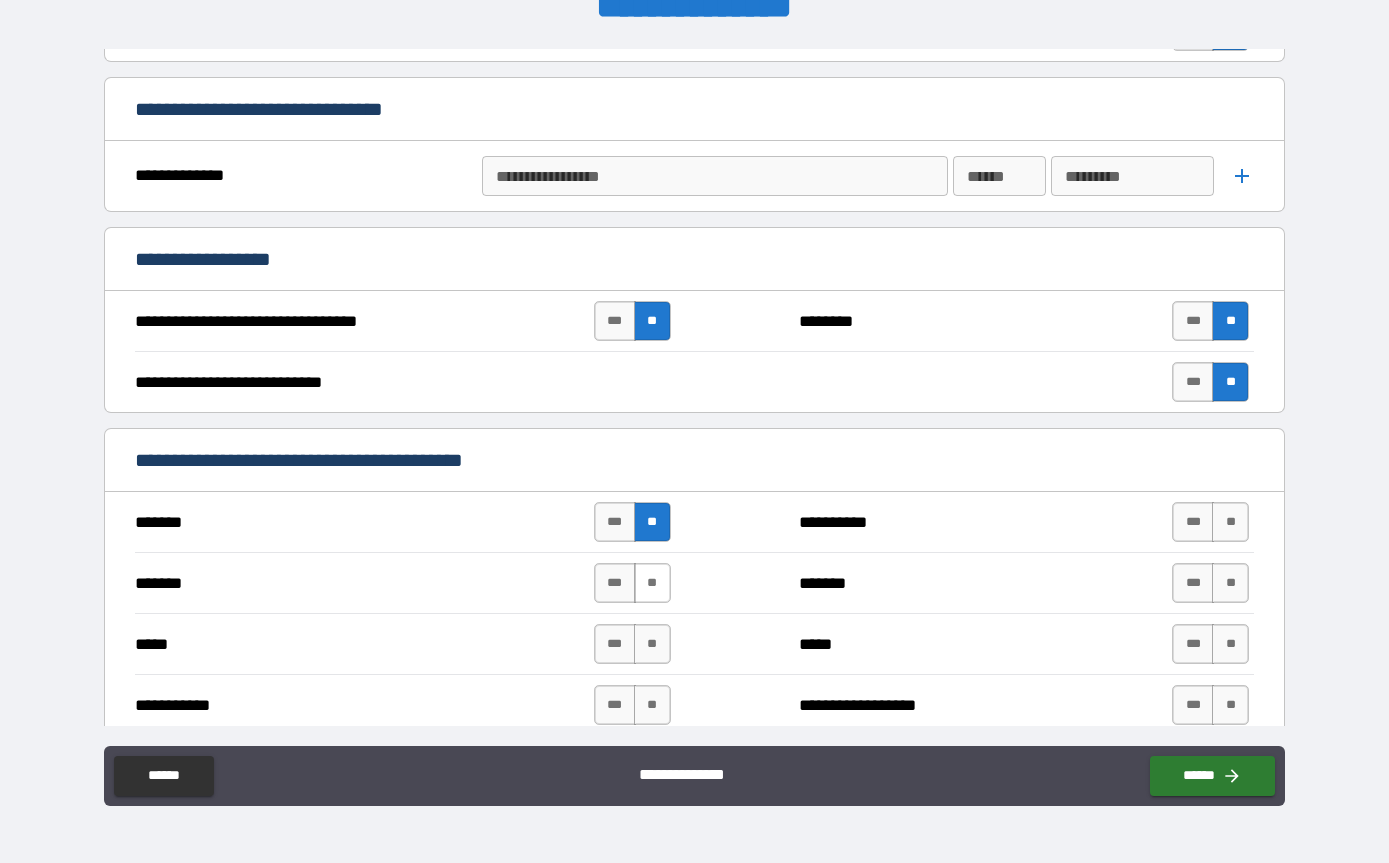 click on "**" at bounding box center [652, 583] 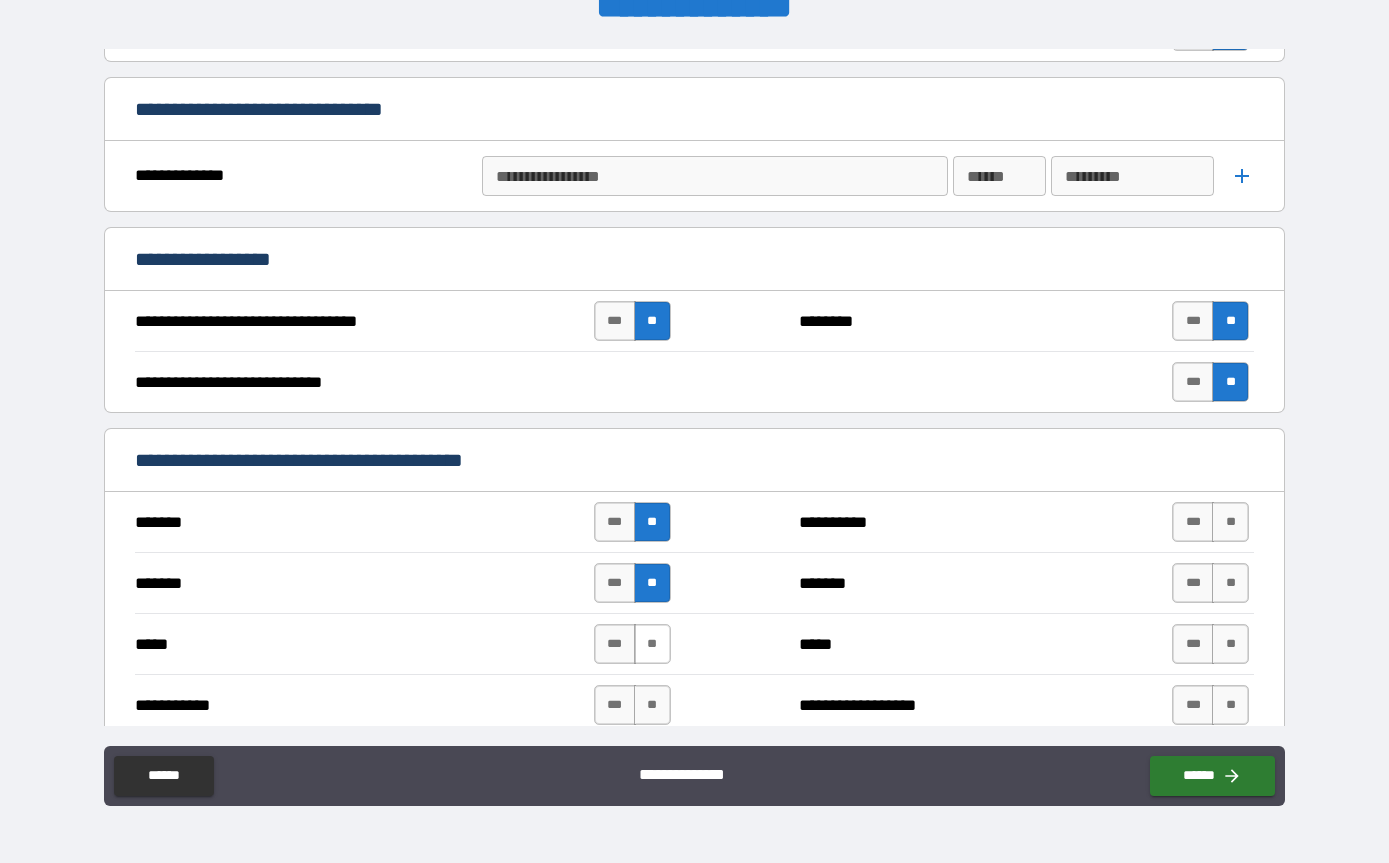 click on "**" at bounding box center [652, 644] 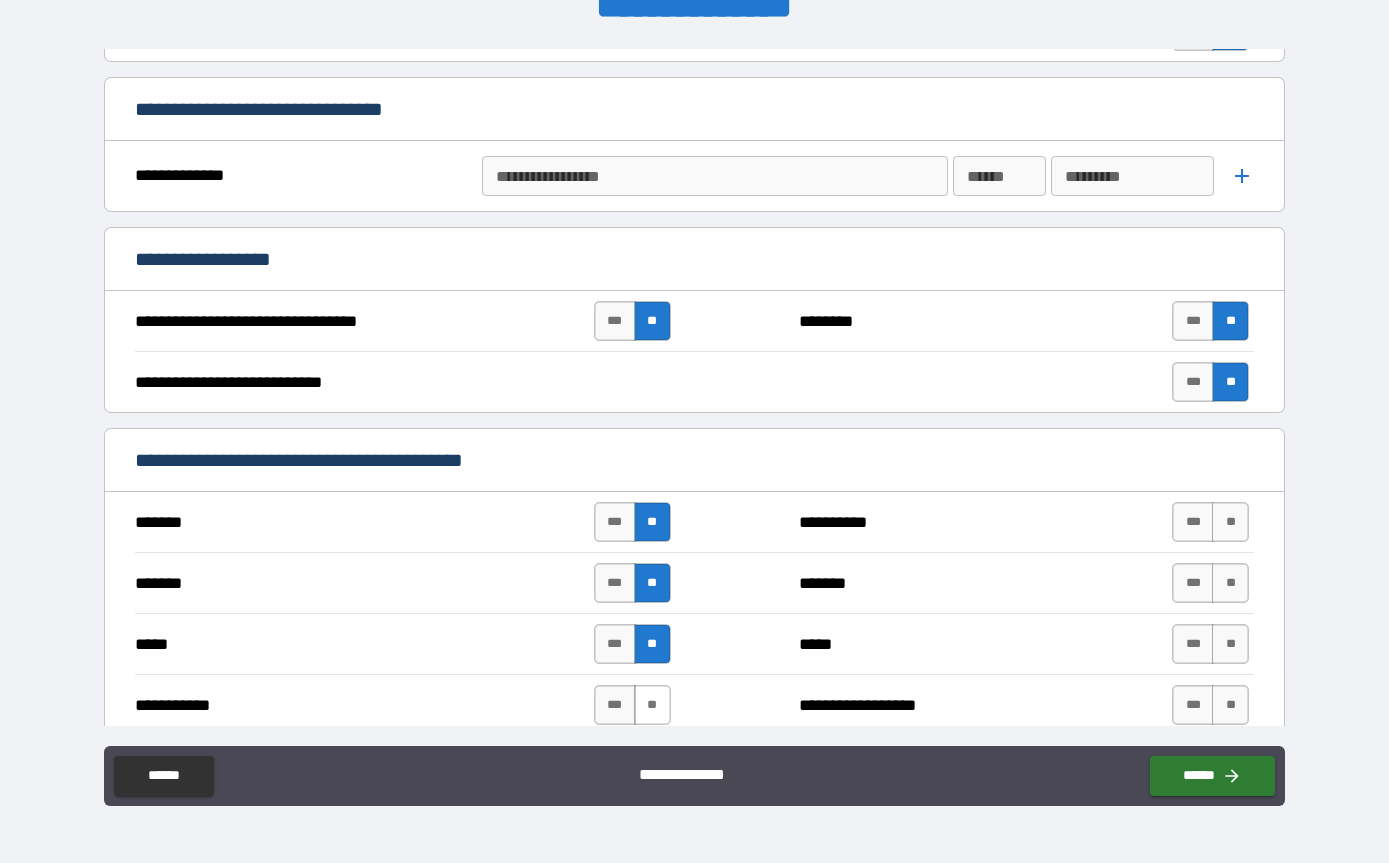 click on "**" at bounding box center (652, 705) 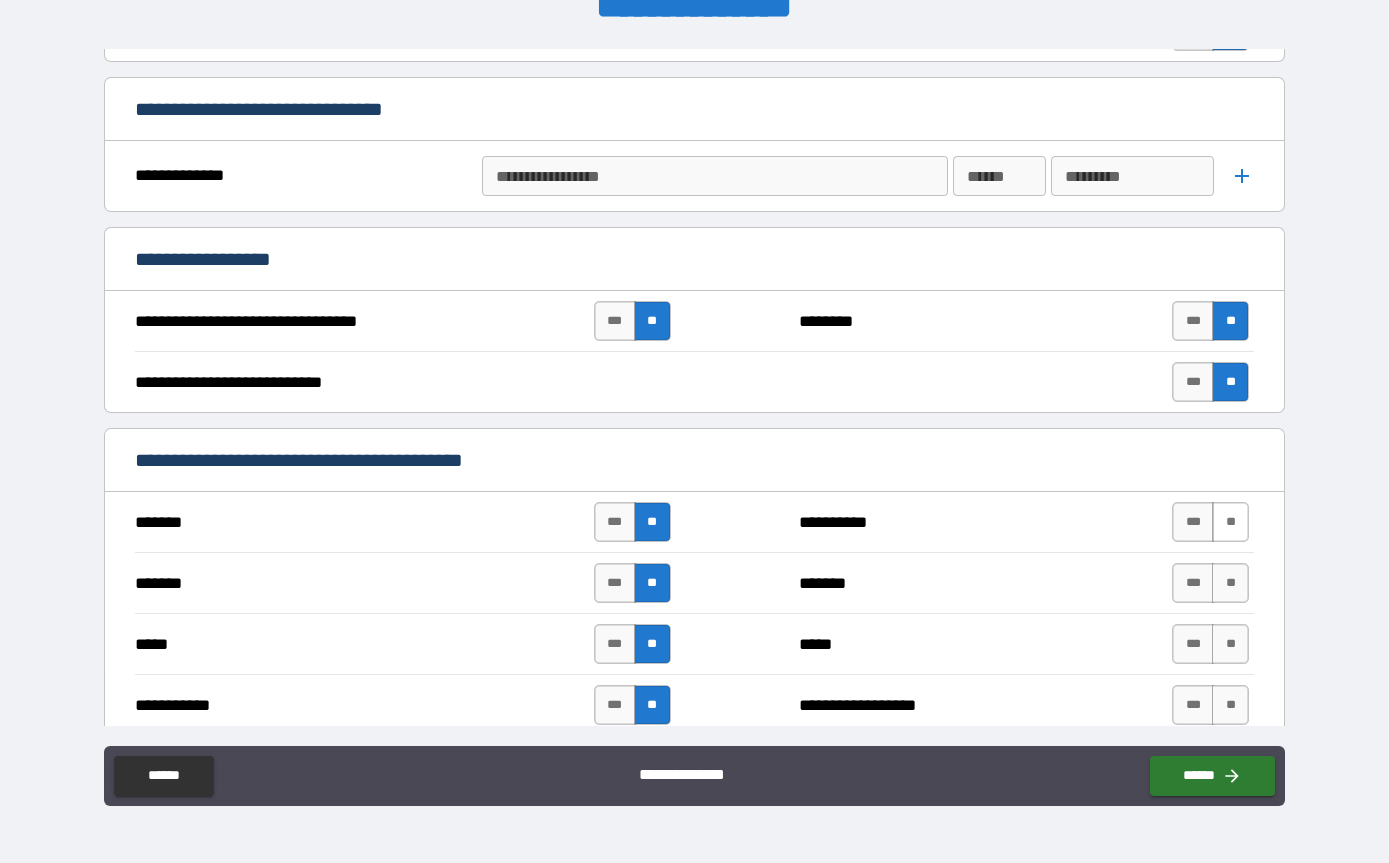 click on "**" at bounding box center (1230, 522) 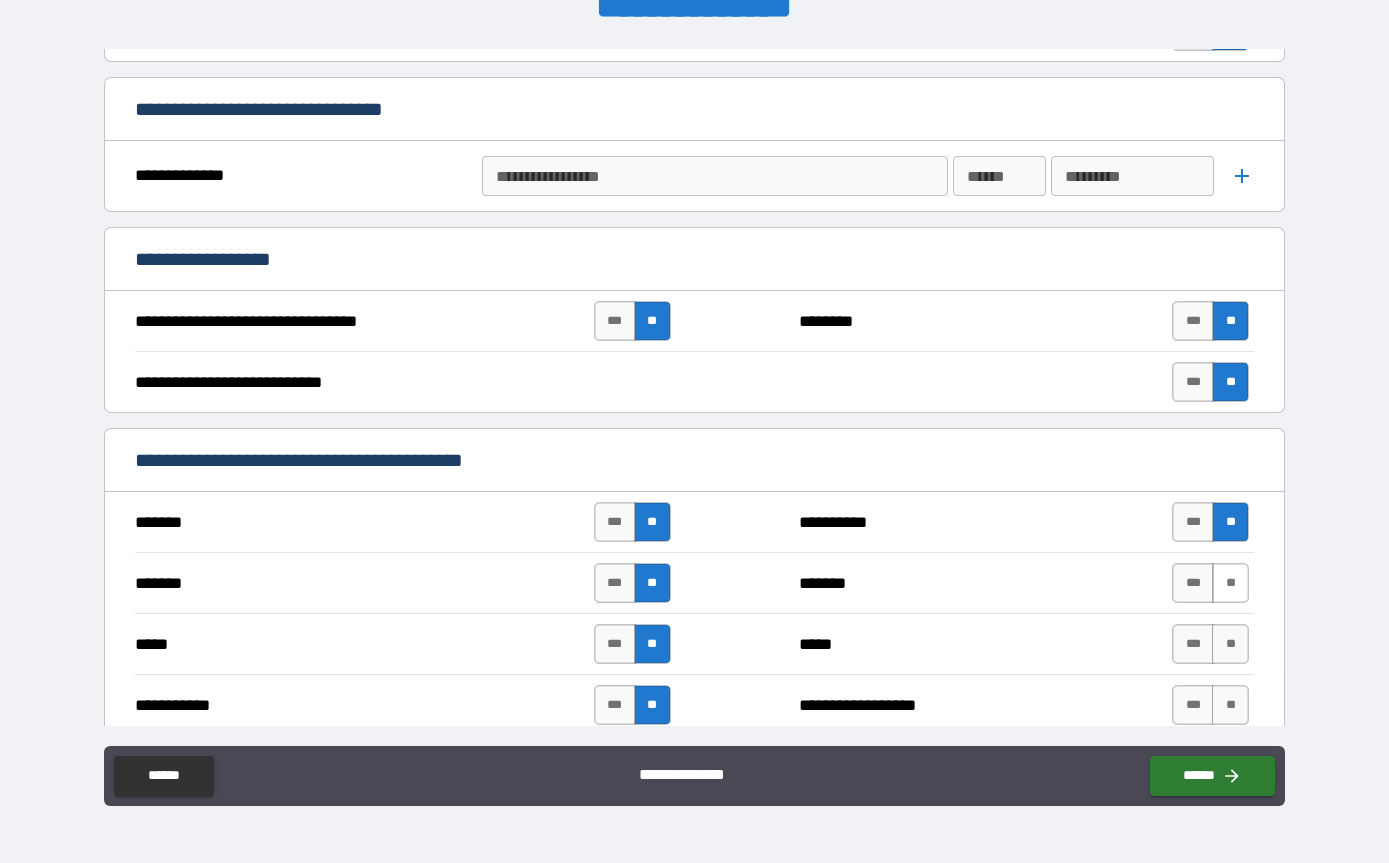 click on "**" at bounding box center (1230, 583) 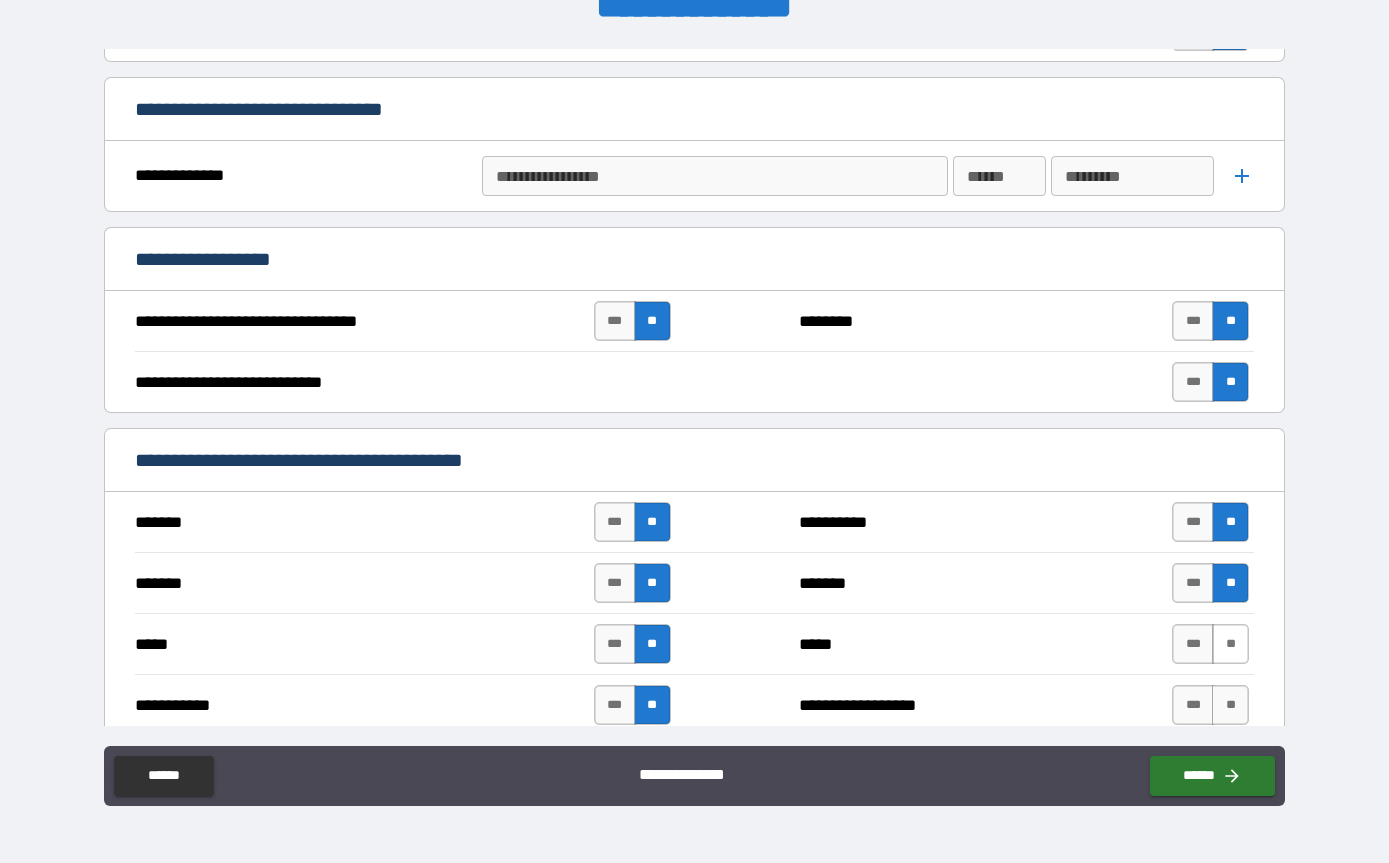 click on "**" at bounding box center [1230, 644] 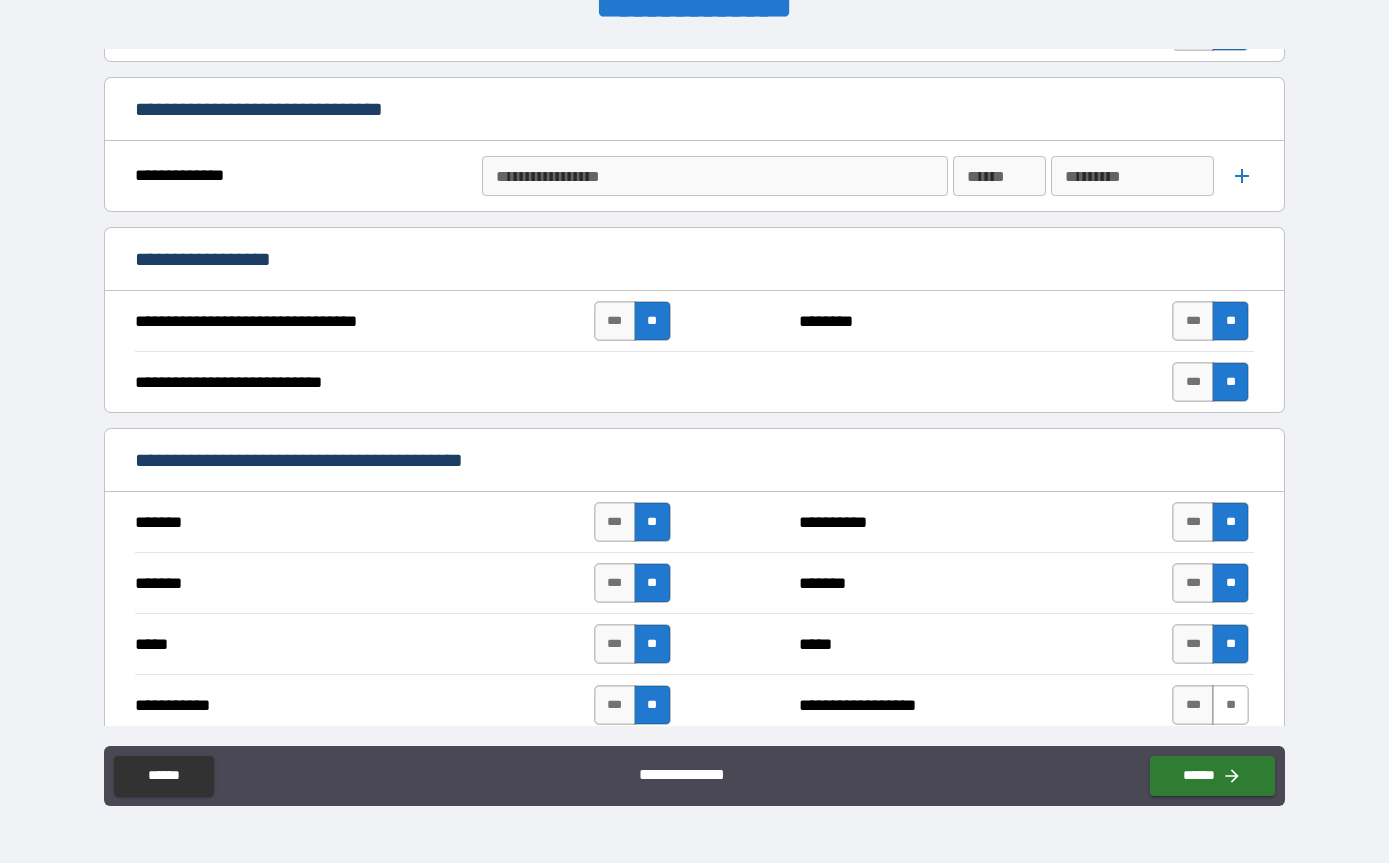 click on "**" at bounding box center [1230, 705] 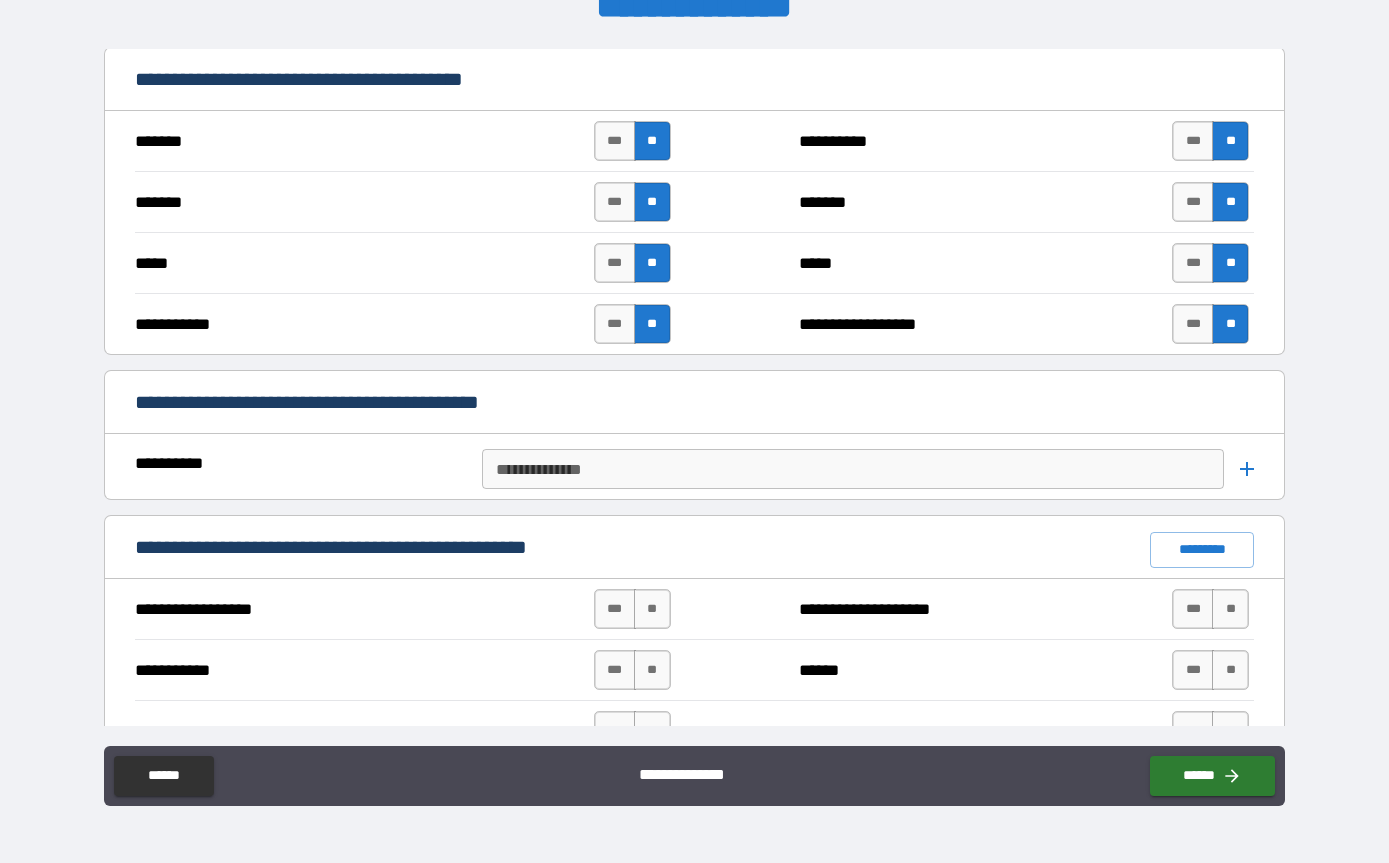 scroll, scrollTop: 1243, scrollLeft: 0, axis: vertical 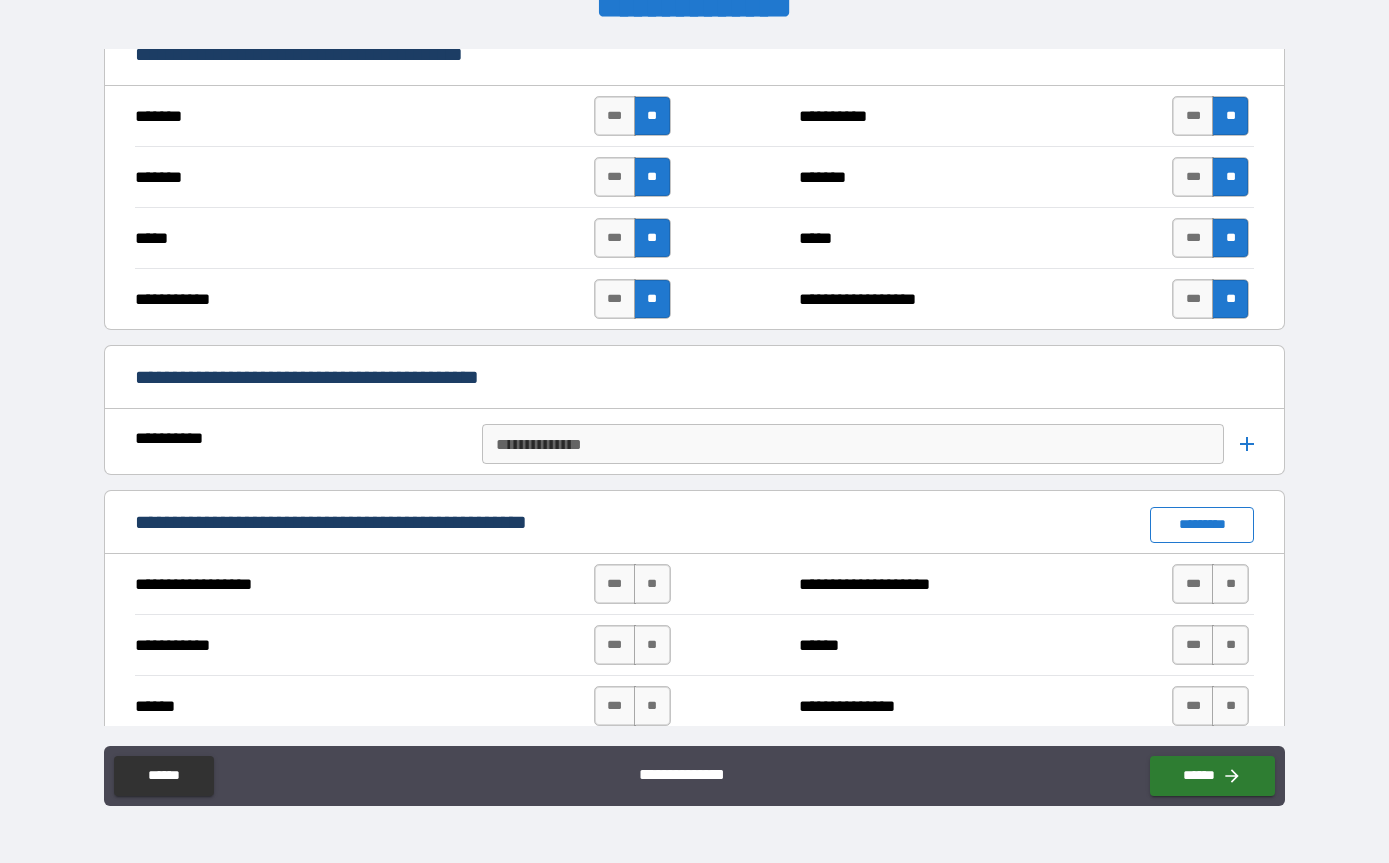 click on "*********" at bounding box center (1202, 525) 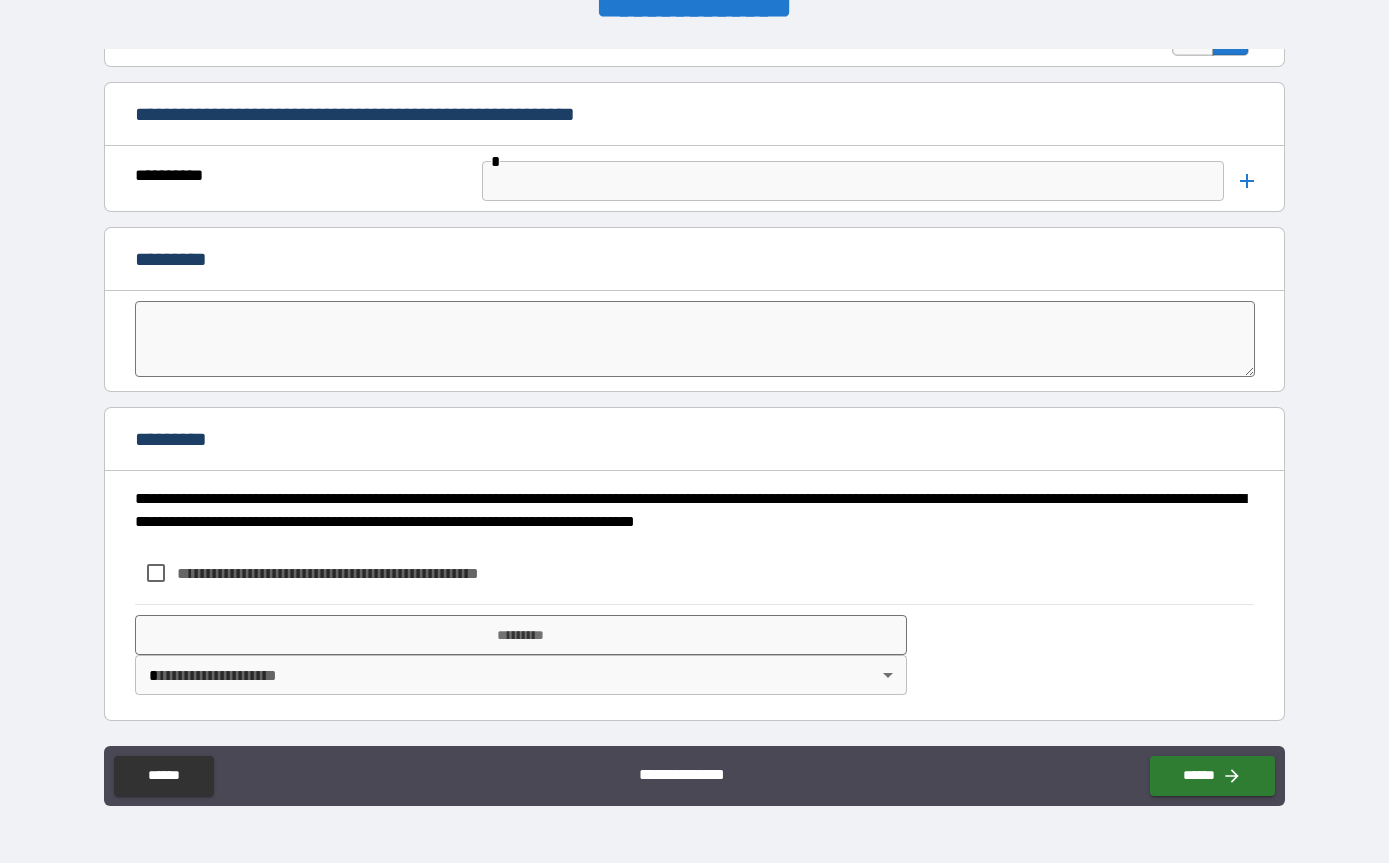 scroll, scrollTop: 4109, scrollLeft: 0, axis: vertical 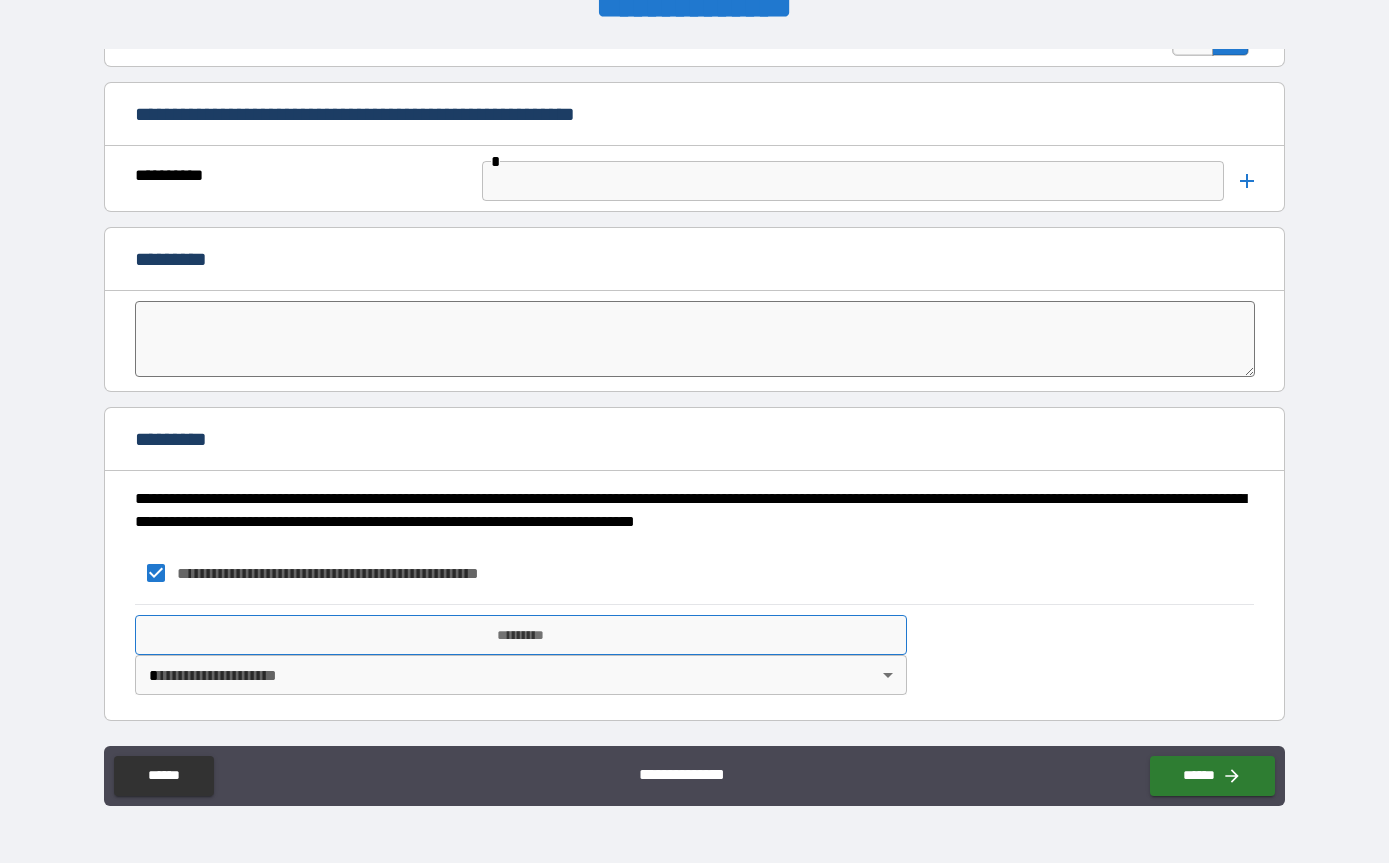 click on "*********" at bounding box center [521, 635] 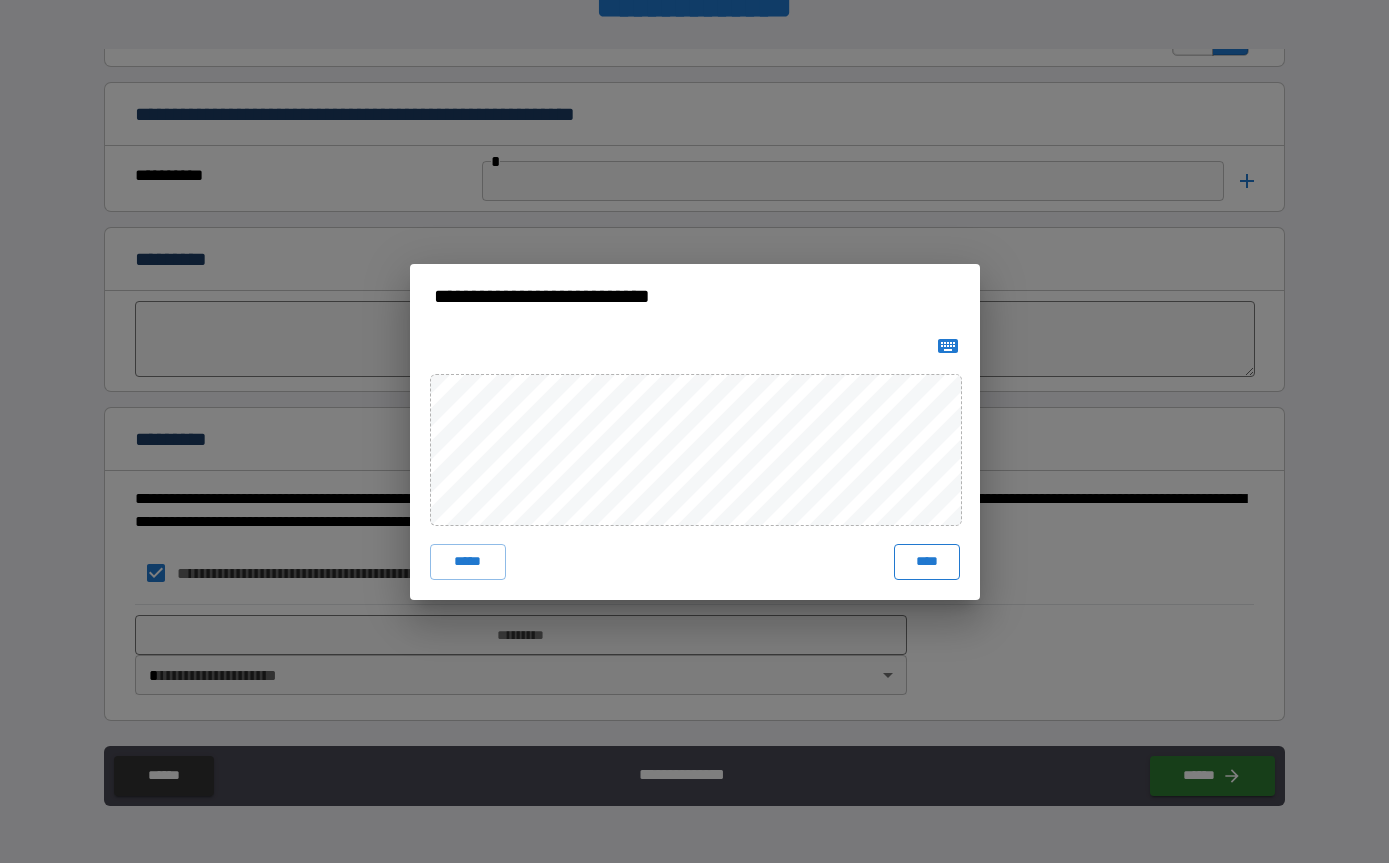 click on "****" at bounding box center [927, 562] 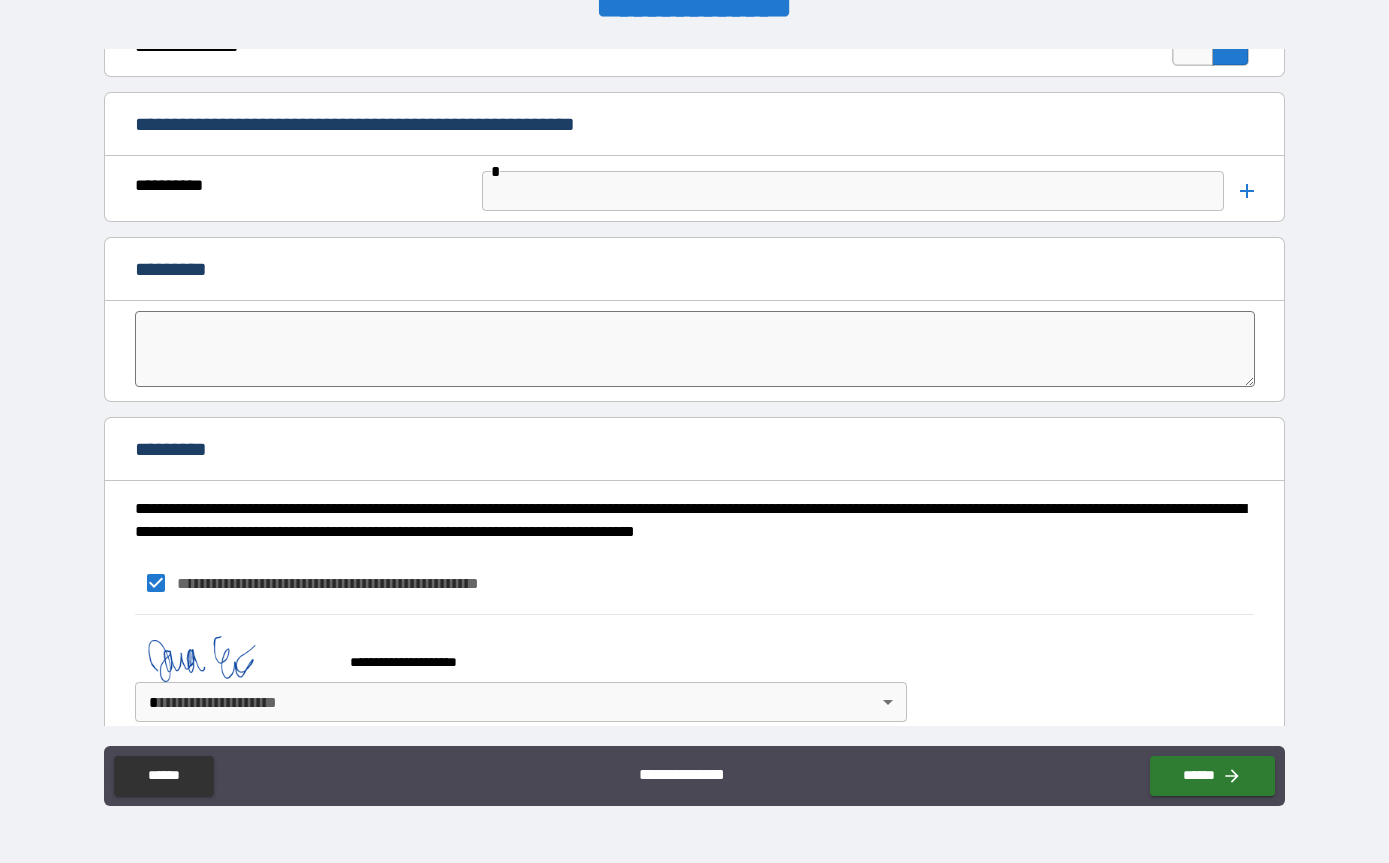 click on "**********" at bounding box center (694, 399) 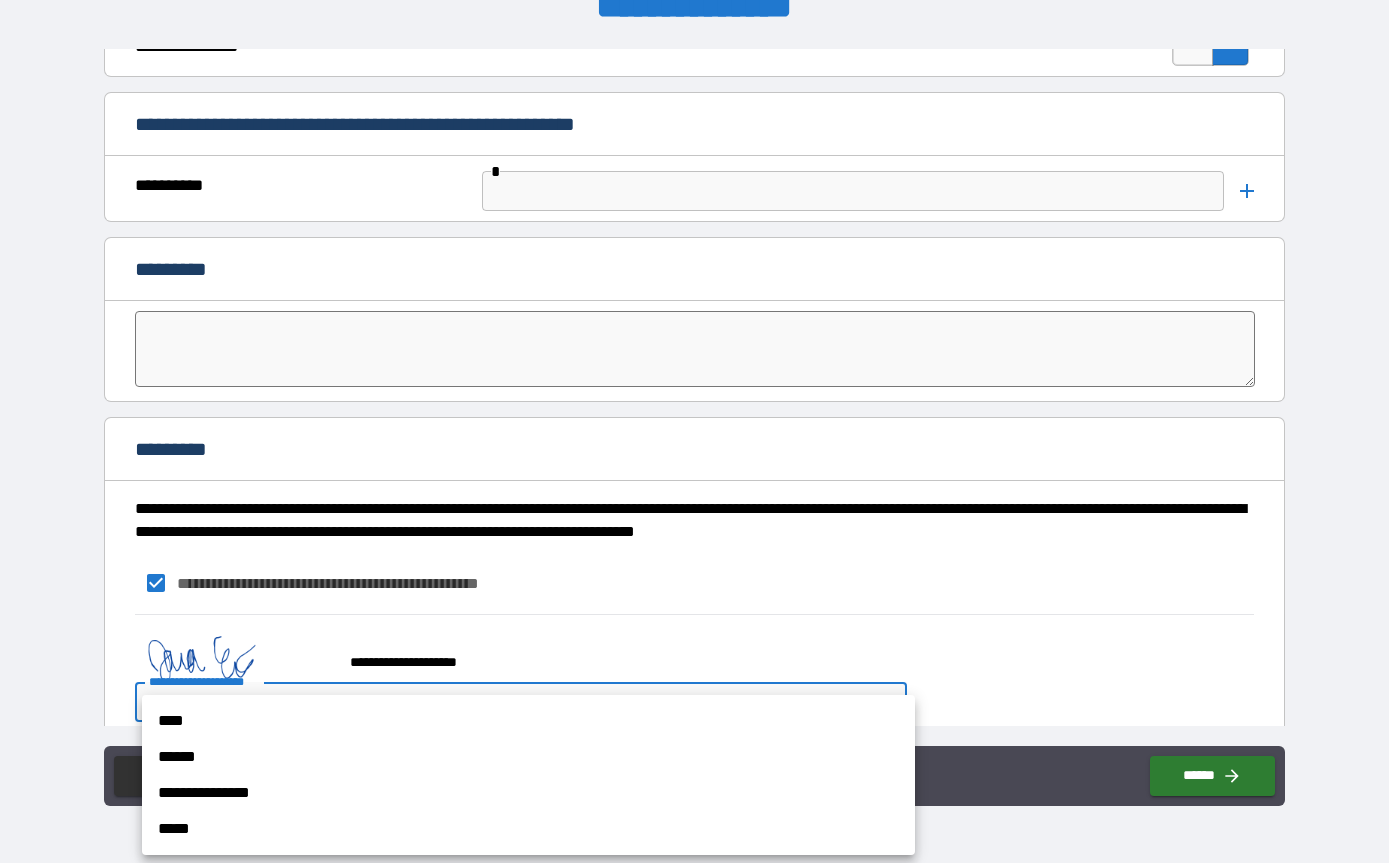 click on "****" at bounding box center [528, 721] 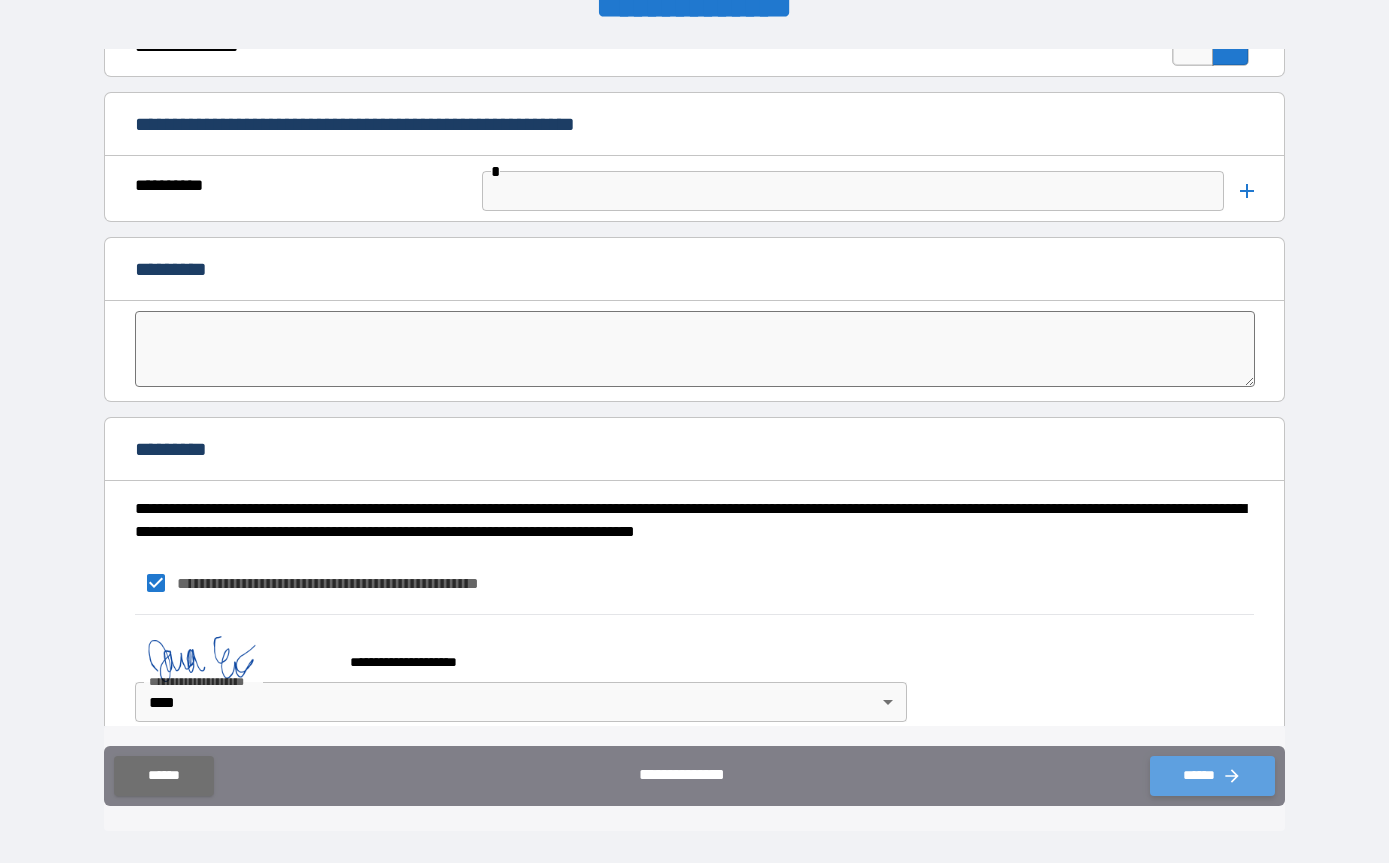 click 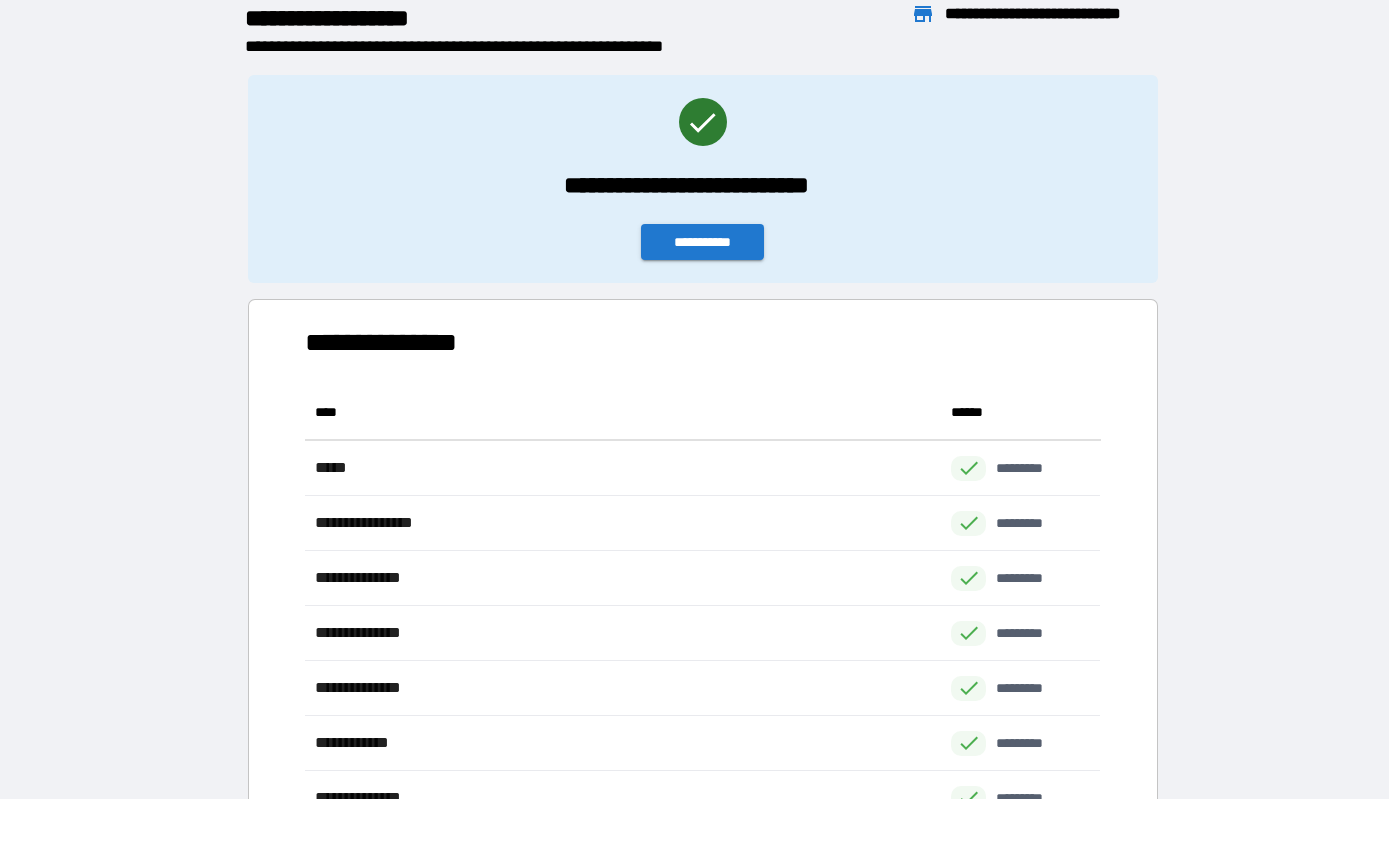 scroll, scrollTop: 441, scrollLeft: 796, axis: both 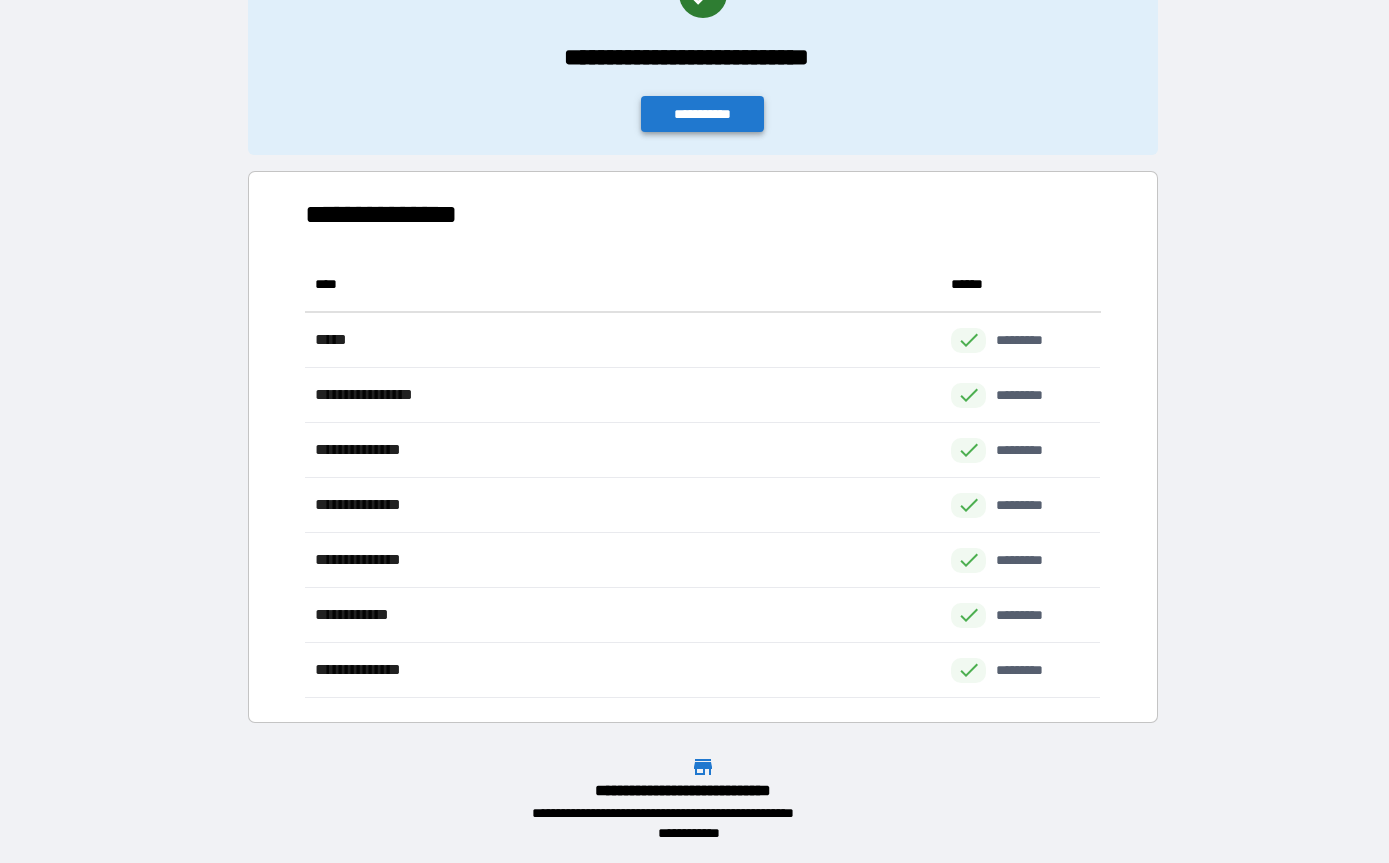 click on "**********" at bounding box center (703, 114) 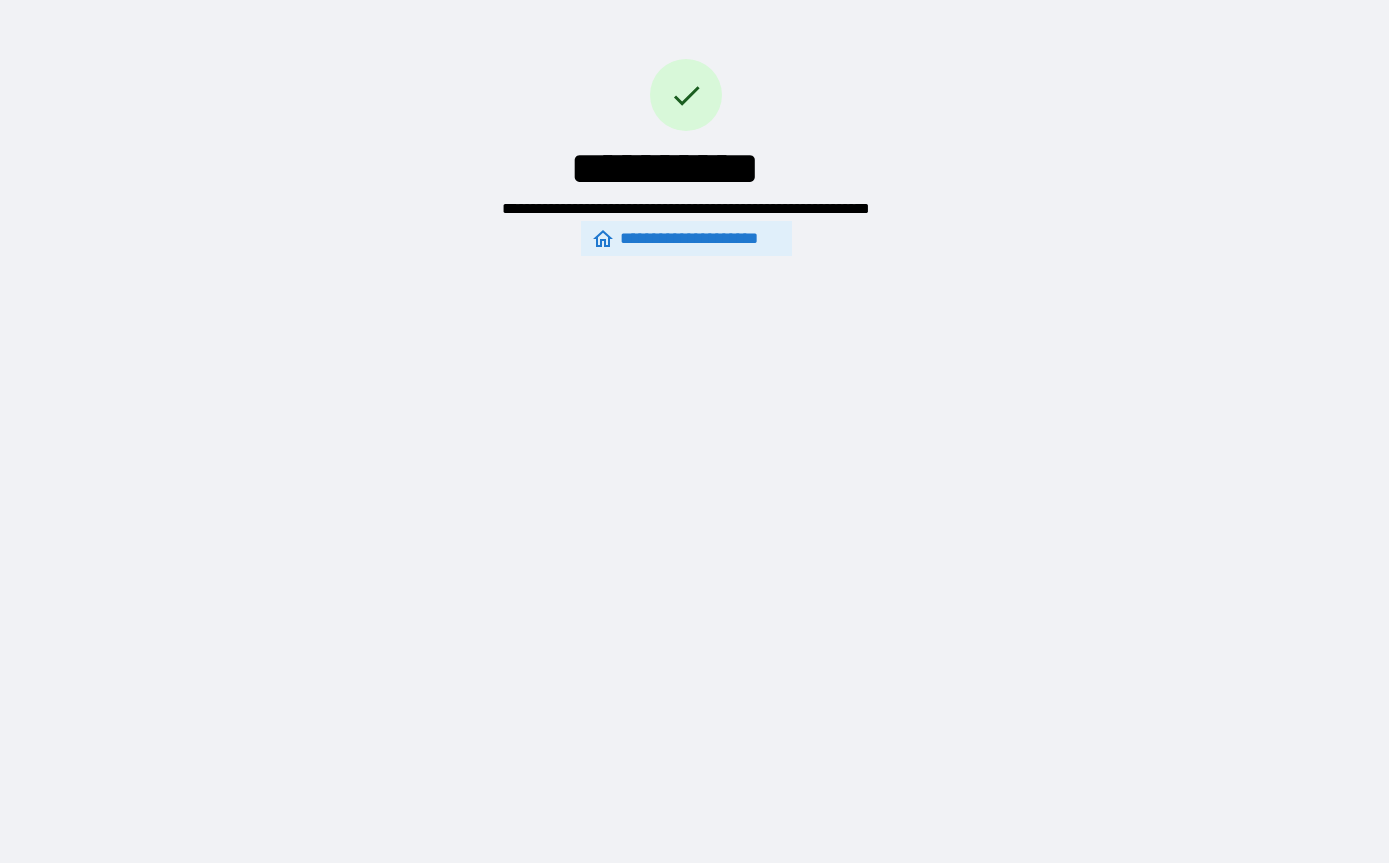scroll, scrollTop: 0, scrollLeft: 0, axis: both 